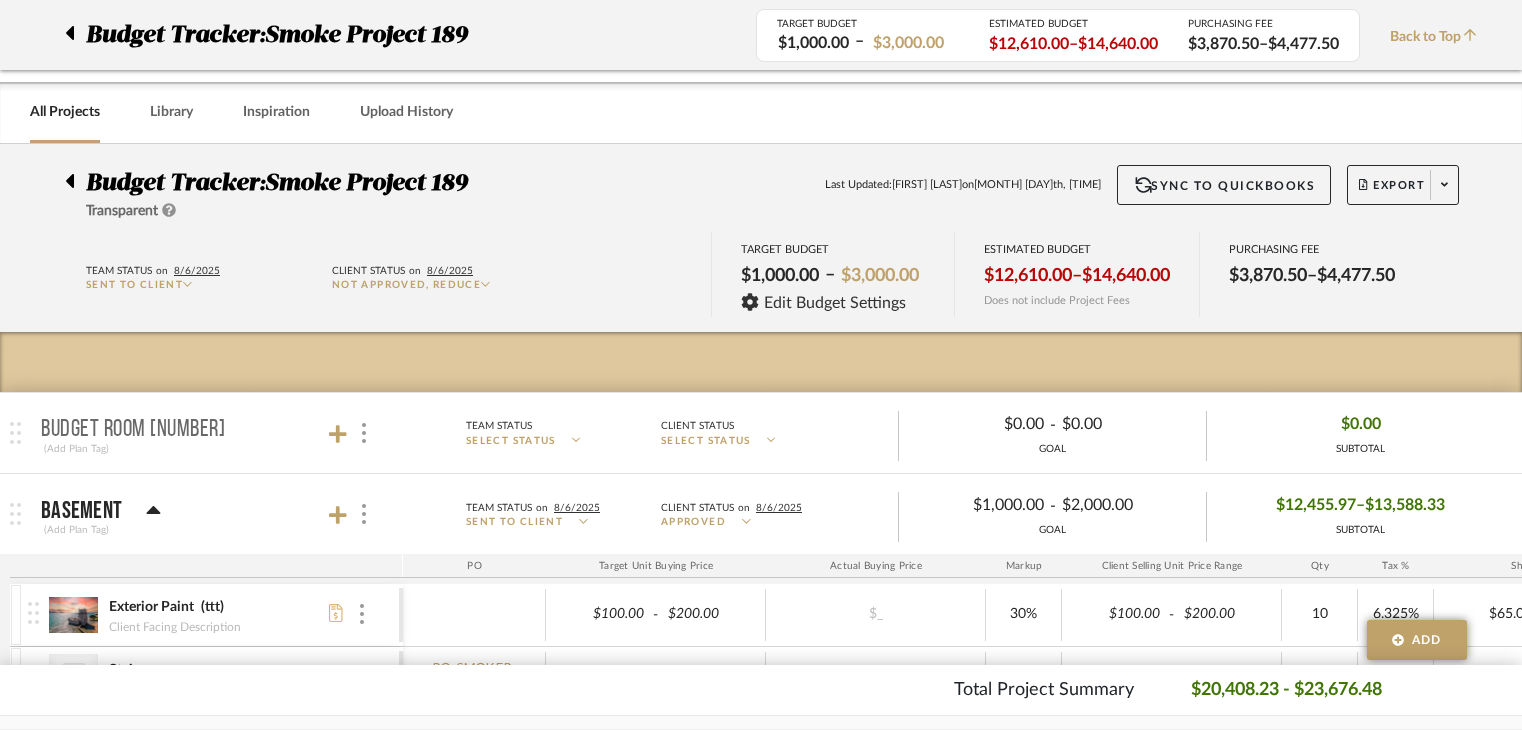 scroll, scrollTop: 0, scrollLeft: 0, axis: both 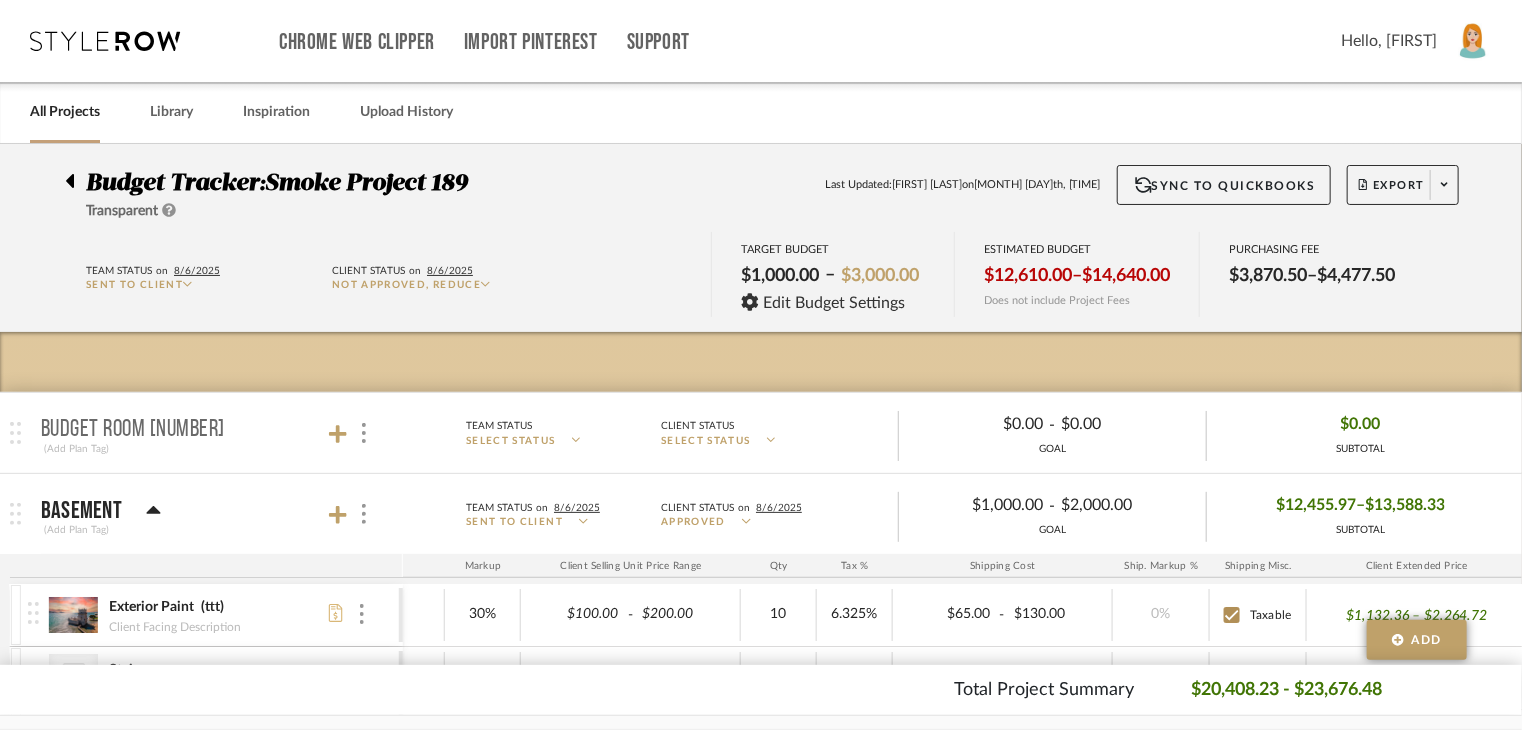 click at bounding box center [1473, 41] 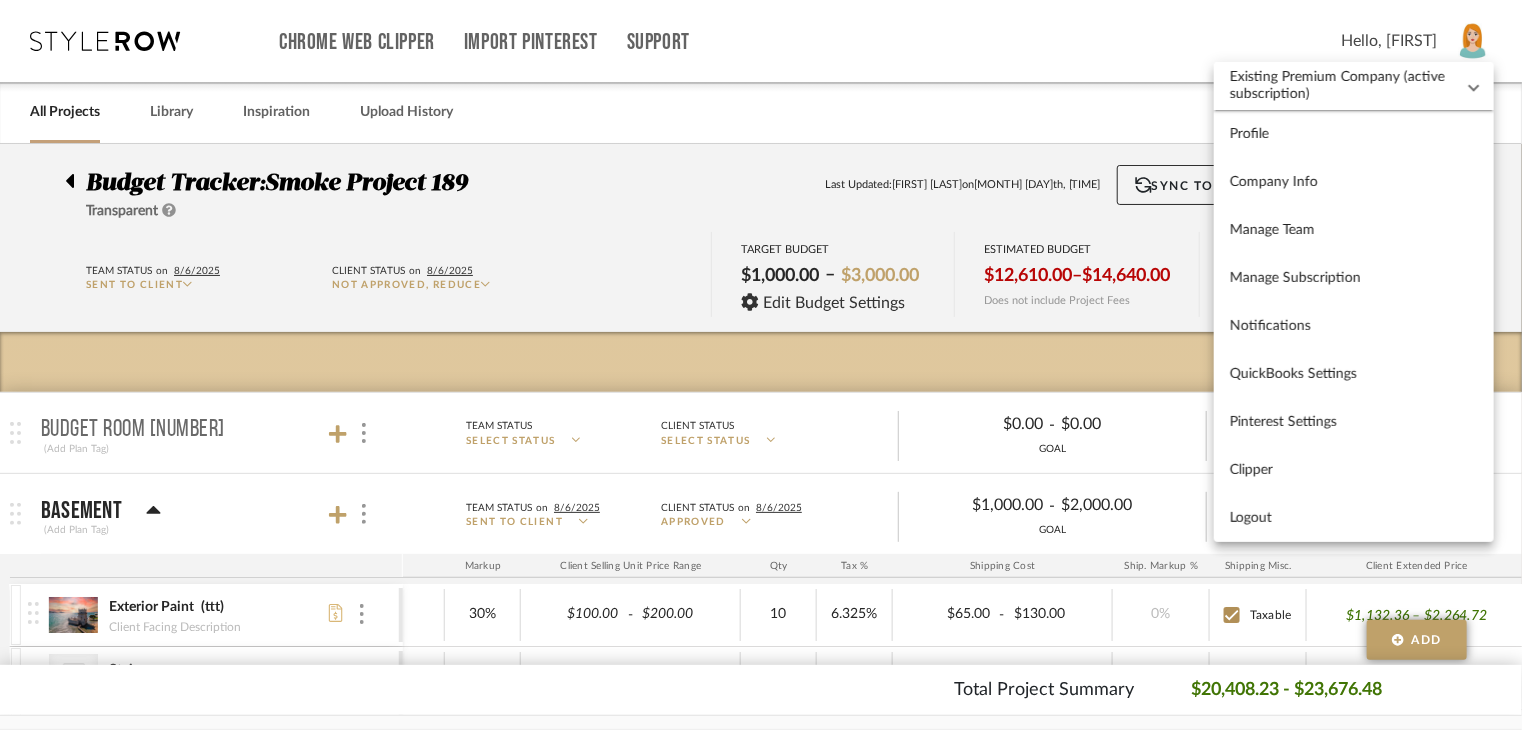 click on "Existing Premium Company (active subscription)" at bounding box center (1342, 86) 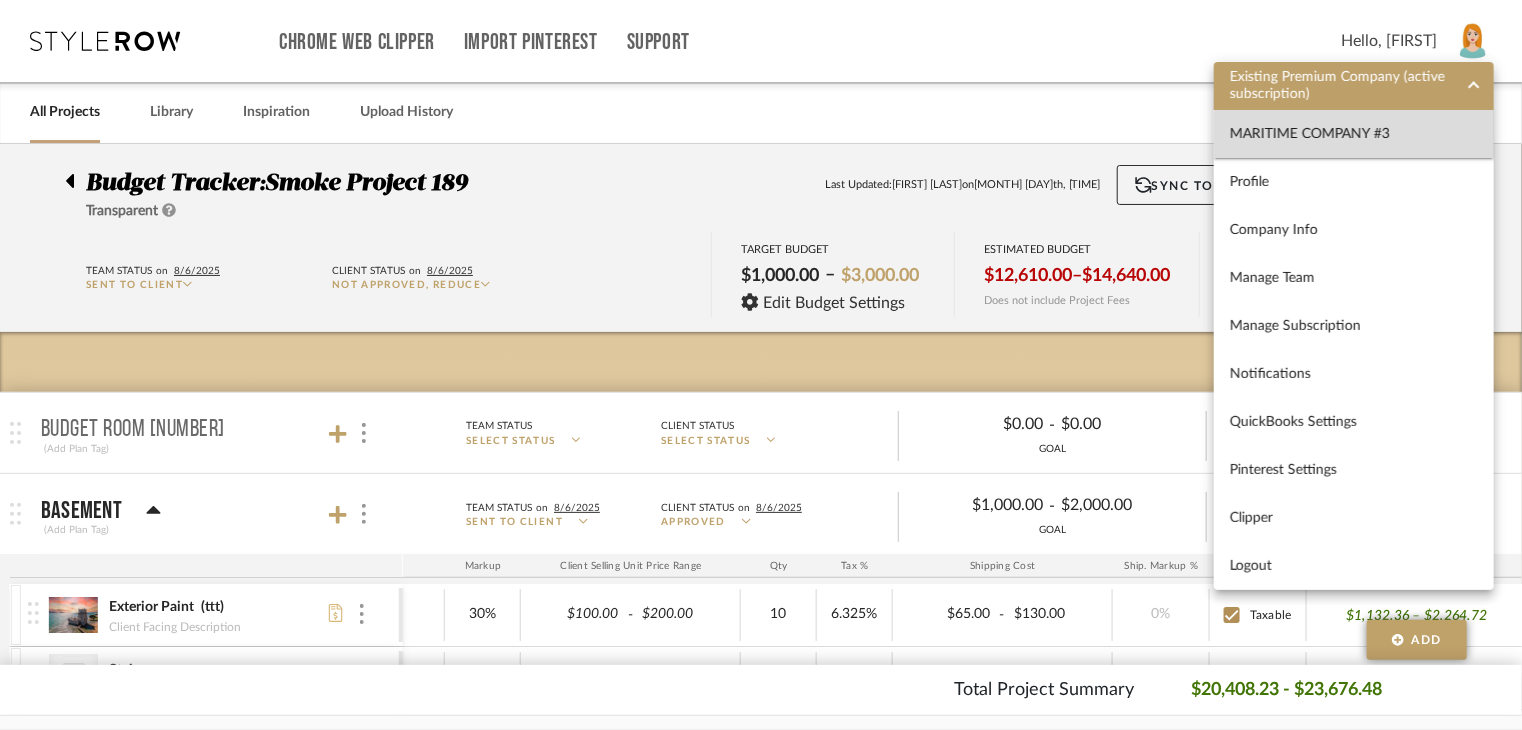click on "Maritime company #3" at bounding box center [1354, 134] 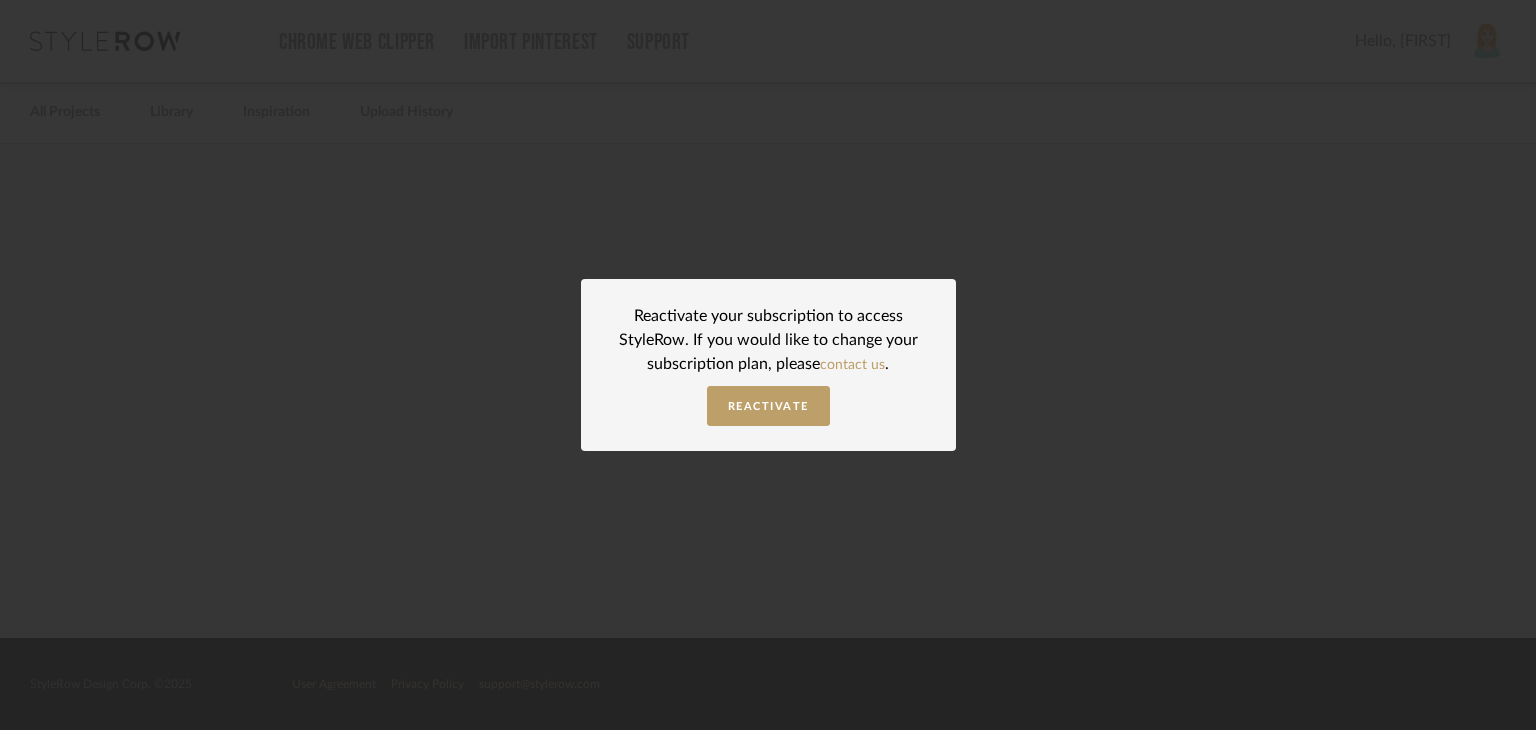 scroll, scrollTop: 0, scrollLeft: 0, axis: both 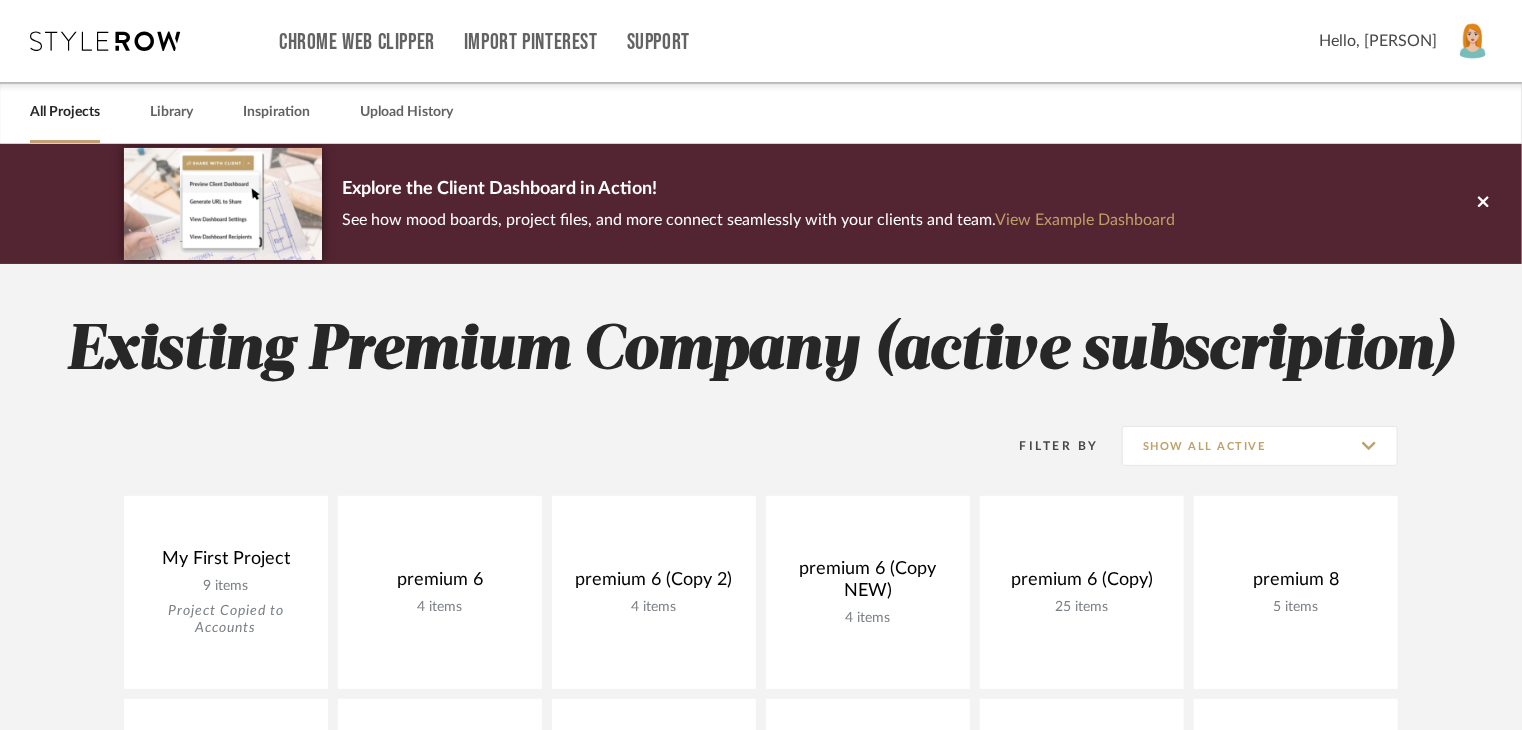 click at bounding box center [1473, 41] 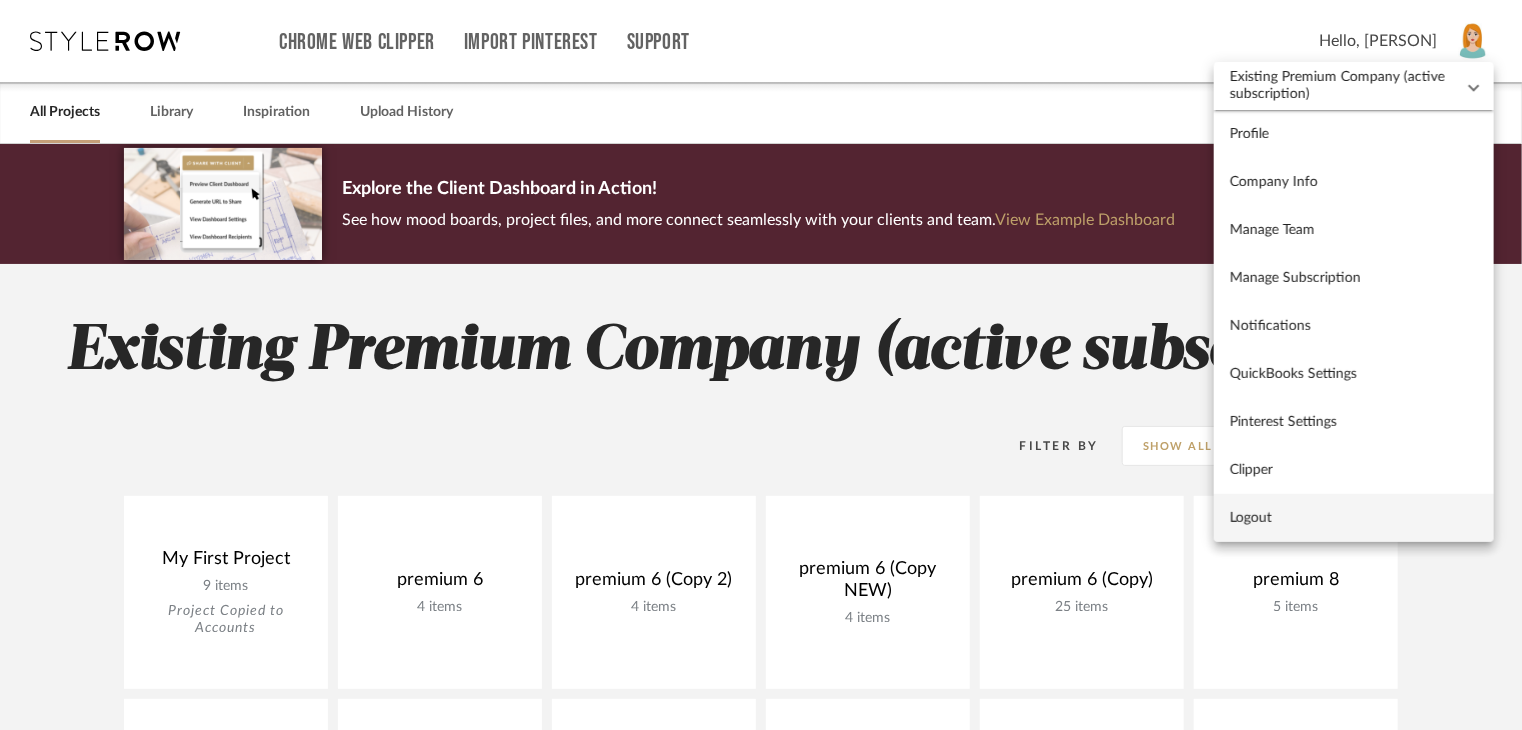 click on "Logout" at bounding box center [1354, 518] 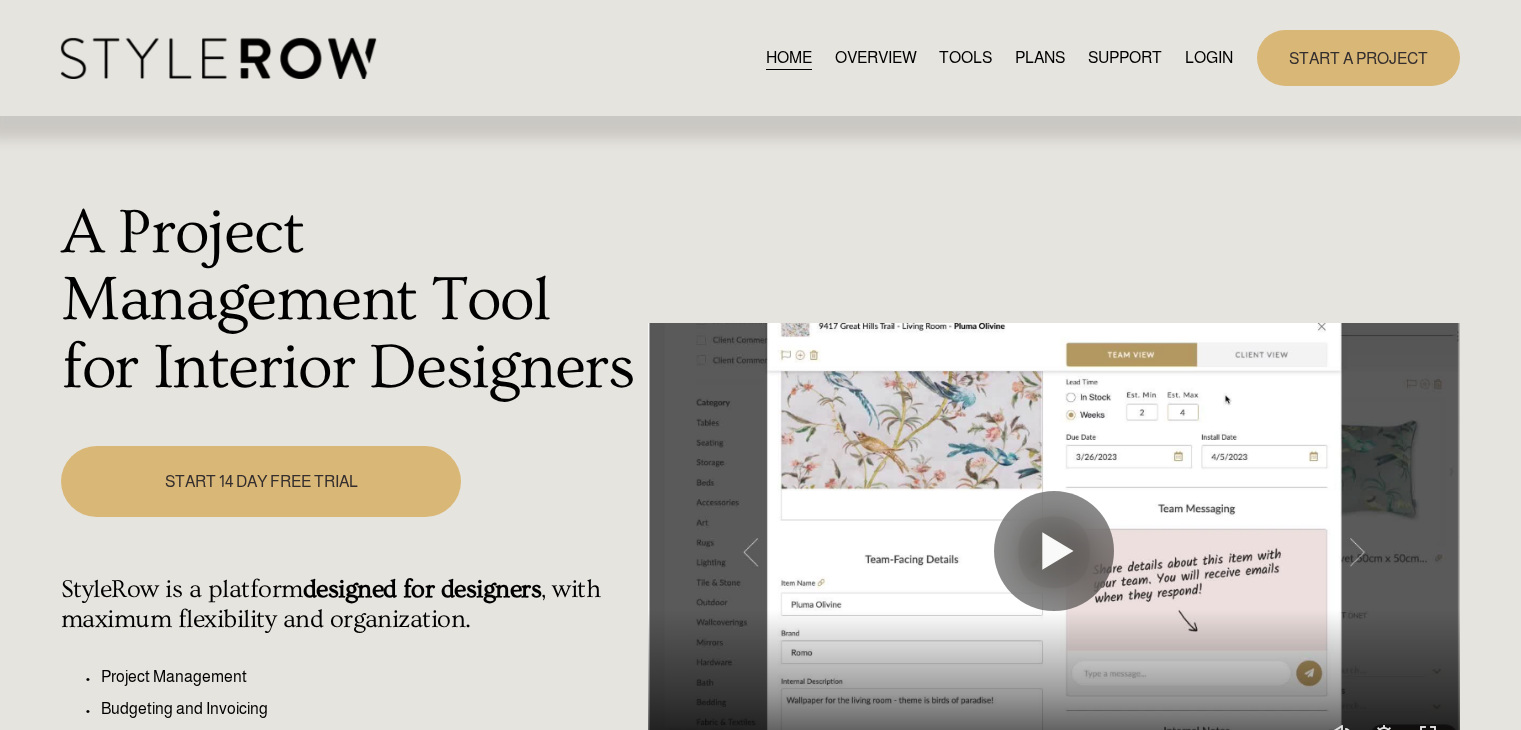 scroll, scrollTop: 600, scrollLeft: 0, axis: vertical 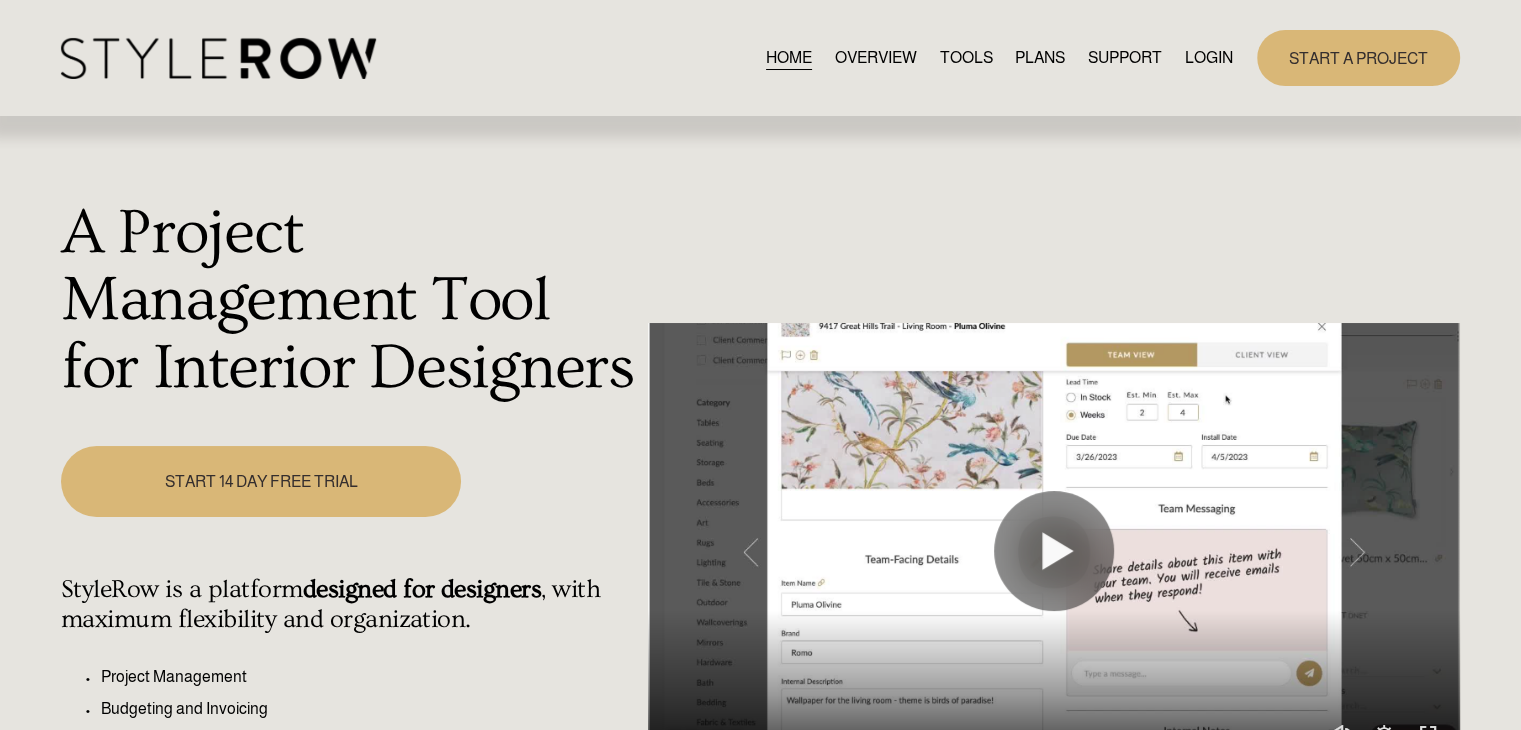click on "LOGIN" at bounding box center [1209, 57] 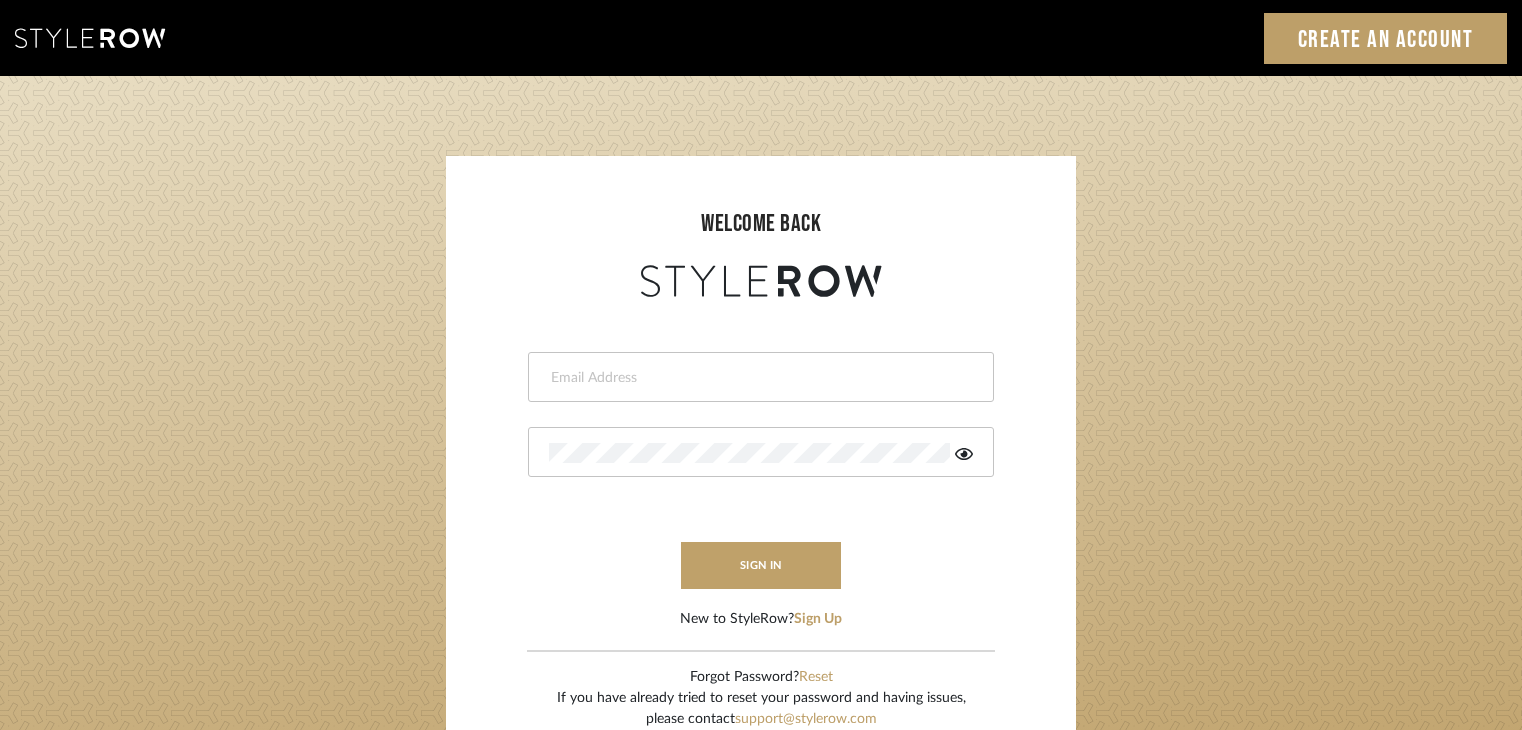 scroll, scrollTop: 0, scrollLeft: 0, axis: both 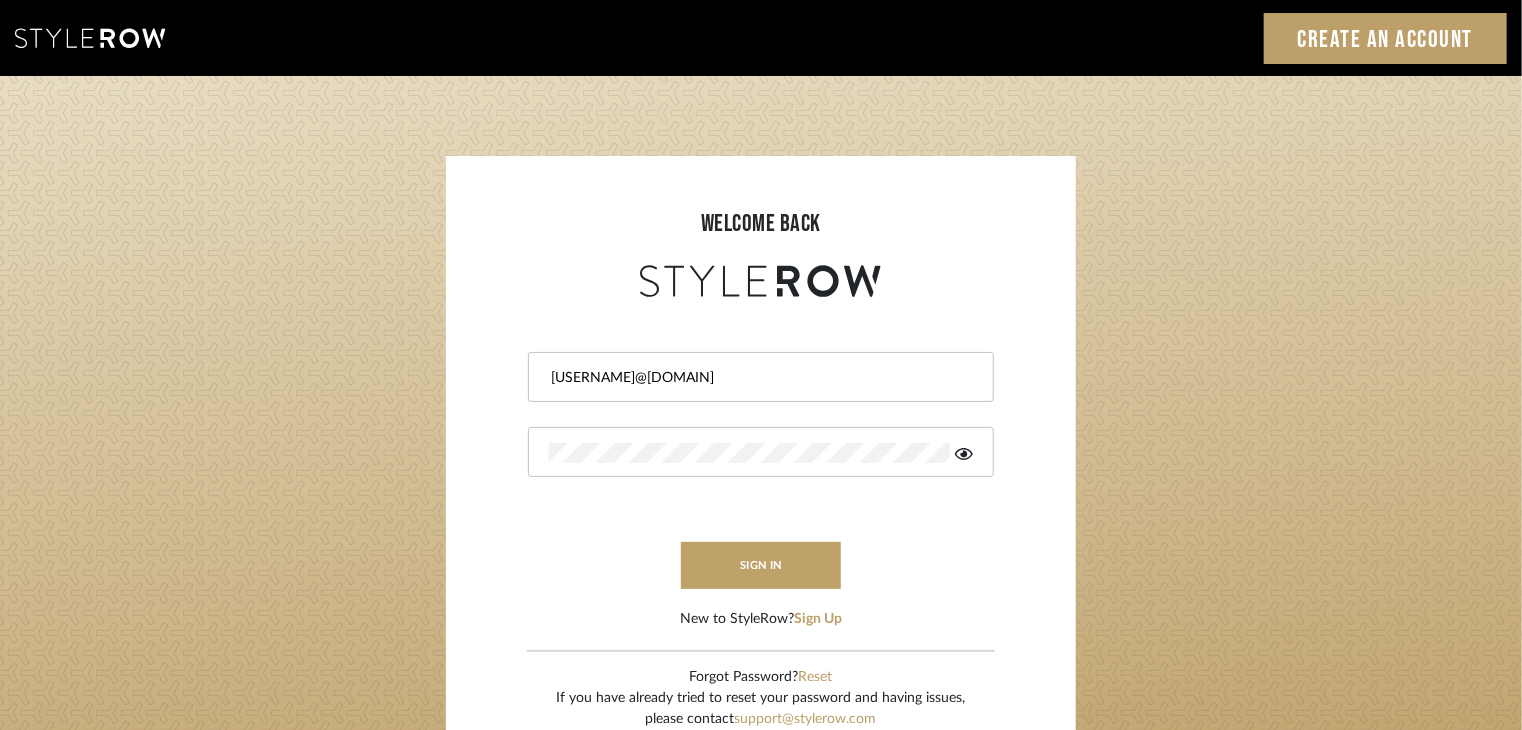 click on "marinakopeleva@gmail.com" at bounding box center (758, 378) 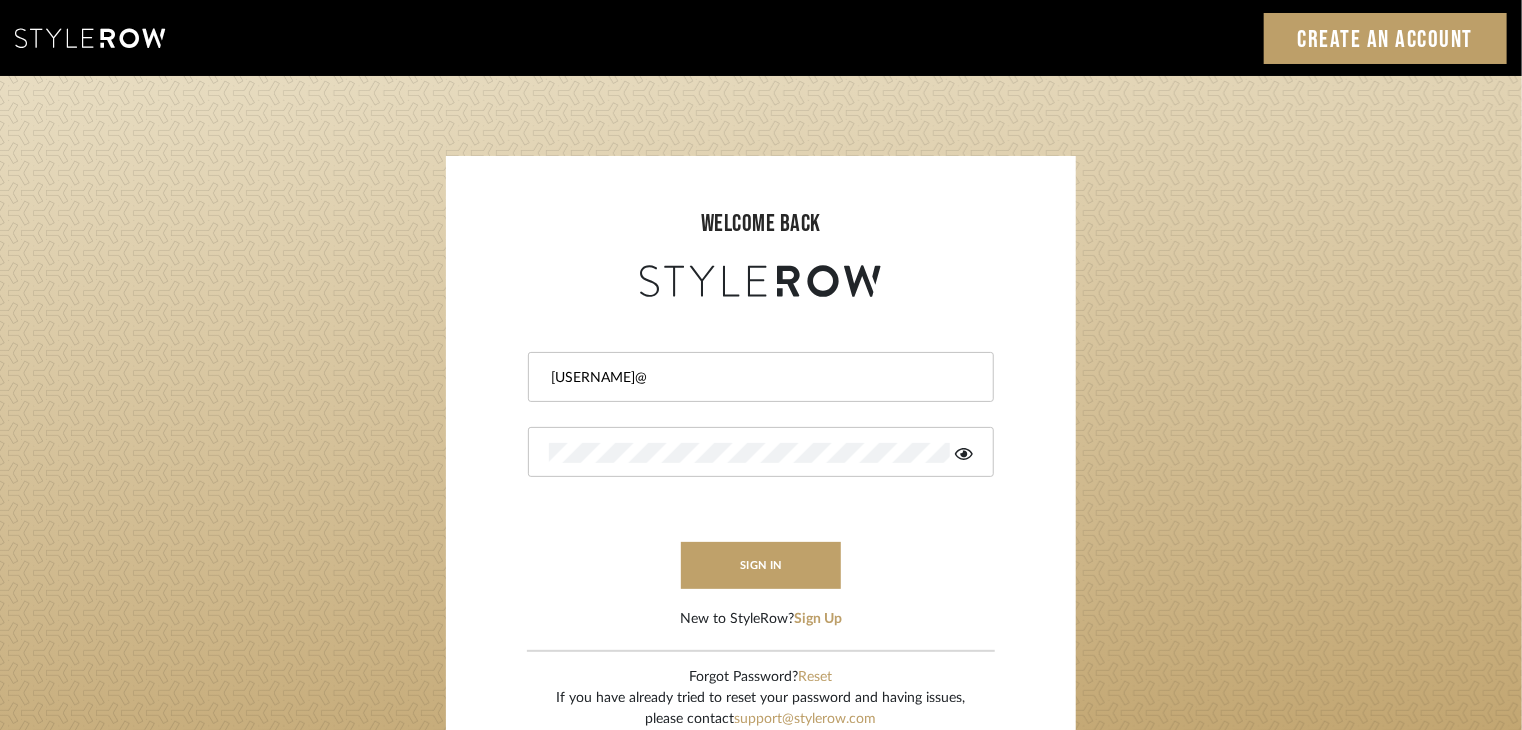 type on "mkopeleva@tula.co" 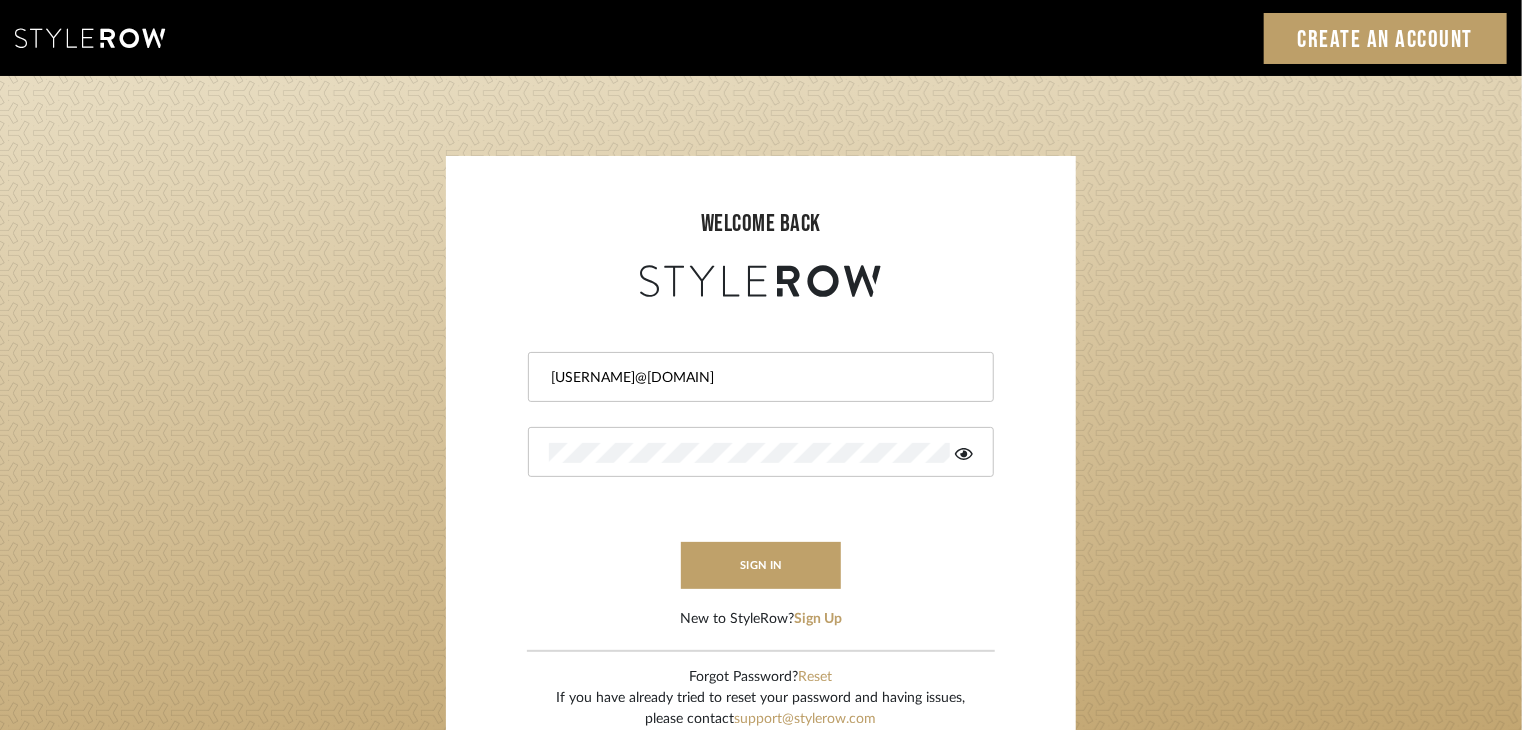 click on "mkopeleva@tula.co  sign in   New to StyleRow?  Sign Up" at bounding box center [761, 466] 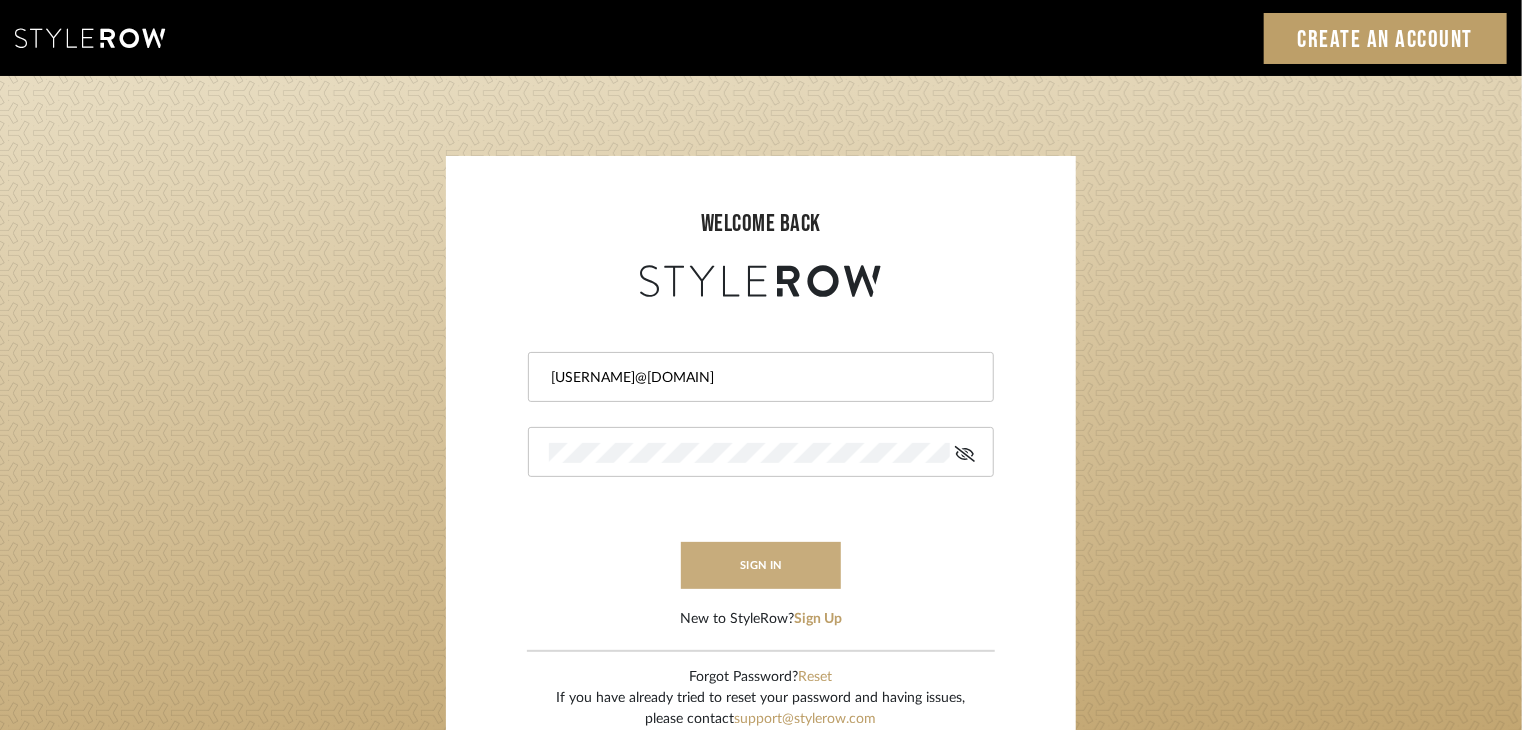 click on "sign in" at bounding box center (761, 565) 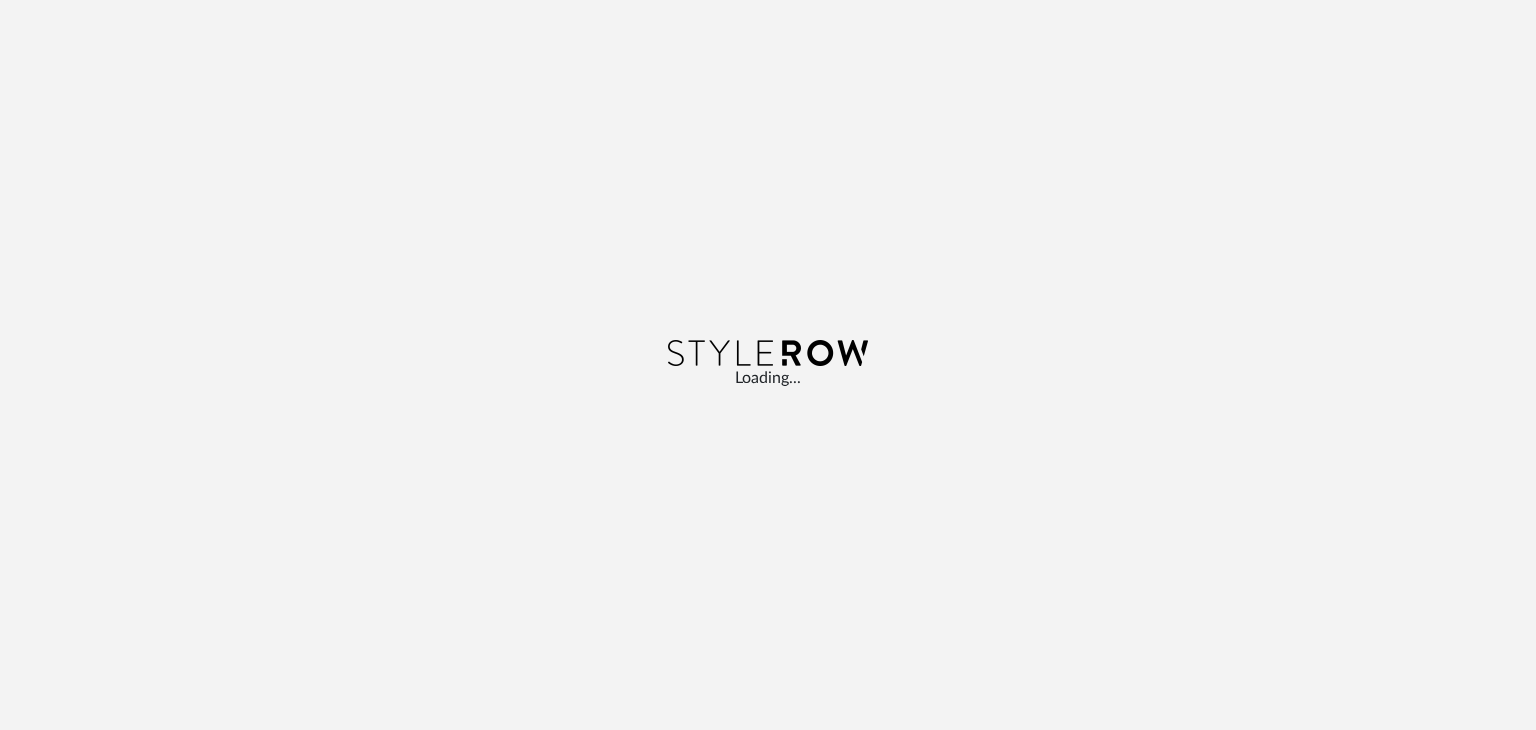 scroll, scrollTop: 0, scrollLeft: 0, axis: both 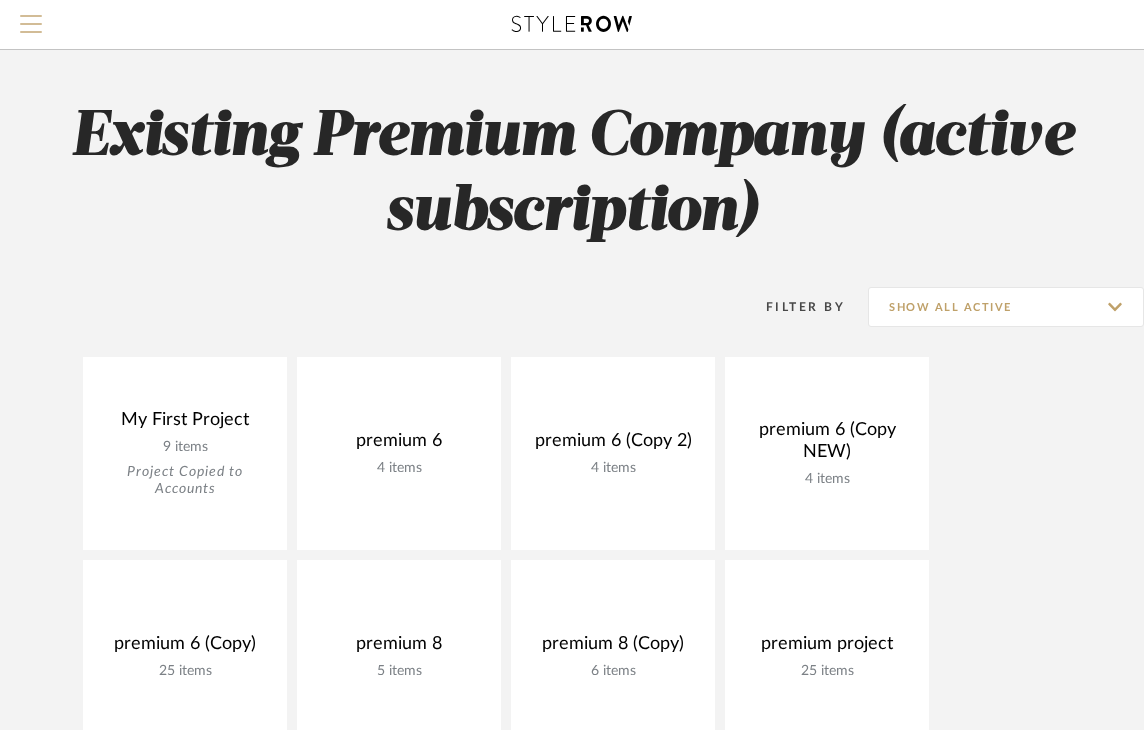 click at bounding box center (31, 24) 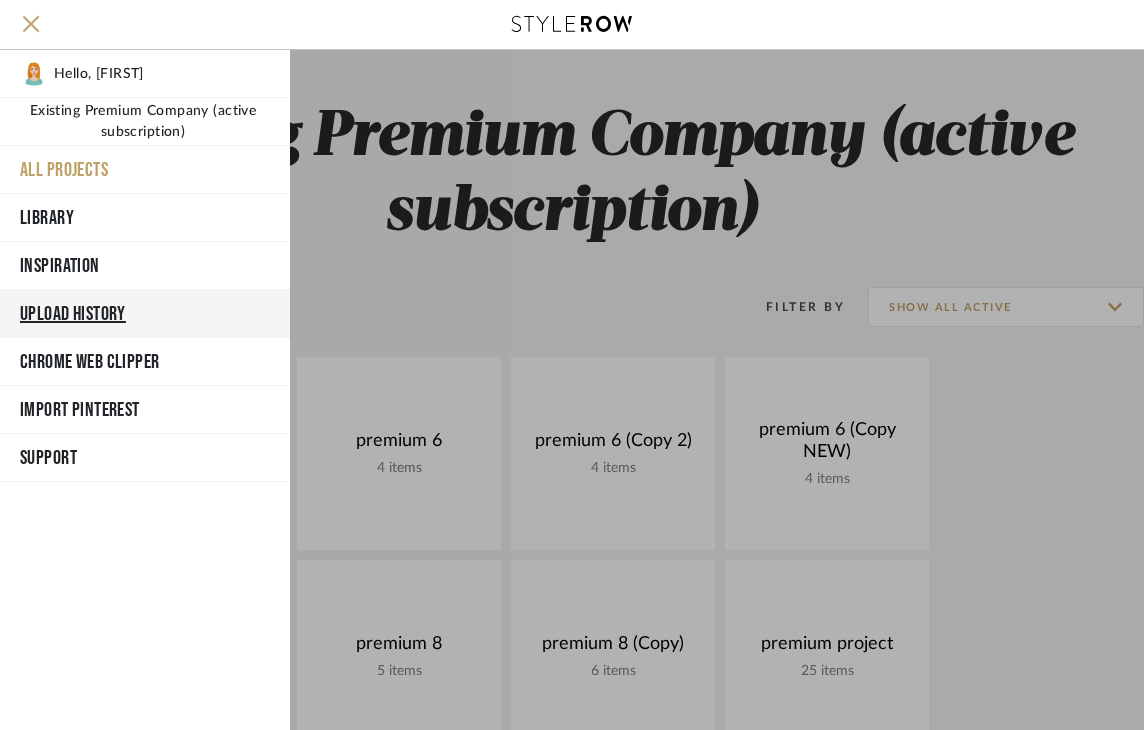 click on "Upload History" at bounding box center [145, 314] 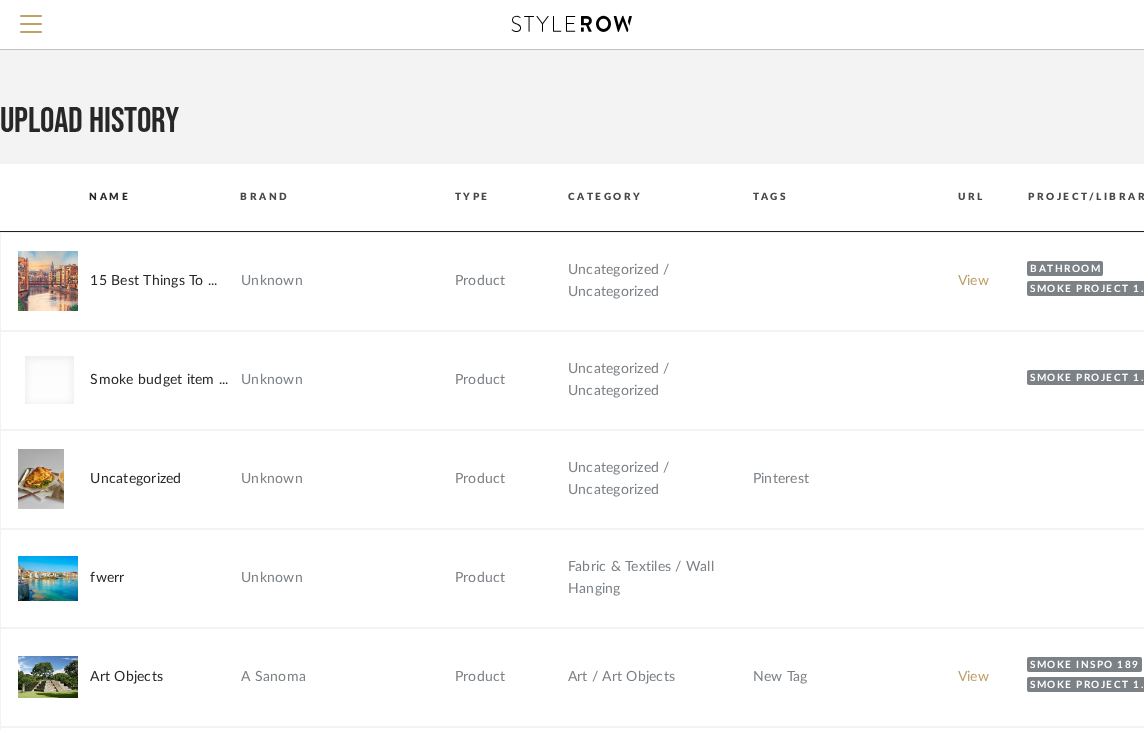click on "Smoke Project 189" 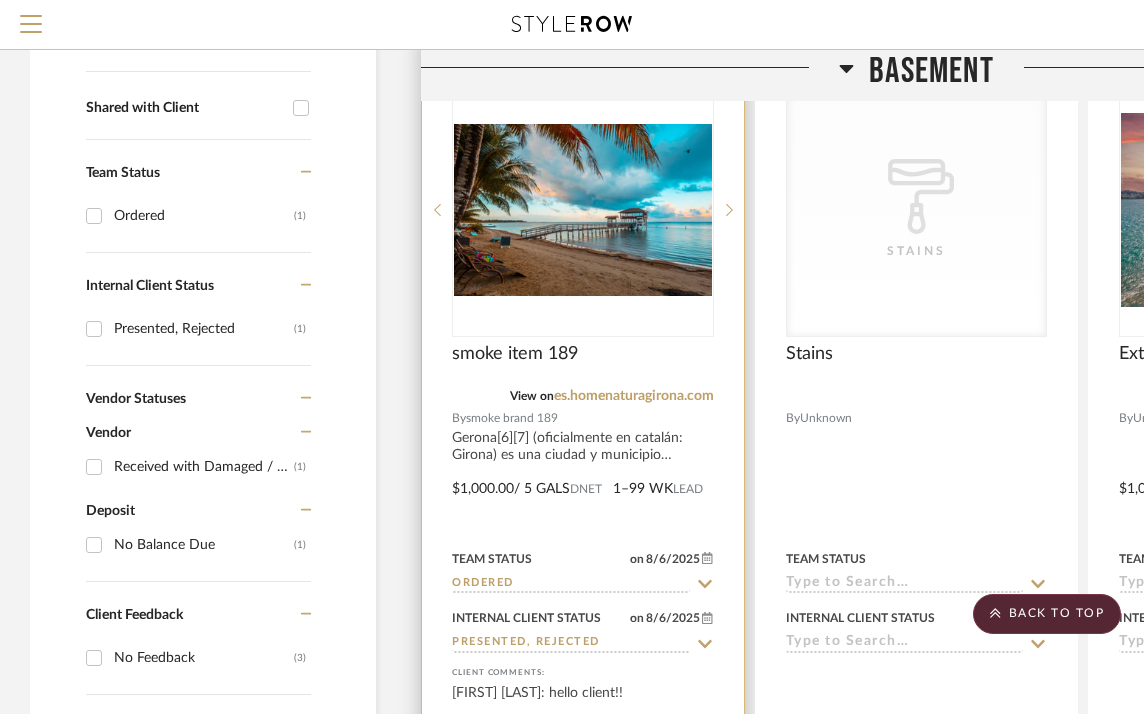 scroll, scrollTop: 600, scrollLeft: 0, axis: vertical 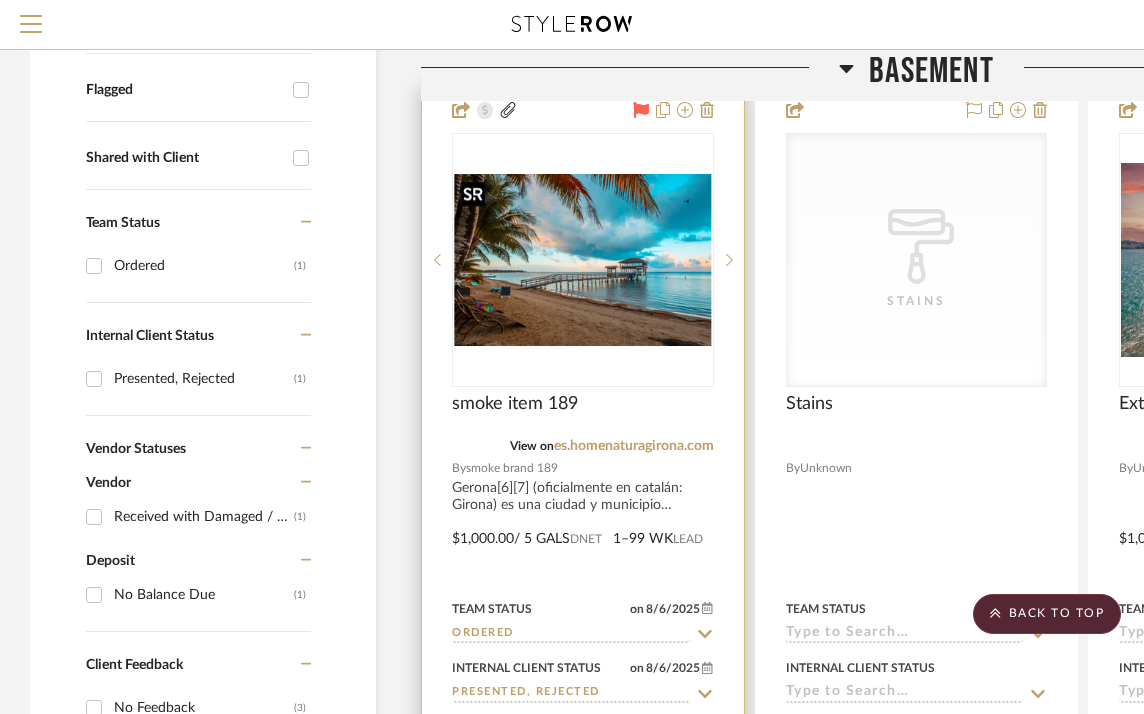 click at bounding box center (0, 0) 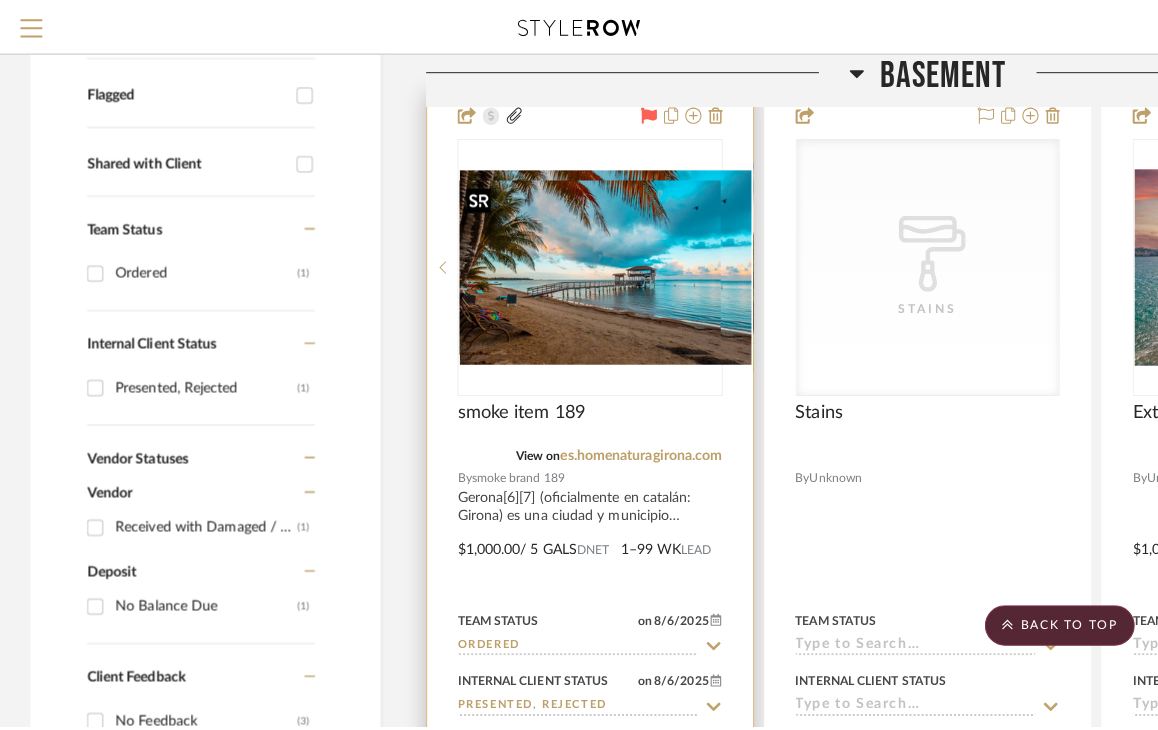 scroll, scrollTop: 0, scrollLeft: 0, axis: both 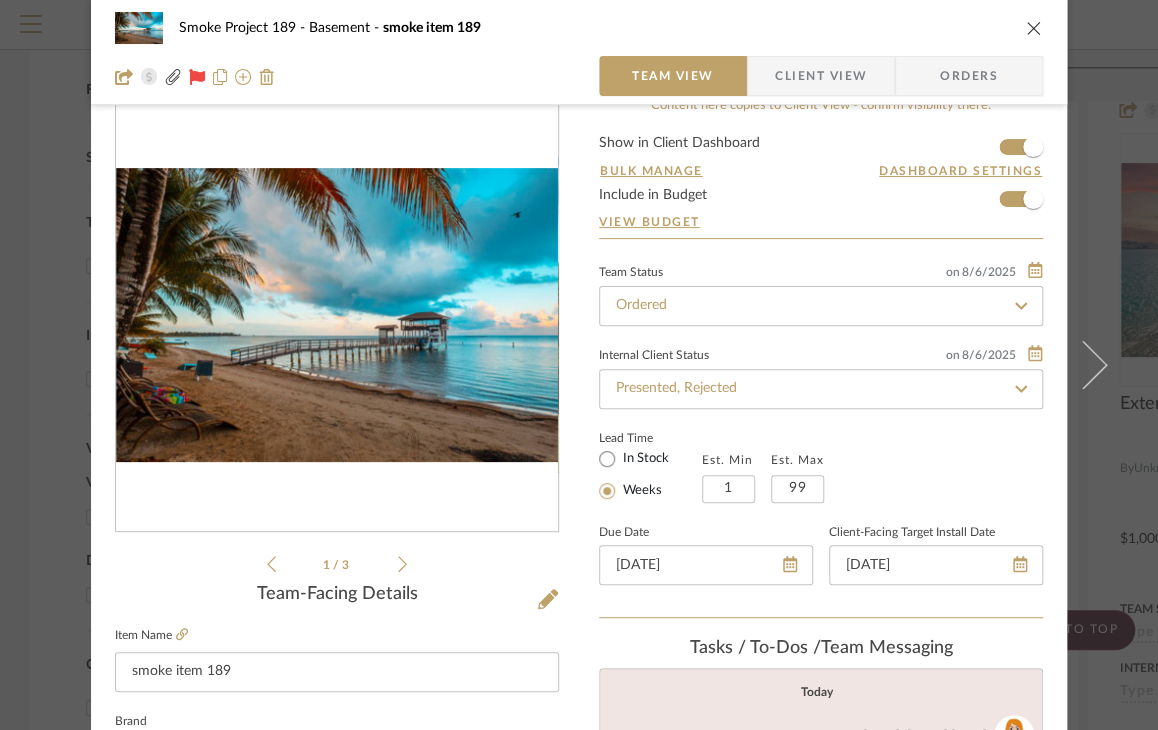 click at bounding box center (1034, 28) 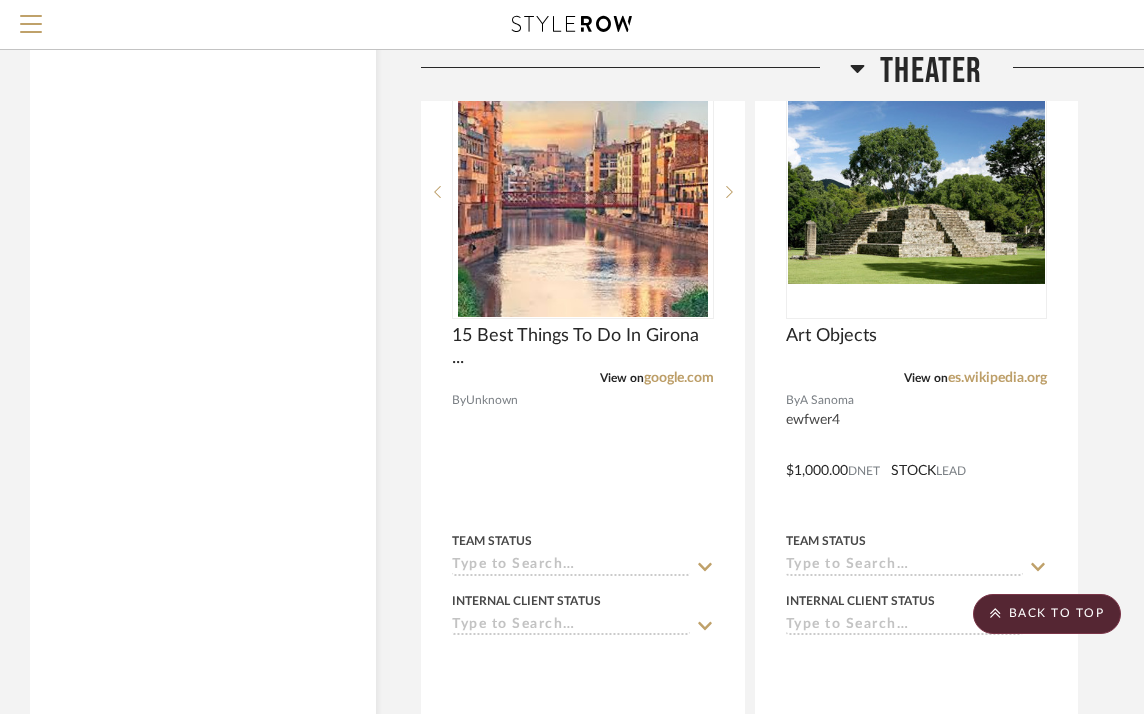 scroll, scrollTop: 5400, scrollLeft: 0, axis: vertical 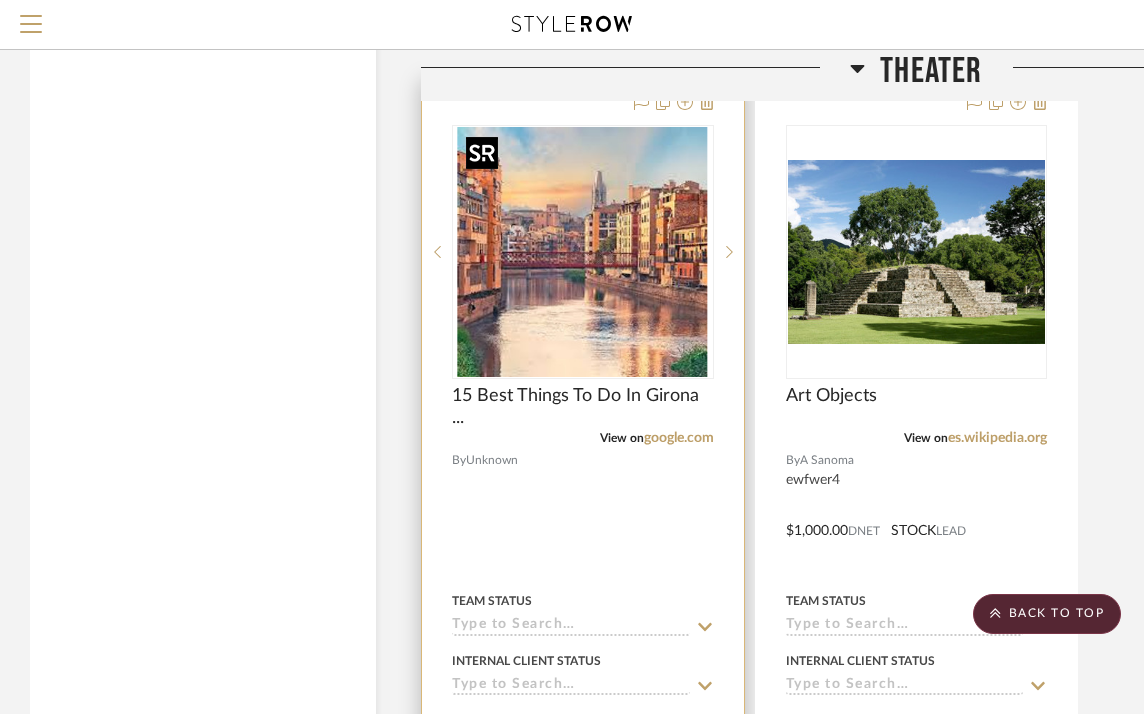 click at bounding box center [583, 252] 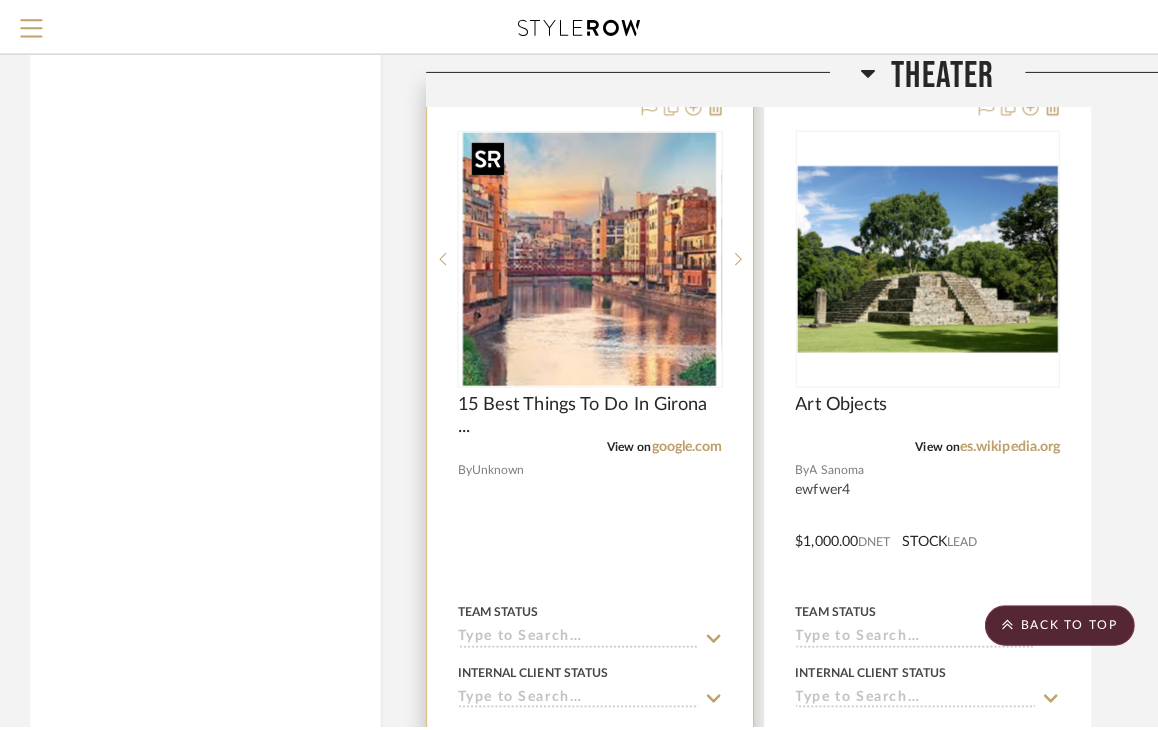 scroll, scrollTop: 0, scrollLeft: 0, axis: both 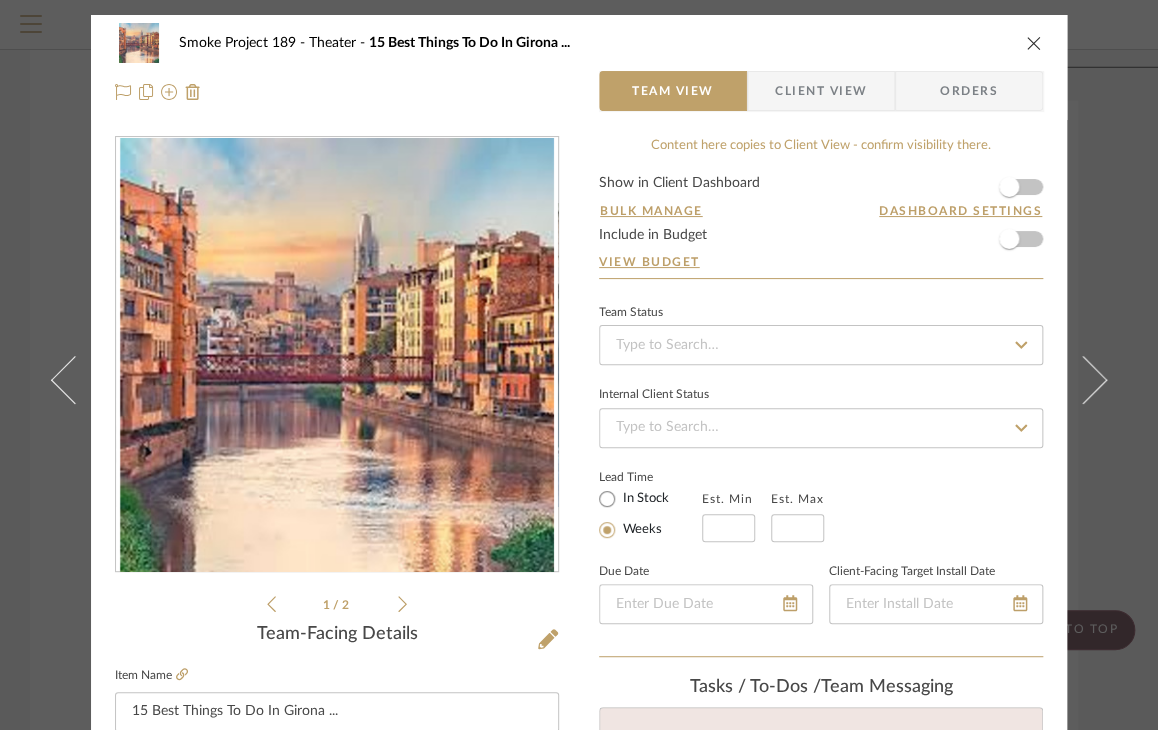 click at bounding box center (1034, 43) 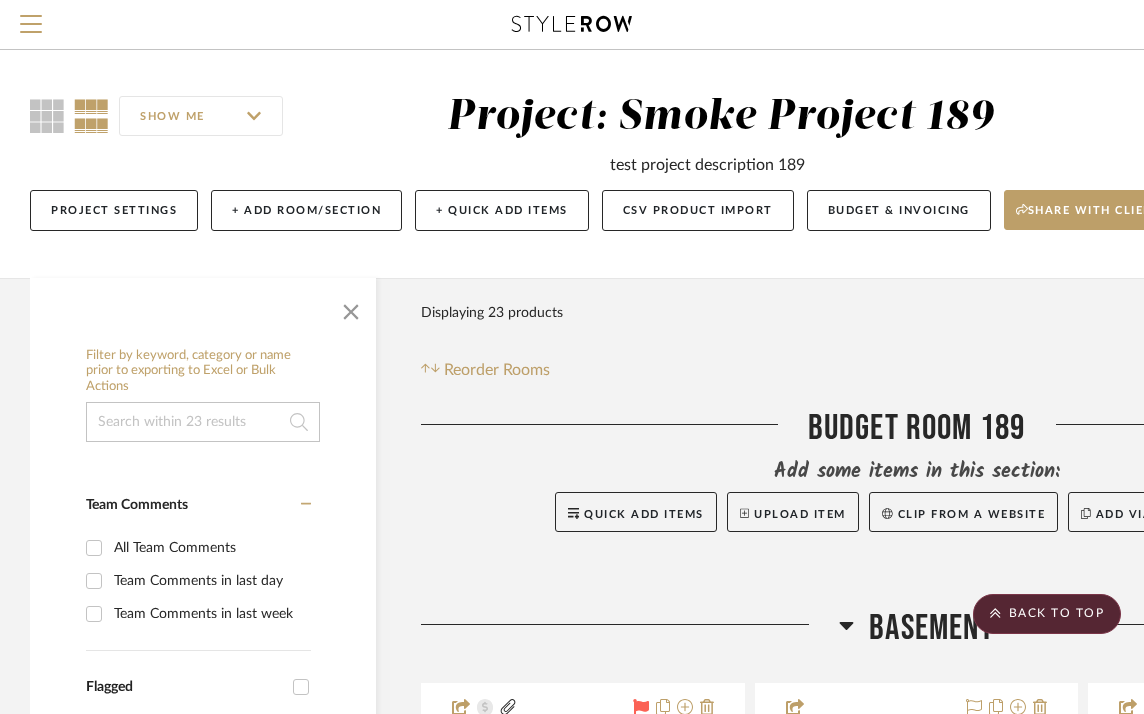 scroll, scrollTop: 0, scrollLeft: 0, axis: both 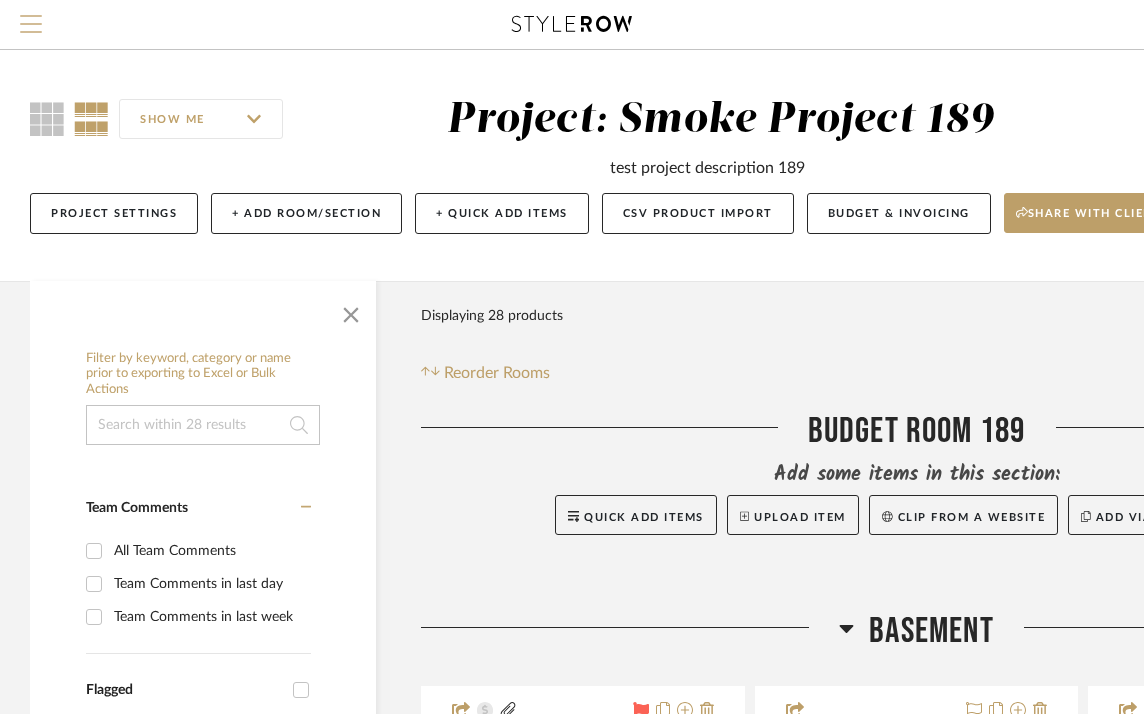 click at bounding box center (31, 30) 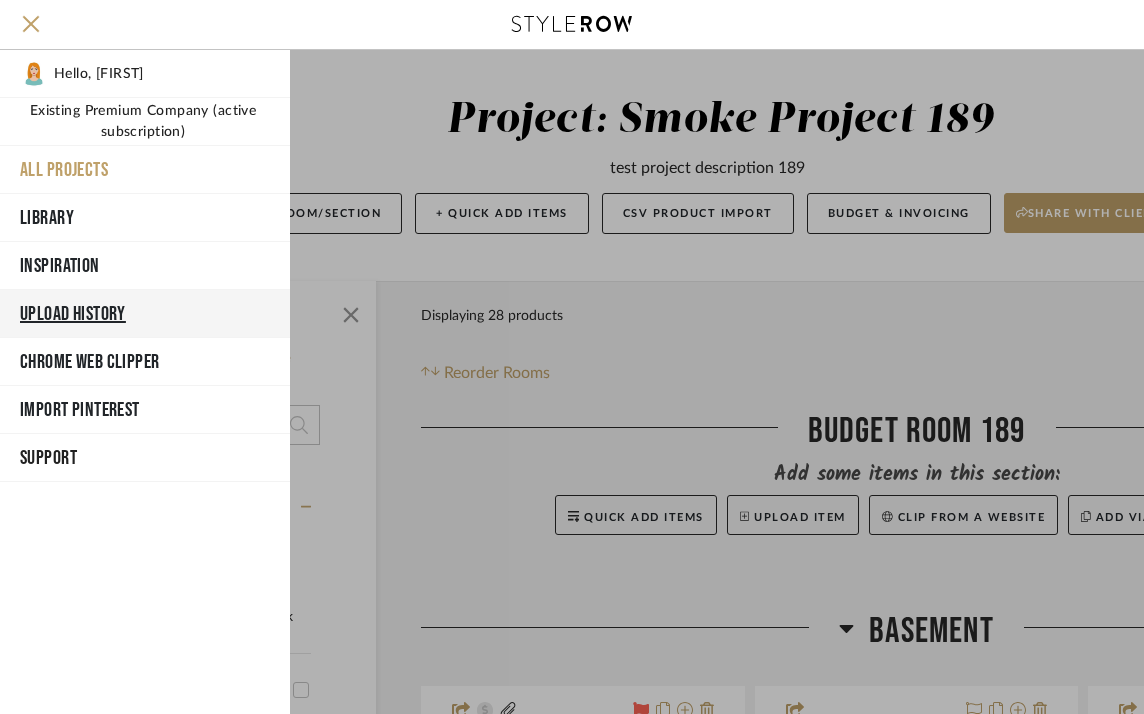 click on "Upload History" at bounding box center [145, 314] 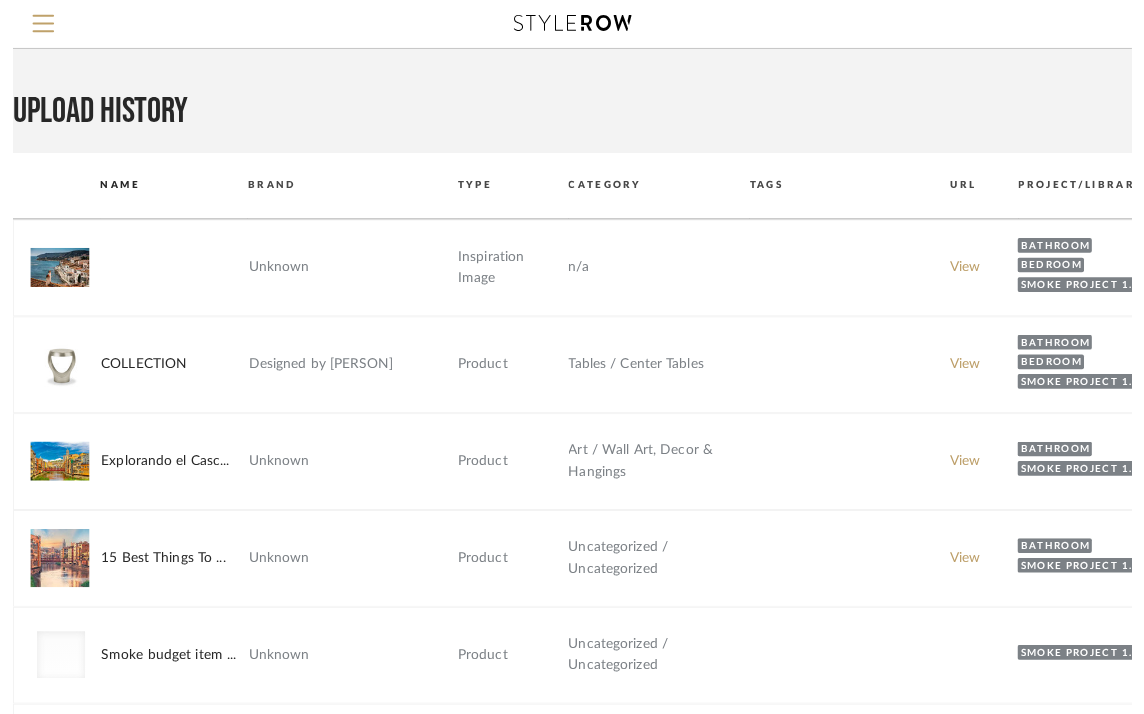 scroll, scrollTop: 0, scrollLeft: 0, axis: both 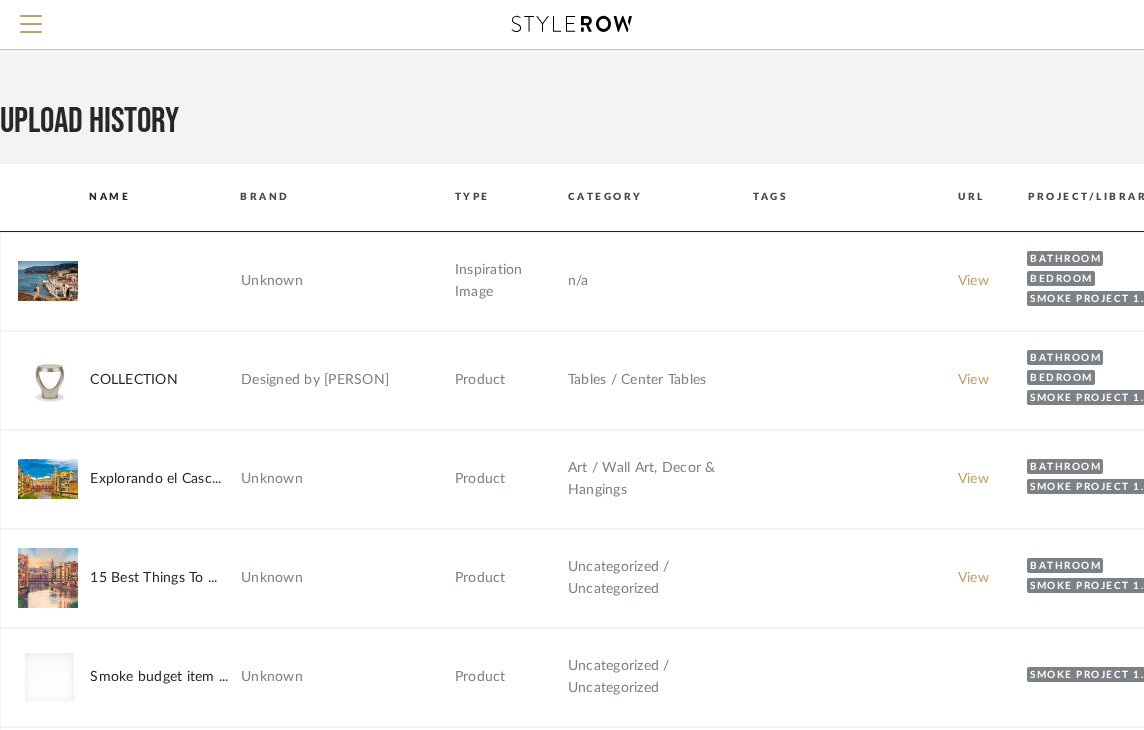 click on "Smoke Project 189" 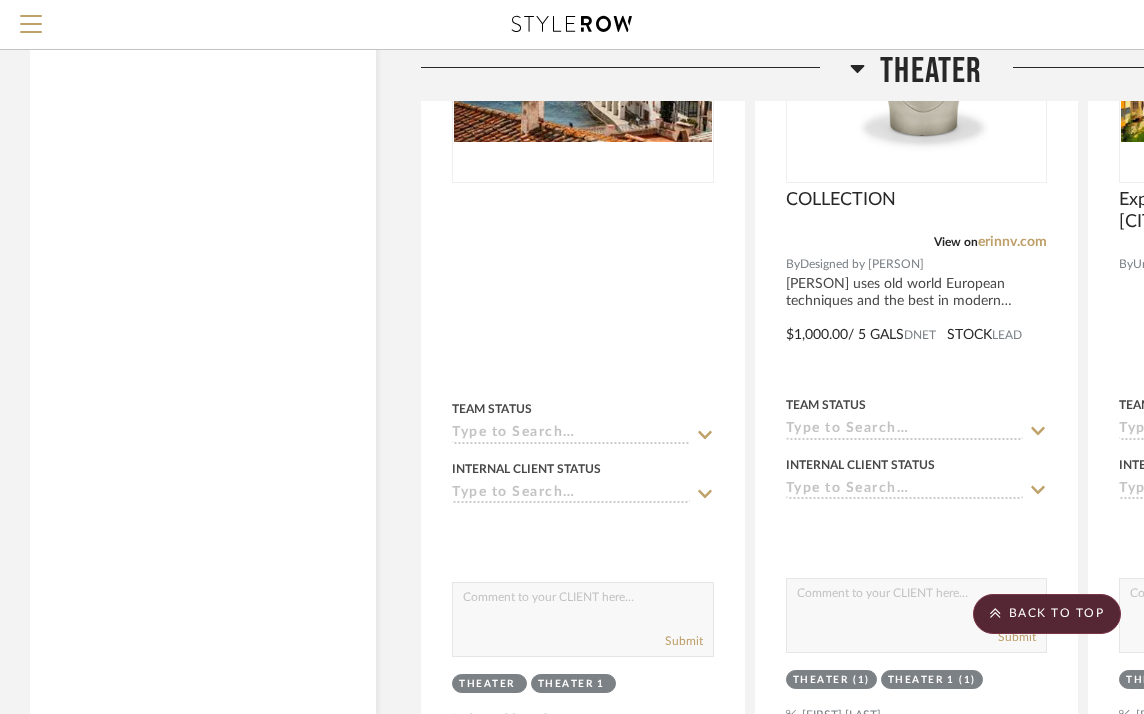scroll, scrollTop: 5400, scrollLeft: 0, axis: vertical 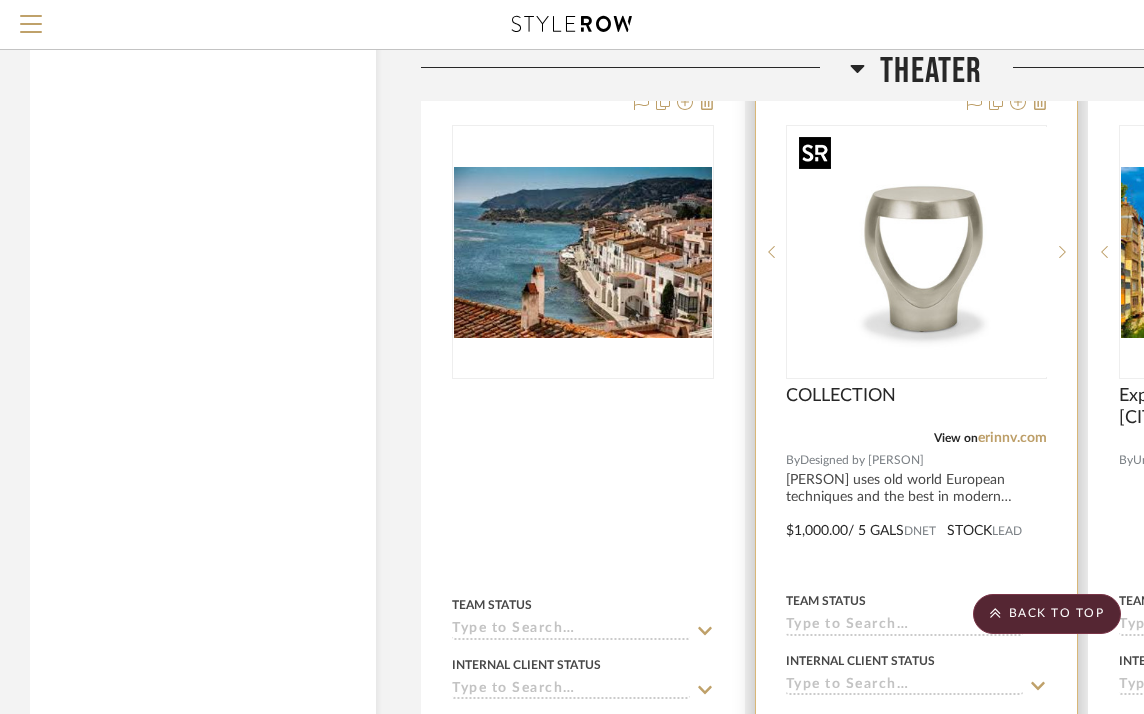 click at bounding box center [932, 252] 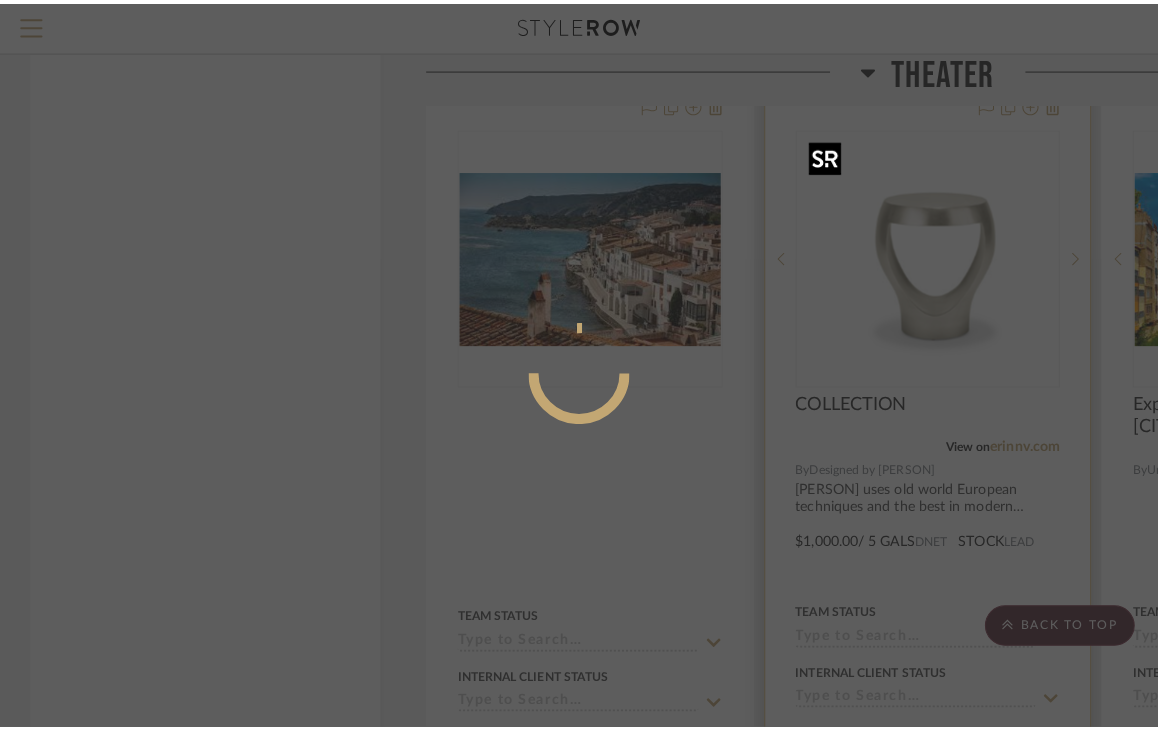 scroll, scrollTop: 0, scrollLeft: 0, axis: both 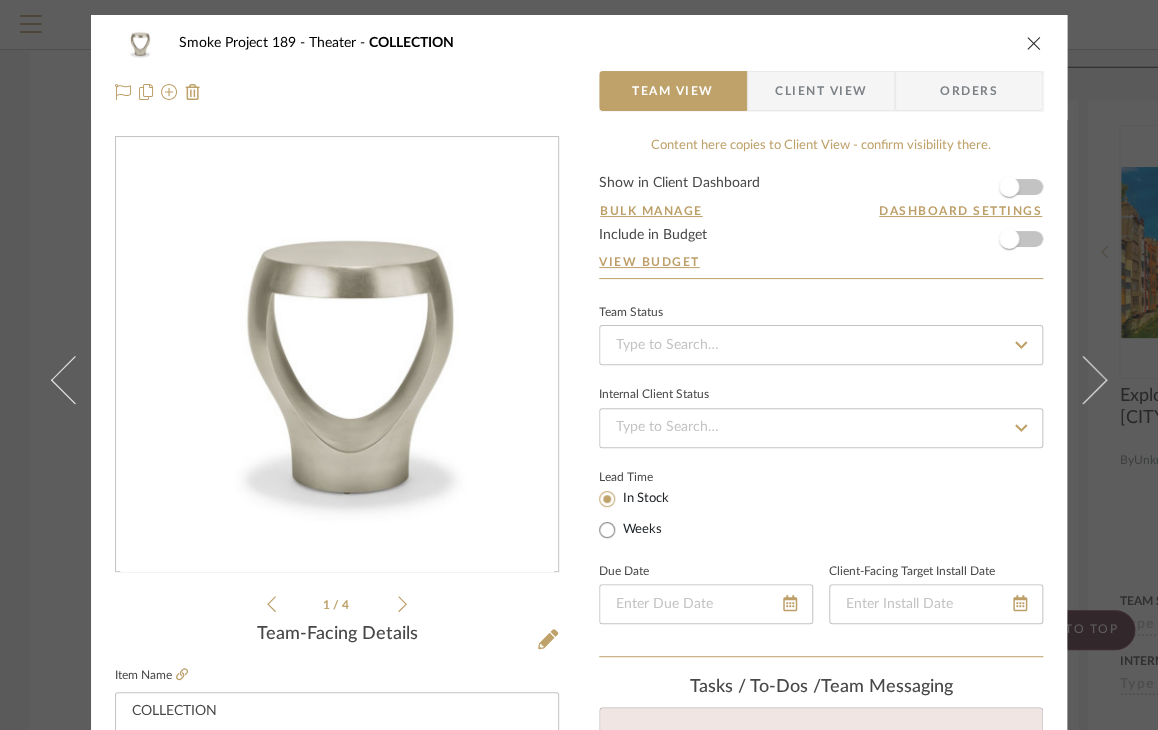 click at bounding box center [1034, 43] 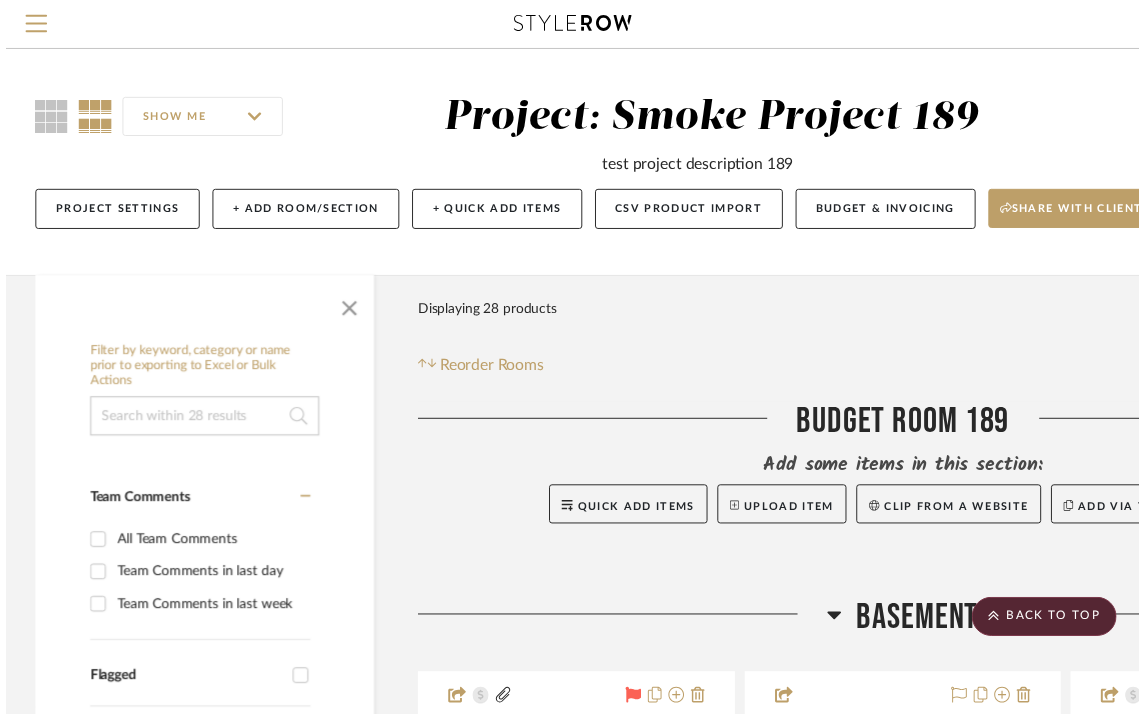 scroll, scrollTop: 5400, scrollLeft: 0, axis: vertical 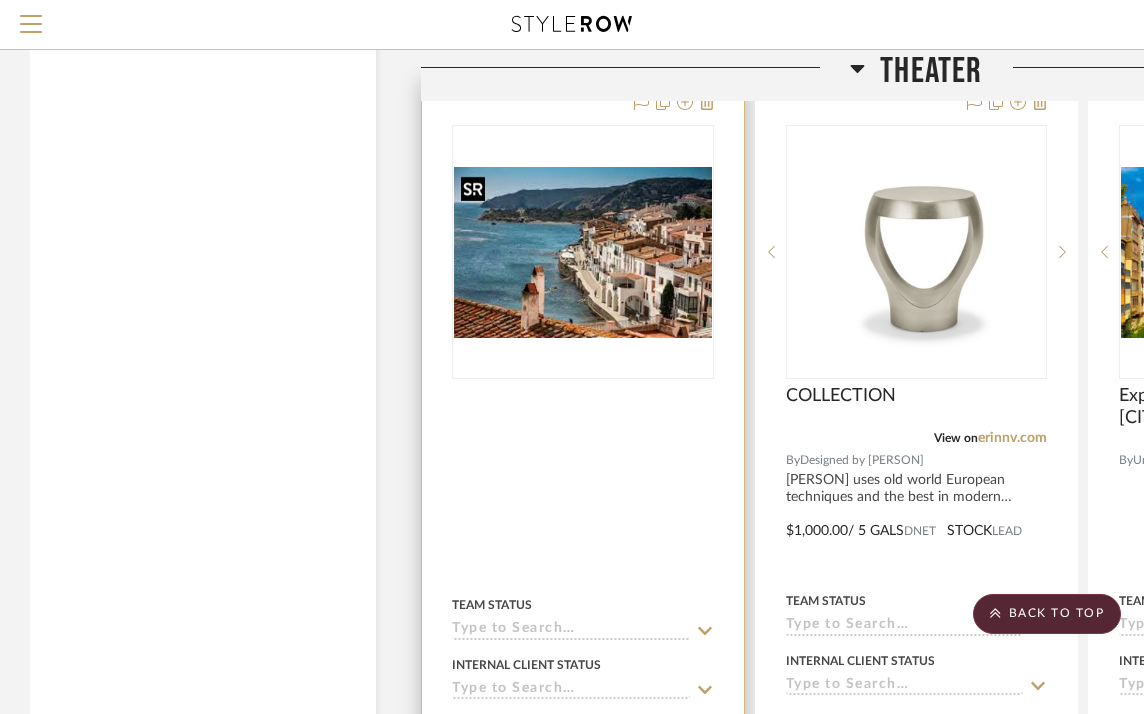 click at bounding box center [0, 0] 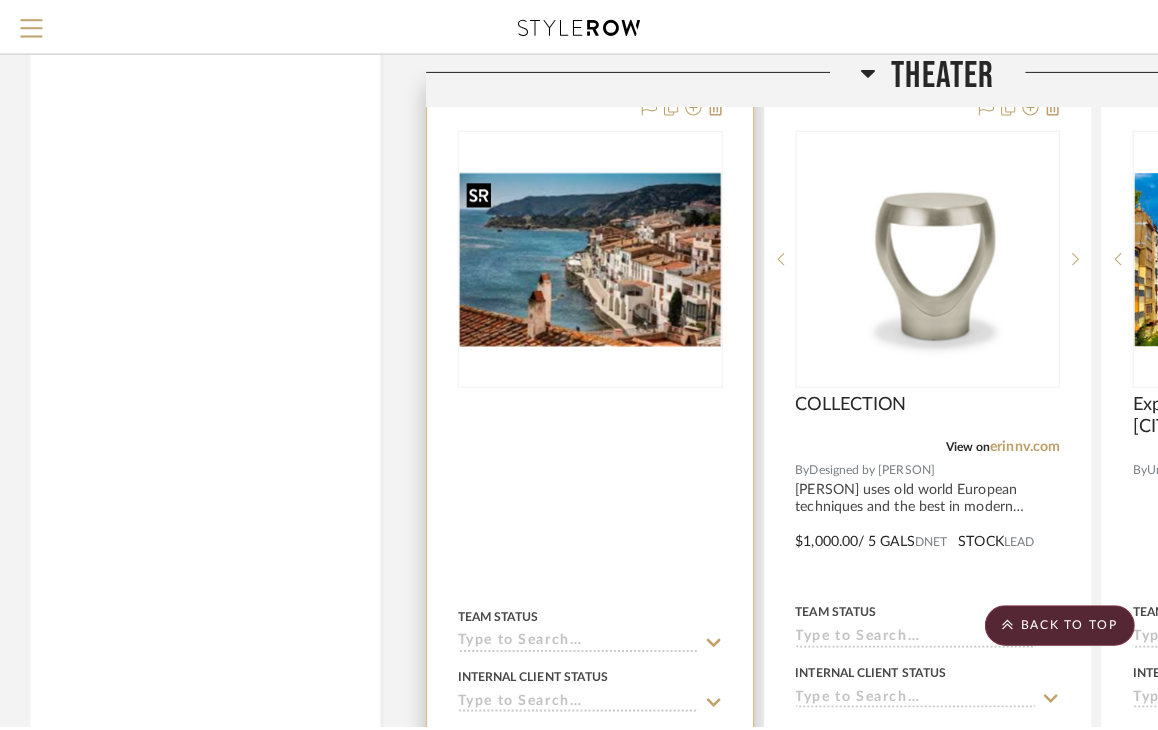 scroll, scrollTop: 0, scrollLeft: 0, axis: both 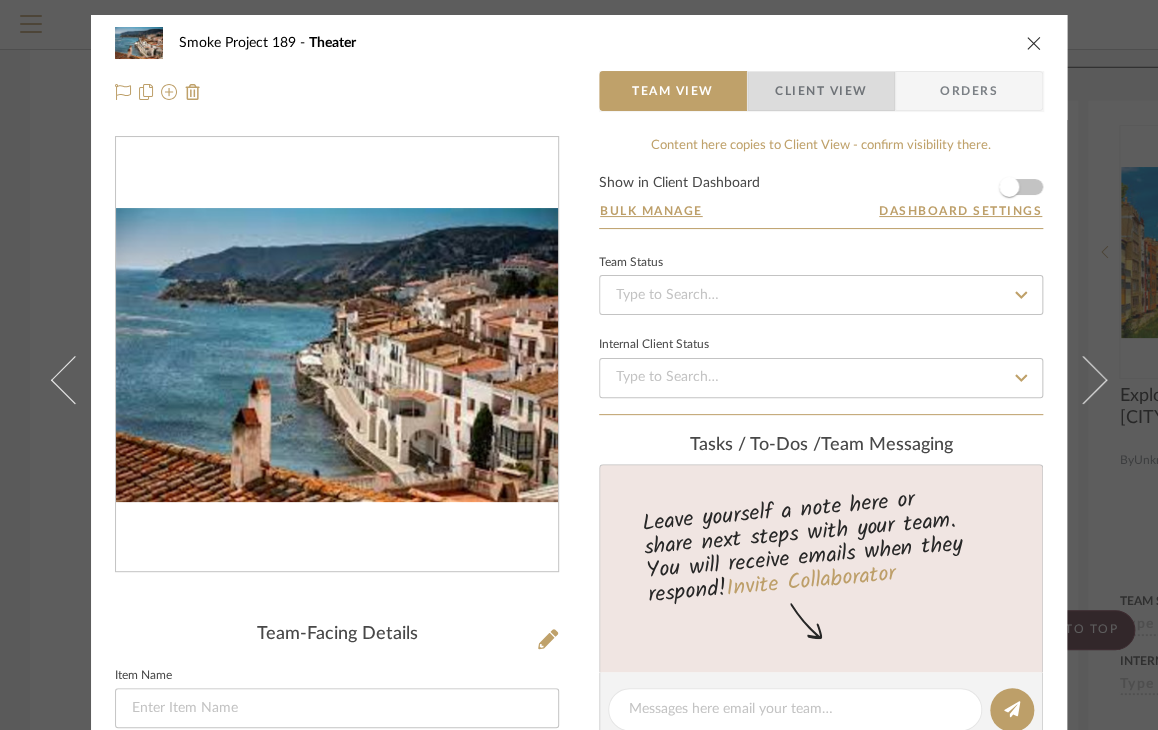 click on "Client View" at bounding box center (821, 91) 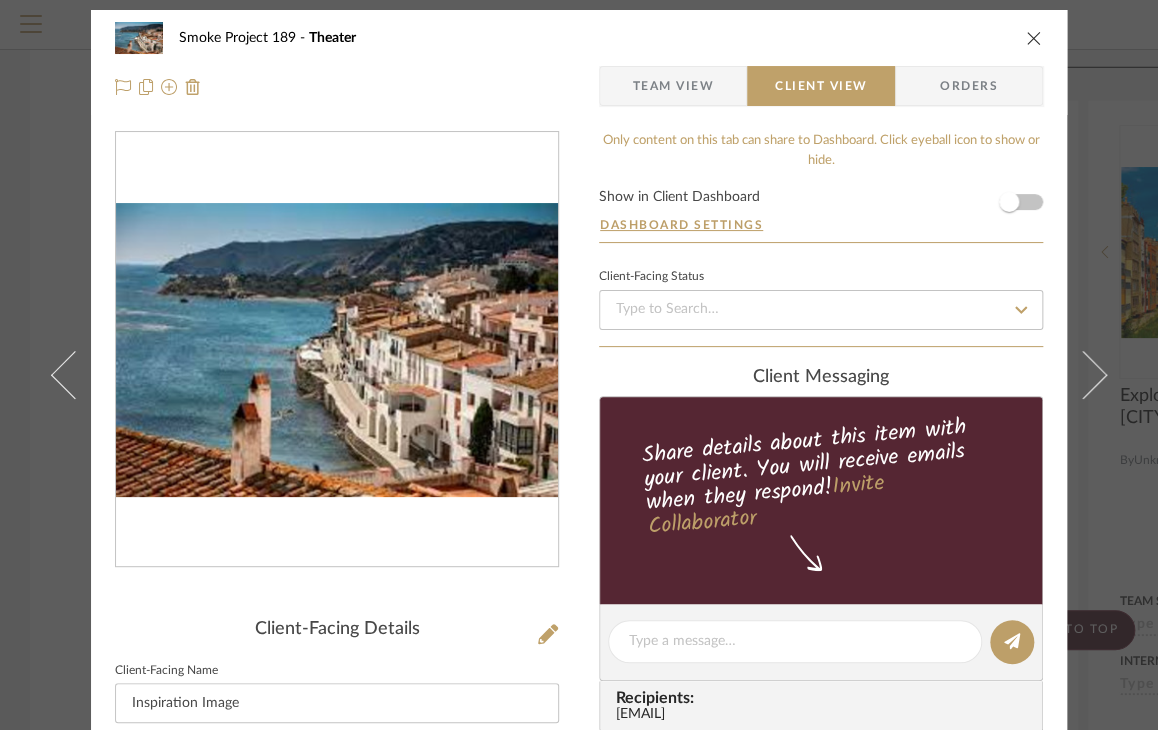 scroll, scrollTop: 0, scrollLeft: 0, axis: both 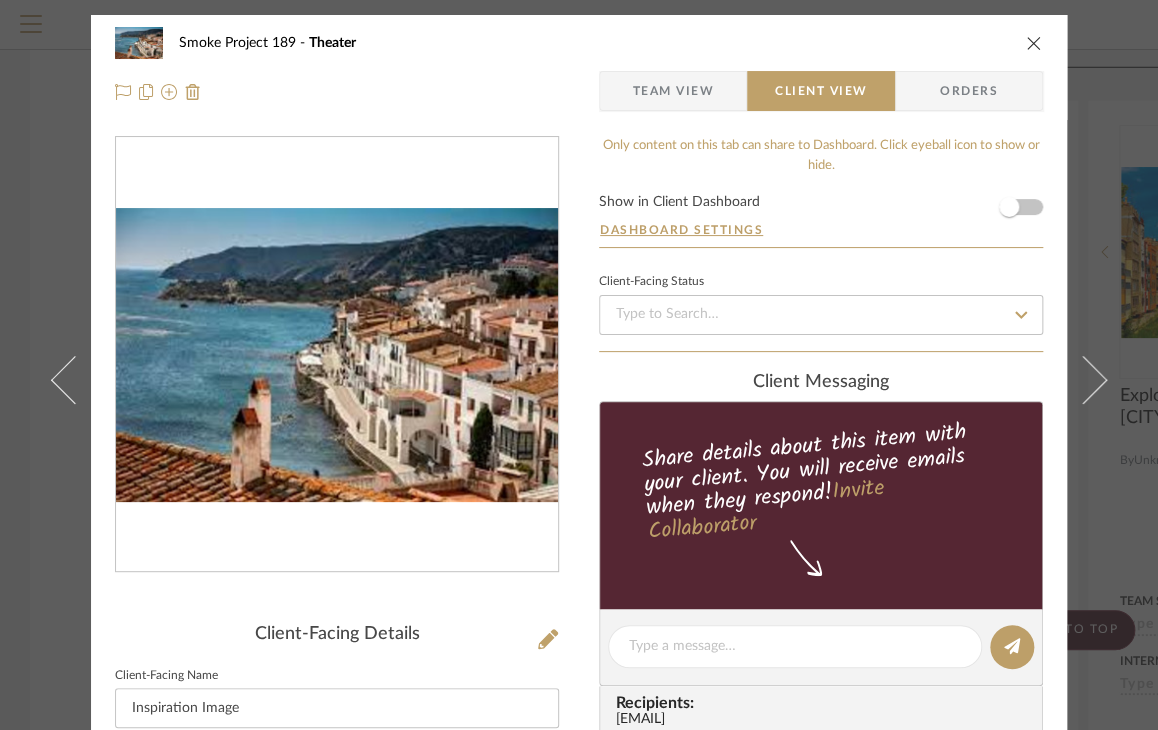 click at bounding box center [1034, 43] 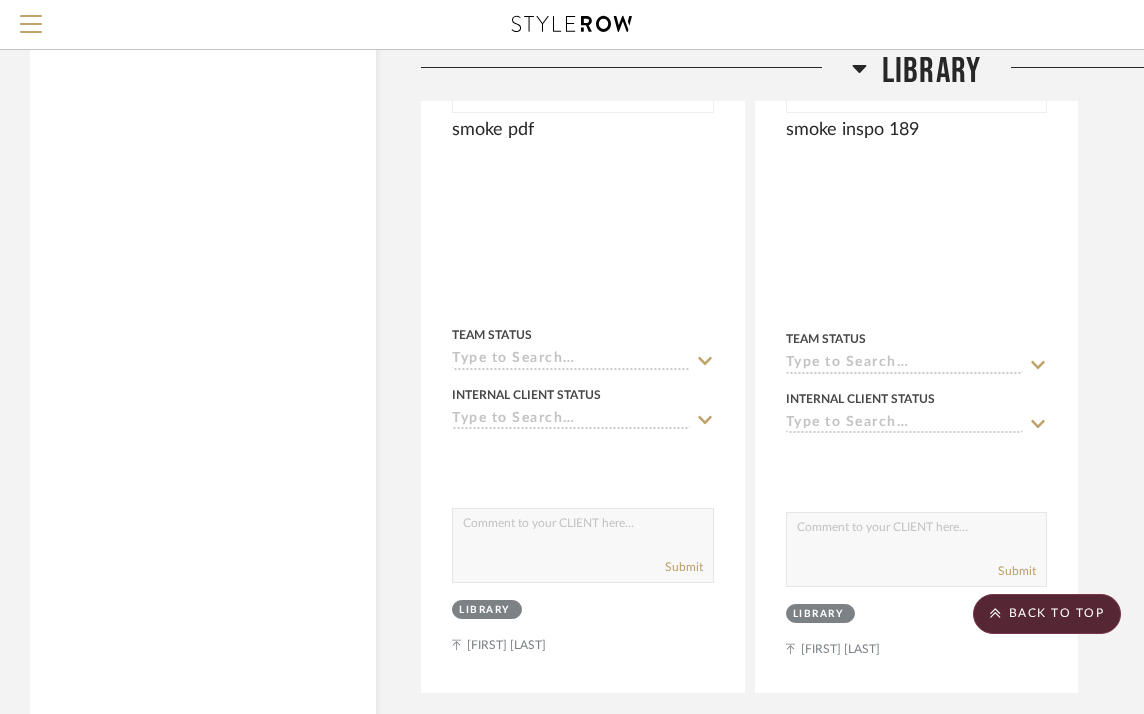 scroll, scrollTop: 4600, scrollLeft: 0, axis: vertical 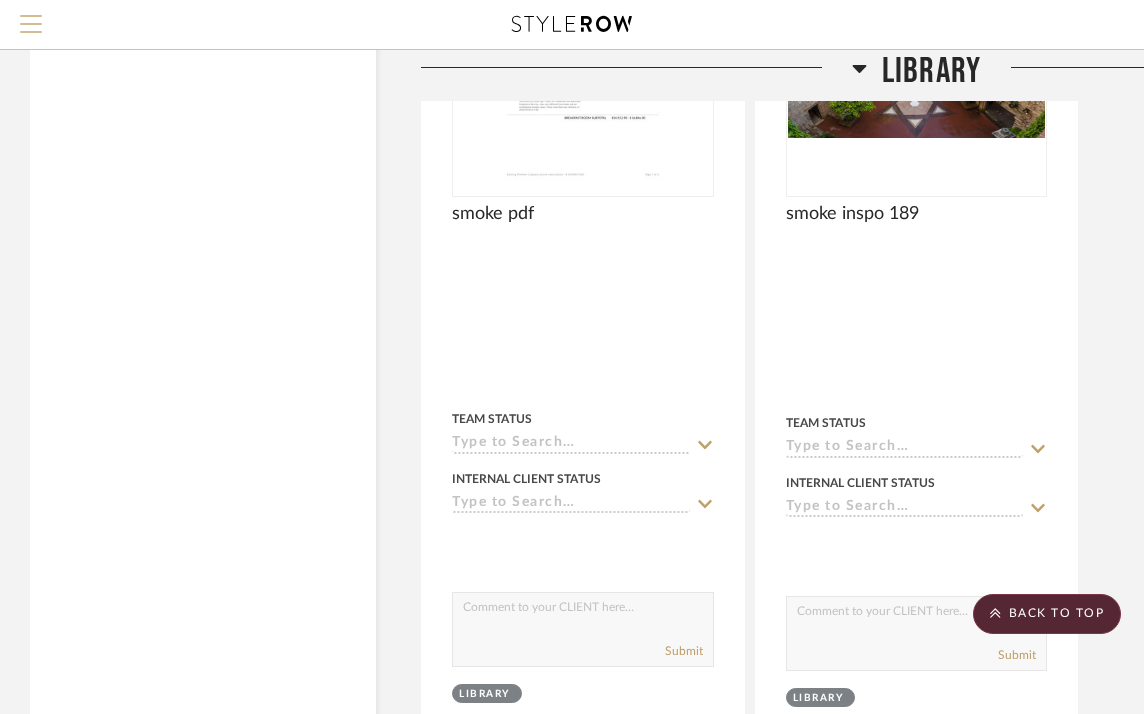 click at bounding box center (31, 24) 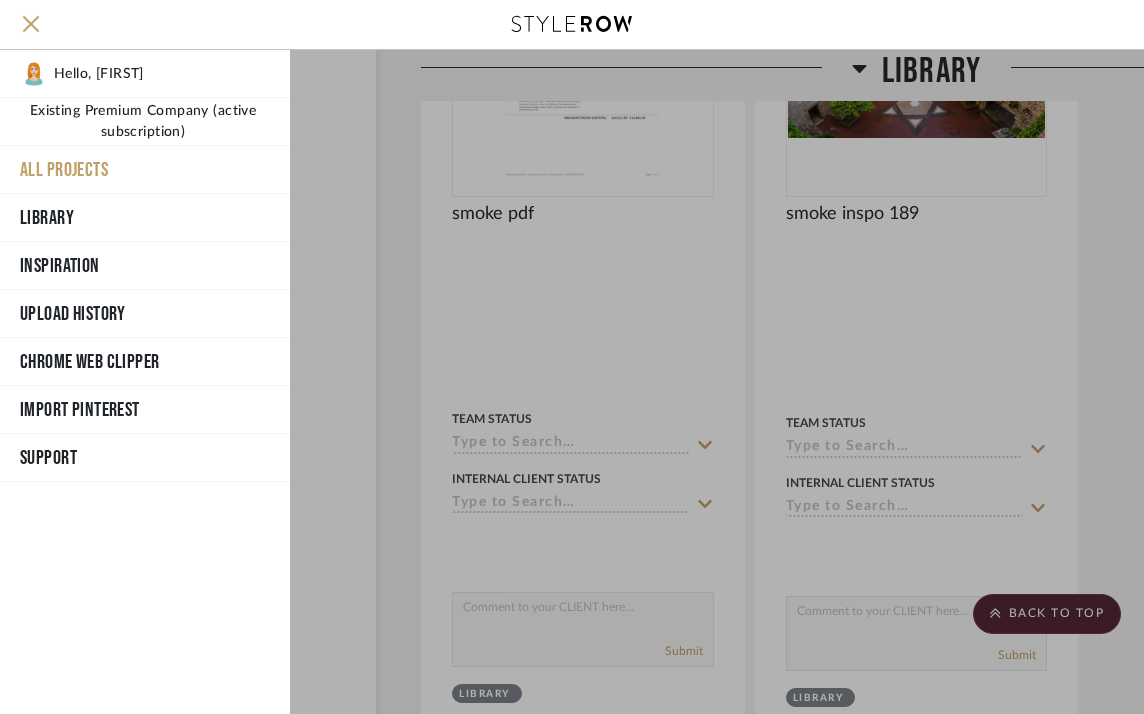 click on "All Projects" at bounding box center [145, 170] 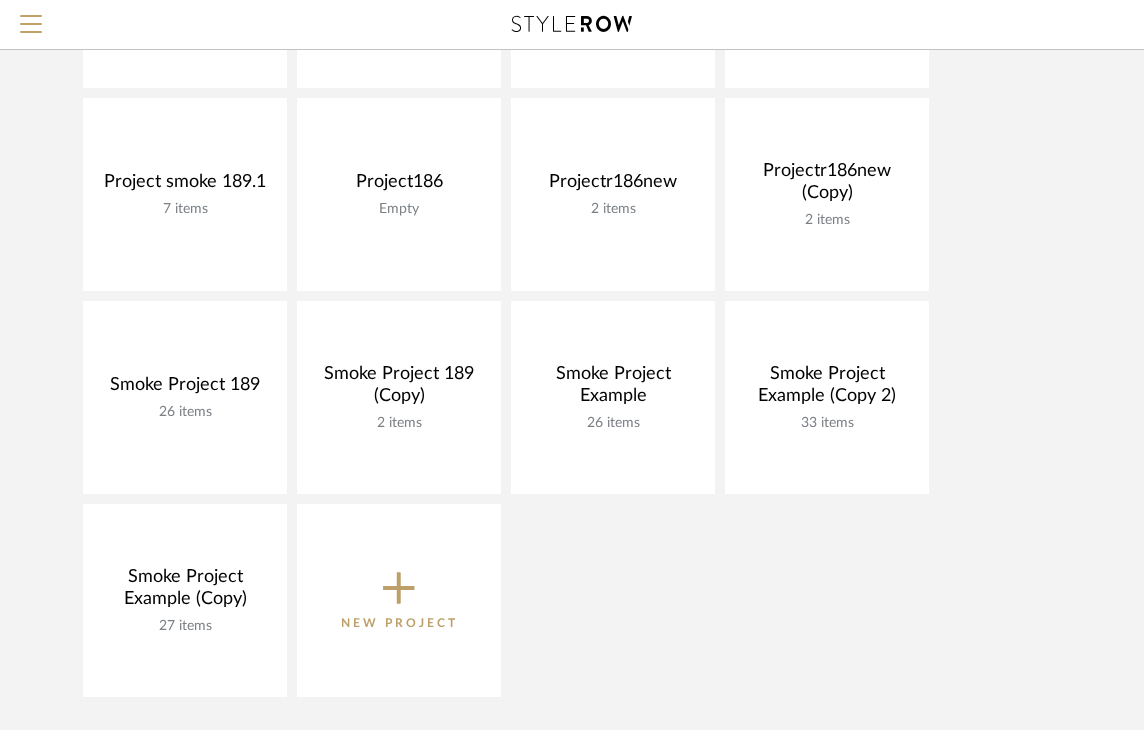 scroll, scrollTop: 1563, scrollLeft: 0, axis: vertical 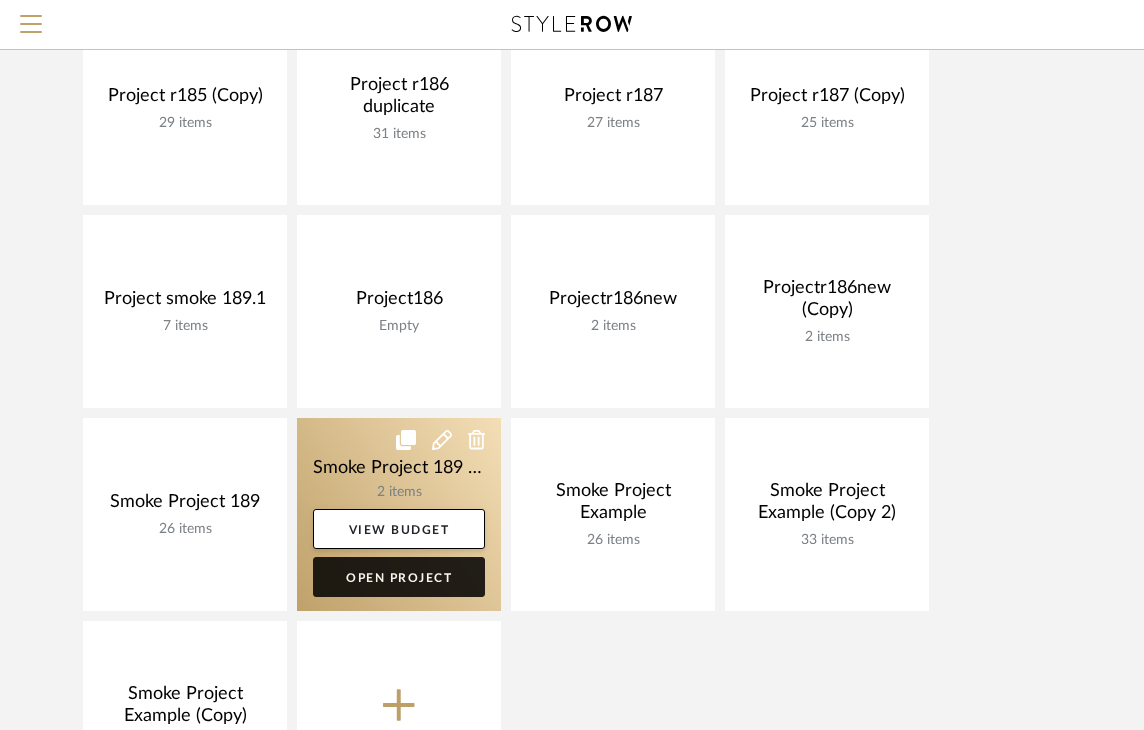 click on "Open Project" 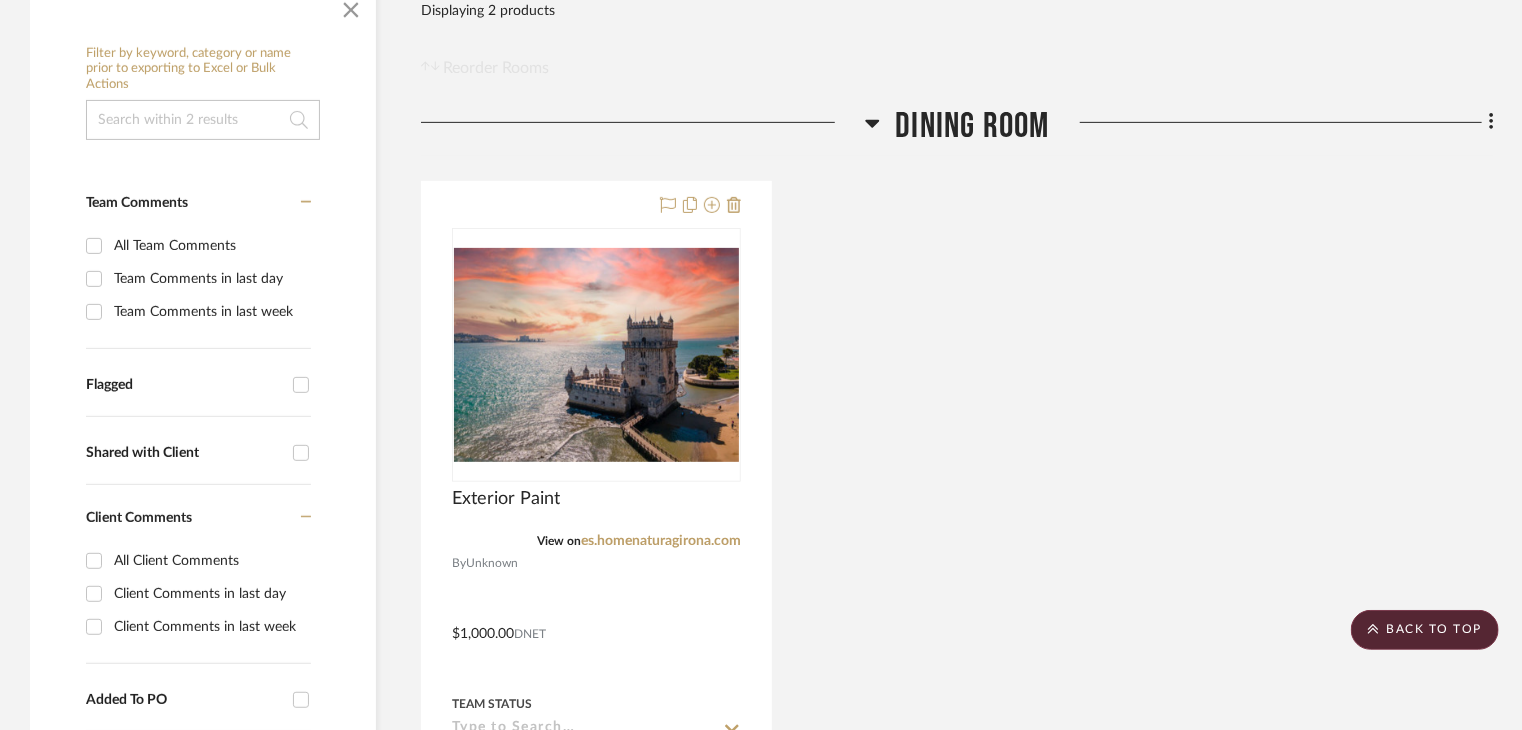 scroll, scrollTop: 0, scrollLeft: 0, axis: both 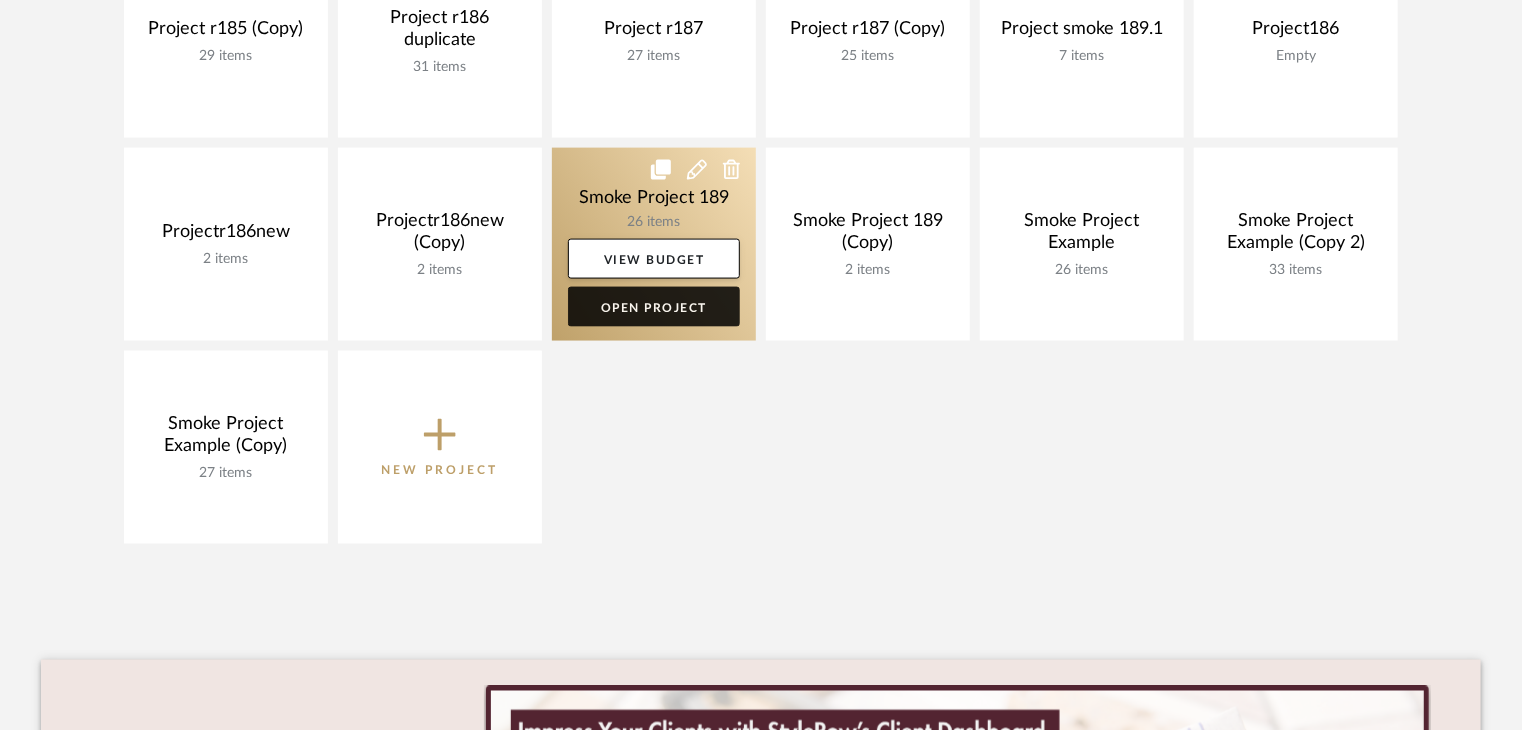 click on "Open Project" 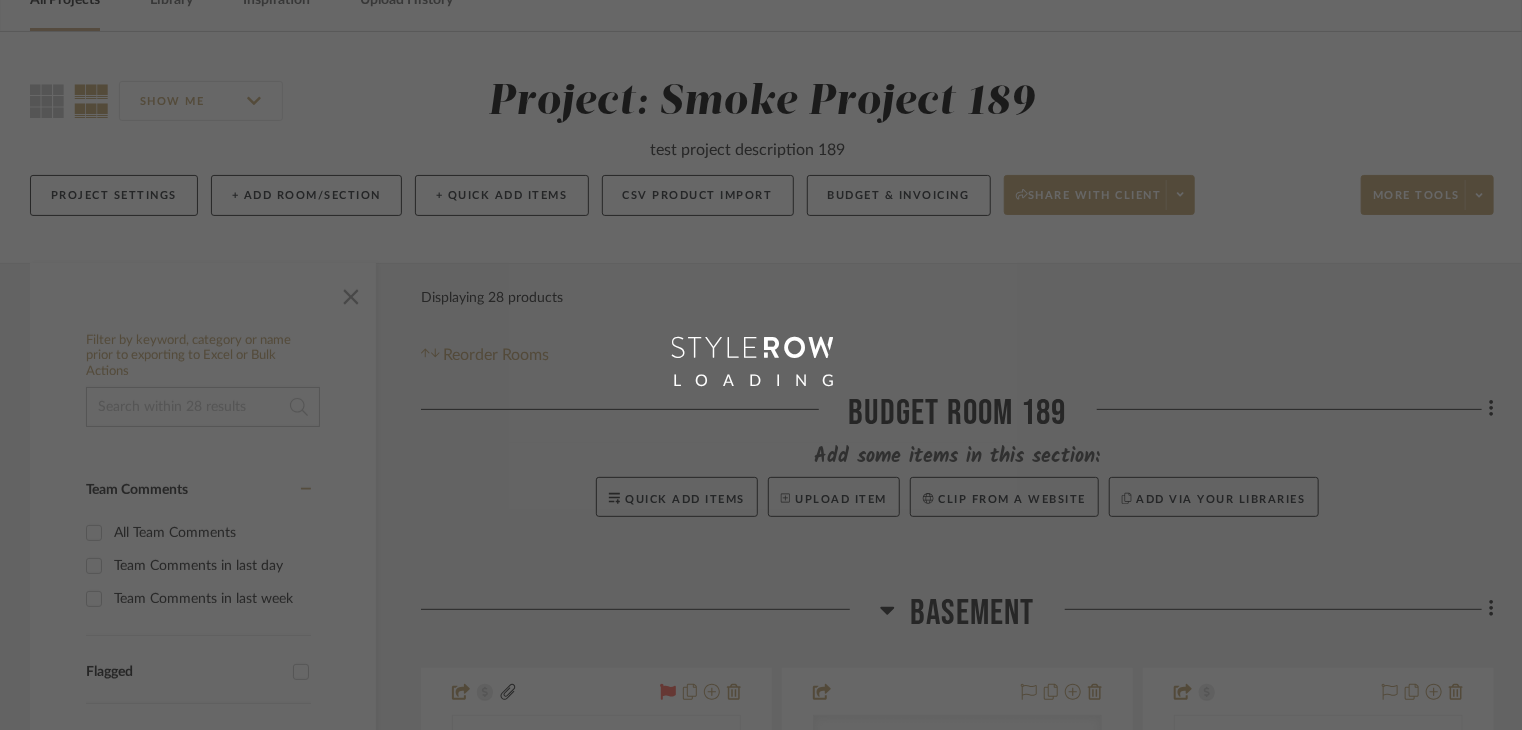 scroll, scrollTop: 0, scrollLeft: 0, axis: both 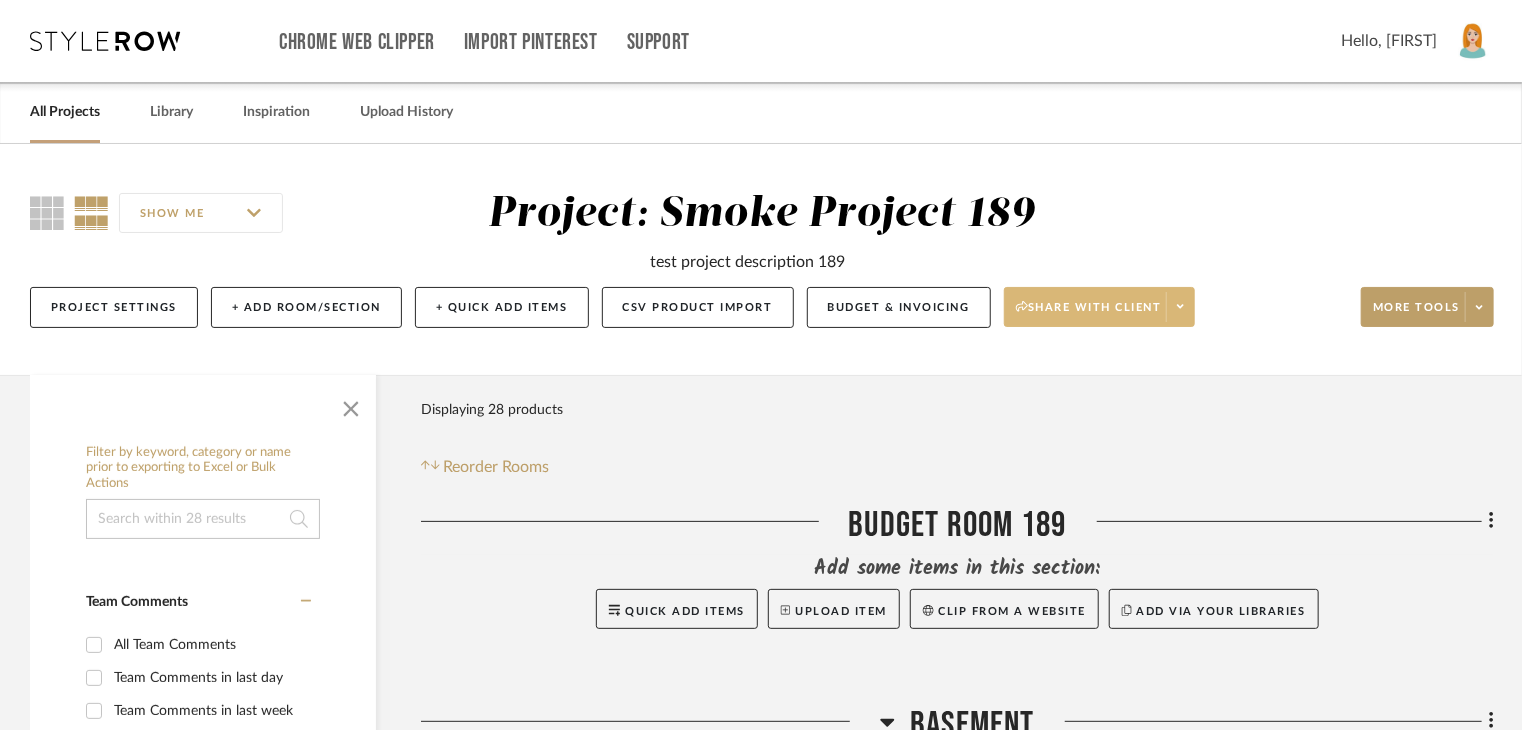 click on "Share with client" 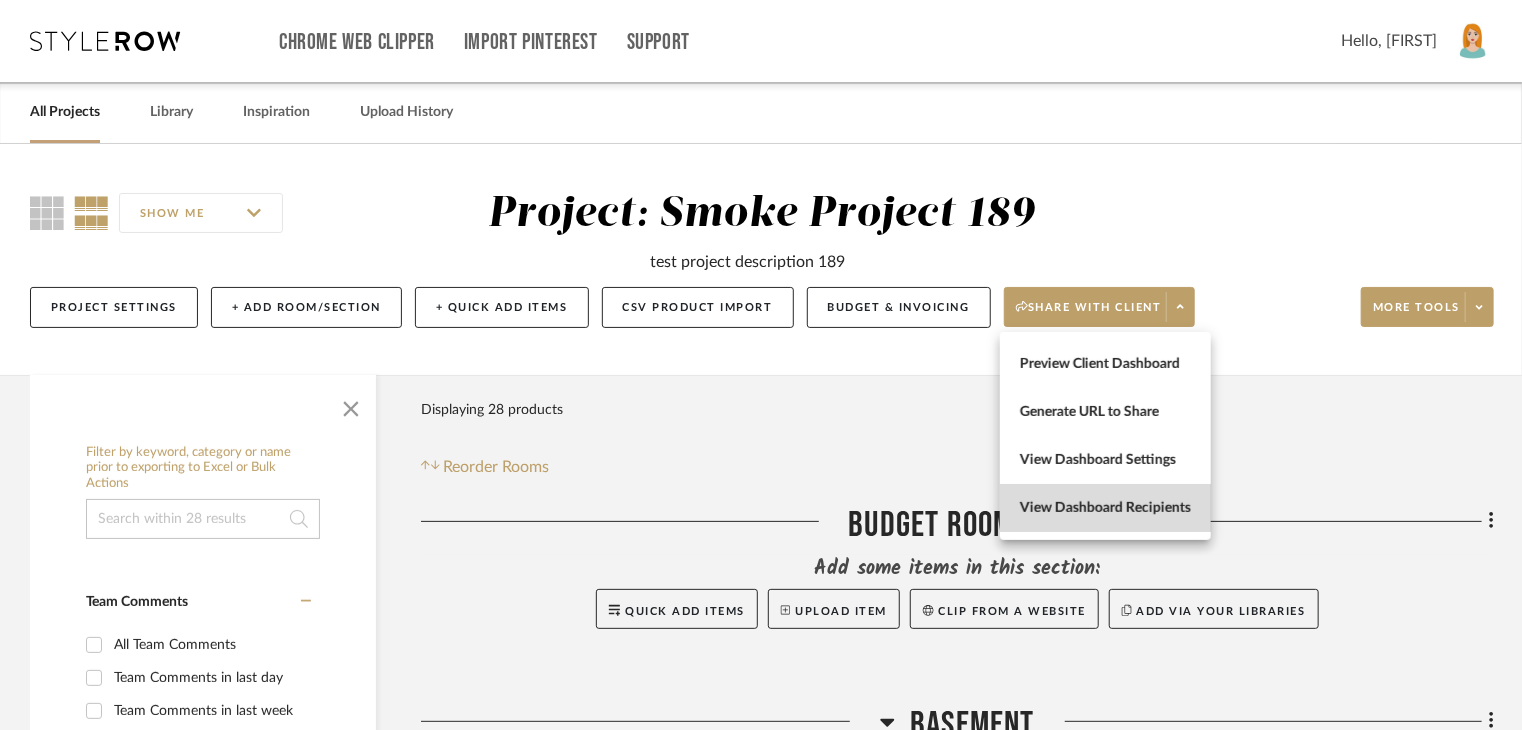 click on "View Dashboard Recipients" at bounding box center (1105, 508) 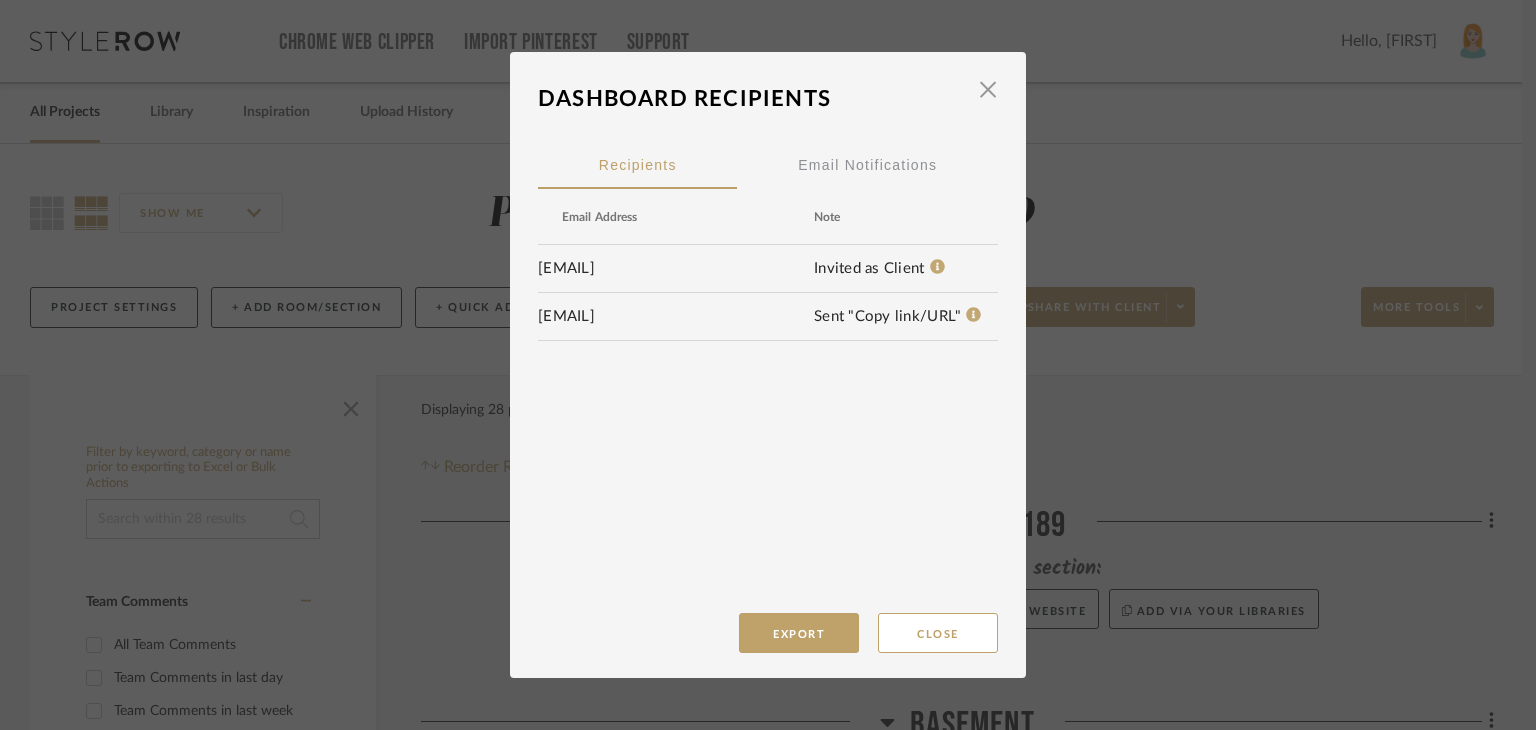 drag, startPoint x: 598, startPoint y: 268, endPoint x: 523, endPoint y: 265, distance: 75.059975 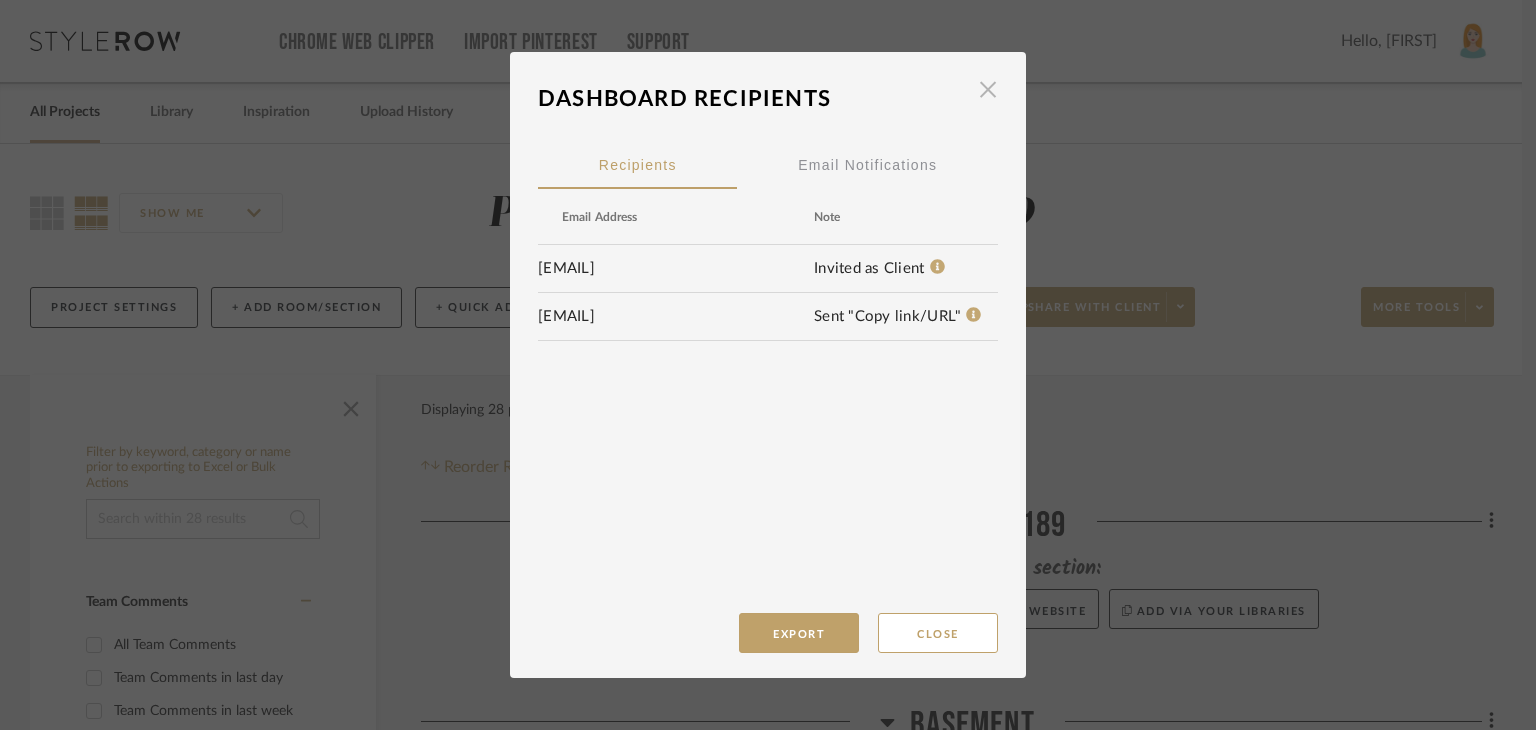 click at bounding box center (988, 89) 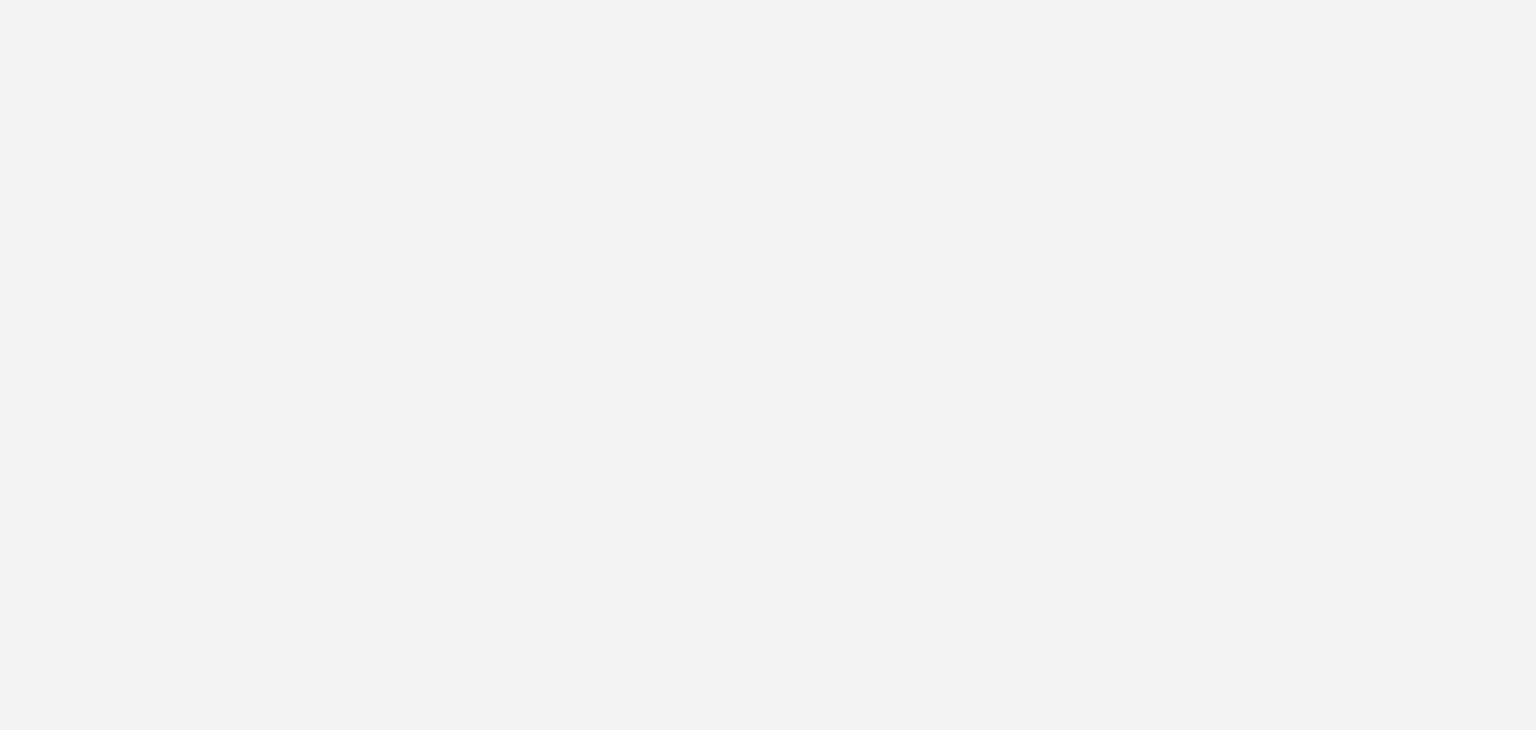 scroll, scrollTop: 0, scrollLeft: 0, axis: both 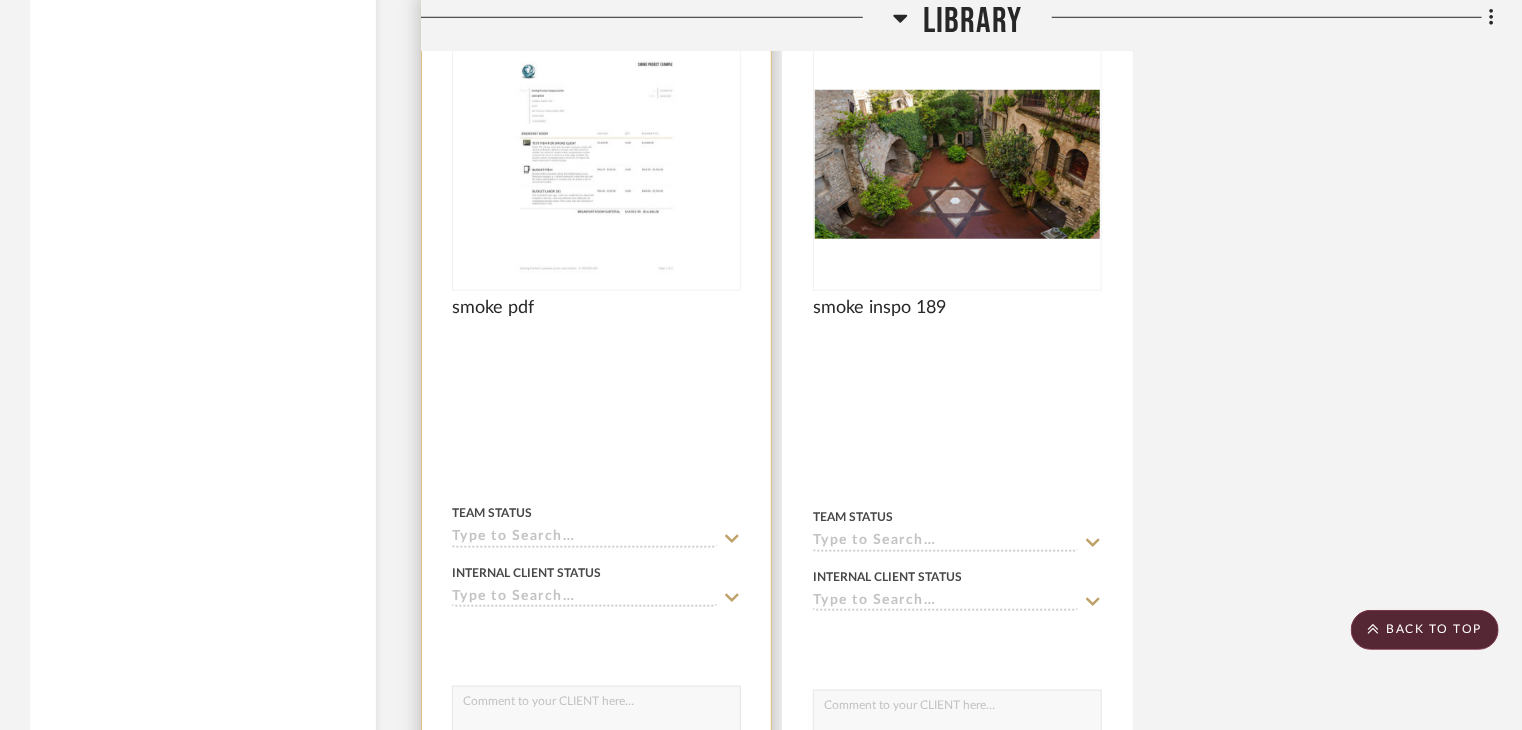 click at bounding box center [0, 0] 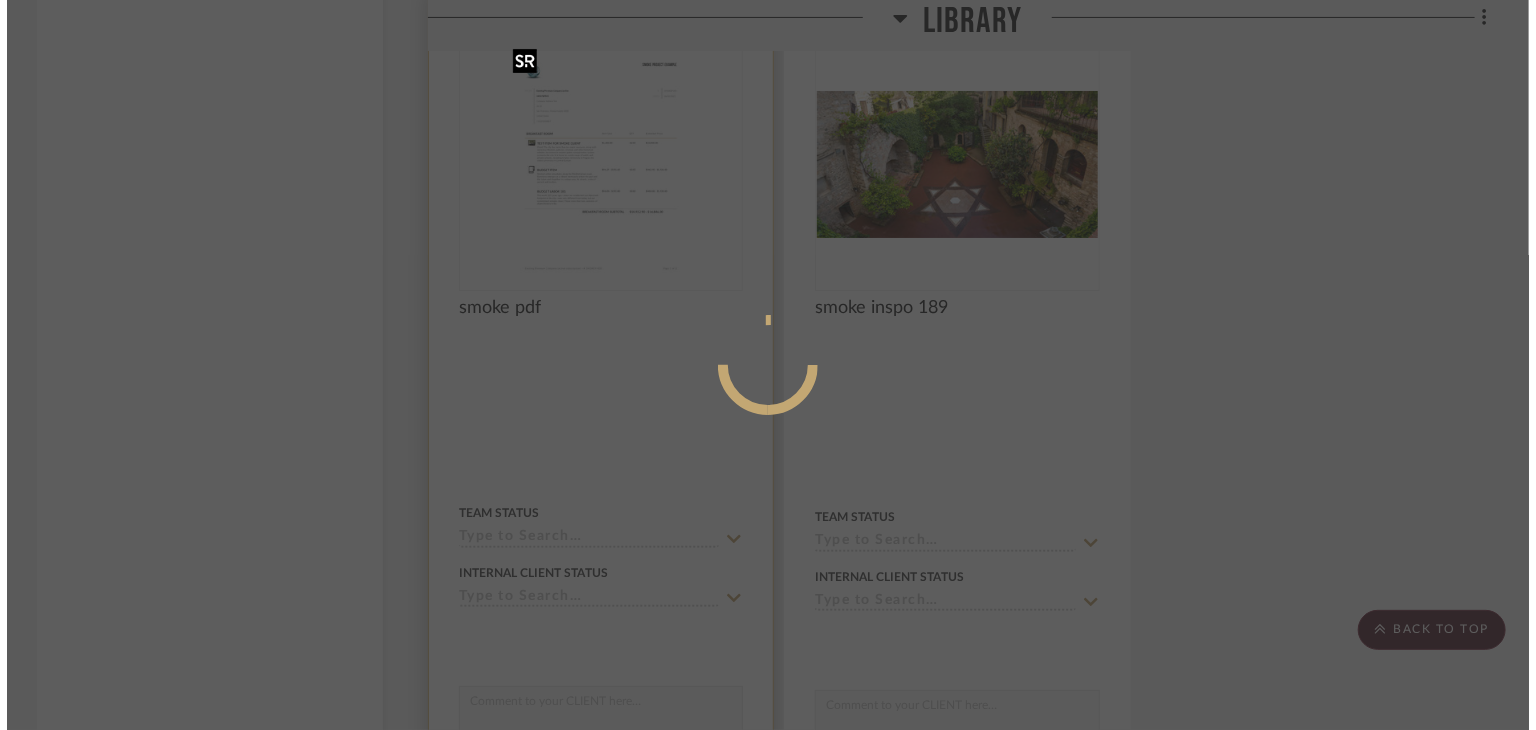 scroll, scrollTop: 0, scrollLeft: 0, axis: both 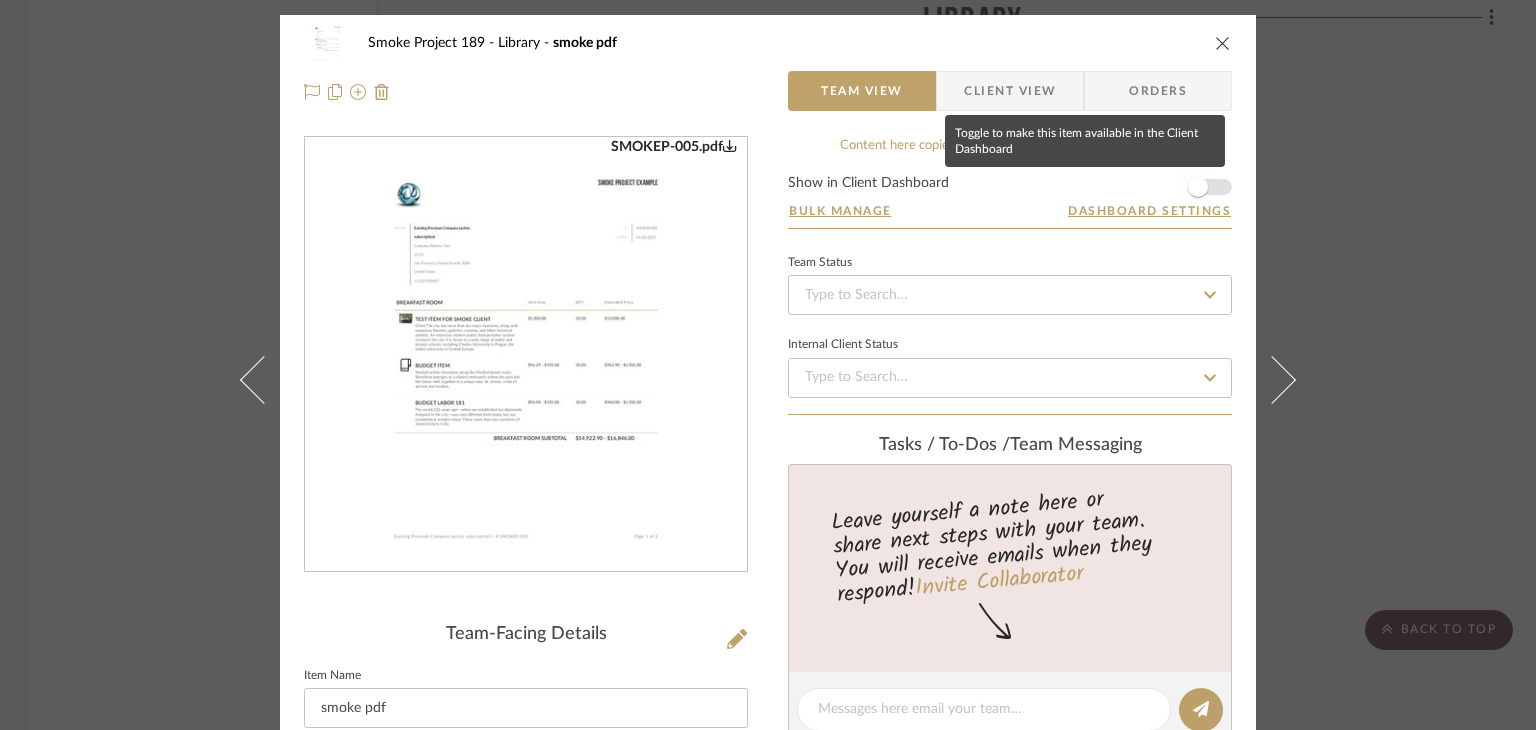 click at bounding box center [1198, 187] 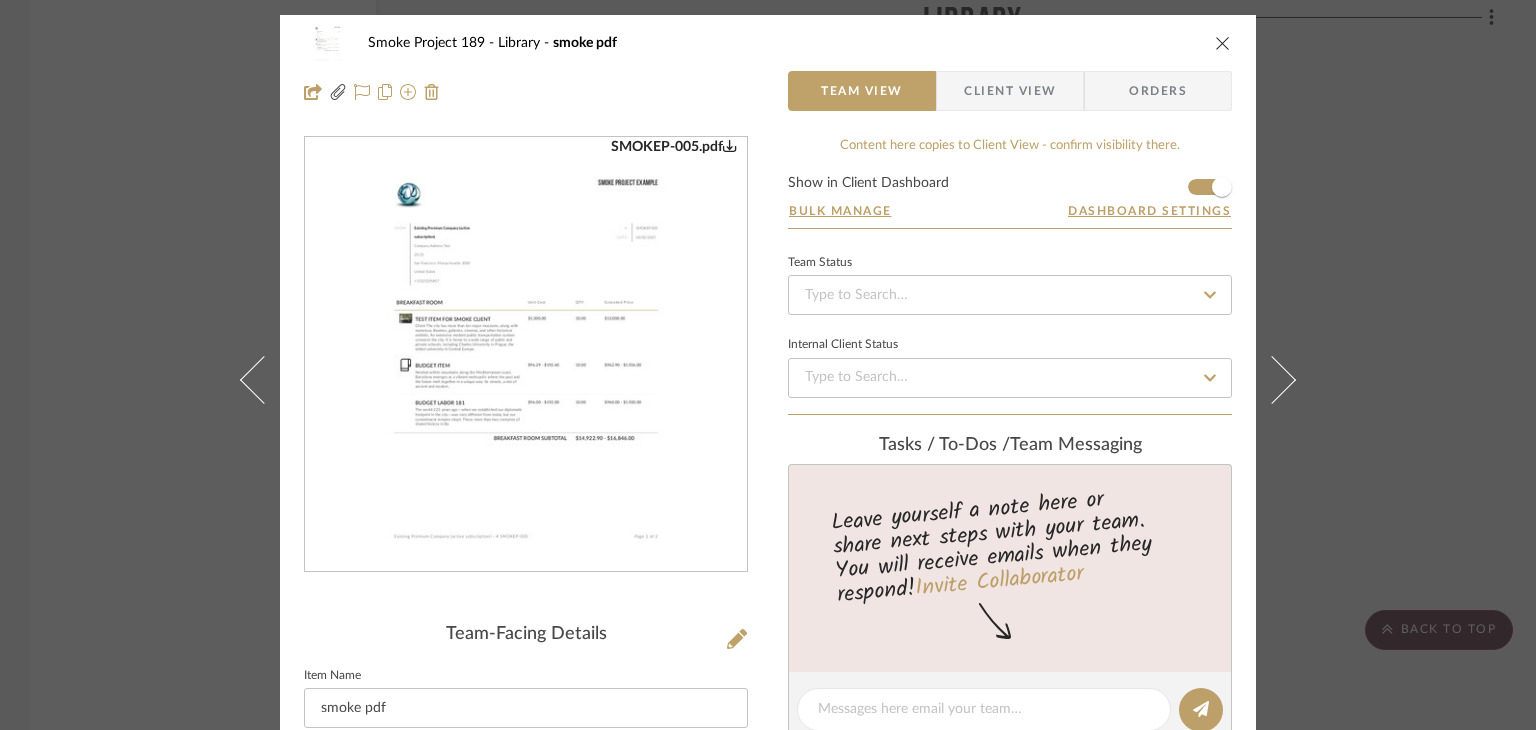 type 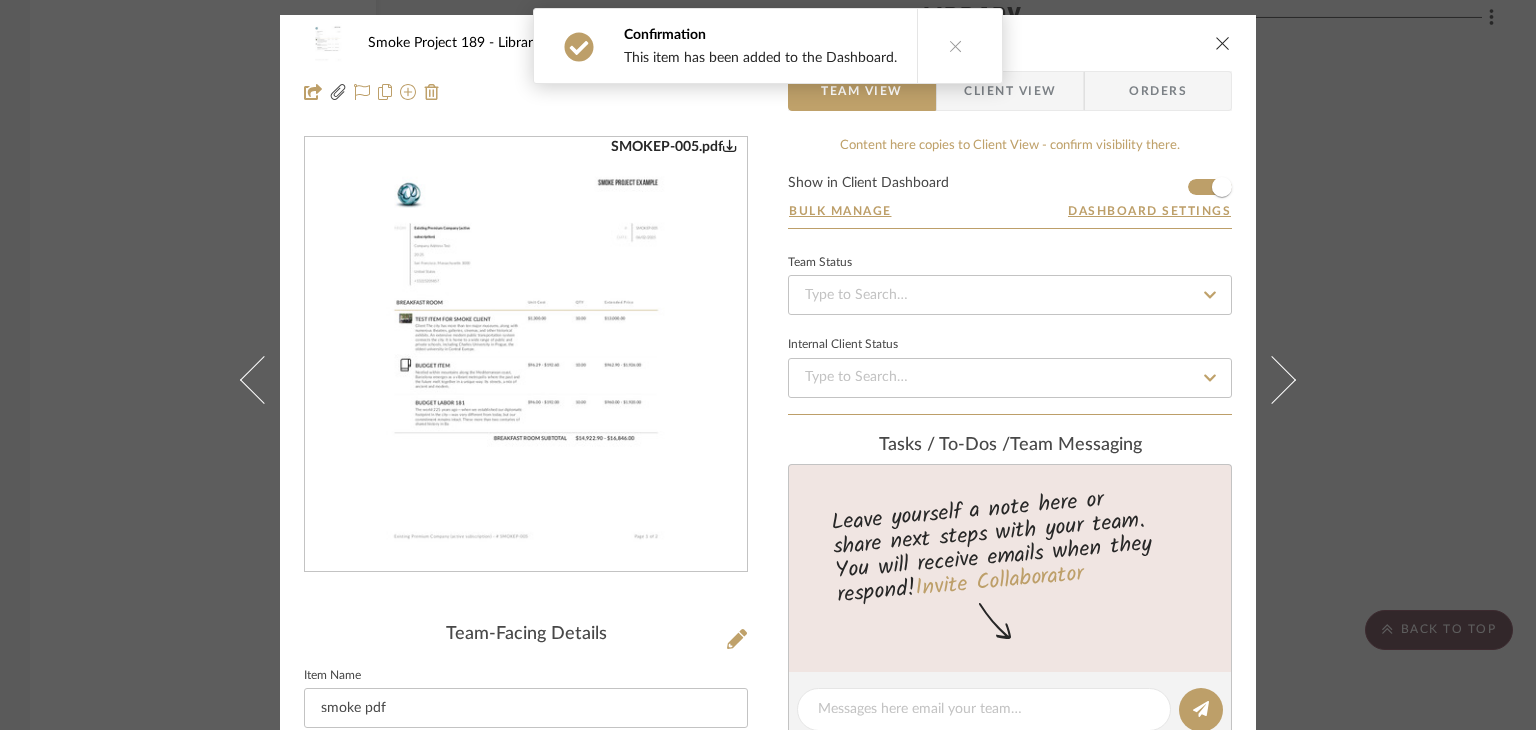 click on "Smoke Project 189 Library smoke pdf Team View Client View Orders  SMOKEP-005.pdf   Team-Facing Details   Item Name  smoke pdf  Internal Description  Content here copies to Client View - confirm visibility there.  Show in Client Dashboard  Bulk Manage Dashboard Settings Team Status Internal Client Status Tasks / To-Dos /  team Messaging  Leave yourself a note here or share next steps with your team. You will receive emails when they
respond!  Invite Collaborator Recipients:  astolbunov@tula.co ,   inv171@yopmail.com ,   inv176@yopmail.com ,   inv177@yopmail.com ,   mem185@yopmail.com ,   mem189.1@yopmail.com ,   member187@yopmail.com ,   member188@yopmail.com ,   newmember166@yopmail.com ,   smokemember189@yopmail.com ,   user166@yopmail.com Internal Notes  Documents  Choose a file  or drag it here. Change Room/Update Quantity  Library  *To create a new room/section do that from main project page    Marina Kopeleva" at bounding box center [768, 365] 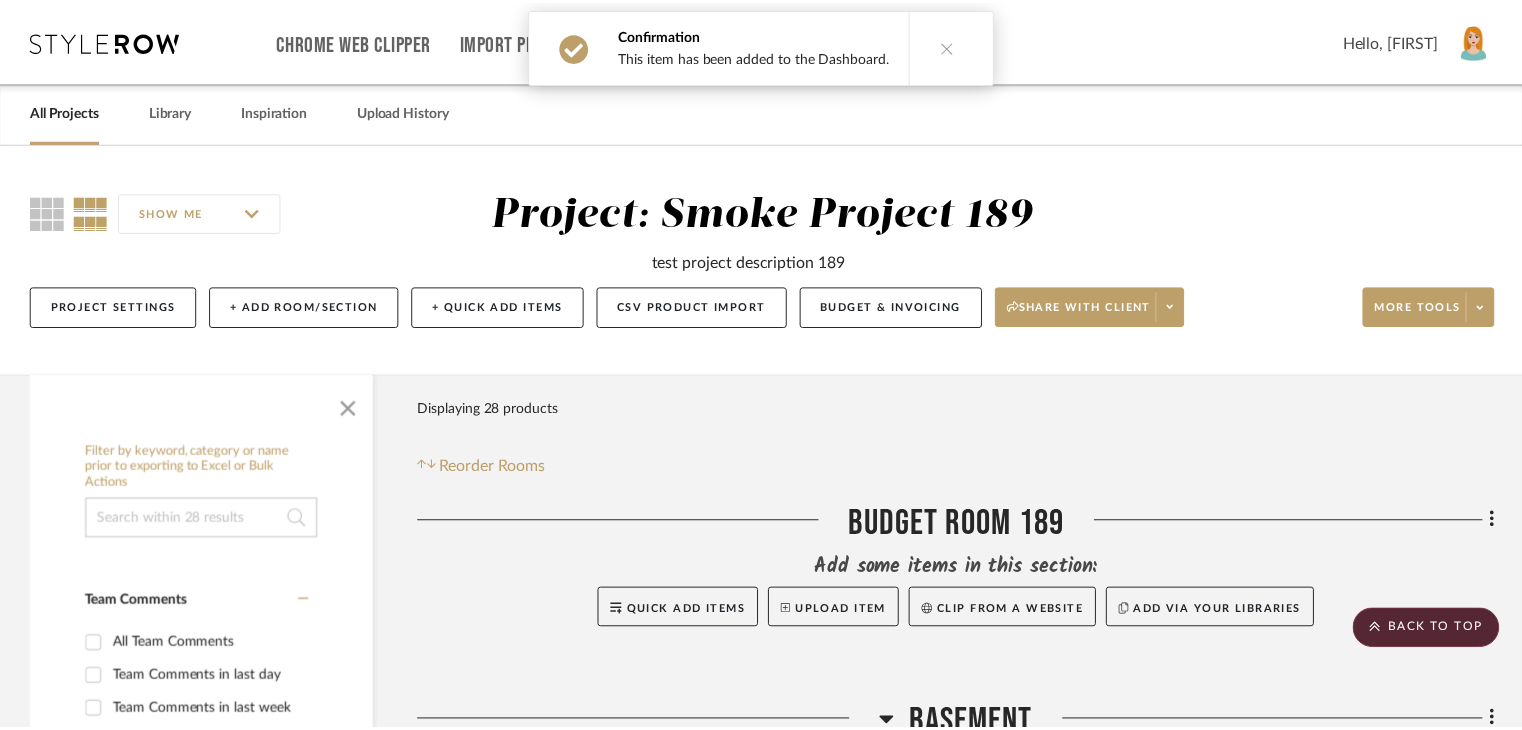 scroll, scrollTop: 4600, scrollLeft: 0, axis: vertical 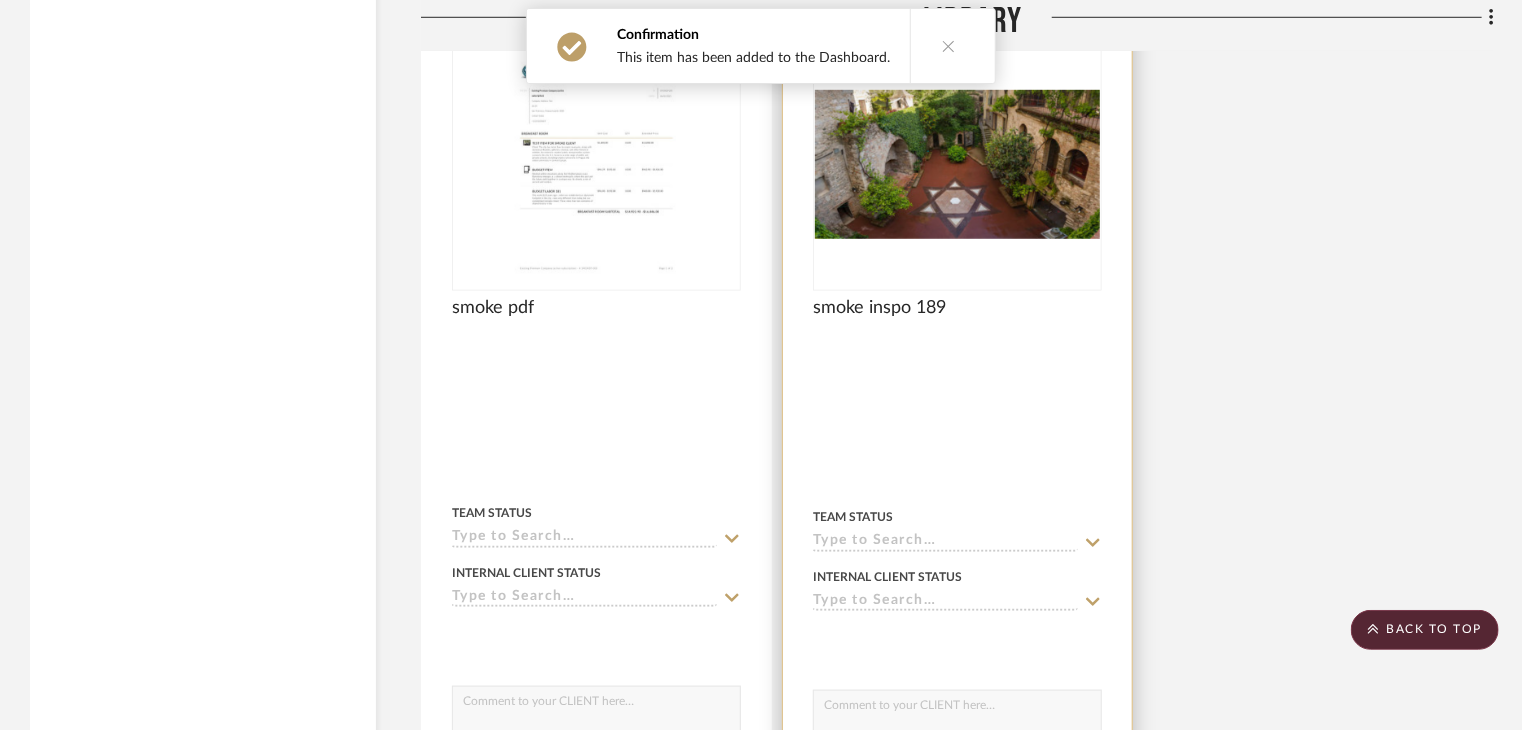 click at bounding box center (957, 164) 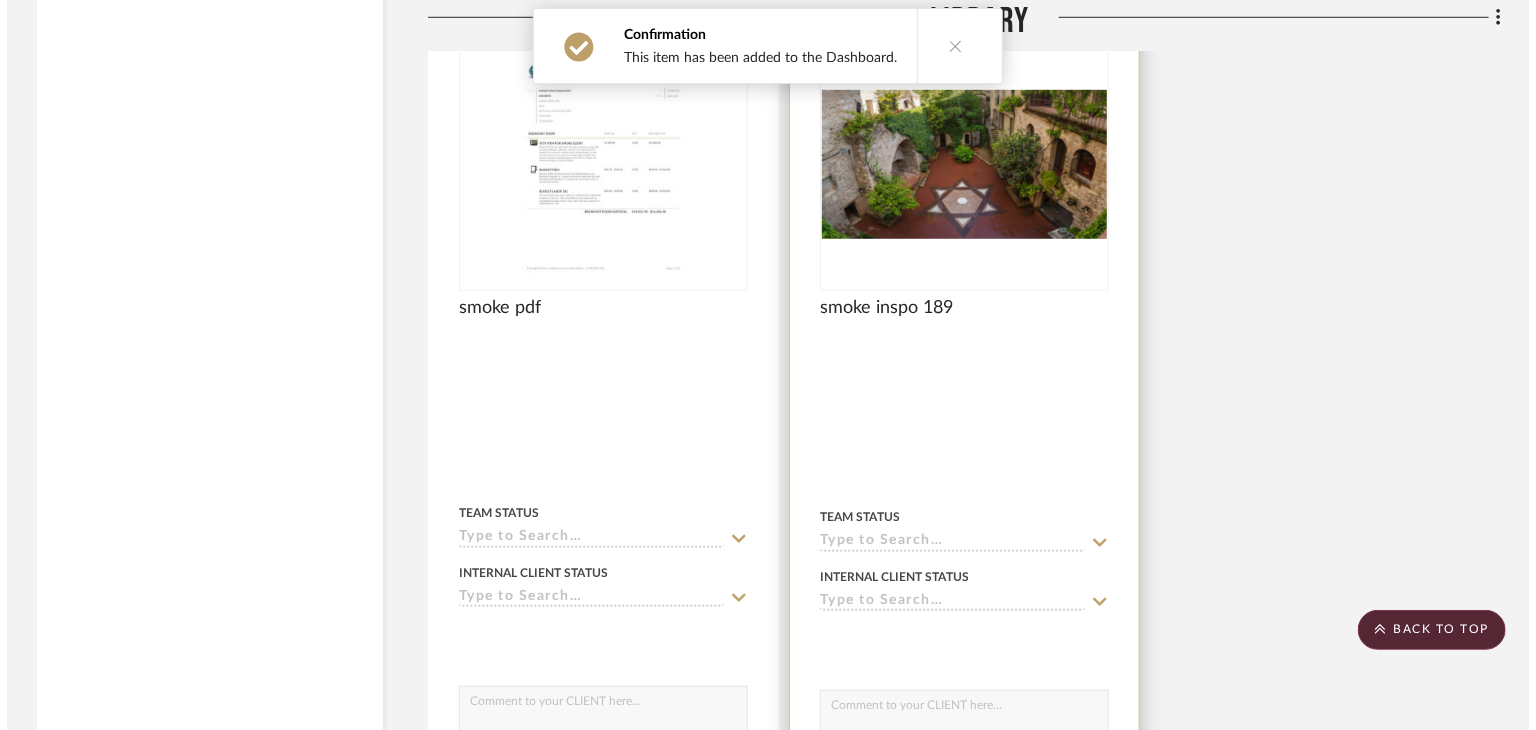 scroll, scrollTop: 0, scrollLeft: 0, axis: both 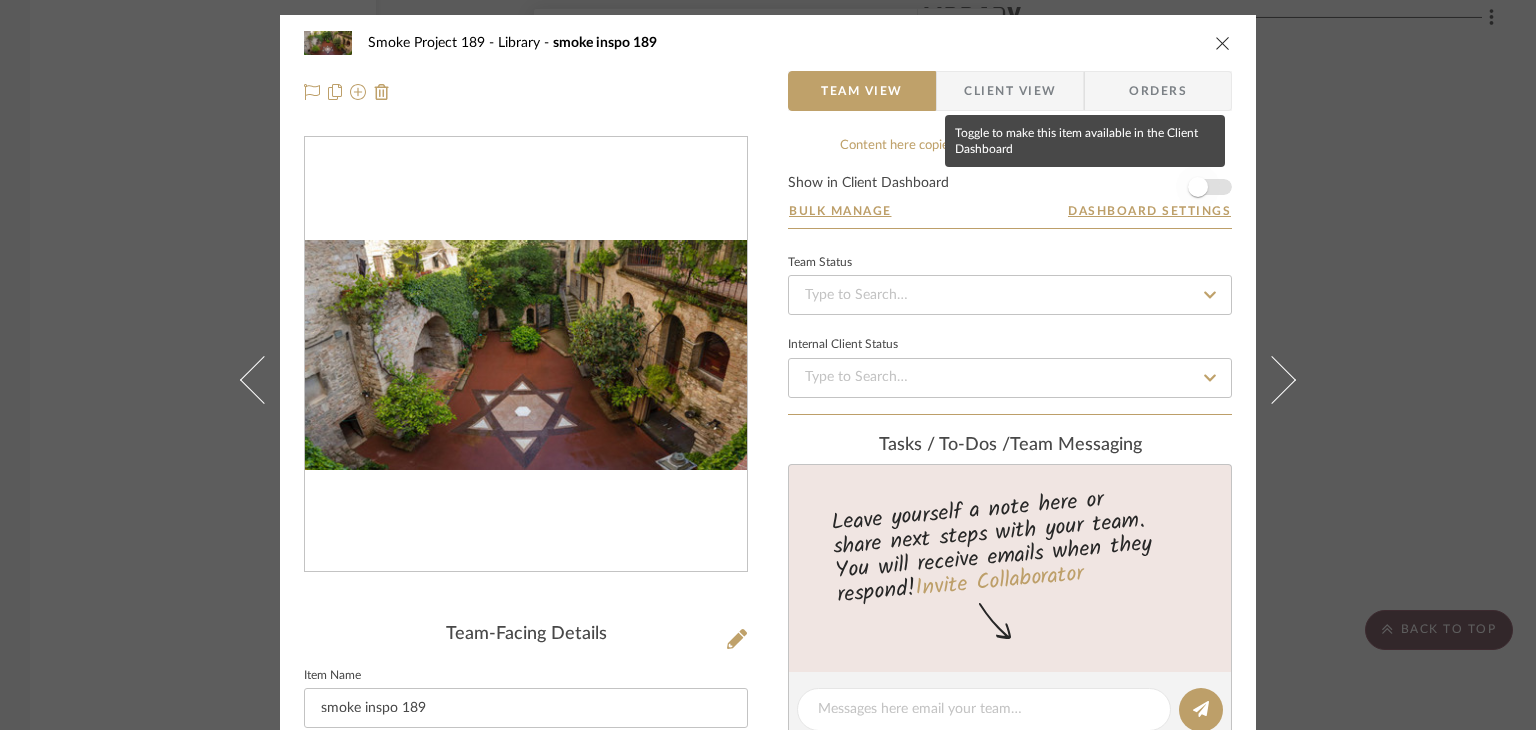 click at bounding box center (1198, 187) 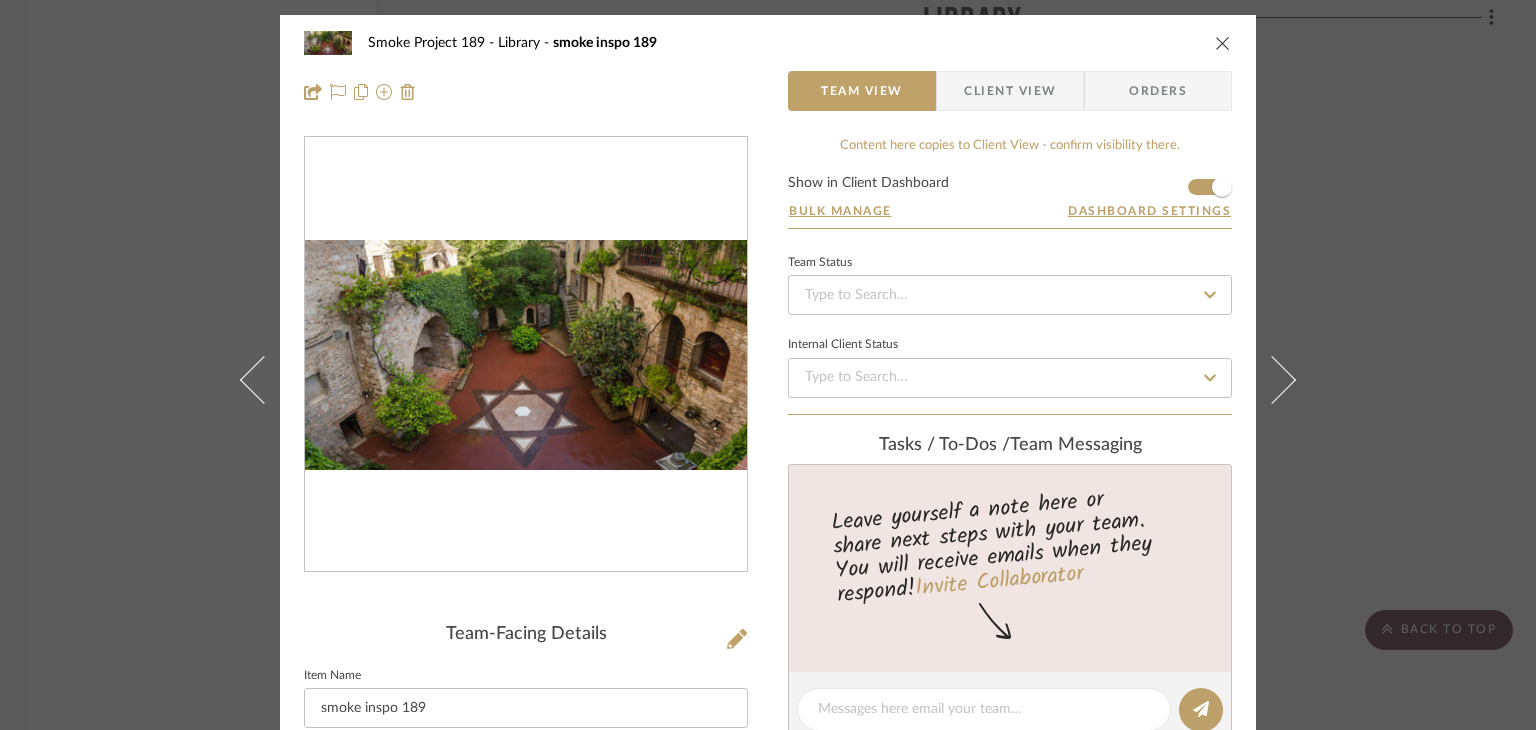 type 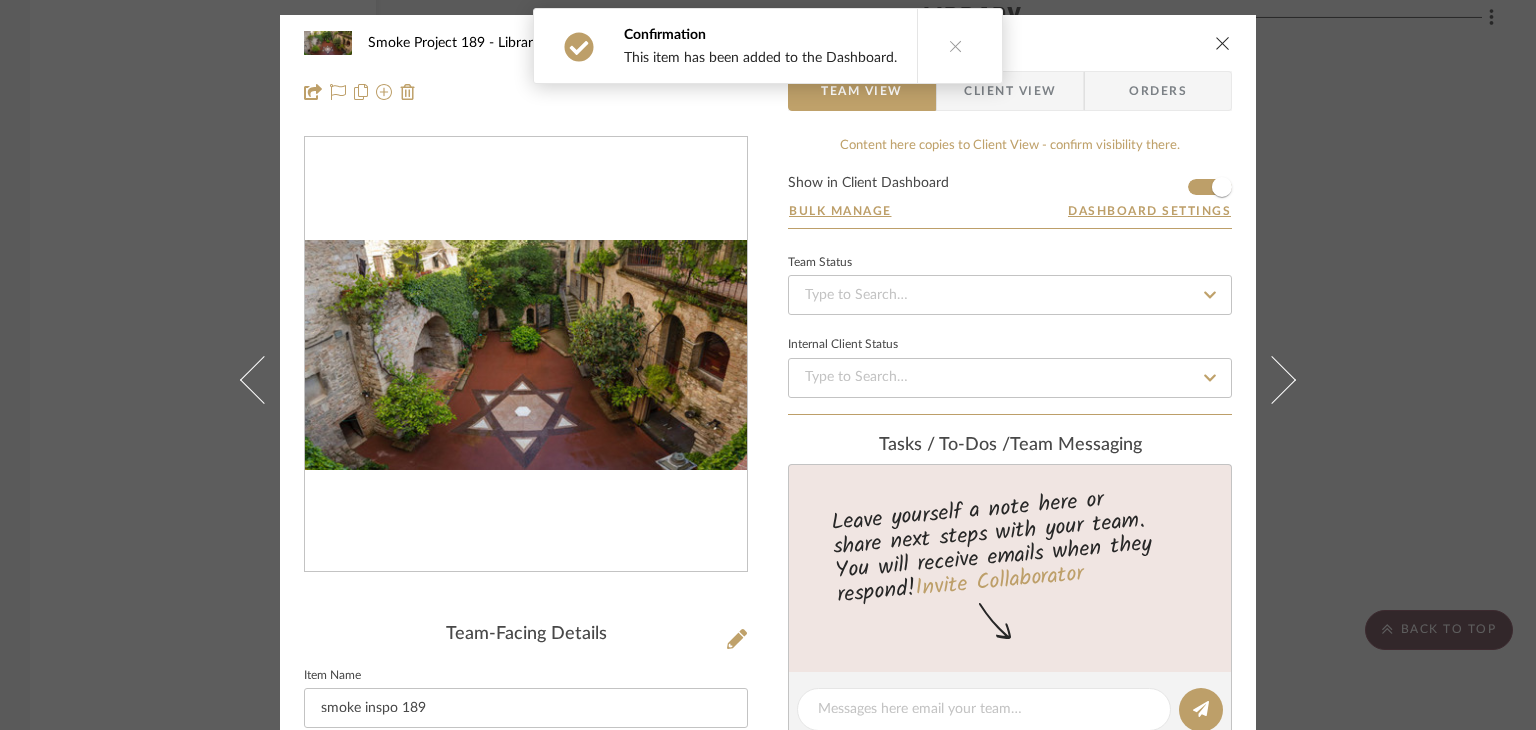 click on "Smoke Project 189 Library smoke inspo 189 Team View Client View Orders  Team-Facing Details   Item Name  smoke inspo 189  Internal Description  Content here copies to Client View - confirm visibility there.  Show in Client Dashboard  Bulk Manage Dashboard Settings Team Status Internal Client Status Tasks / To-Dos /  team Messaging  Leave yourself a note here or share next steps with your team. You will receive emails when they
respond!  Invite Collaborator Recipients:  astolbunov@tula.co ,   inv171@yopmail.com ,   inv176@yopmail.com ,   inv177@yopmail.com ,   mem185@yopmail.com ,   mem189.1@yopmail.com ,   member187@yopmail.com ,   member188@yopmail.com ,   newmember166@yopmail.com ,   smokemember189@yopmail.com ,   user166@yopmail.com Internal Notes  Documents  Choose a file  or drag it here. Change Room/Update Quantity  Library  *To create a new room/section do that from main project page    Marina Kopeleva" at bounding box center [768, 365] 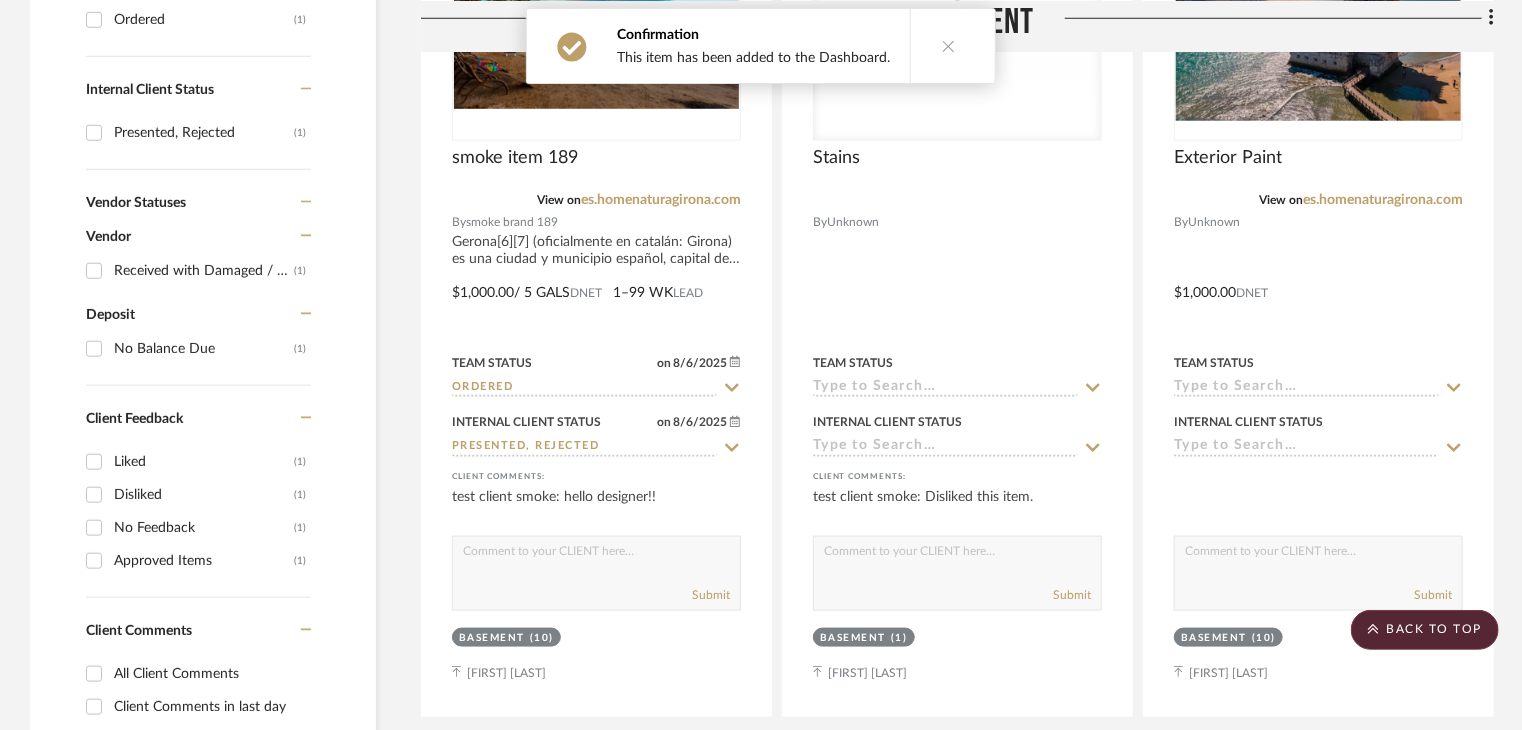 scroll, scrollTop: 800, scrollLeft: 0, axis: vertical 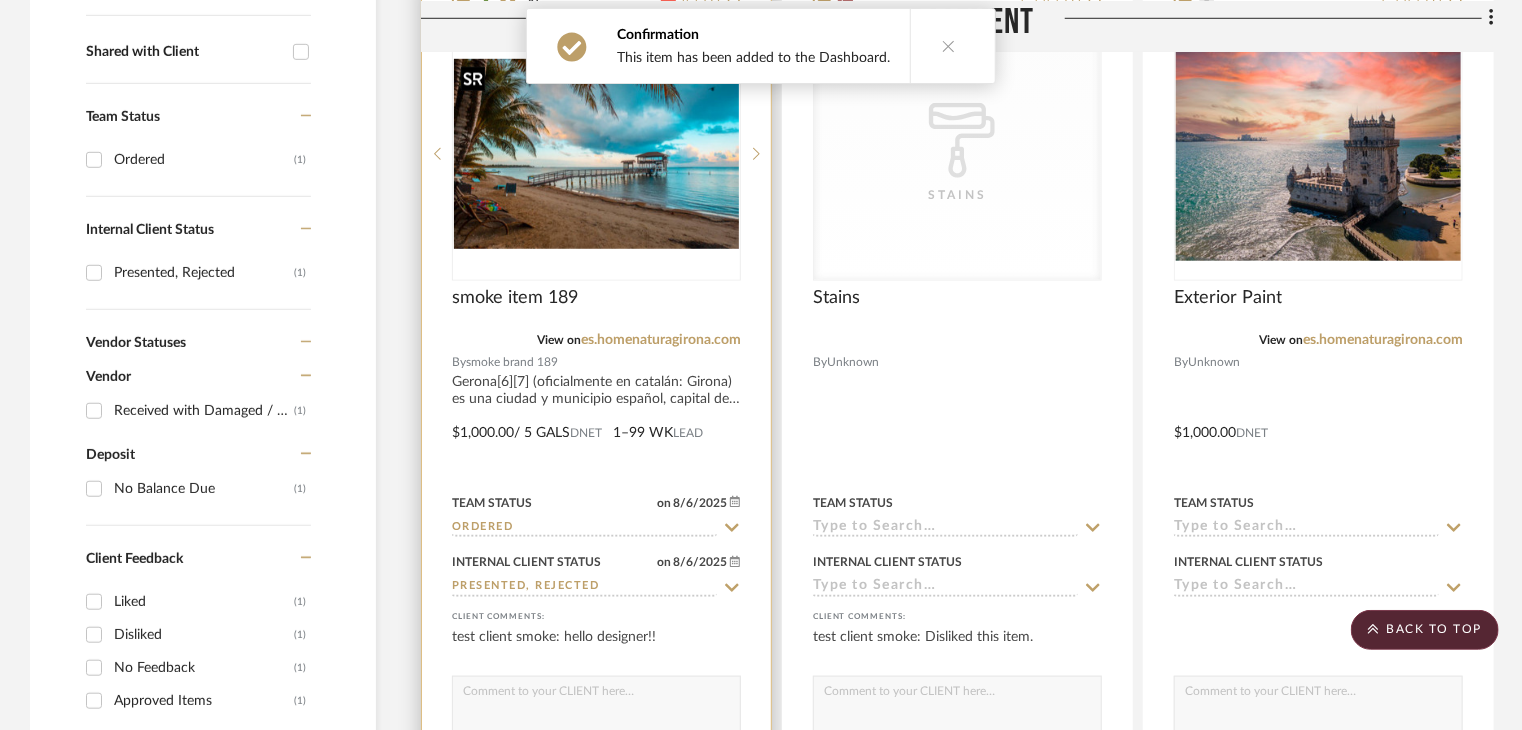 click at bounding box center (596, 154) 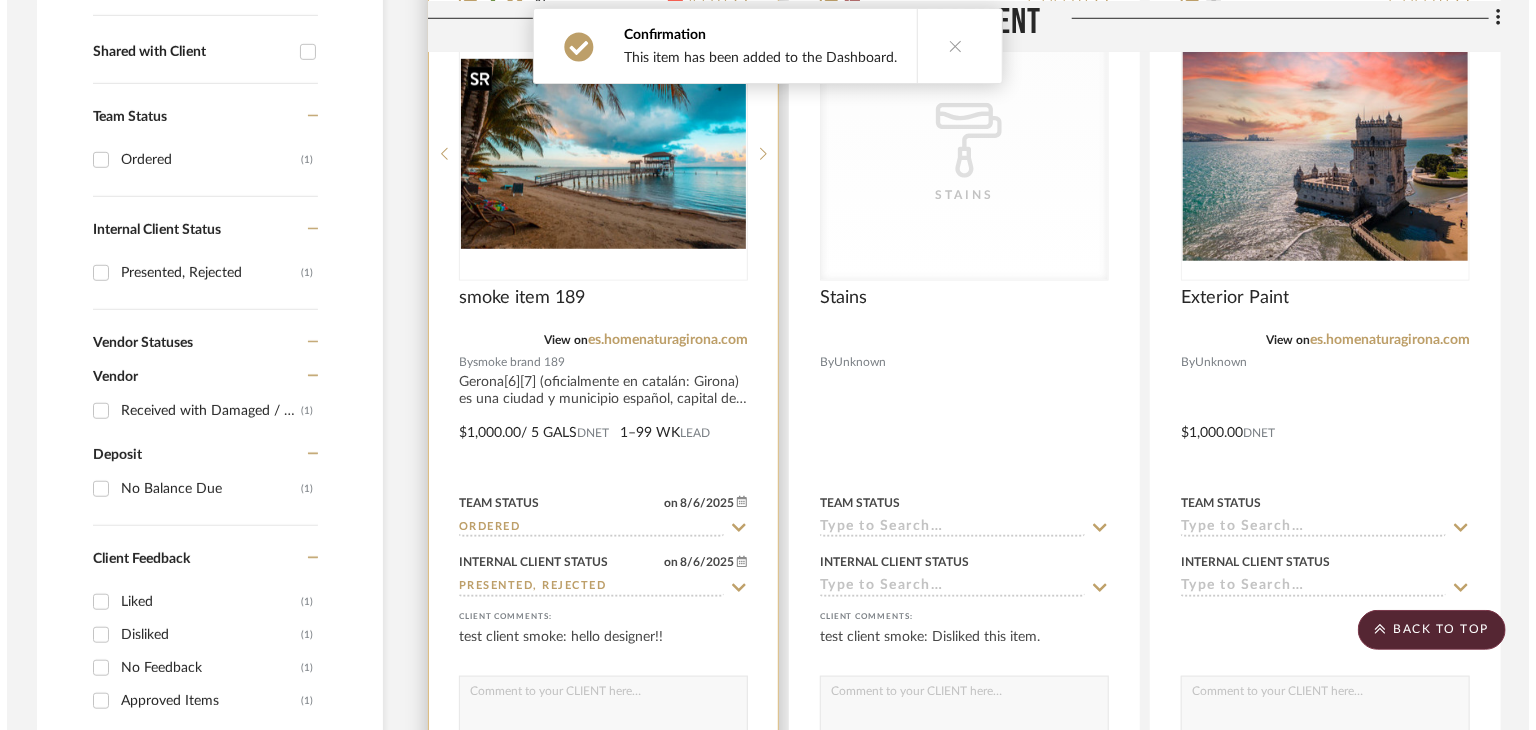 scroll, scrollTop: 0, scrollLeft: 0, axis: both 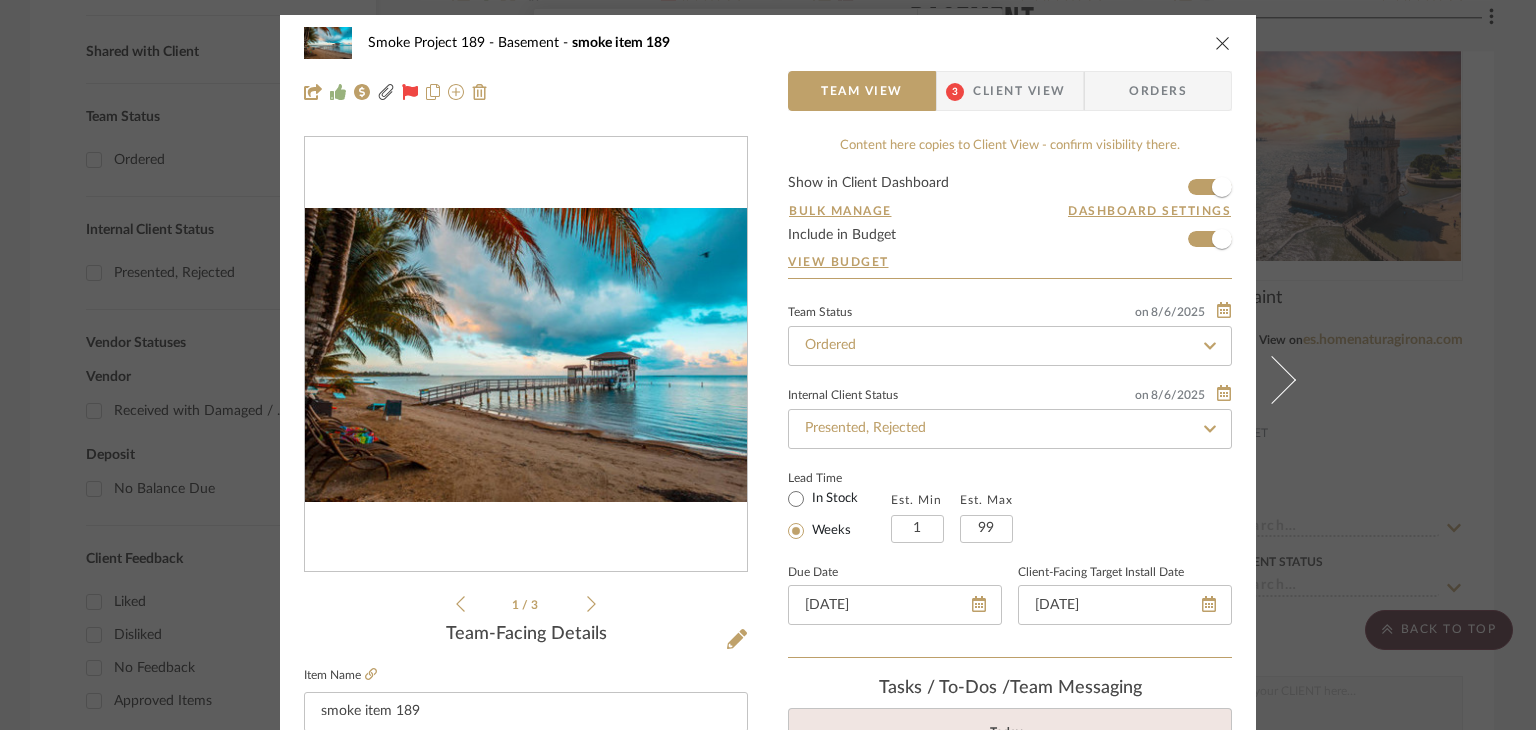 click on "Client View" at bounding box center (1019, 91) 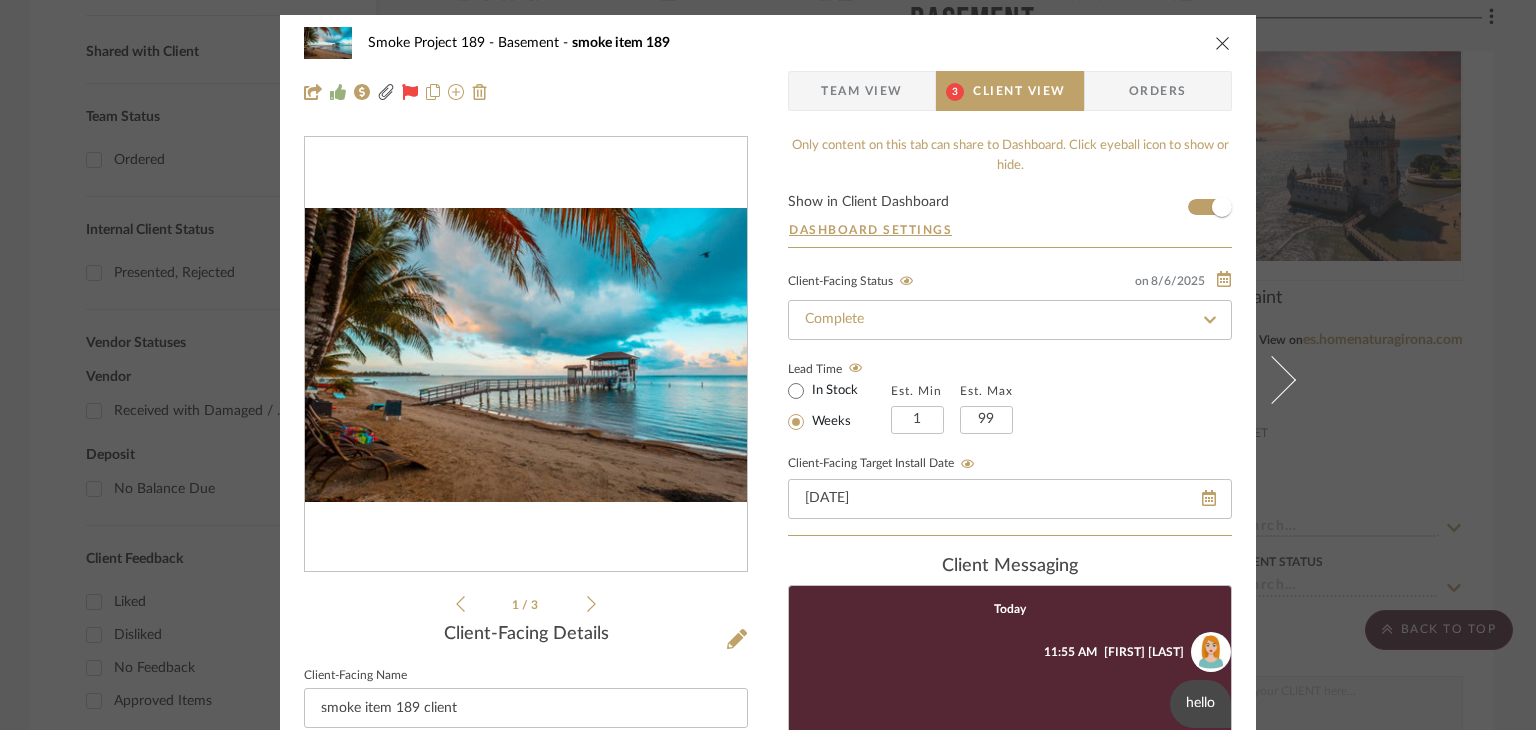 scroll, scrollTop: 256, scrollLeft: 0, axis: vertical 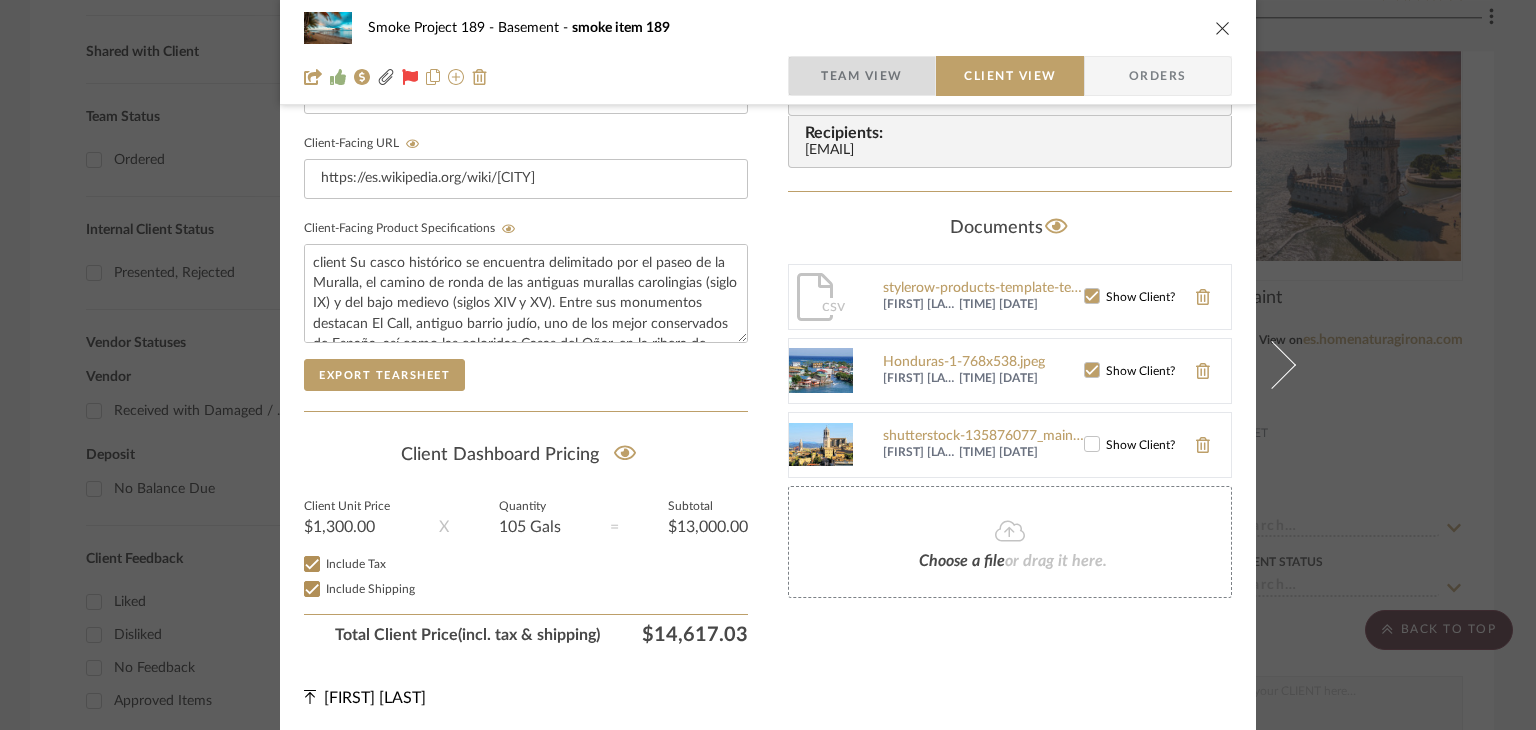 click on "Team View" at bounding box center [862, 76] 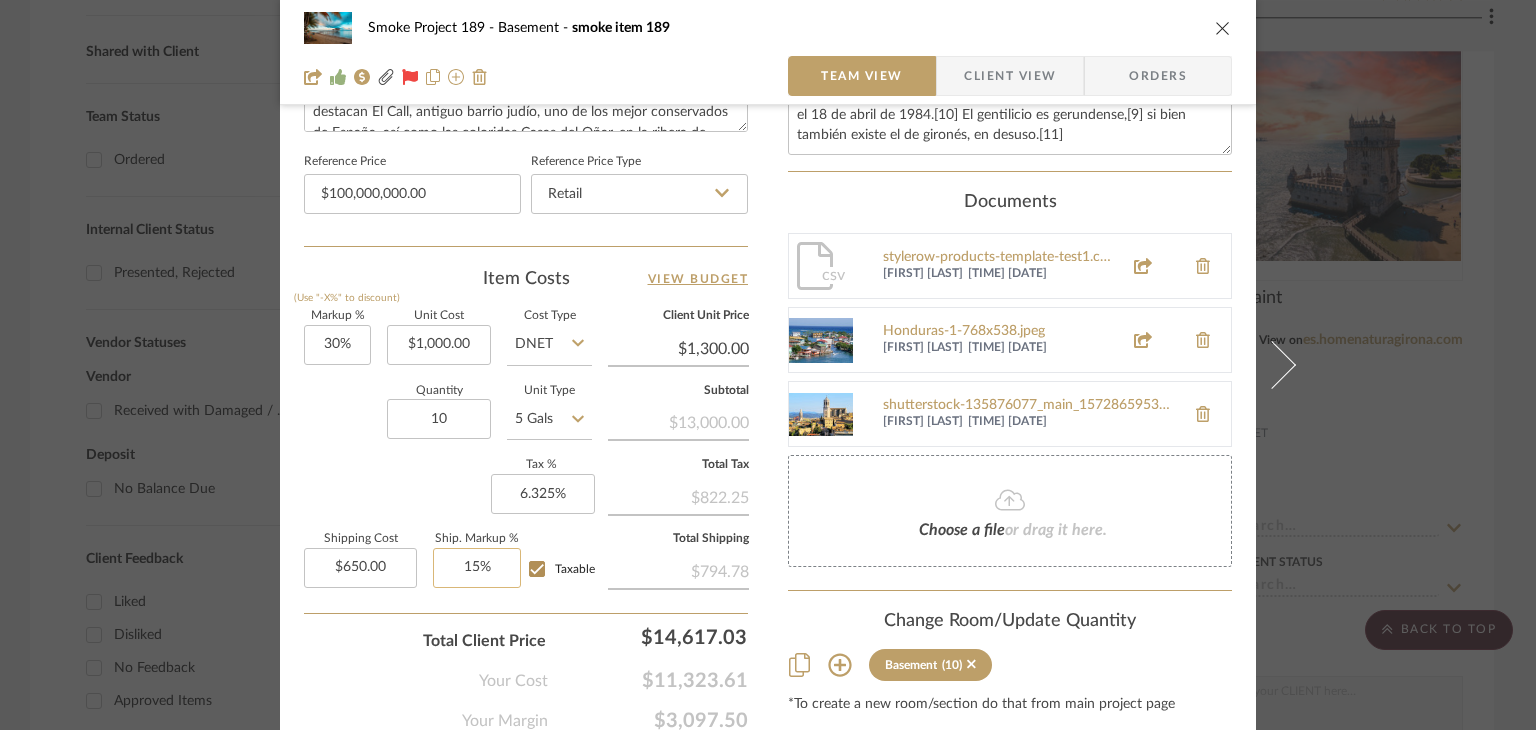 scroll, scrollTop: 1140, scrollLeft: 0, axis: vertical 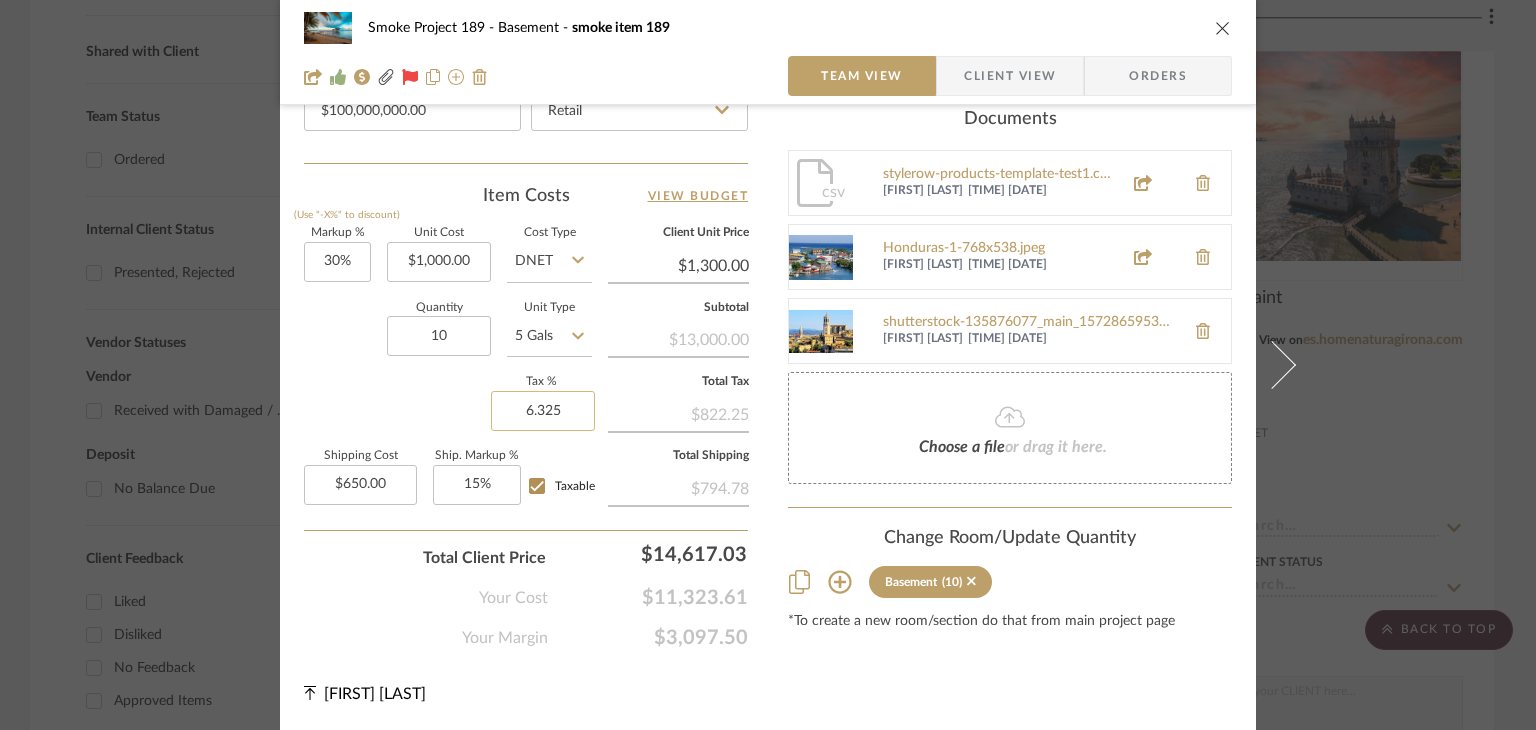 click on "6.325" 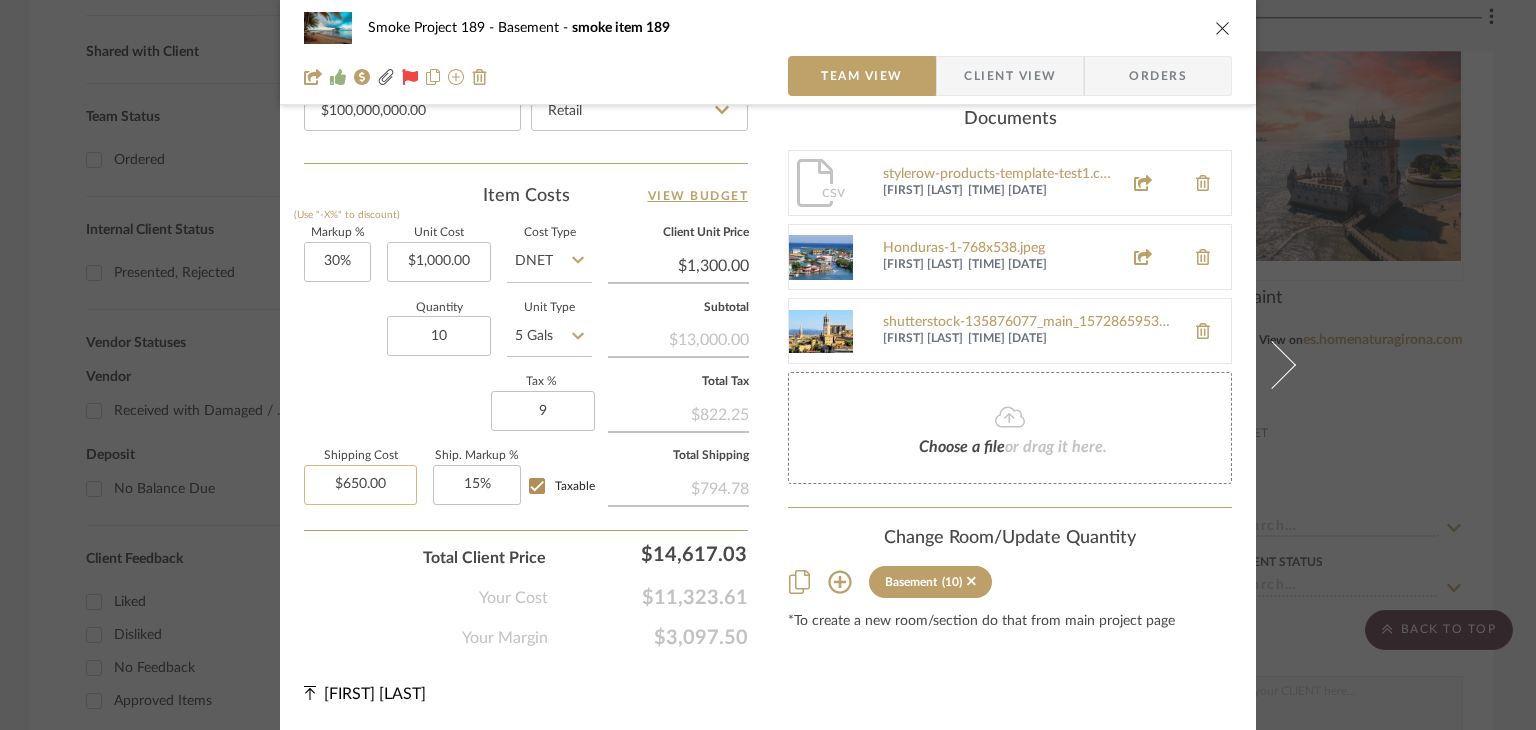 type on "9%" 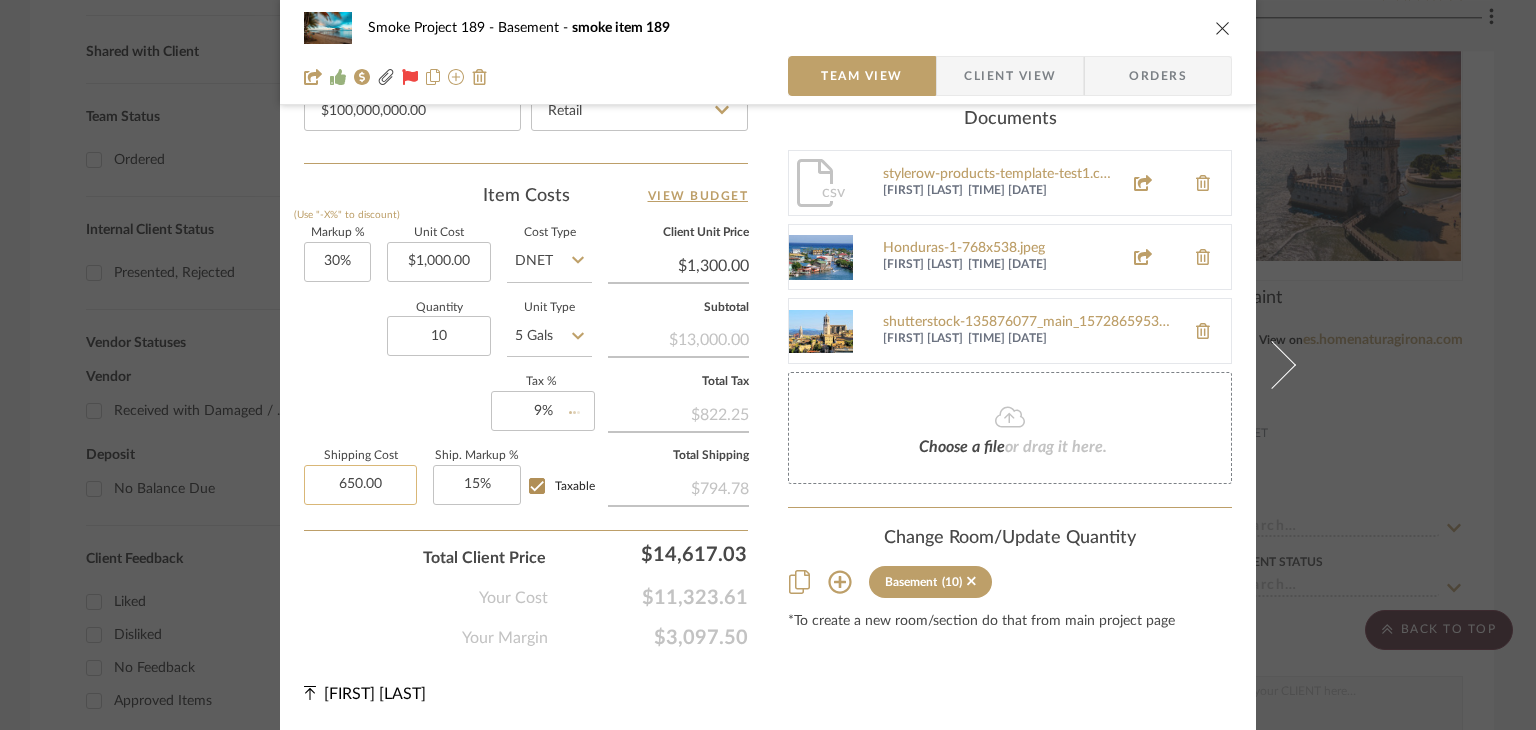 click on "650.00" 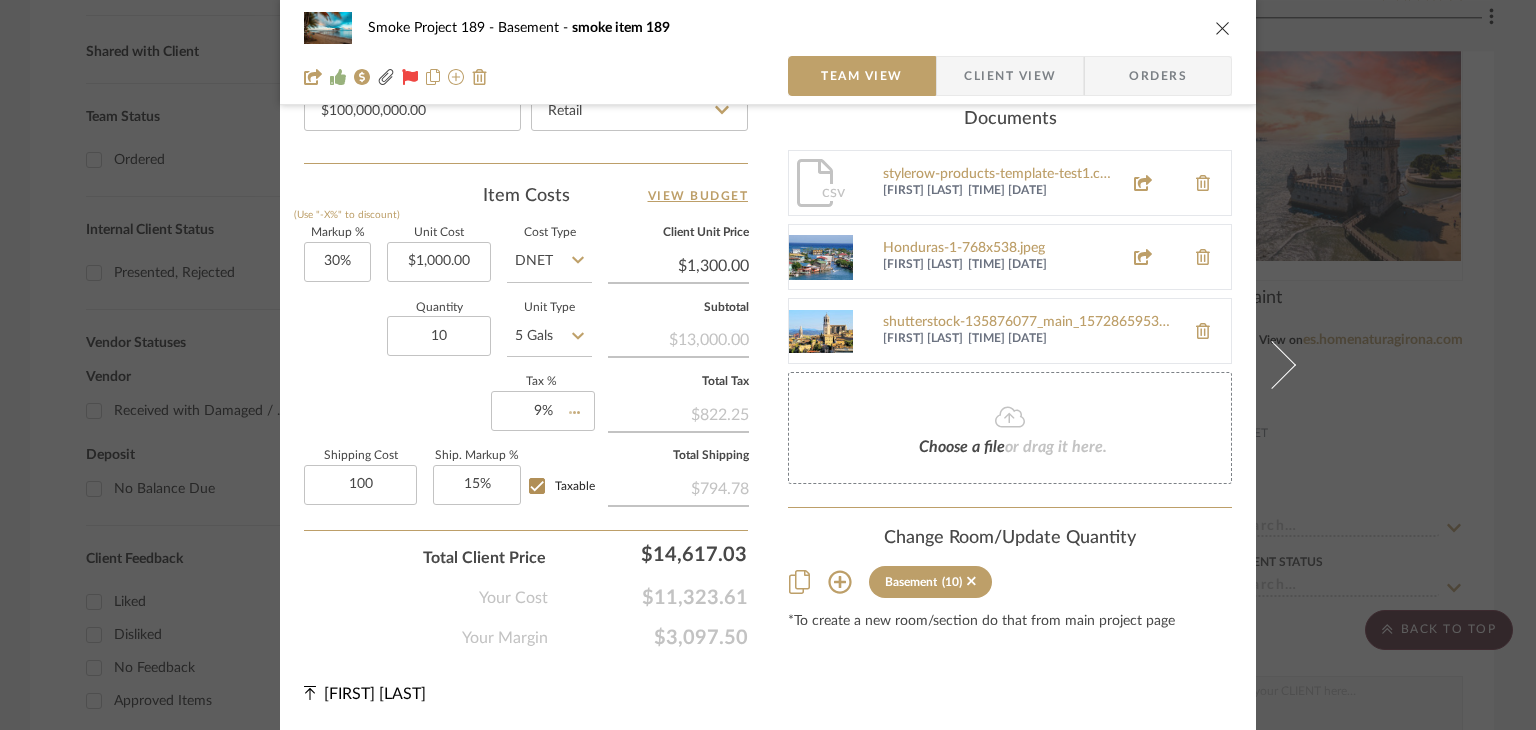 type on "$100.00" 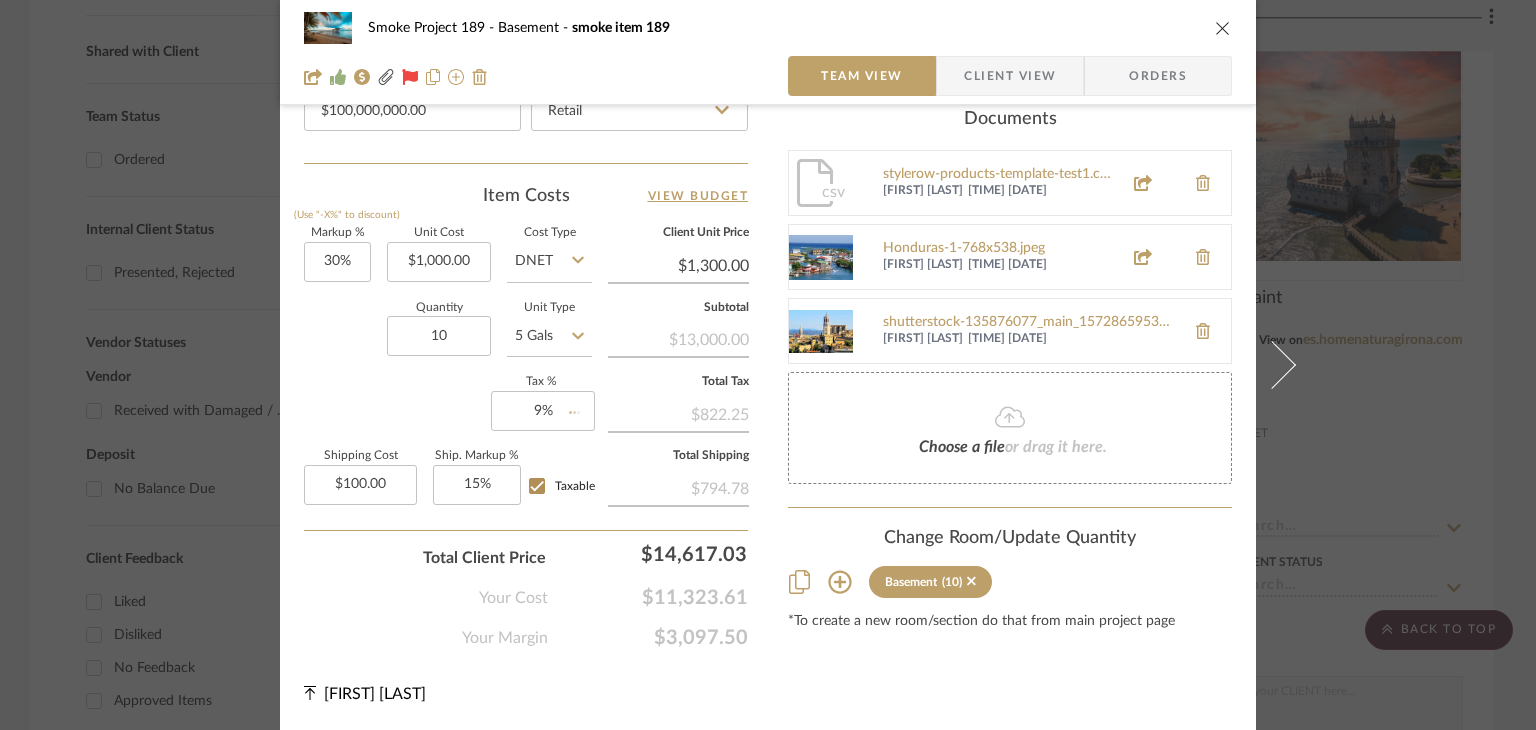 click on "Smoke Project 189 Basement smoke item 189 Team View Client View Orders 1 / 3  Team-Facing Details   Item Name  smoke item 189  Brand  smoke brand 189  Internal Description  Gerona[6]​[7]​ (oficialmente en catalán: Girona) es una ciudad y municipio español, capital de la provincia homónima y de la comarca del Gironés, en la comunidad autónoma de Cataluña. La atraviesan los ríos Ter, Güell, Galligans y Oñar, a una altitud de 75 m sobre el nivel del mar. El término municipal, centro del área urbana de Gerona y el Sistema Urbano de Gerona, cuenta con 107 032 habitantes (INE 2024).  Dimensions  100 x 200 x 300 x 400  Product Specifications   Reference Price  $100,000,000.00  Reference Price Type  Retail  Item Costs   View Budget   Markup %  (Use "-X%" to discount) 30%  Unit Cost  $1,000.00  Cost Type  DNET  Client Unit Price  $1,300.00  Quantity  10  Unit Type  5 Gals  Subtotal   $13,000.00   Tax %  9%  Total Tax   $822.25   Shipping Cost  $100.00  Ship. Markup %  15% Taxable  Total Shipping  on on" at bounding box center [768, -194] 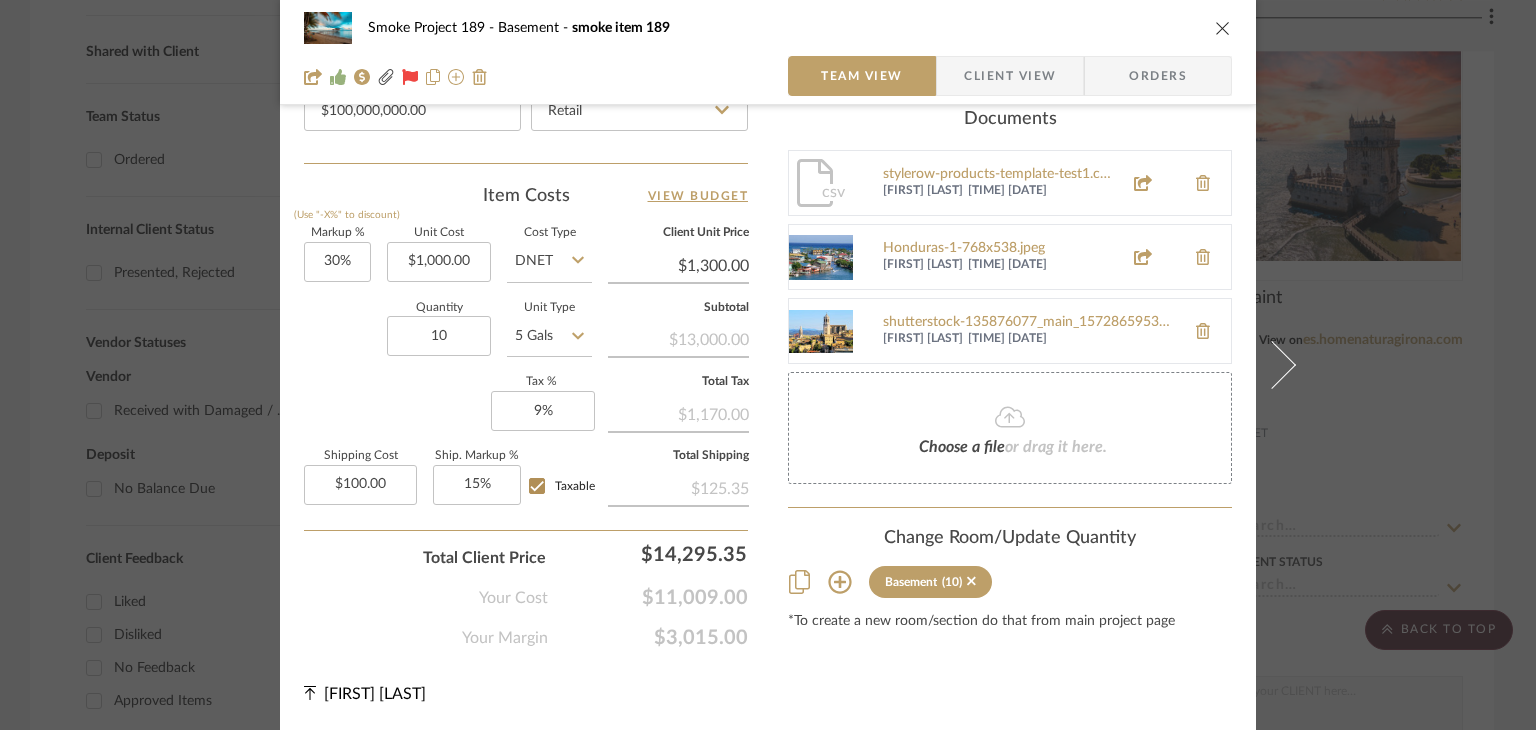 click on "Smoke Project 189 Basement smoke item 189 Team View Client View Orders 1 / 3  Team-Facing Details   Item Name  smoke item 189  Brand  smoke brand 189  Internal Description  Gerona[6]​[7]​ (oficialmente en catalán: Girona) es una ciudad y municipio español, capital de la provincia homónima y de la comarca del Gironés, en la comunidad autónoma de Cataluña. La atraviesan los ríos Ter, Güell, Galligans y Oñar, a una altitud de 75 m sobre el nivel del mar. El término municipal, centro del área urbana de Gerona y el Sistema Urbano de Gerona, cuenta con 107 032 habitantes (INE 2024).  Dimensions  100 x 200 x 300 x 400  Product Specifications   Reference Price  $100,000,000.00  Reference Price Type  Retail  Item Costs   View Budget   Markup %  (Use "-X%" to discount) 30%  Unit Cost  $1,000.00  Cost Type  DNET  Client Unit Price  $1,300.00  Quantity  10  Unit Type  5 Gals  Subtotal   $13,000.00   Tax %  9%  Total Tax   $1,170.00   Shipping Cost  $100.00  Ship. Markup %  15% Taxable  Total Shipping  on 1" at bounding box center (768, 365) 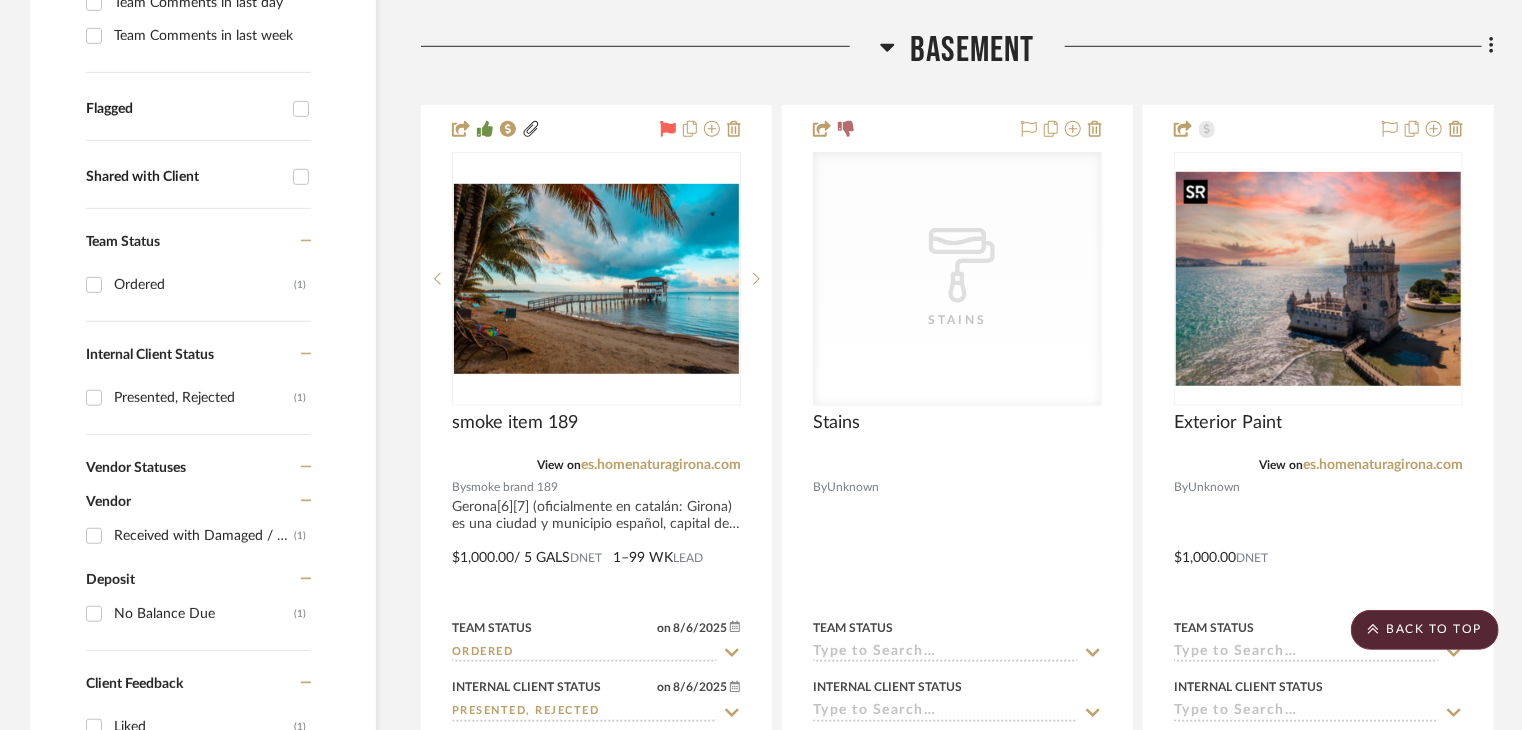 scroll, scrollTop: 300, scrollLeft: 0, axis: vertical 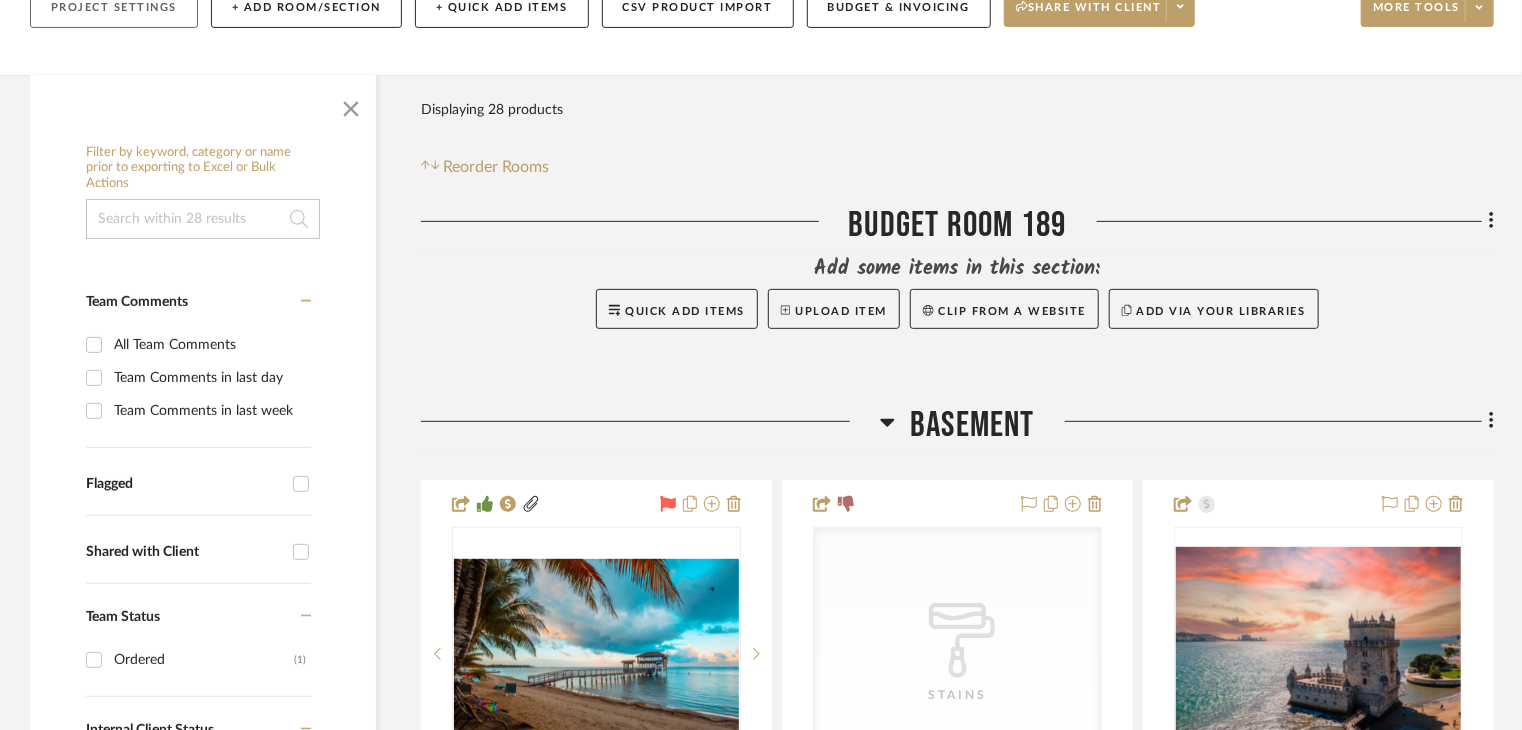 click on "Project Settings" 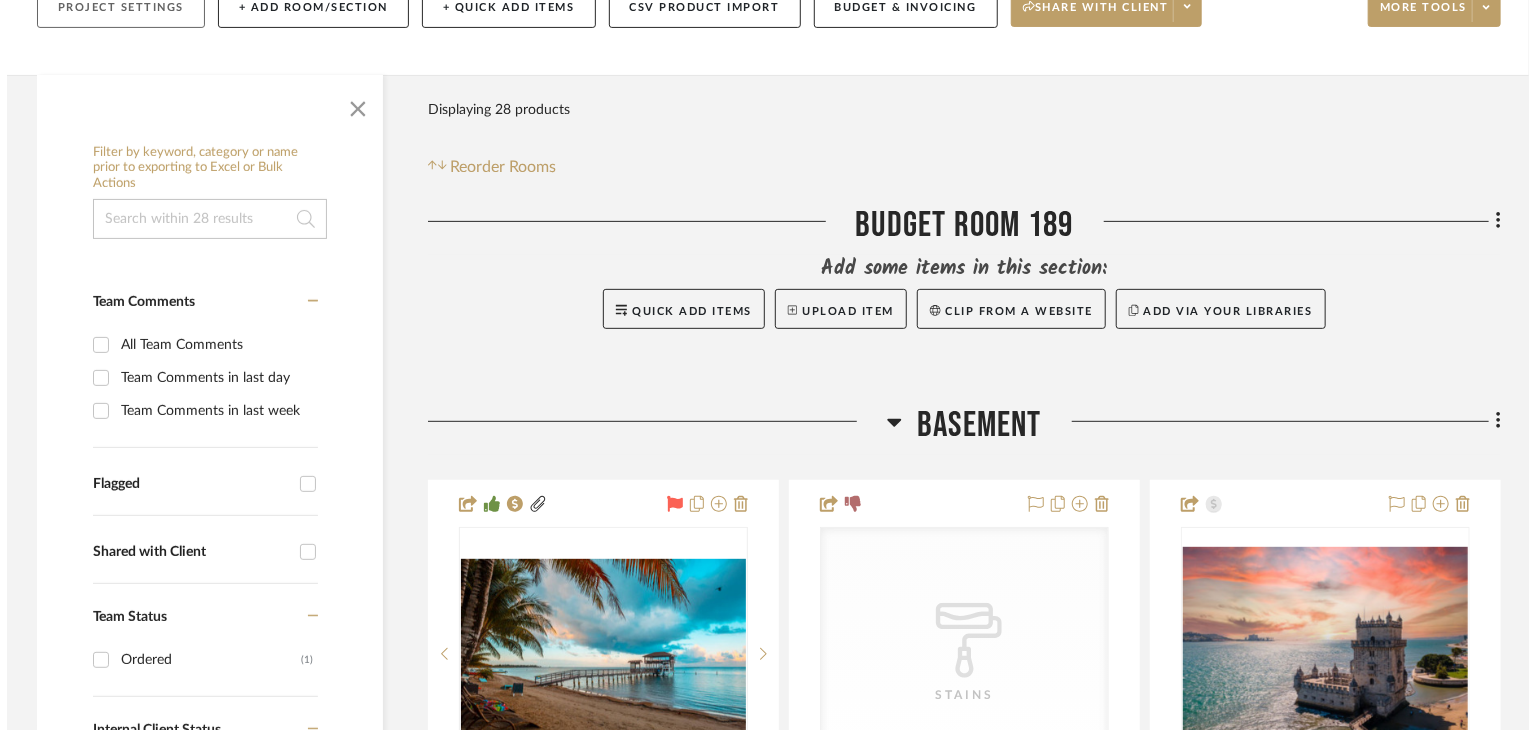 scroll, scrollTop: 0, scrollLeft: 0, axis: both 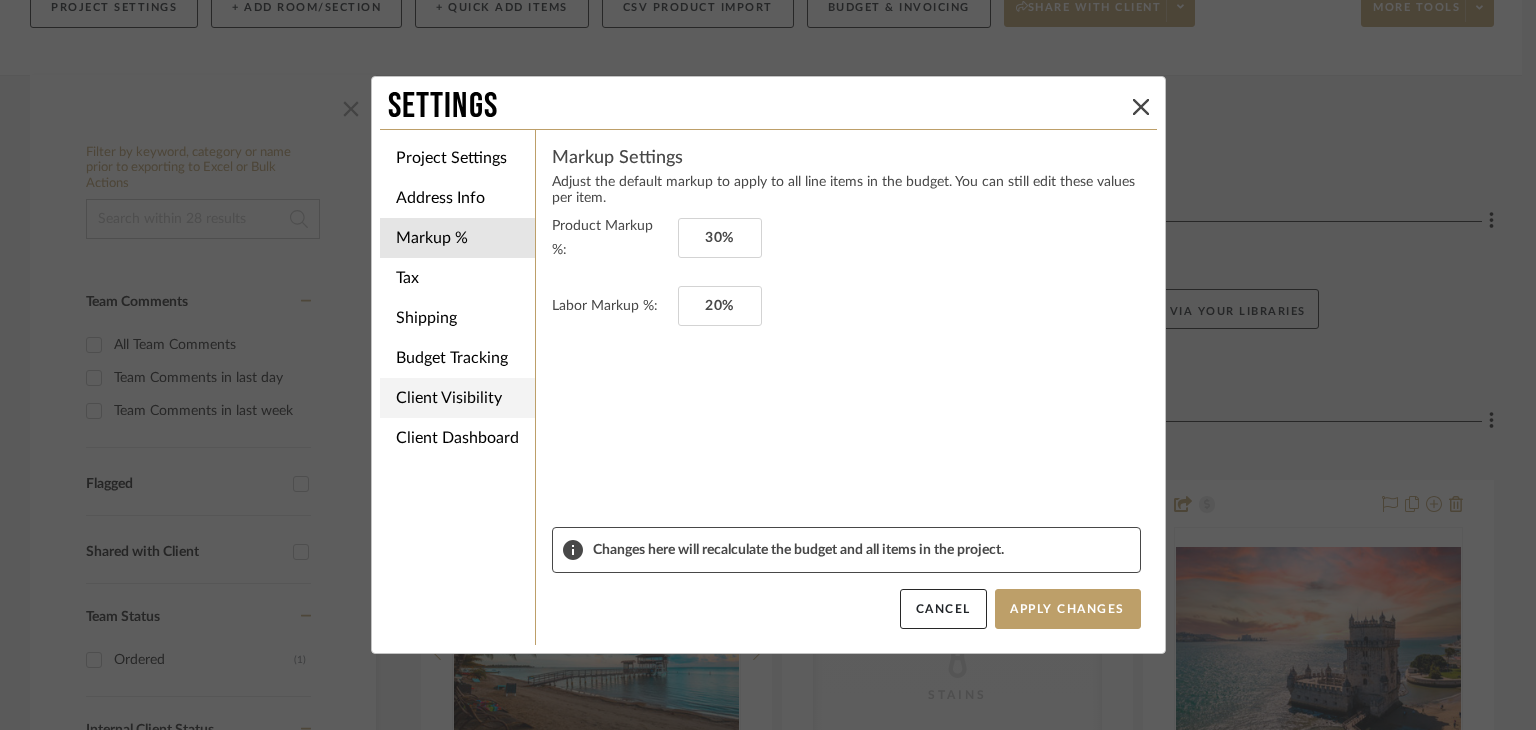 click on "Client Visibility" at bounding box center (457, 398) 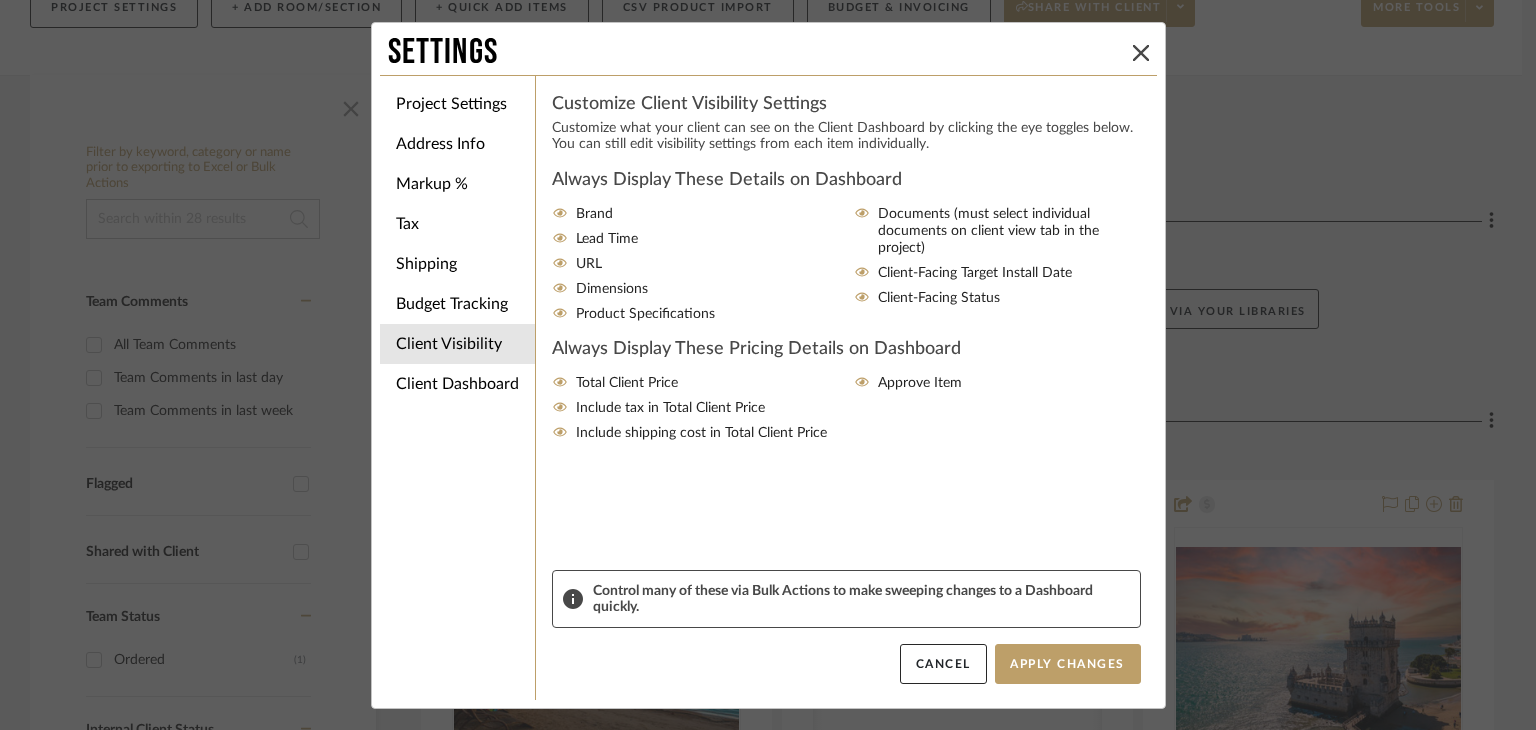 click on "Always Display These Details on Dashboard Brand Lead Time URL Dimensions Product Specifications Documents (must select individual documents on client view tab in the project) Client-Facing Target Install Date Client-Facing Status Always Display These Pricing Details on Dashboard Total Client Price Include tax in Total Client Price Include shipping cost in Total Client Price Approve Item" at bounding box center (846, 369) 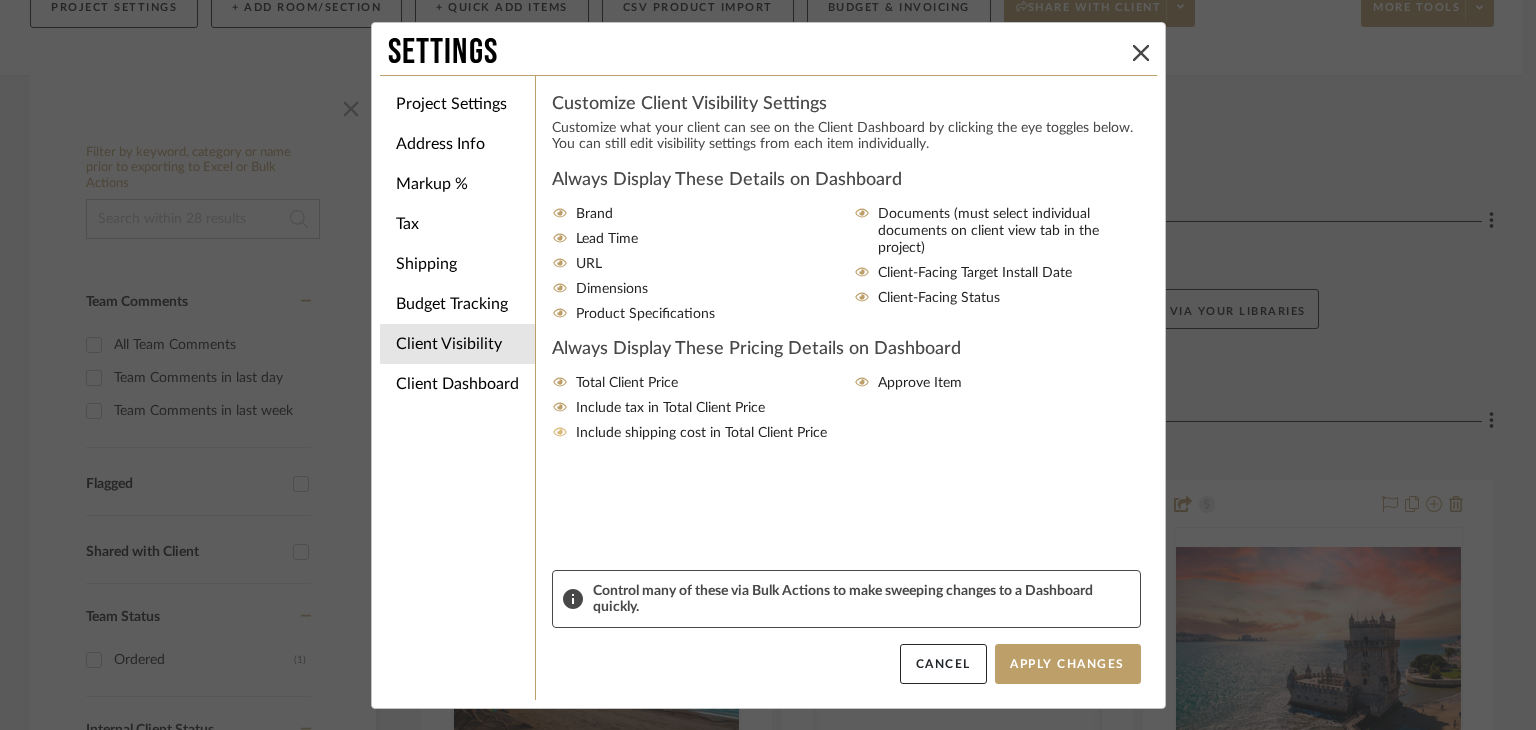 click on "Include shipping cost in Total Client Price" at bounding box center [701, 433] 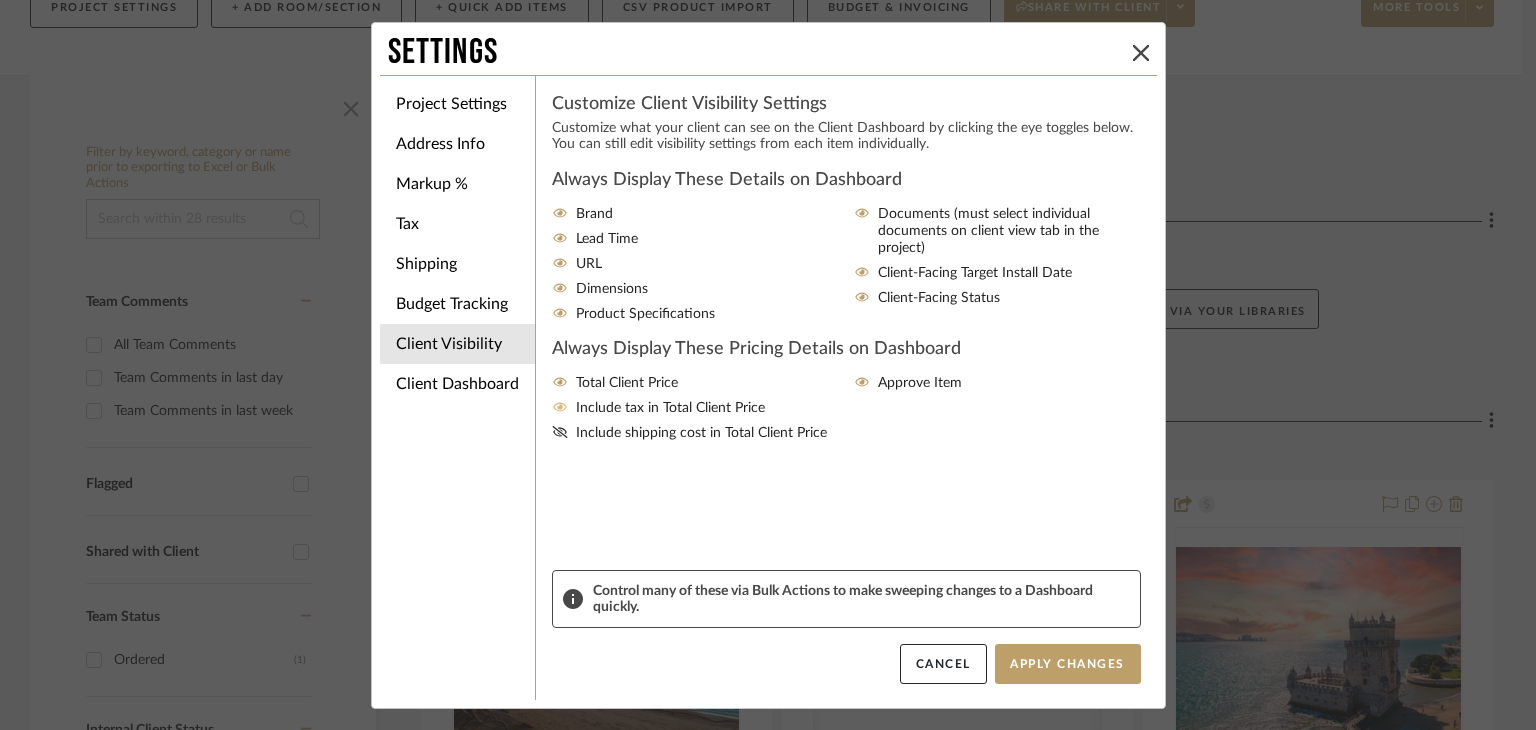 click on "Include tax in Total Client Price" at bounding box center [670, 408] 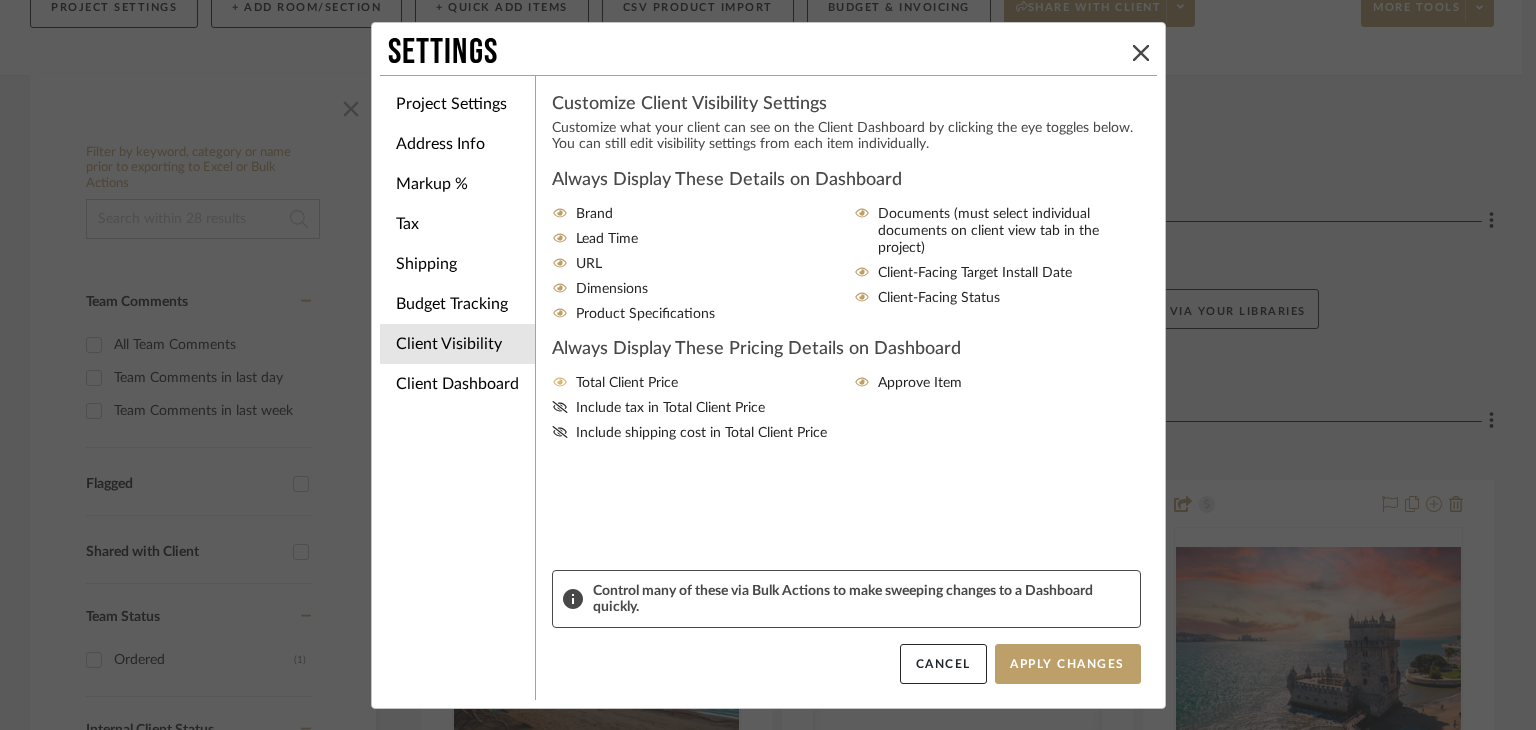 click on "Total Client Price" at bounding box center (627, 383) 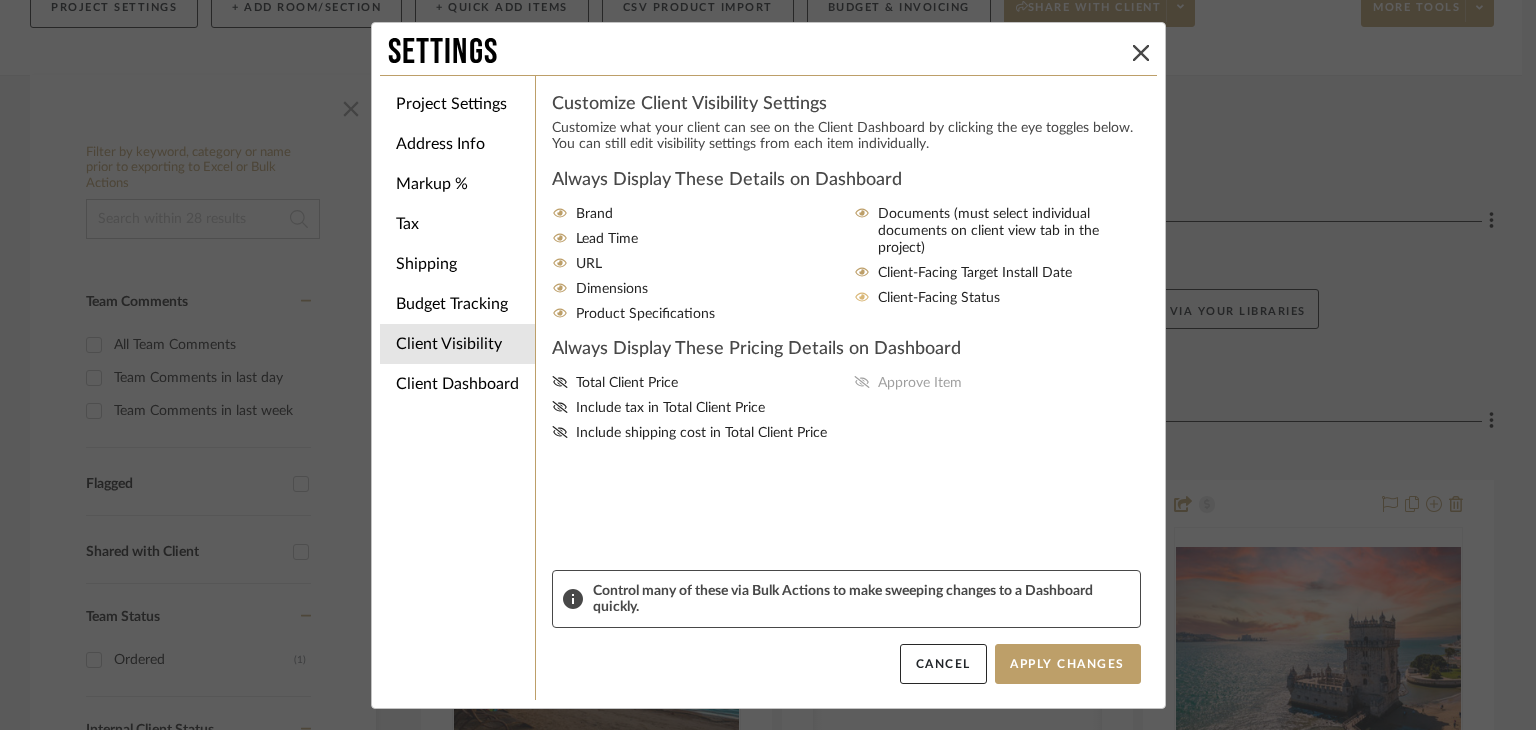 click on "Client-Facing Status" at bounding box center [939, 298] 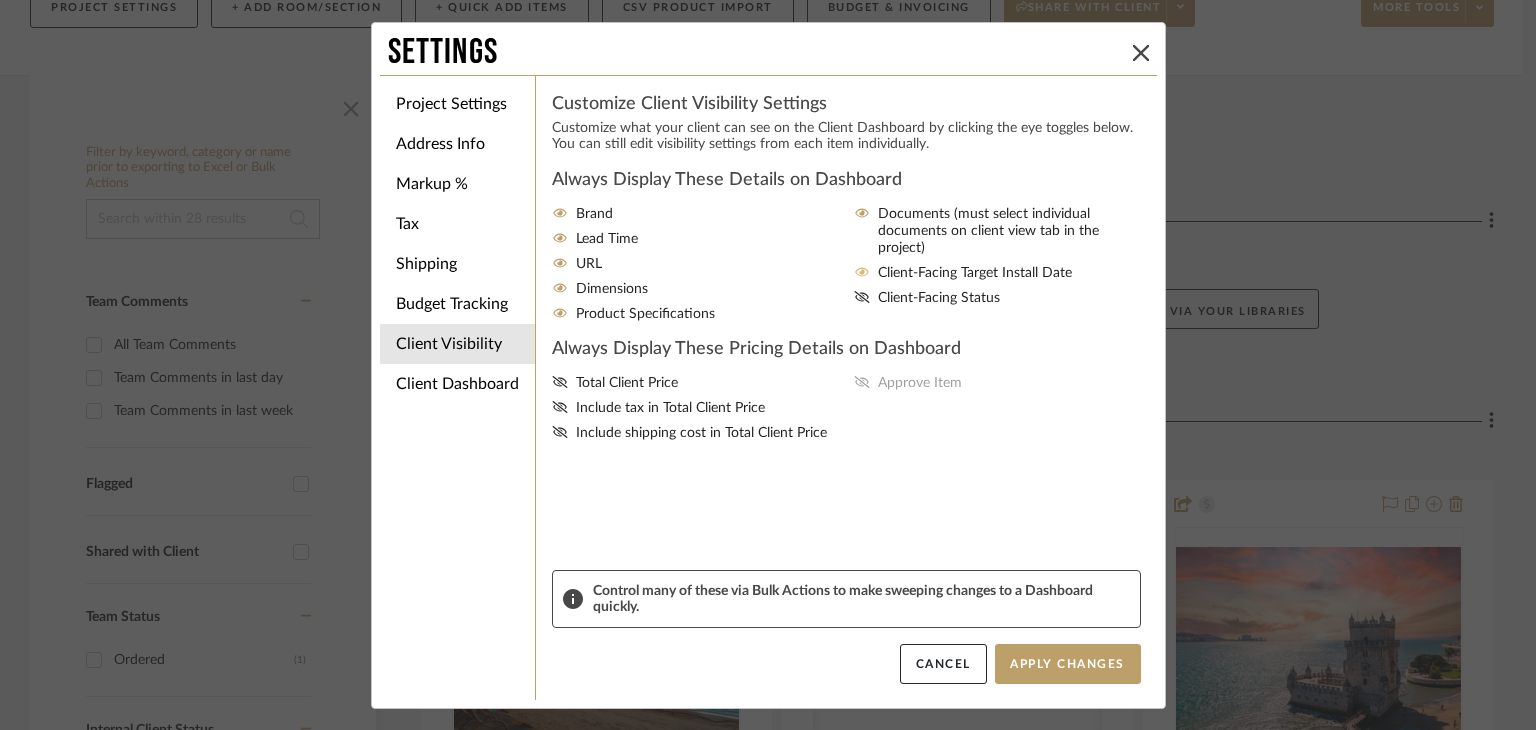 click on "Client-Facing Target Install Date" at bounding box center [975, 273] 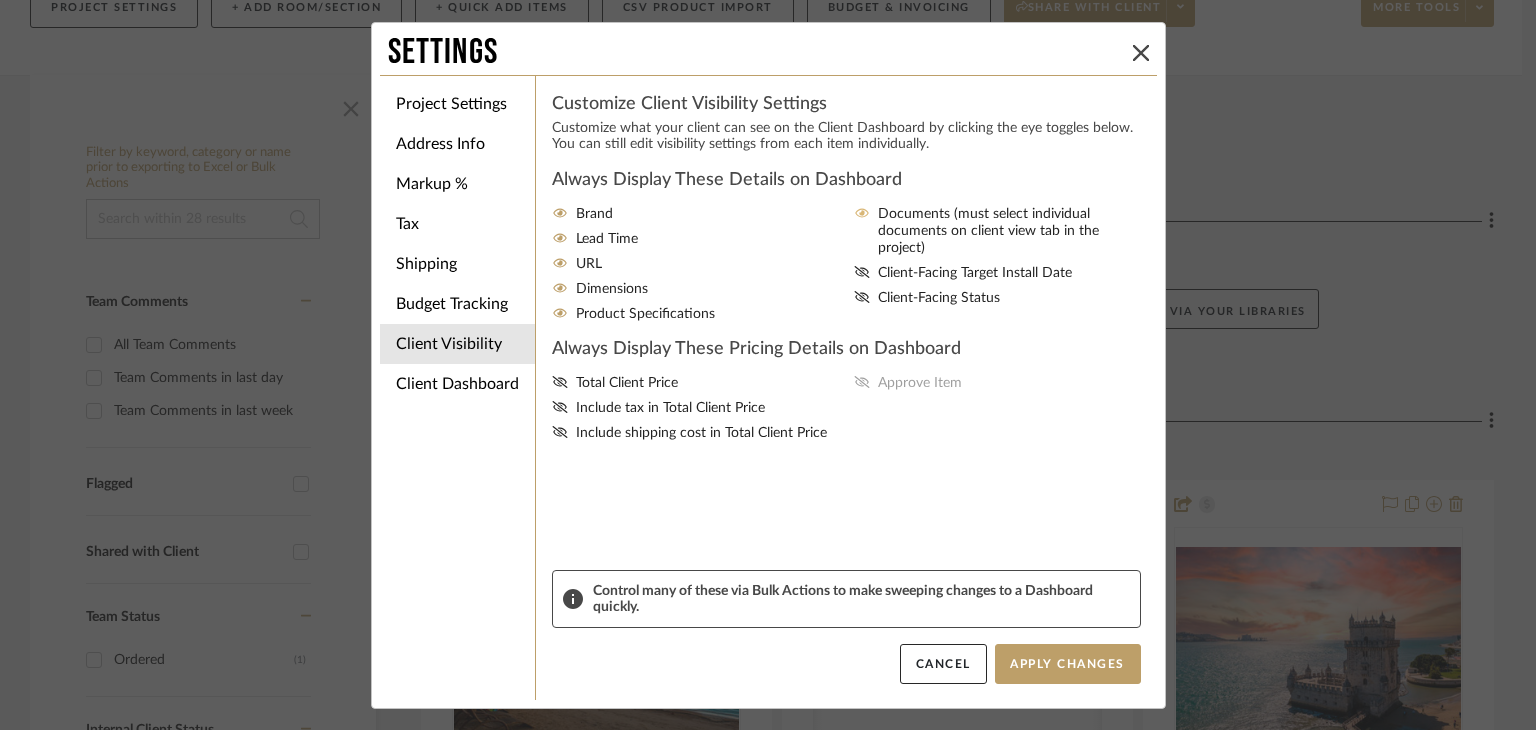 click on "Documents (must select individual documents on client view tab in the project)" at bounding box center (1013, 231) 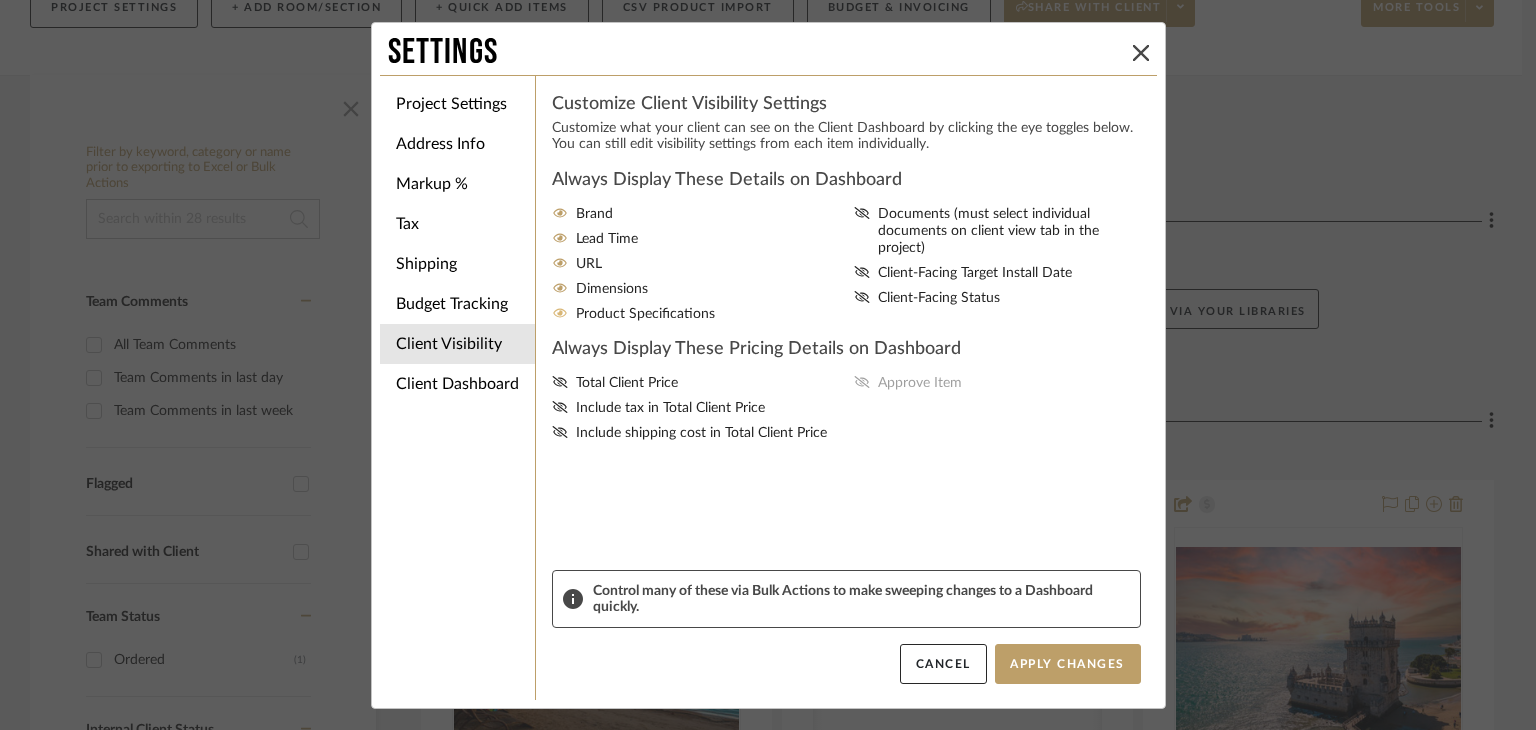 click on "Product Specifications" at bounding box center [645, 314] 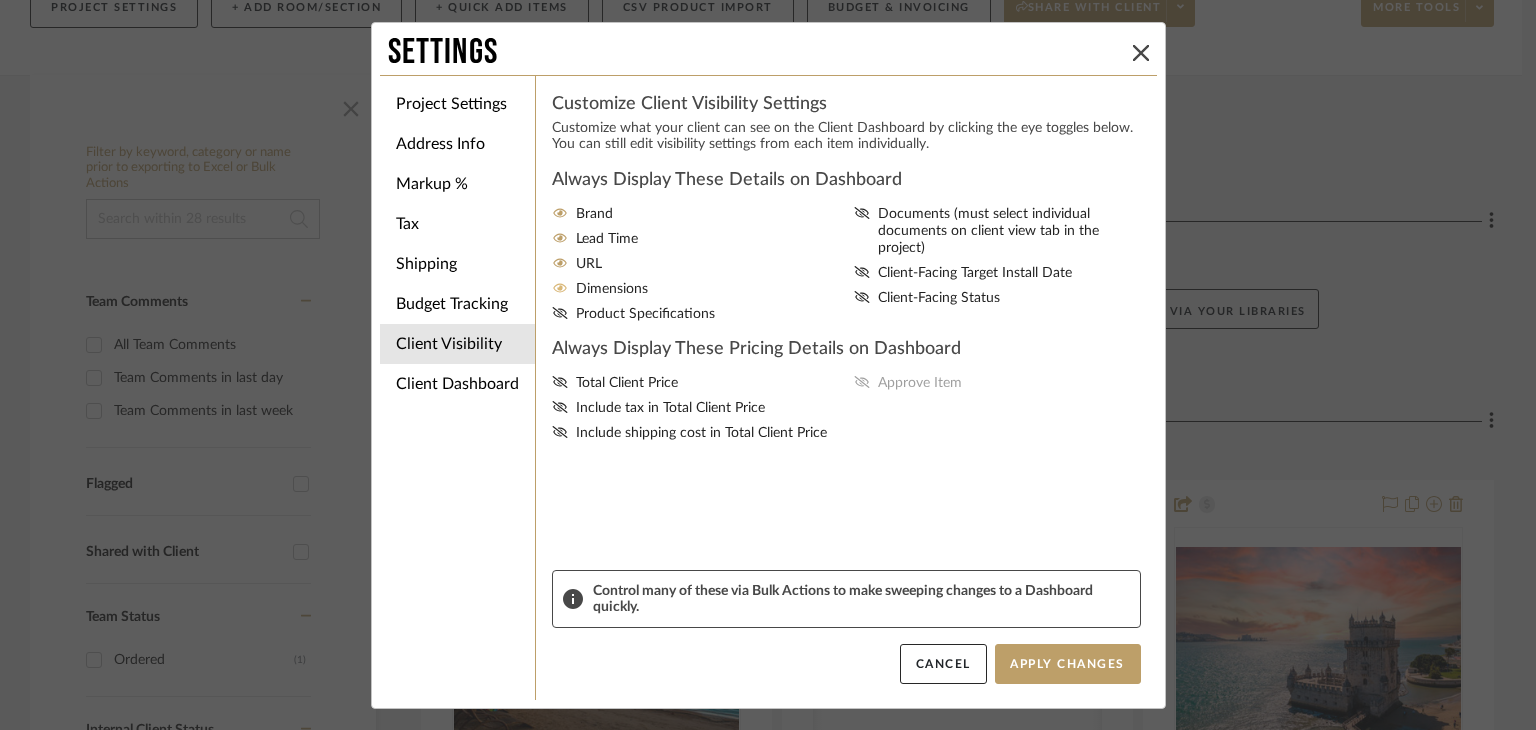click on "Dimensions" at bounding box center [612, 289] 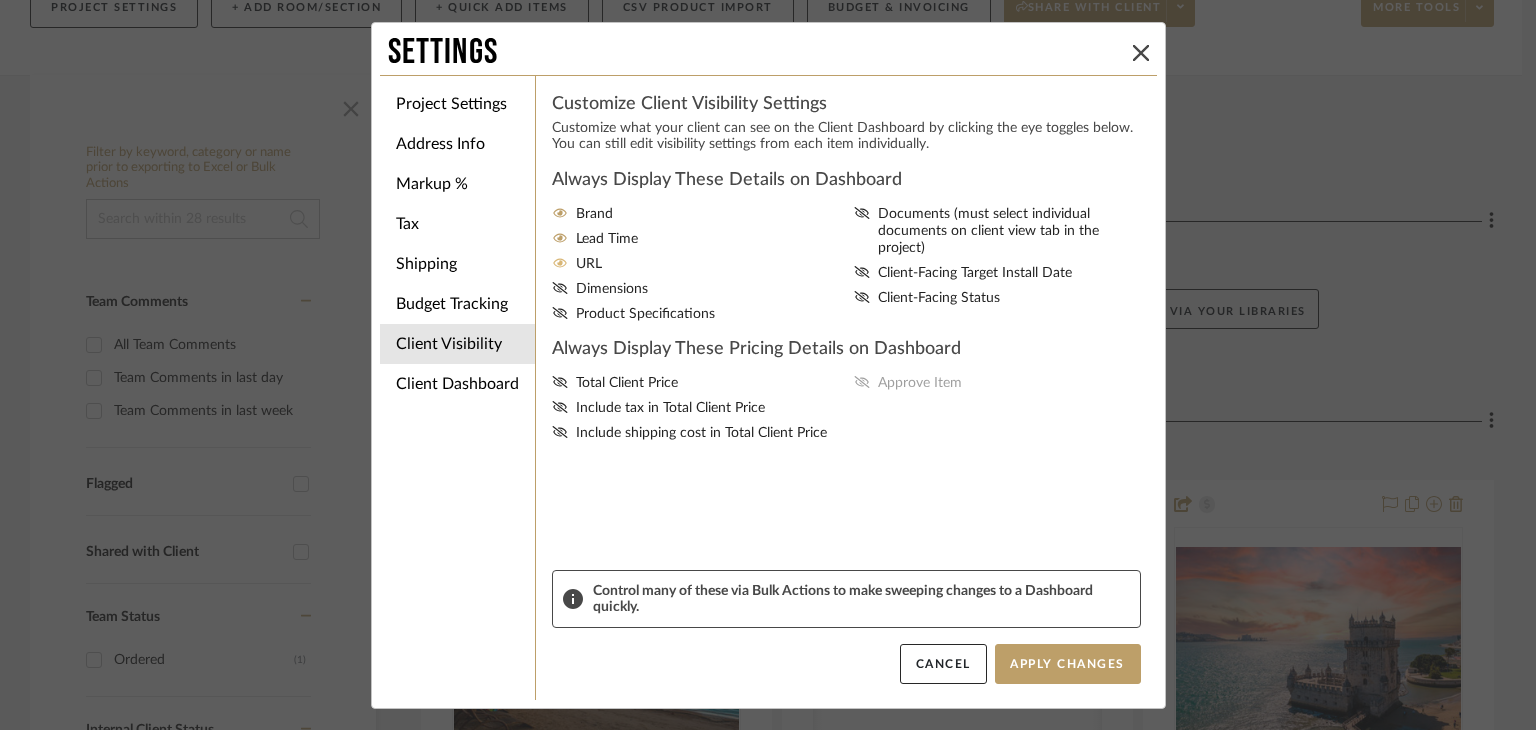 click on "URL" at bounding box center (589, 264) 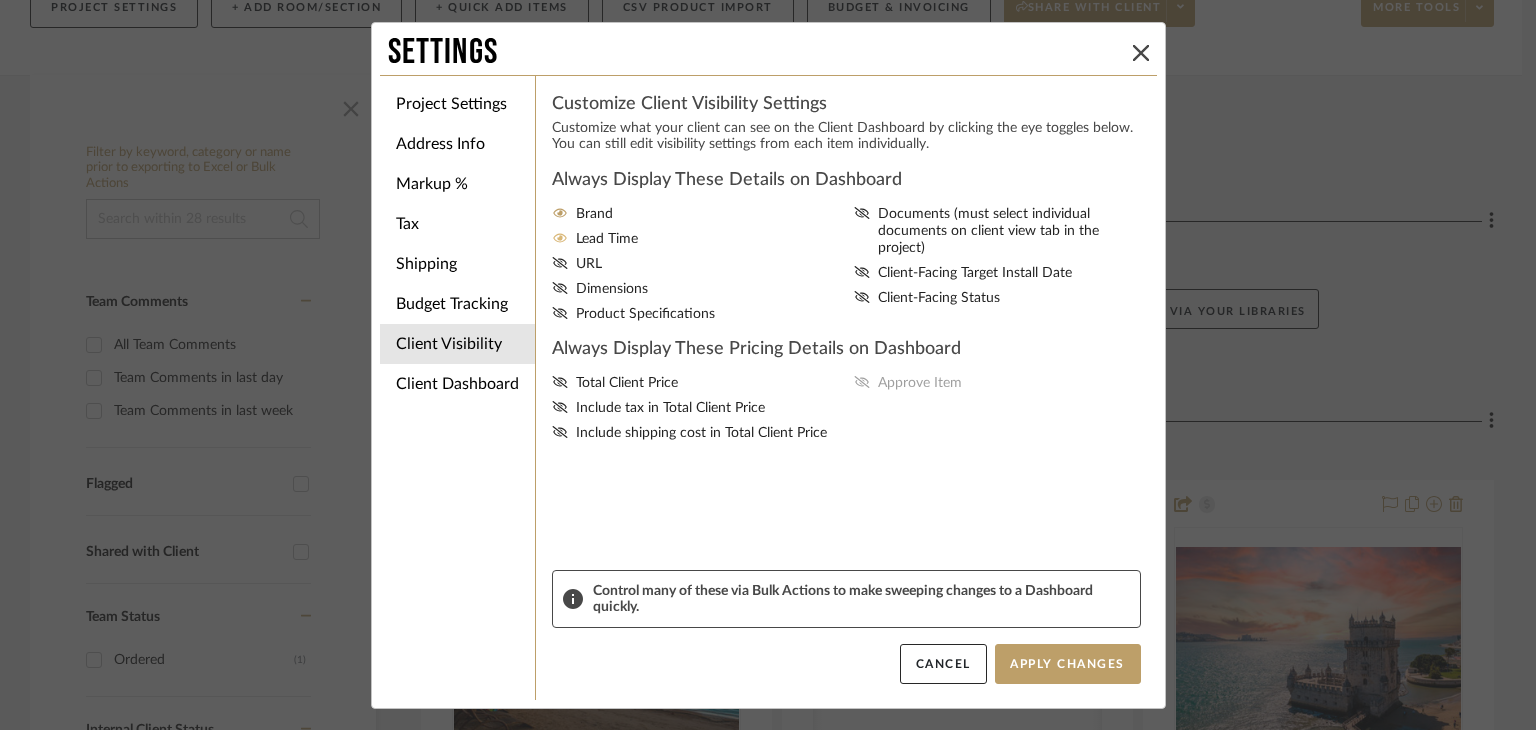click on "Lead Time" at bounding box center (607, 239) 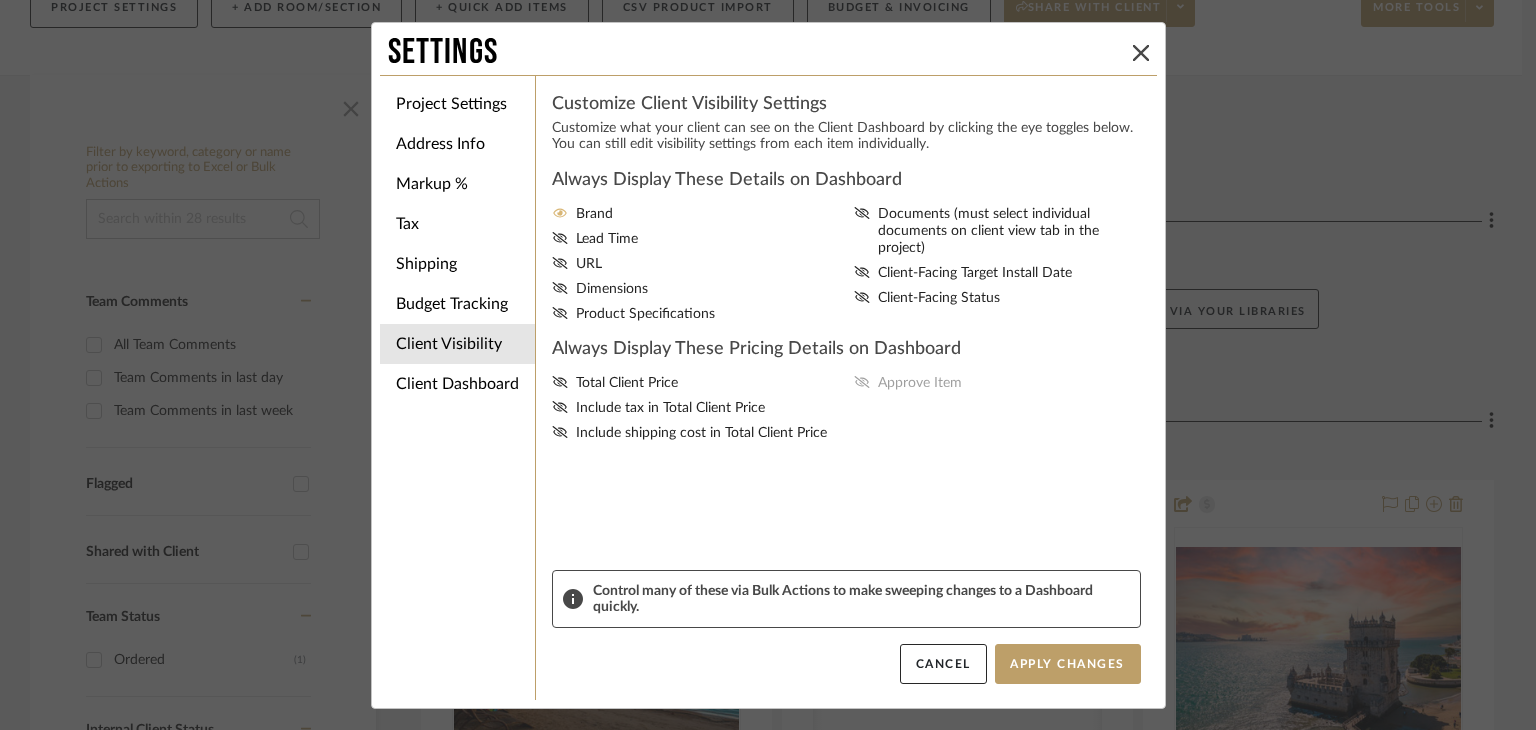 click on "Brand" at bounding box center [594, 214] 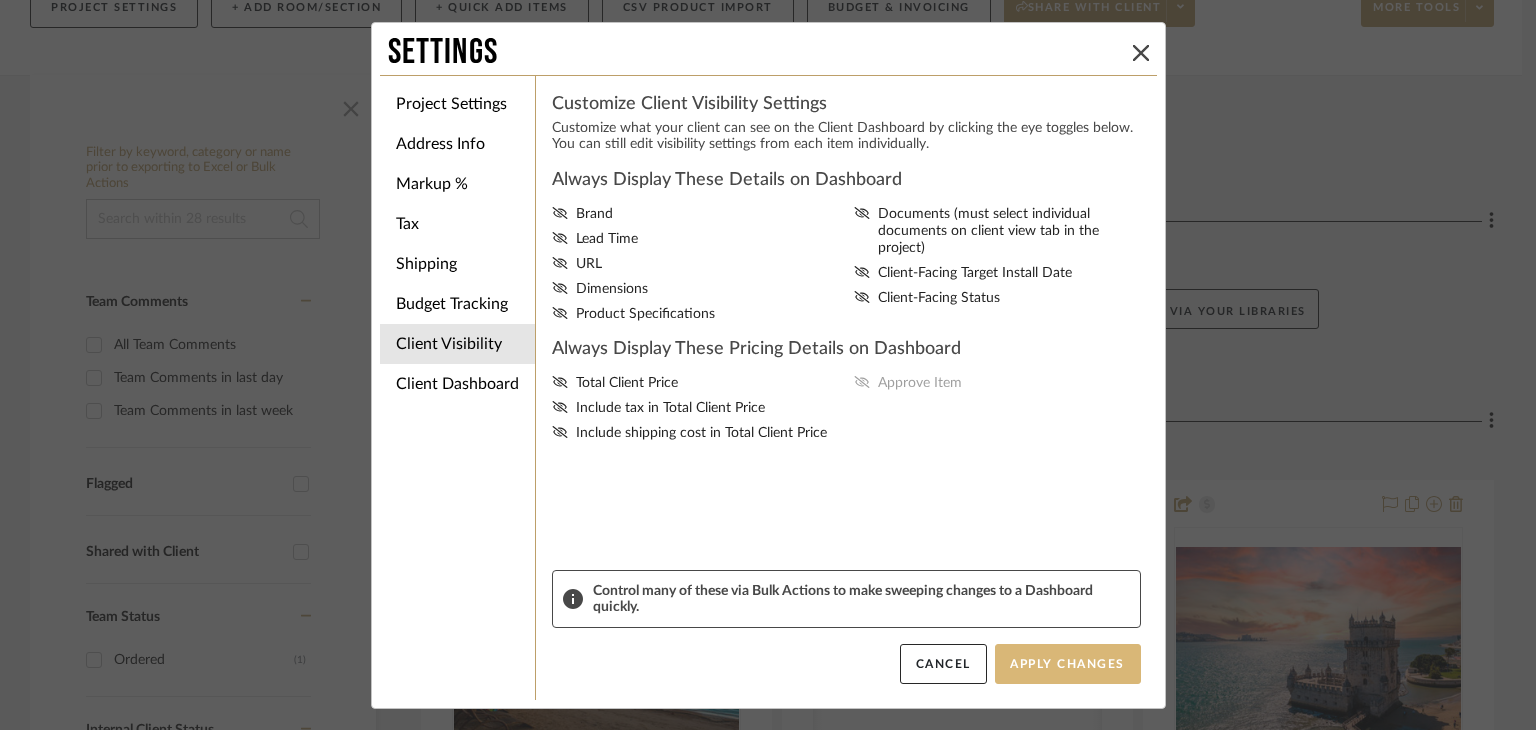 click on "Apply Changes" at bounding box center [1068, 664] 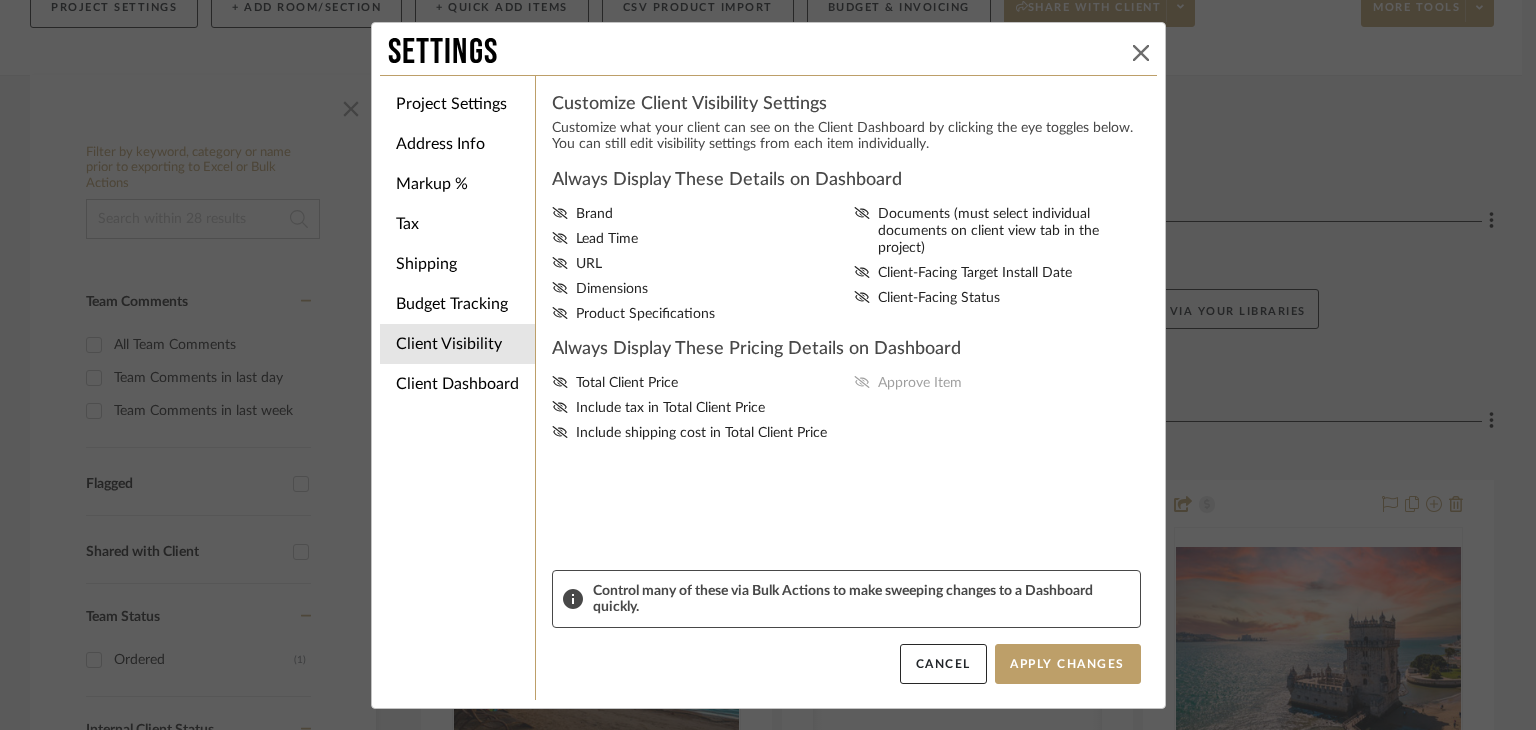 click 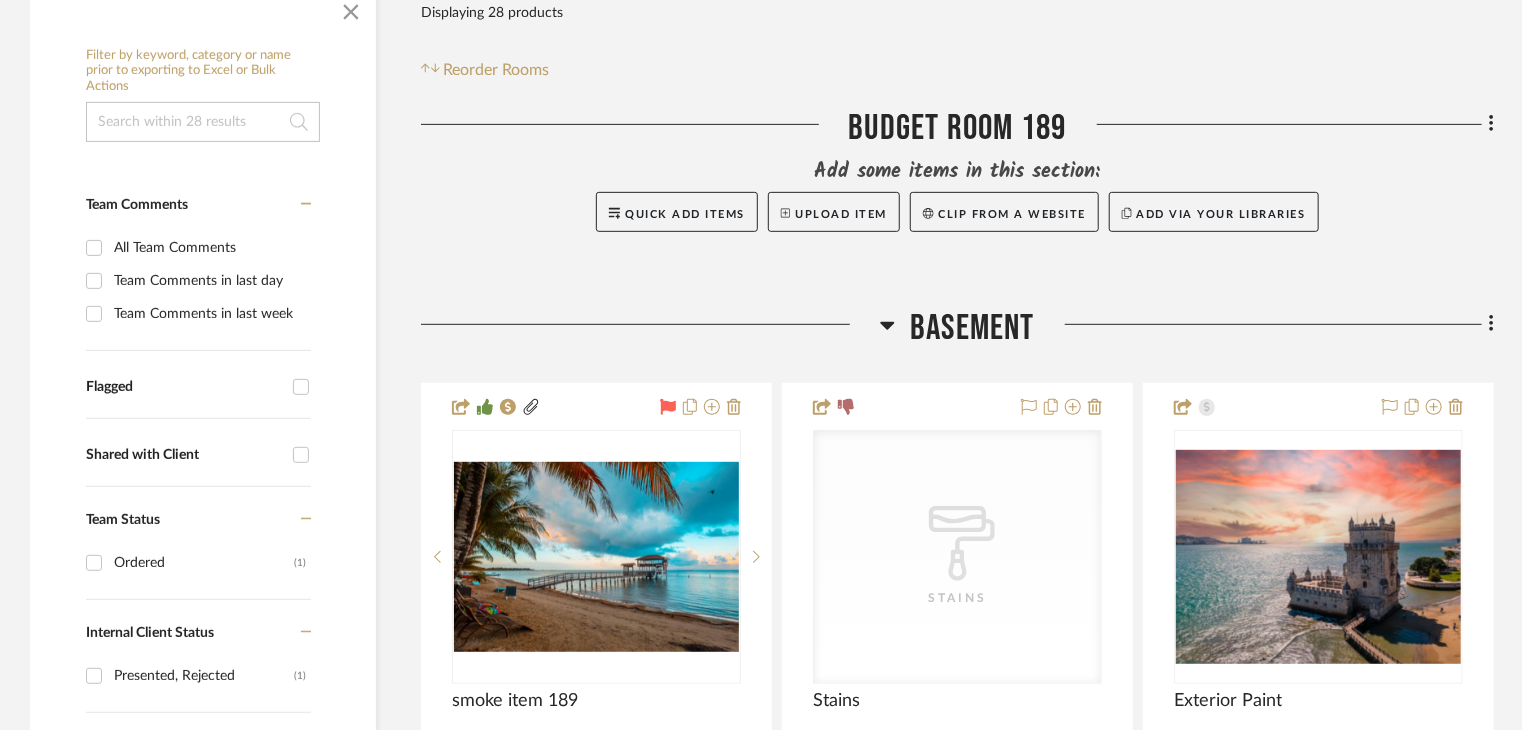 scroll, scrollTop: 400, scrollLeft: 0, axis: vertical 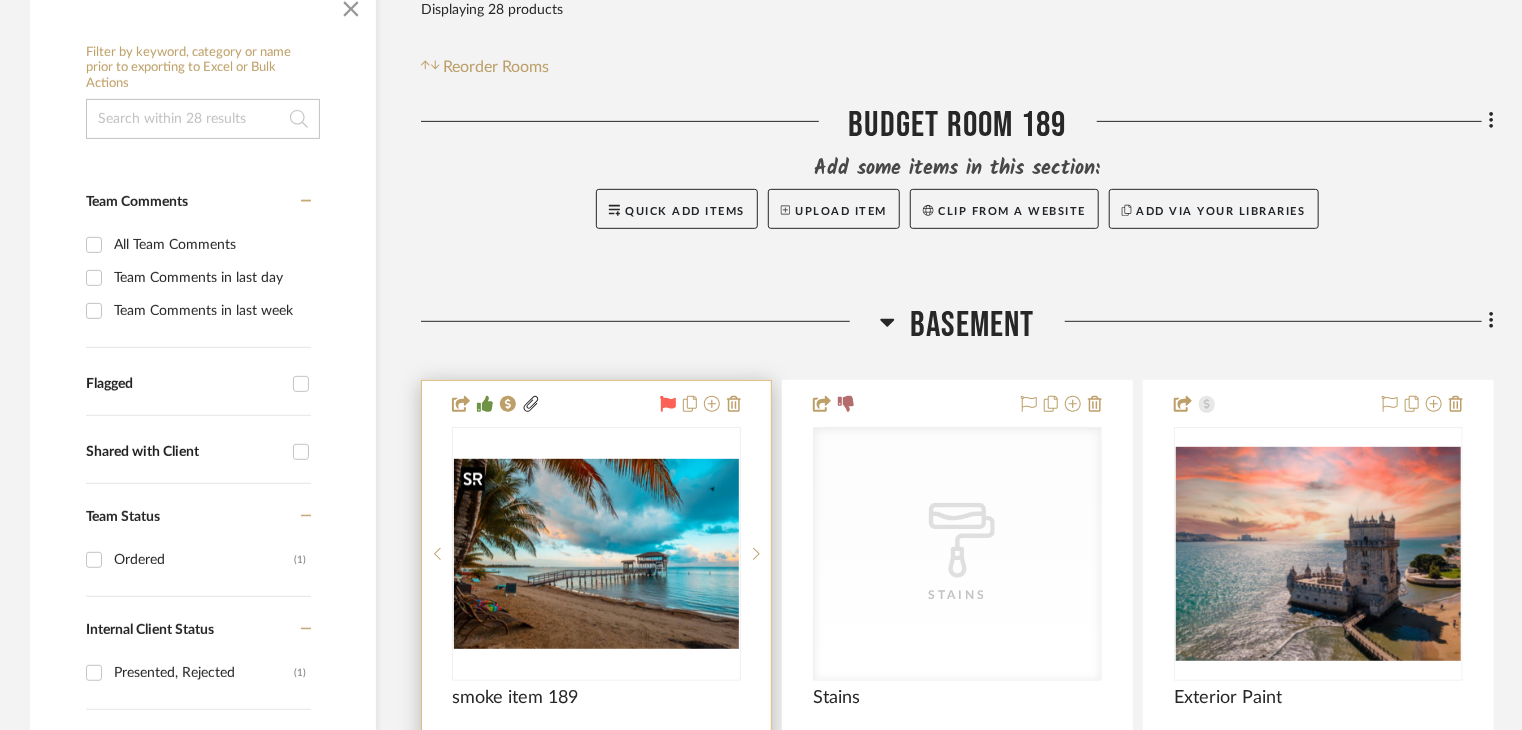 click at bounding box center [596, 554] 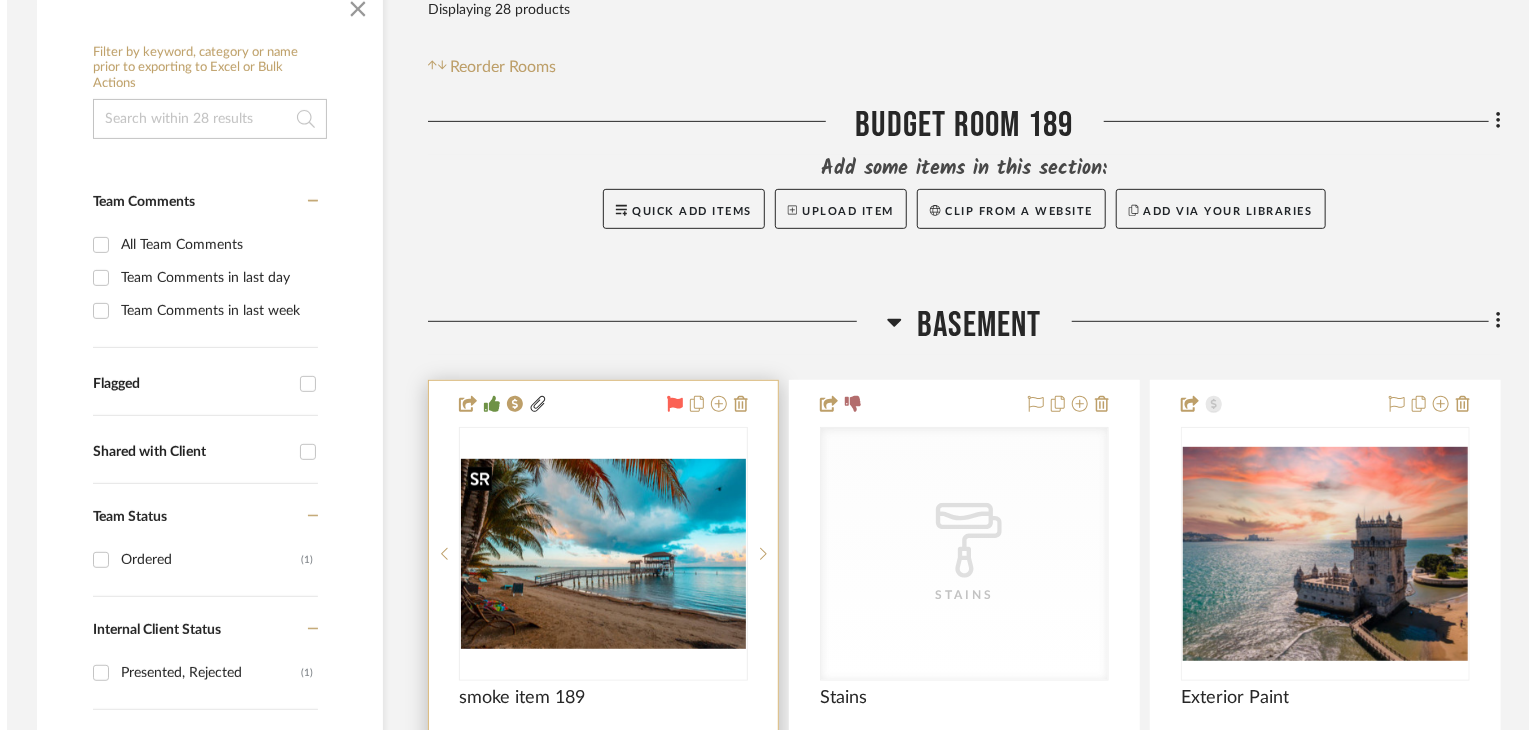 scroll, scrollTop: 0, scrollLeft: 0, axis: both 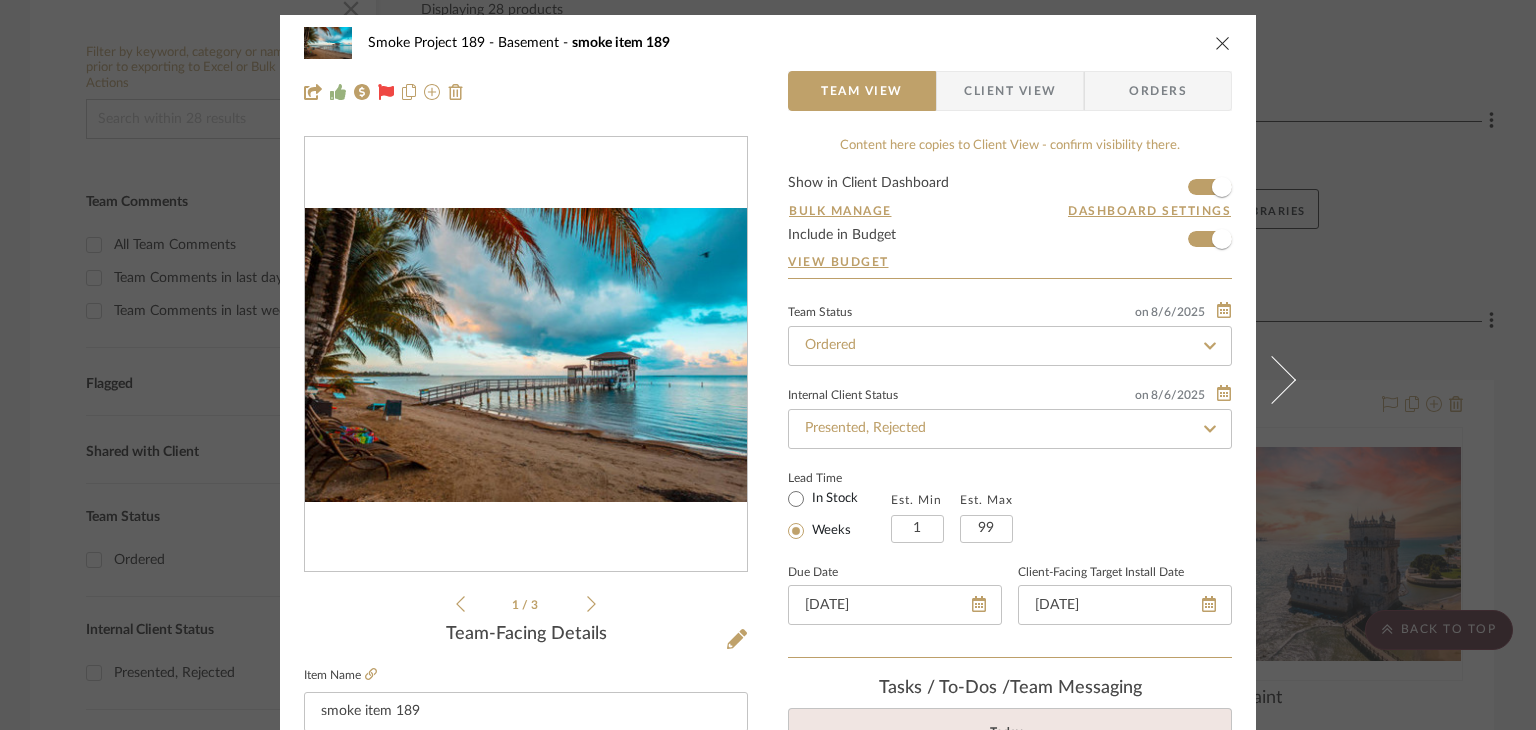 click on "Client View" at bounding box center [1010, 91] 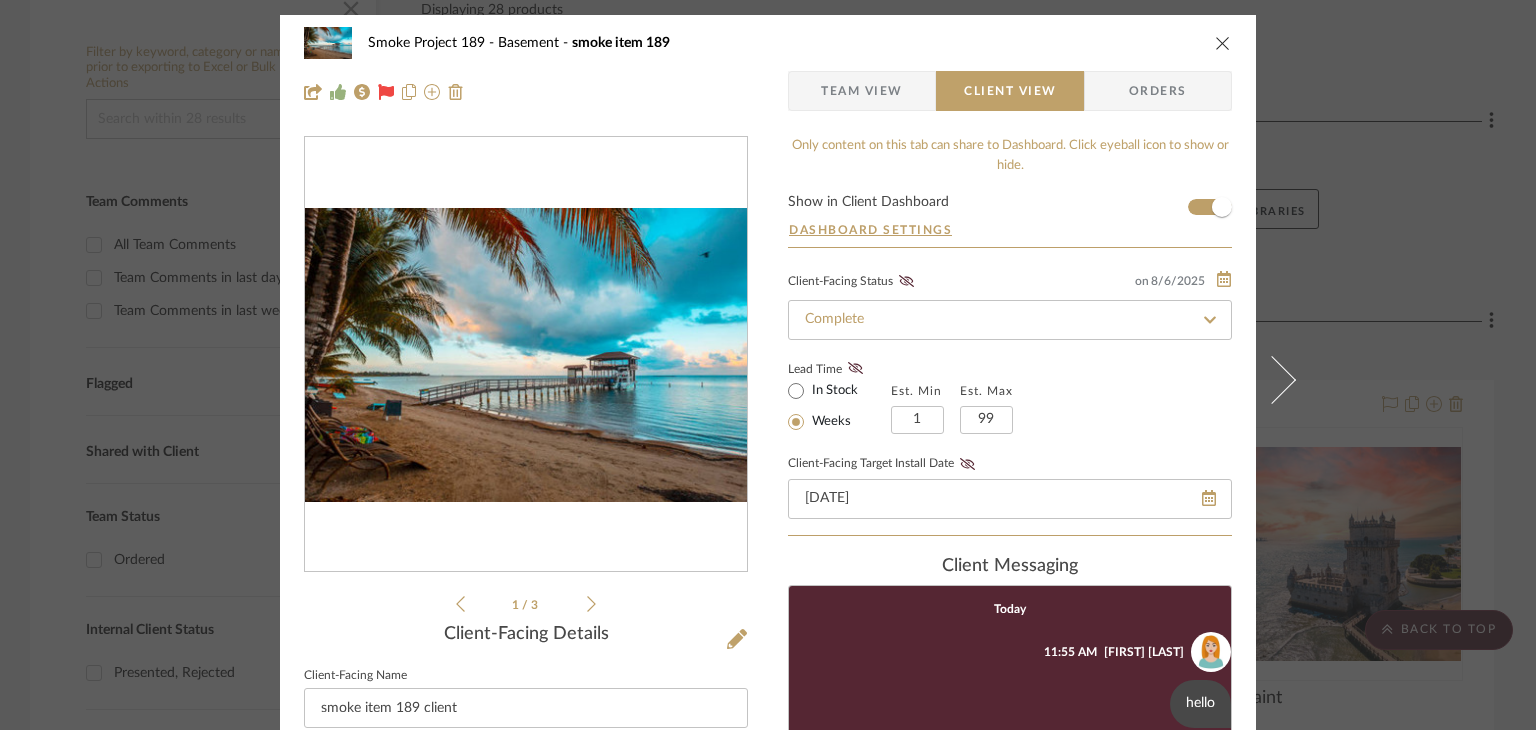 scroll, scrollTop: 182, scrollLeft: 0, axis: vertical 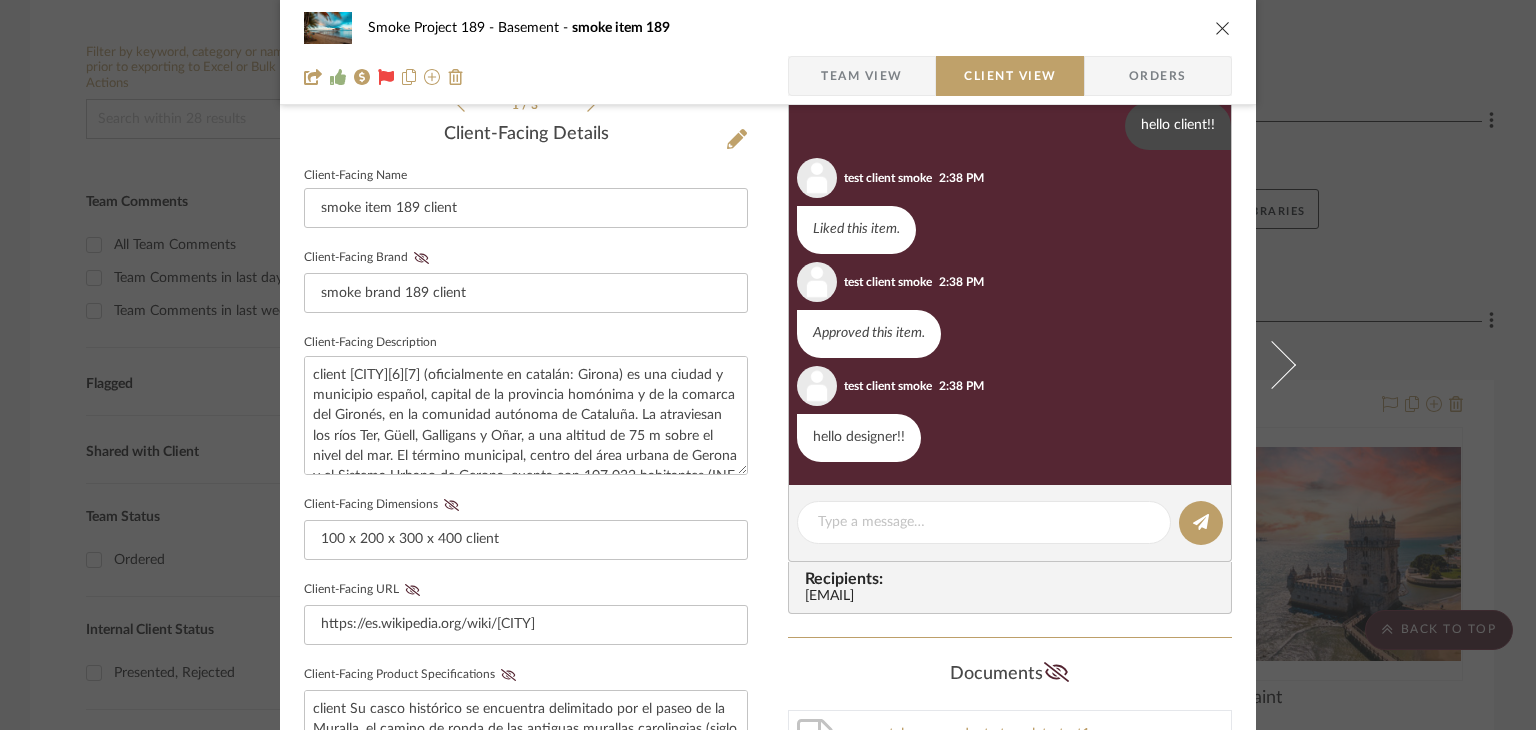 click on "Smoke Project 189 Basement smoke item 189 Team View Client View Orders 1 / 3  Client-Facing Details   Client-Facing Name  smoke item 189 client  Client-Facing Brand  smoke brand 189 client  Client-Facing Description  client Gerona[6]​[7]​ (oficialmente en catalán: Girona) es una ciudad y municipio español, capital de la provincia homónima y de la comarca del Gironés, en la comunidad autónoma de Cataluña. La atraviesan los ríos Ter, Güell, Galligans y Oñar, a una altitud de 75 m sobre el nivel del mar. El término municipal, centro del área urbana de Gerona y el Sistema Urbano de Gerona, cuenta con 107 032 habitantes (INE 2024).  Client-Facing Dimensions  100 x 200 x 300 x 400 client  Client-Facing URL  https://es.wikipedia.org/wiki/Gerona  Client-Facing Product Specifications   Export Tearsheet   Client Dashboard Pricing   Client Unit Price   $1,300.00      X  Quantity  10    5 Gals      =  Subtotal   $13,000.00  Include Tax Include Shipping Total Client Price   $13,000.00  Dashboard Settings" at bounding box center (768, 365) 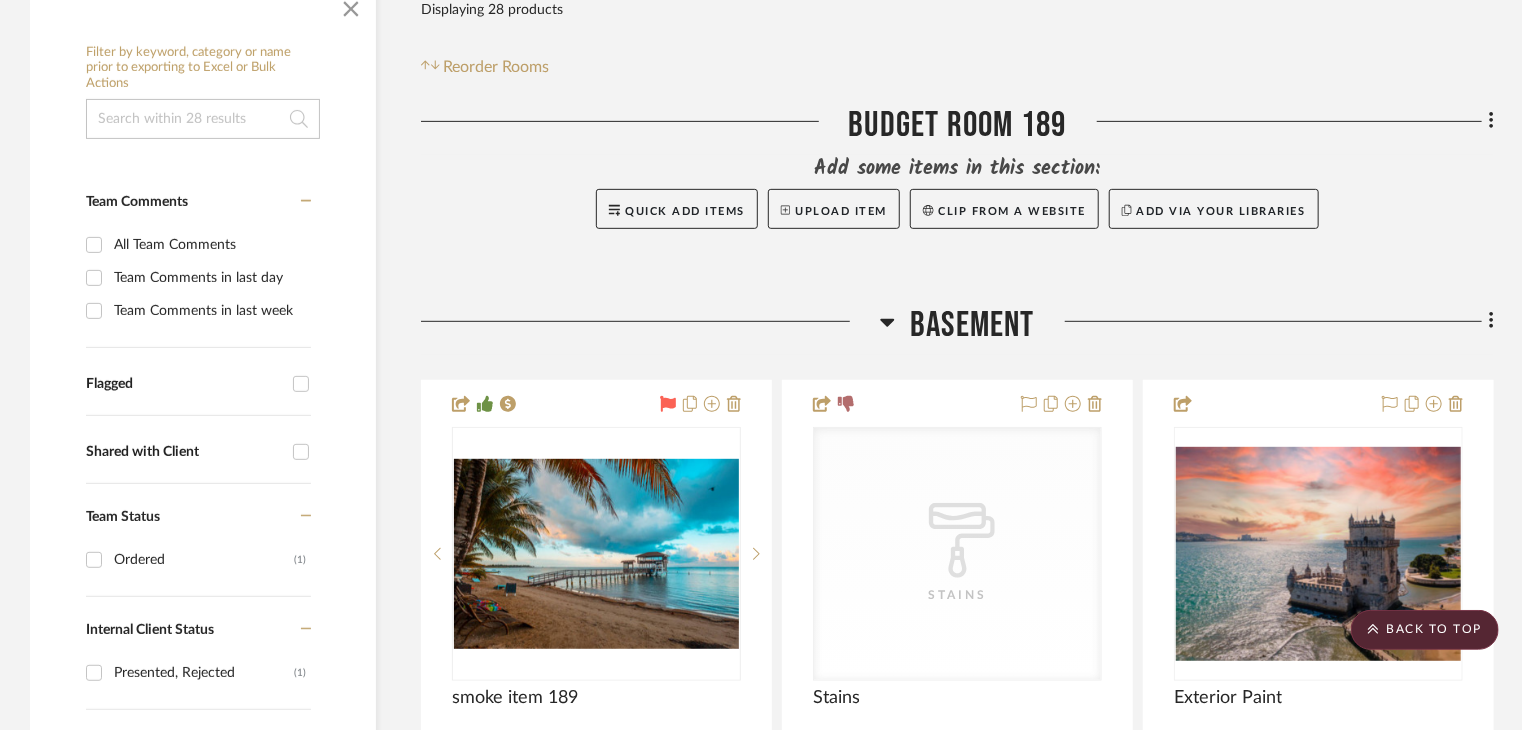 scroll, scrollTop: 0, scrollLeft: 0, axis: both 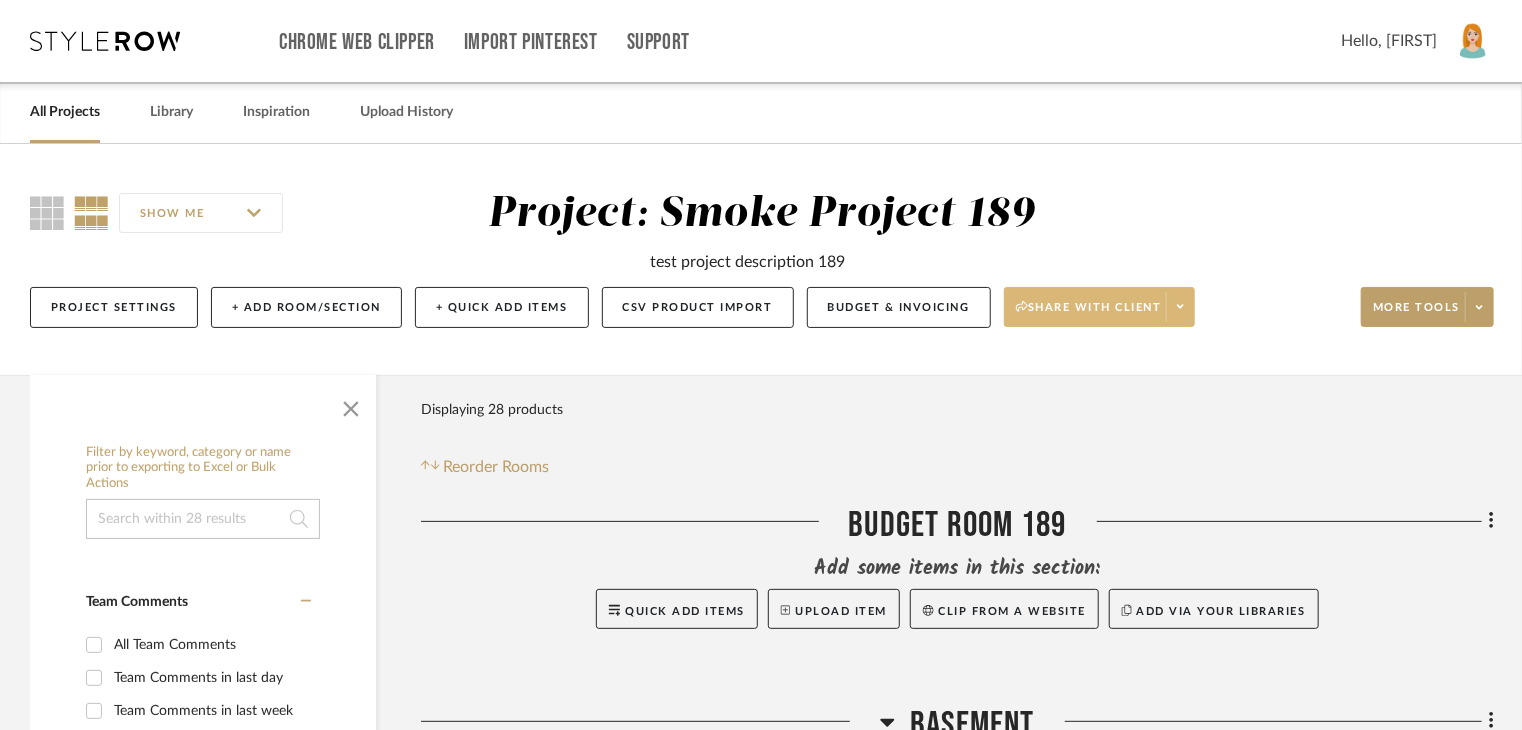 click 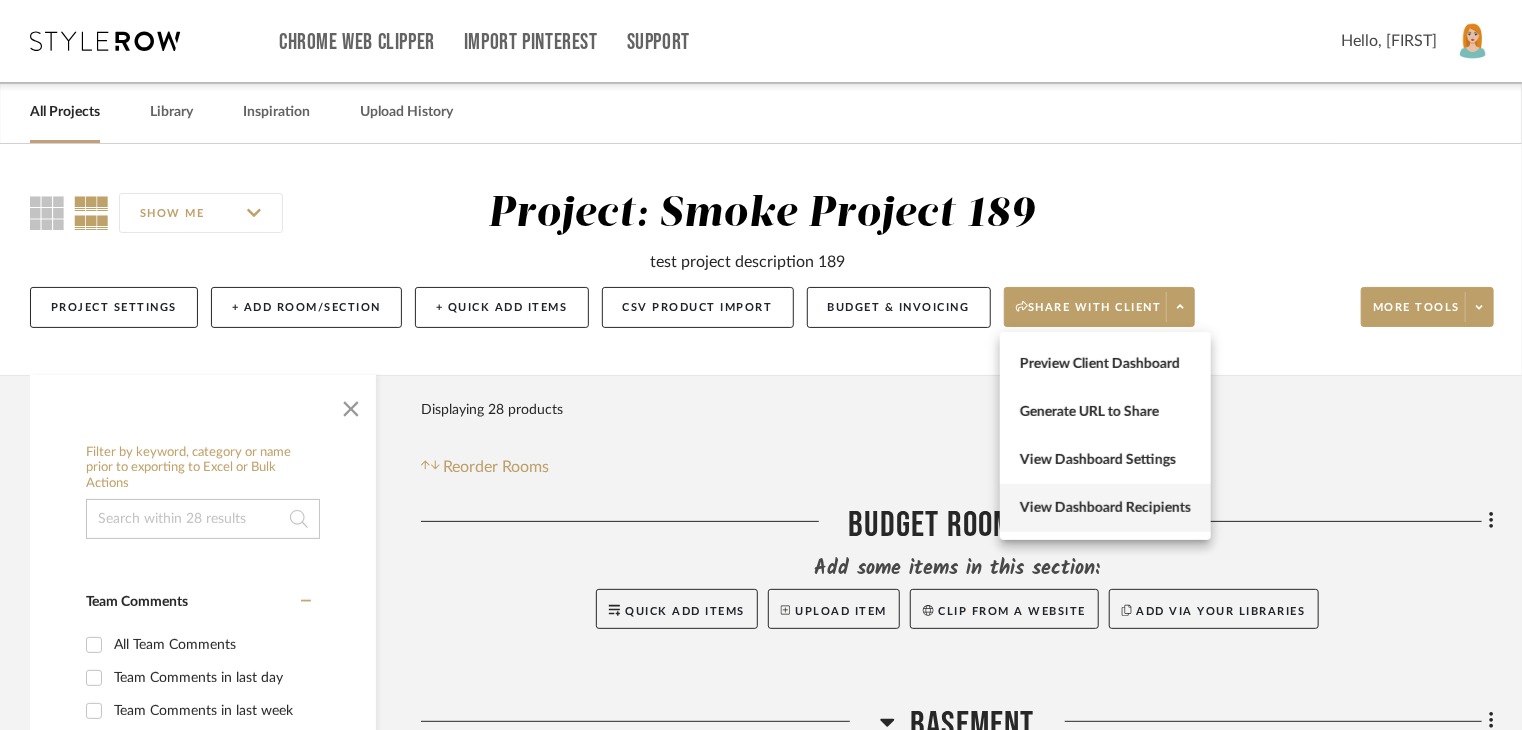 click on "View Dashboard Recipients" at bounding box center [1105, 508] 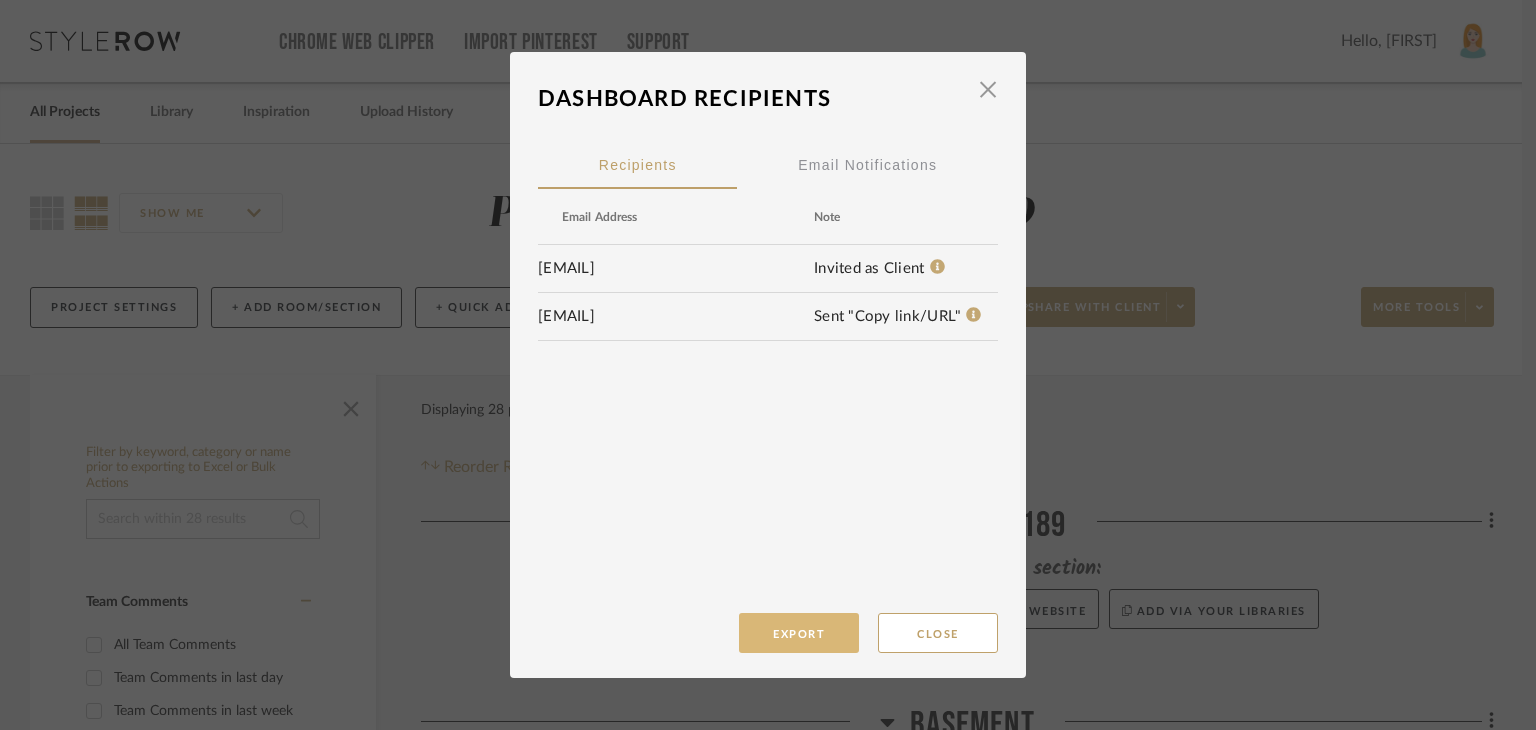 click on "Export" at bounding box center (799, 633) 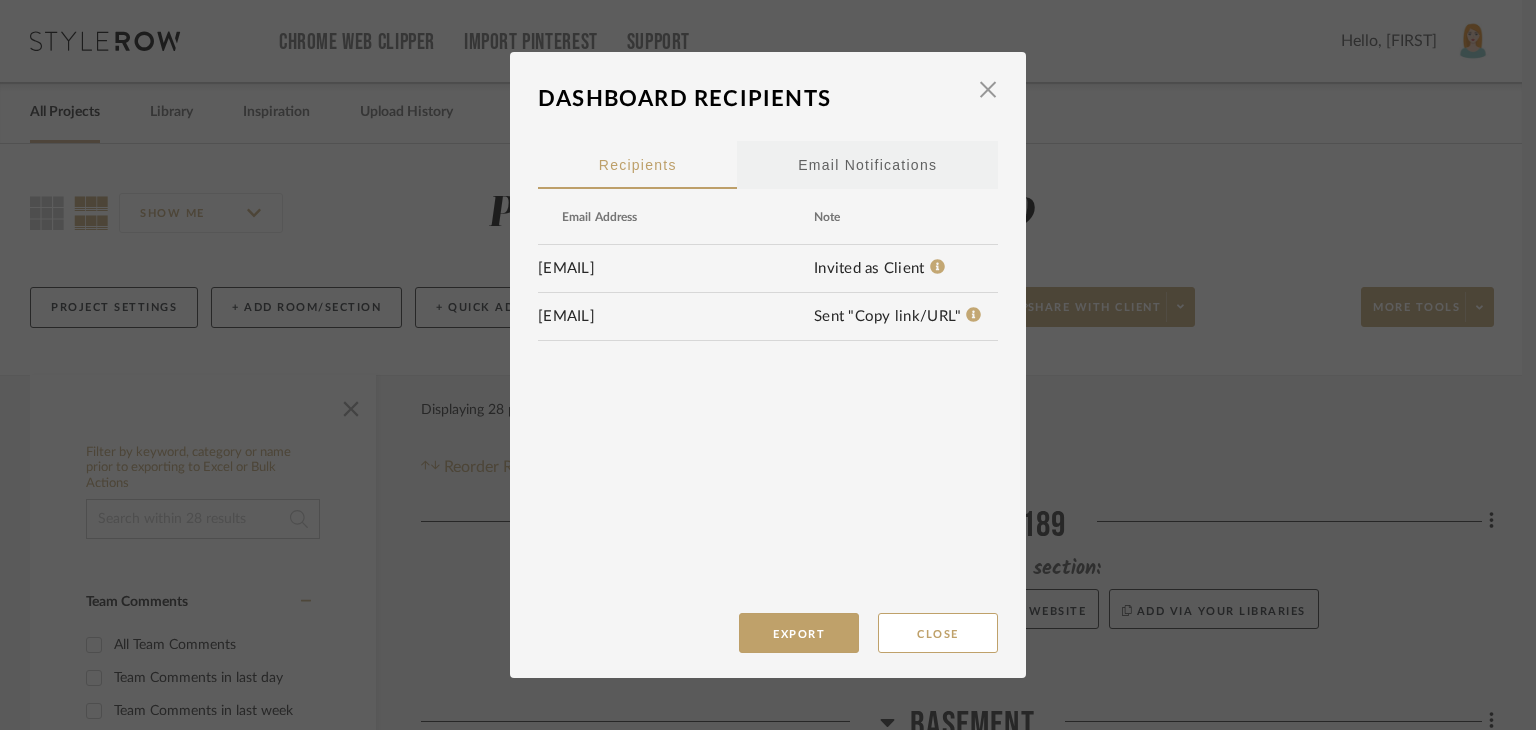 click on "Email Notifications" at bounding box center (867, 165) 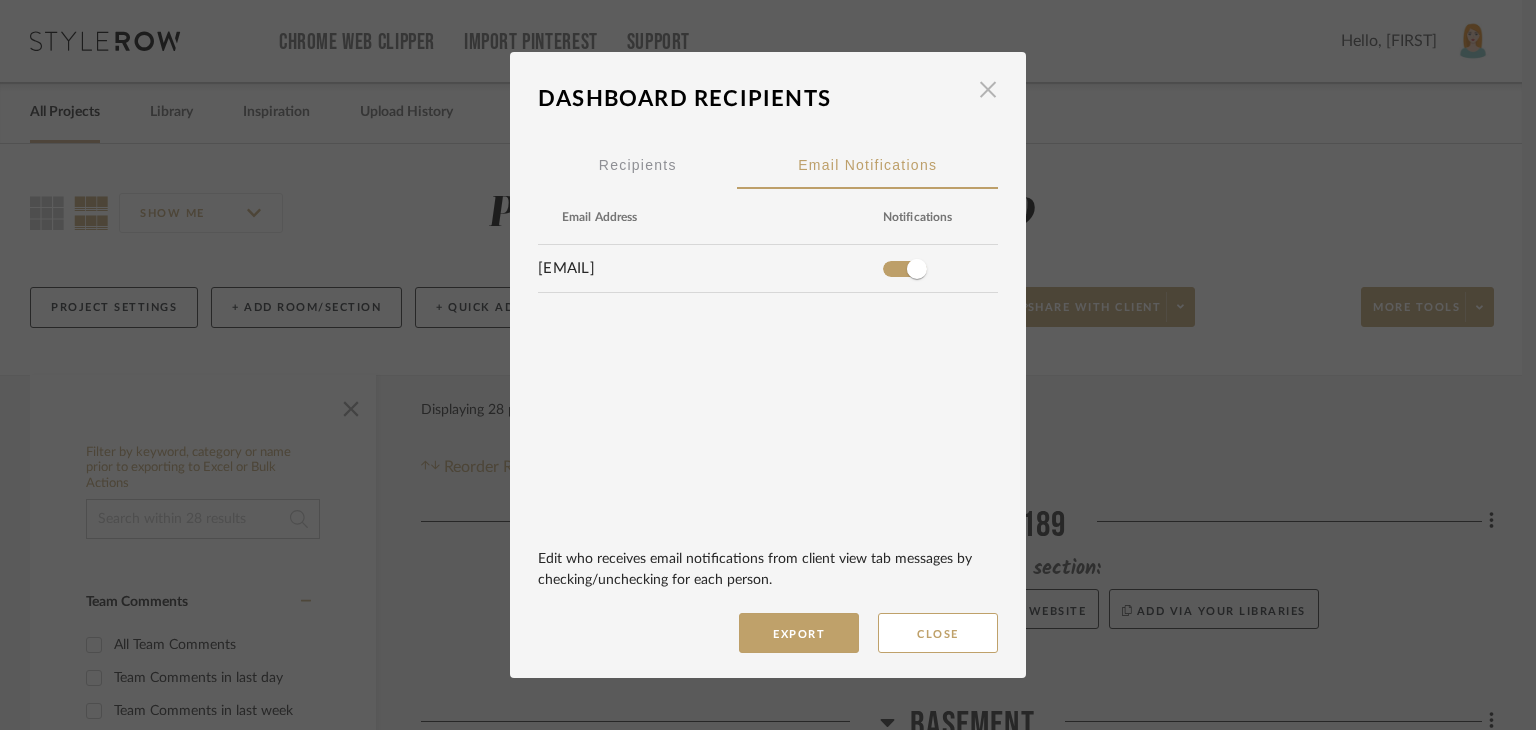 click at bounding box center (988, 89) 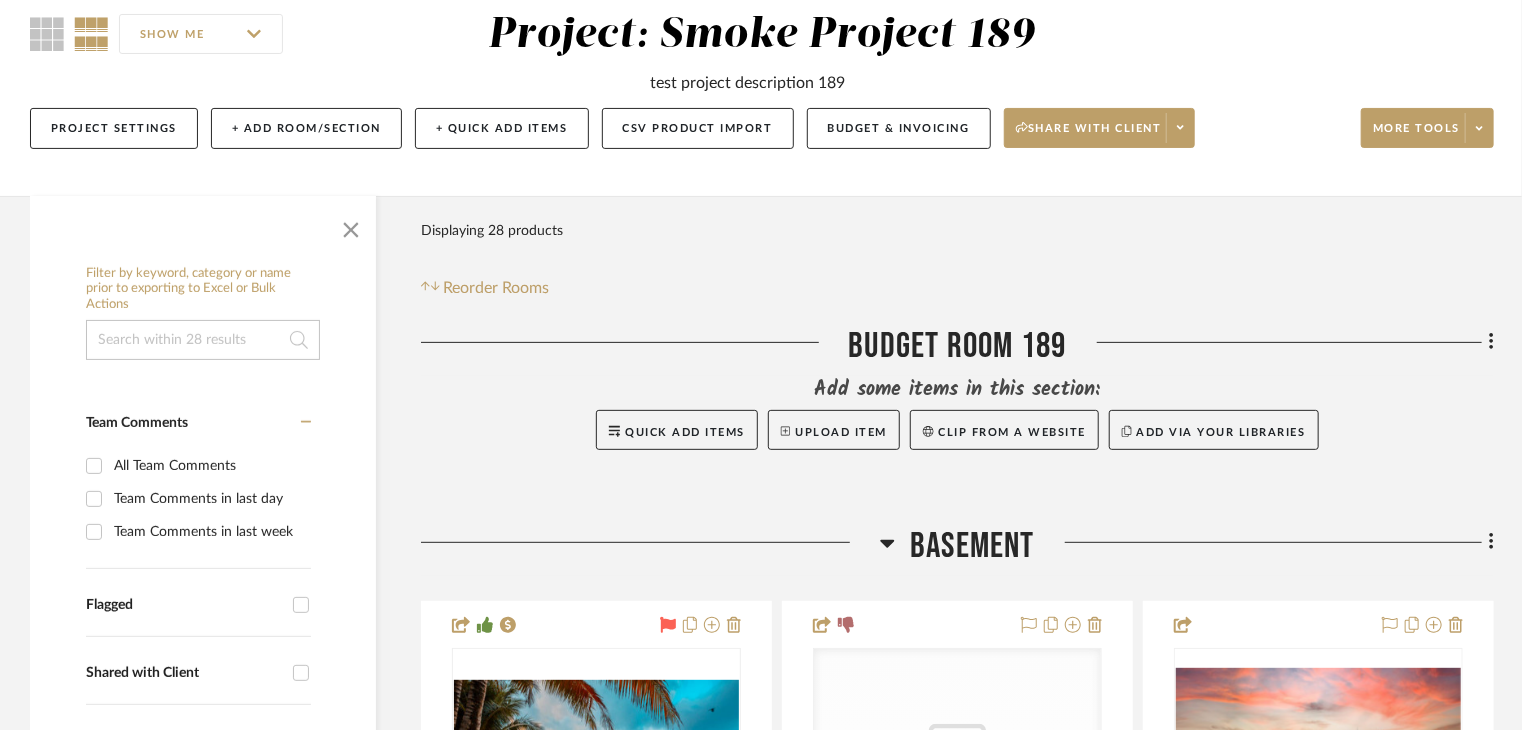 scroll, scrollTop: 400, scrollLeft: 0, axis: vertical 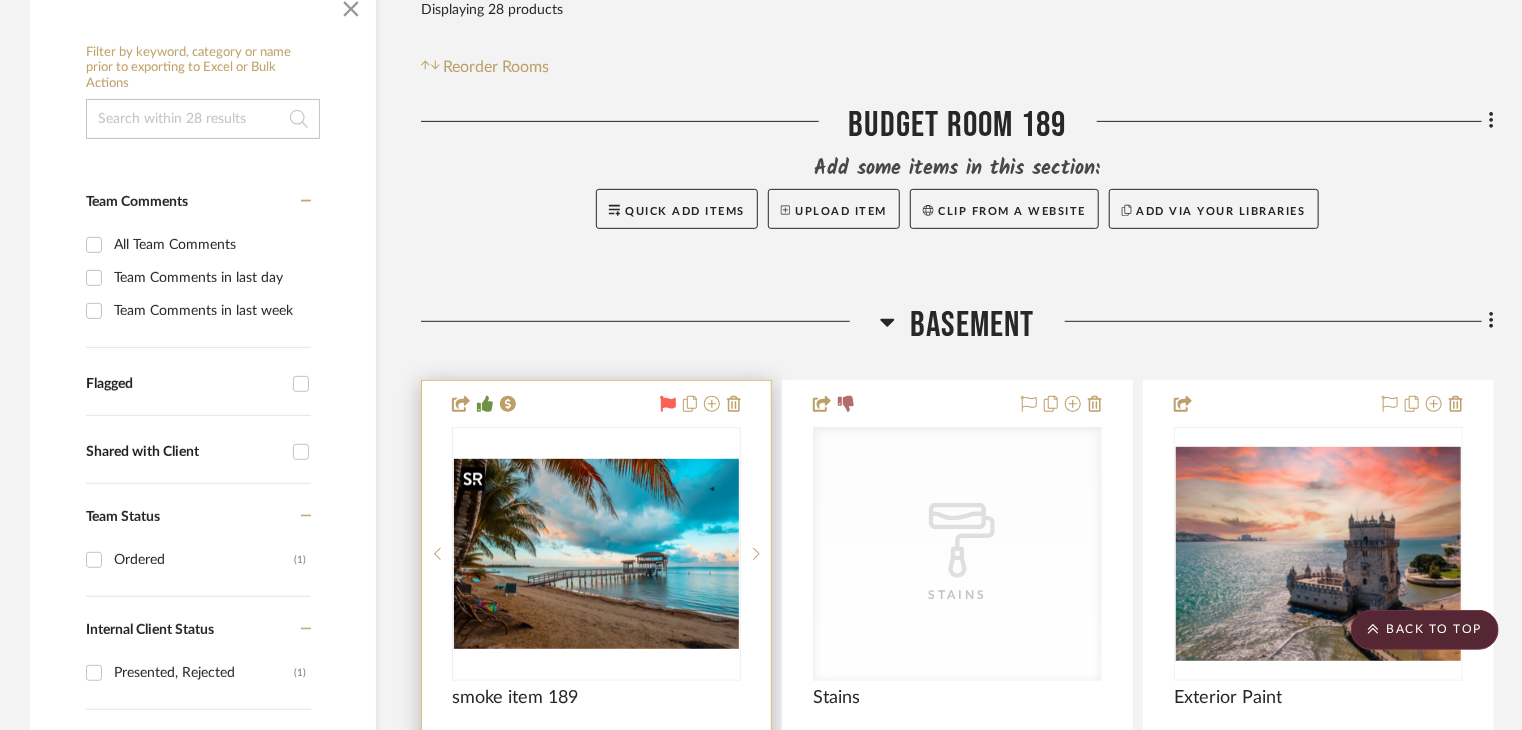 click at bounding box center [596, 554] 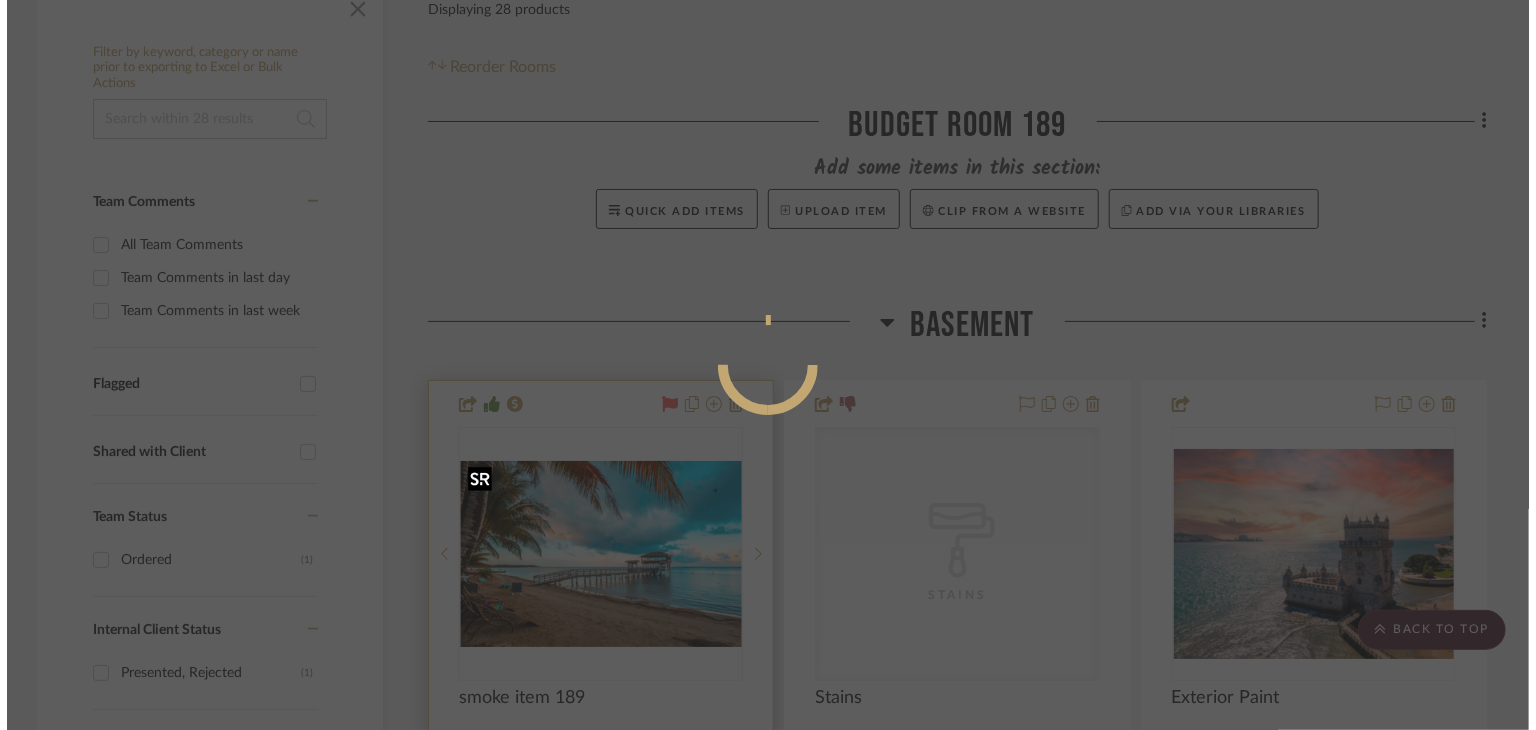 scroll, scrollTop: 0, scrollLeft: 0, axis: both 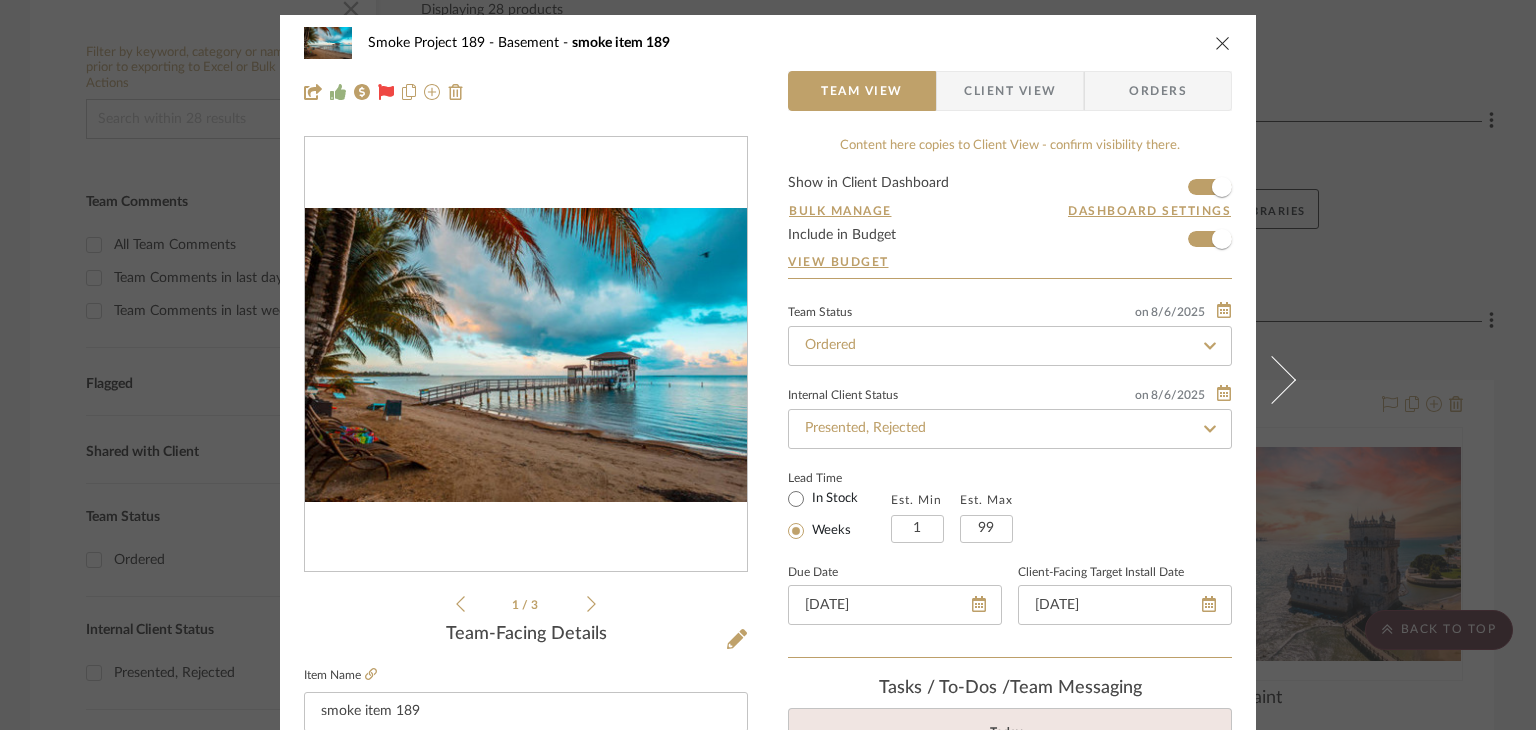 click on "Client View" at bounding box center [1010, 91] 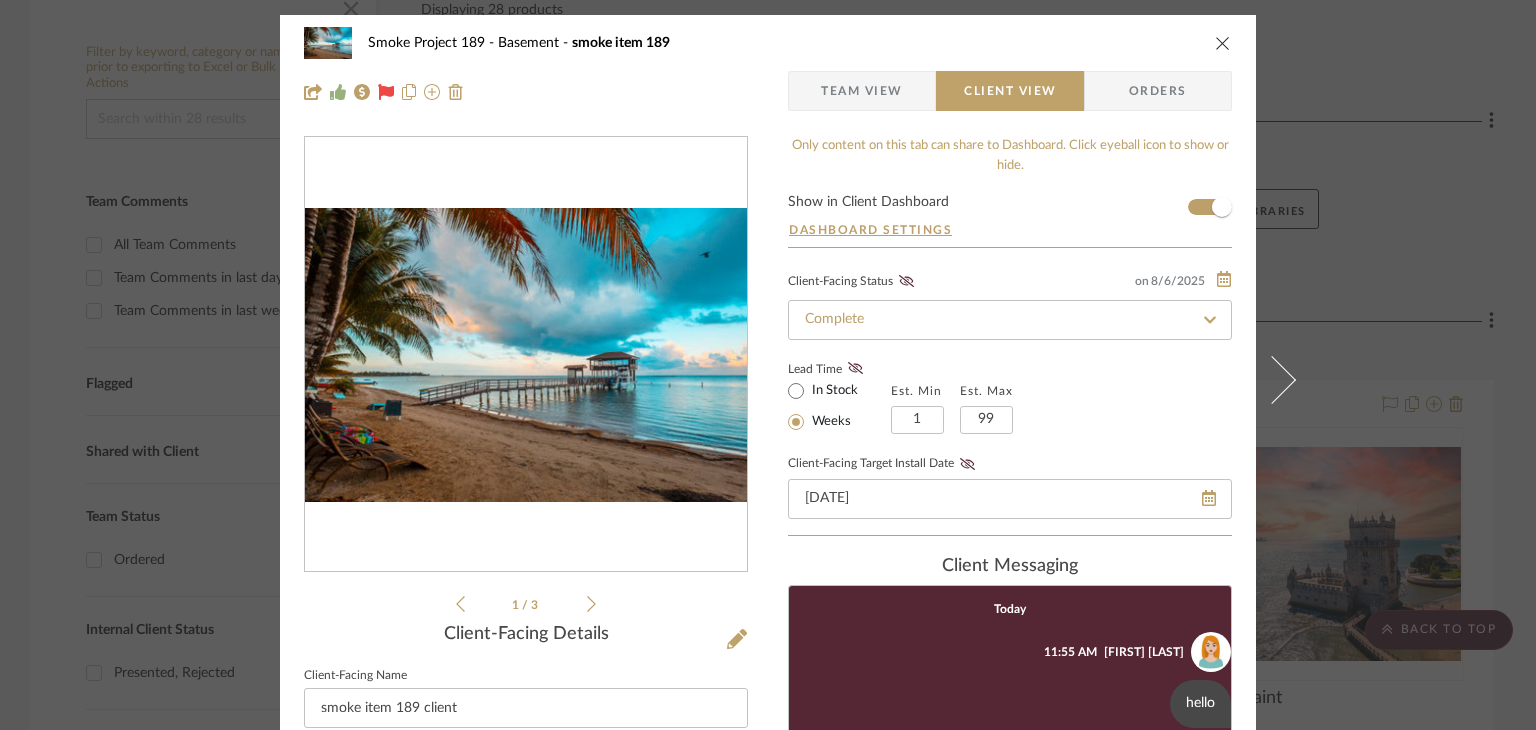 scroll, scrollTop: 139, scrollLeft: 0, axis: vertical 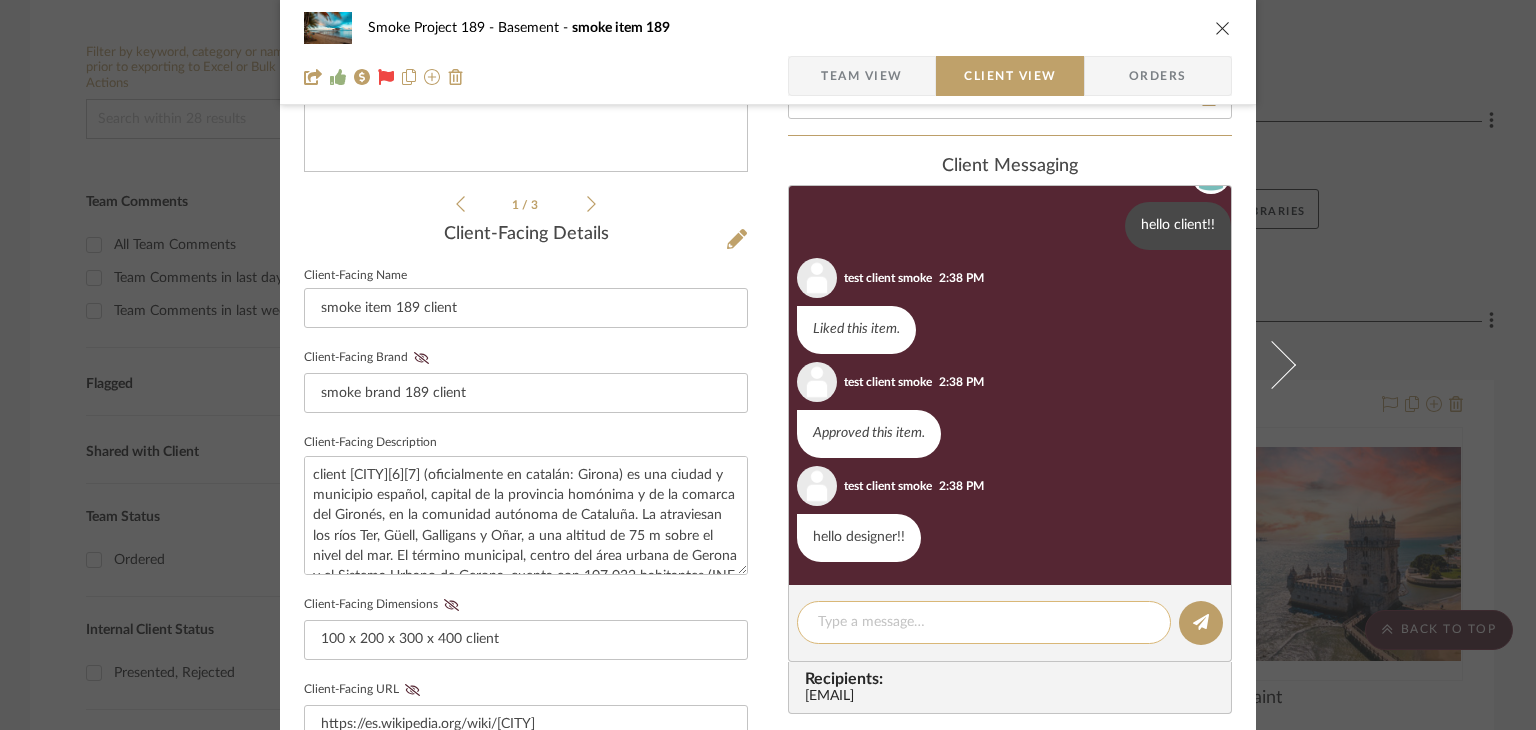 click 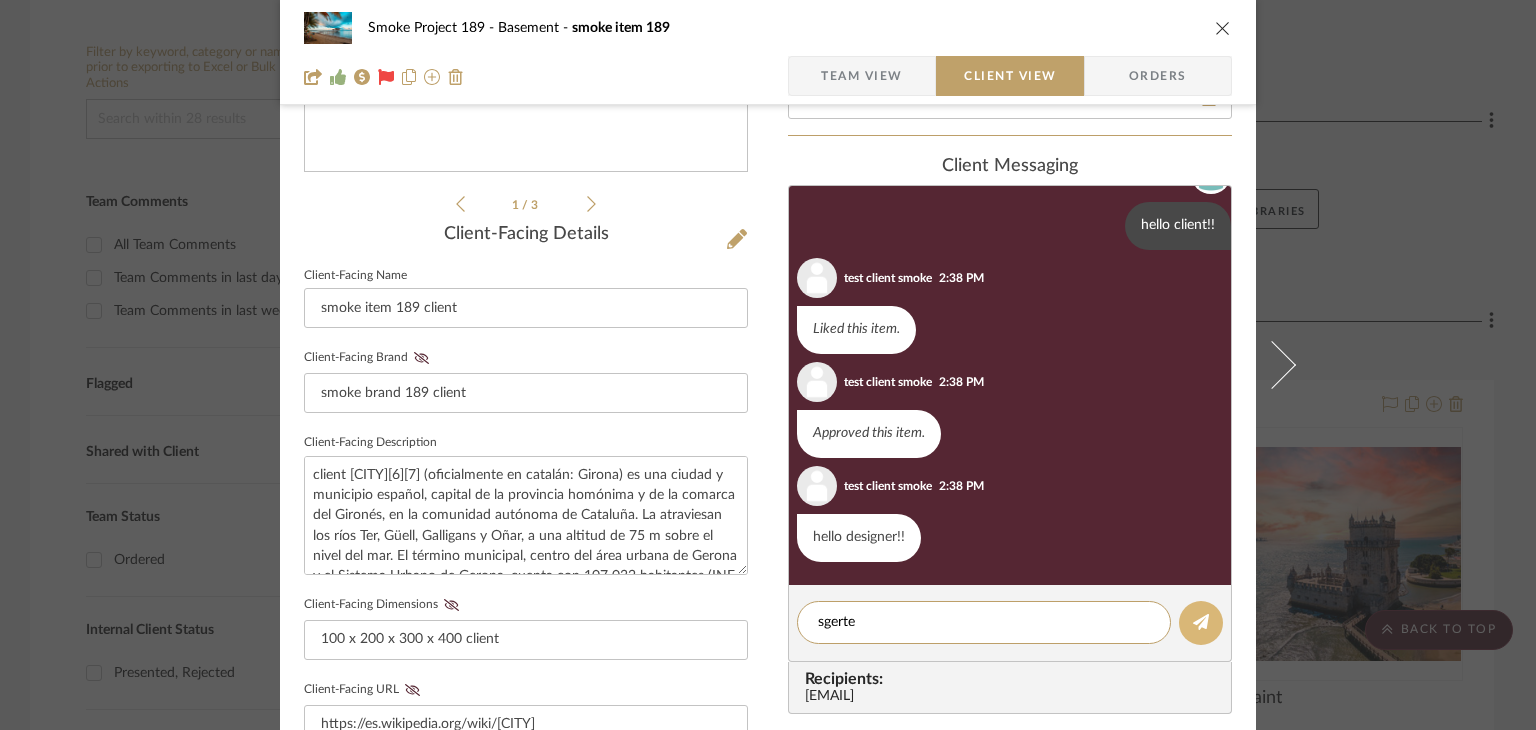 type on "sgerte" 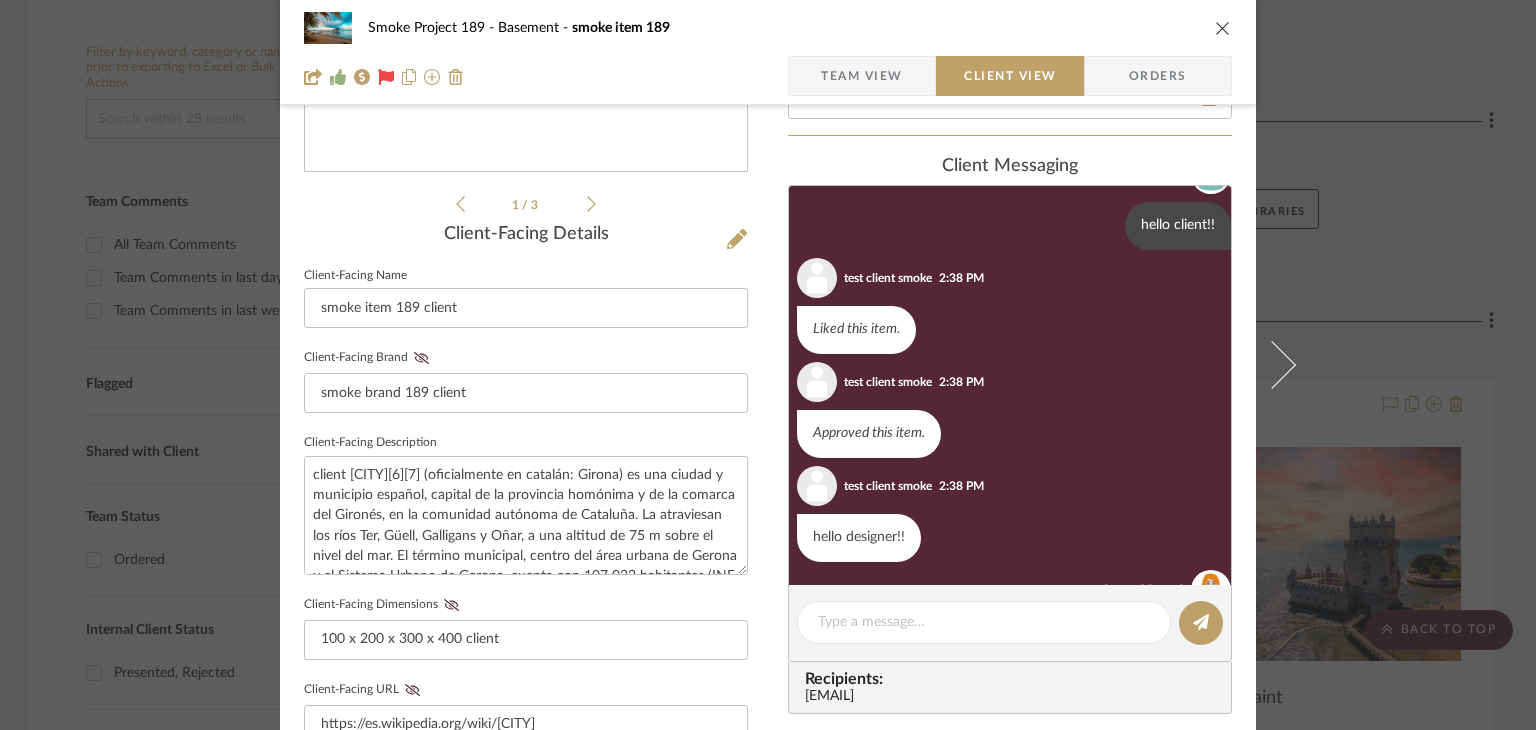 scroll, scrollTop: 286, scrollLeft: 0, axis: vertical 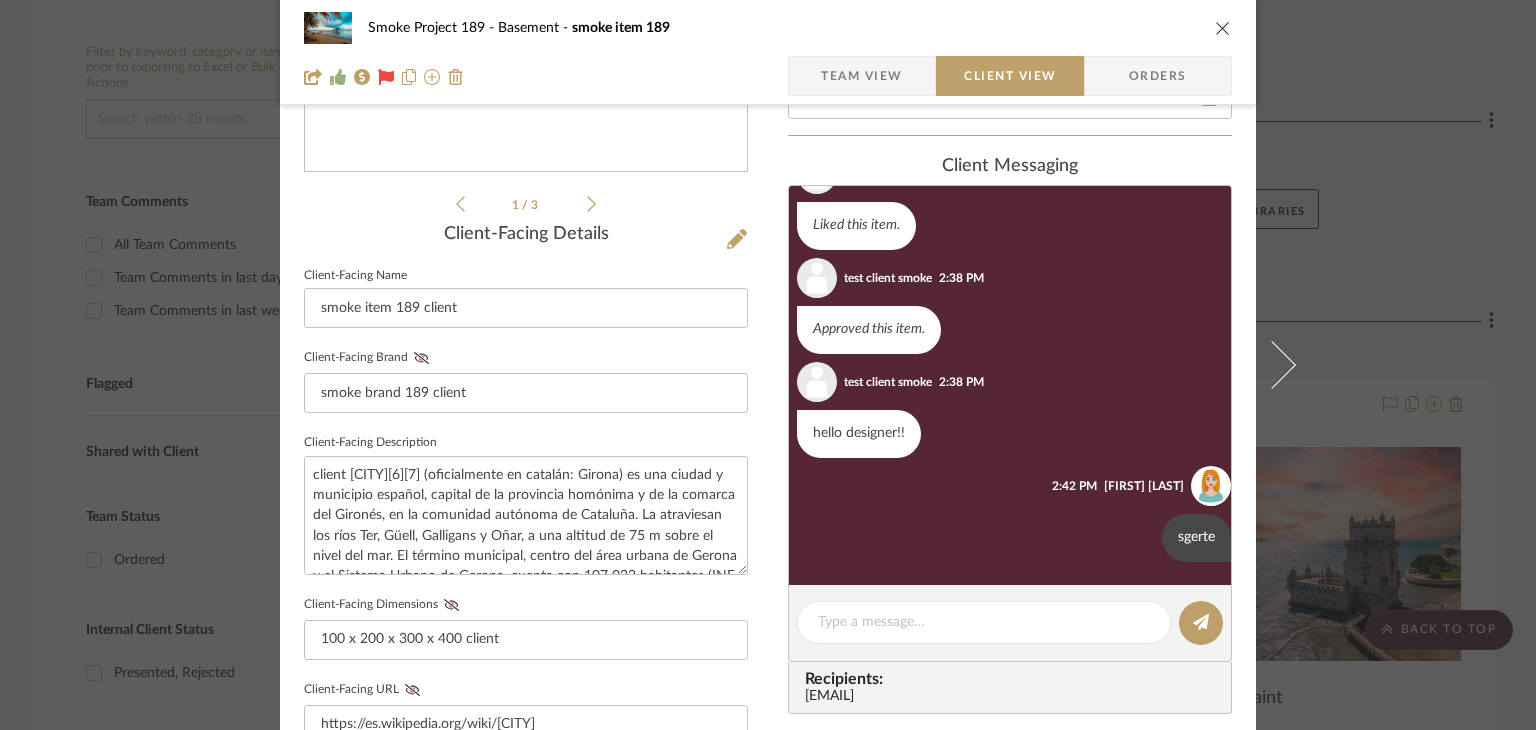 click on "Smoke Project 189 Basement smoke item 189" at bounding box center [768, 28] 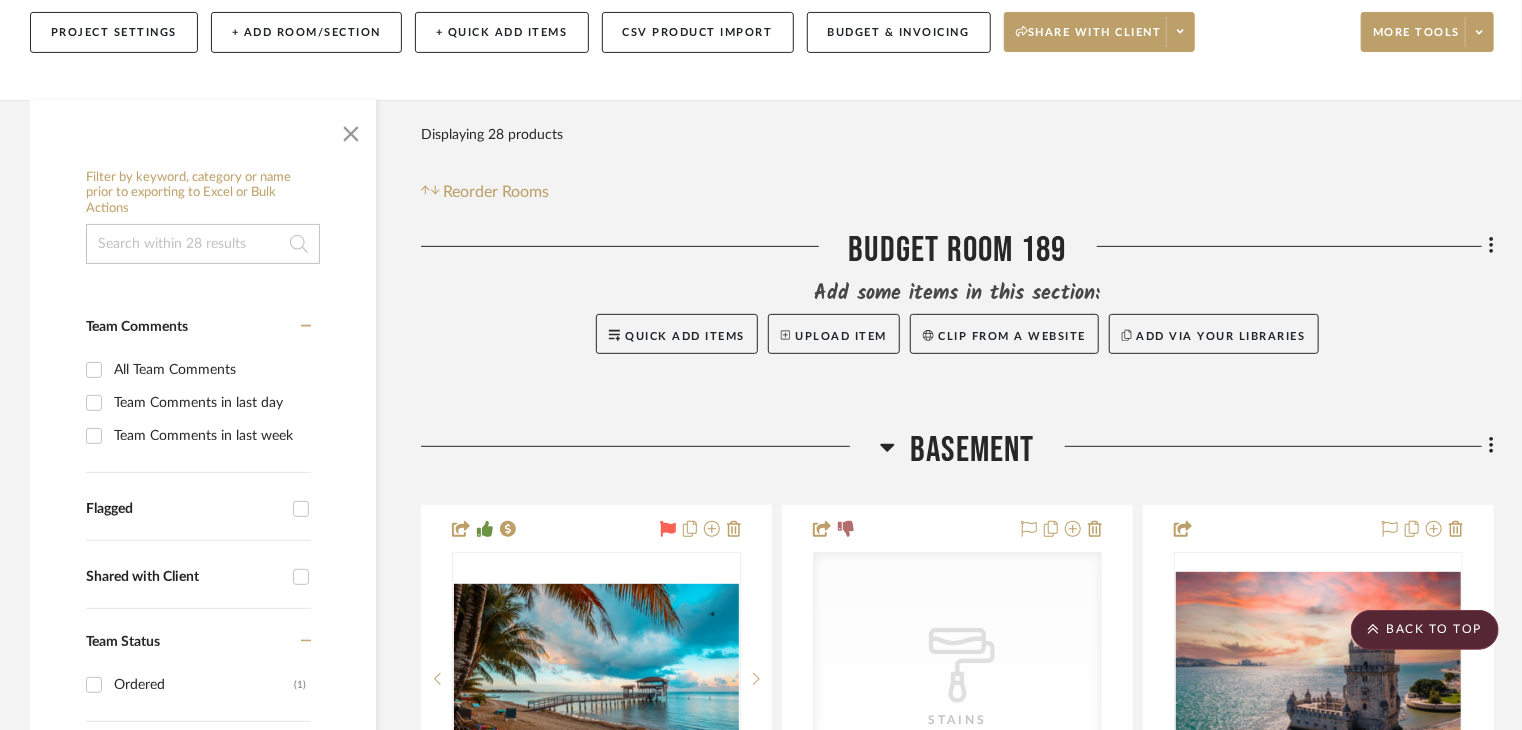 scroll, scrollTop: 0, scrollLeft: 0, axis: both 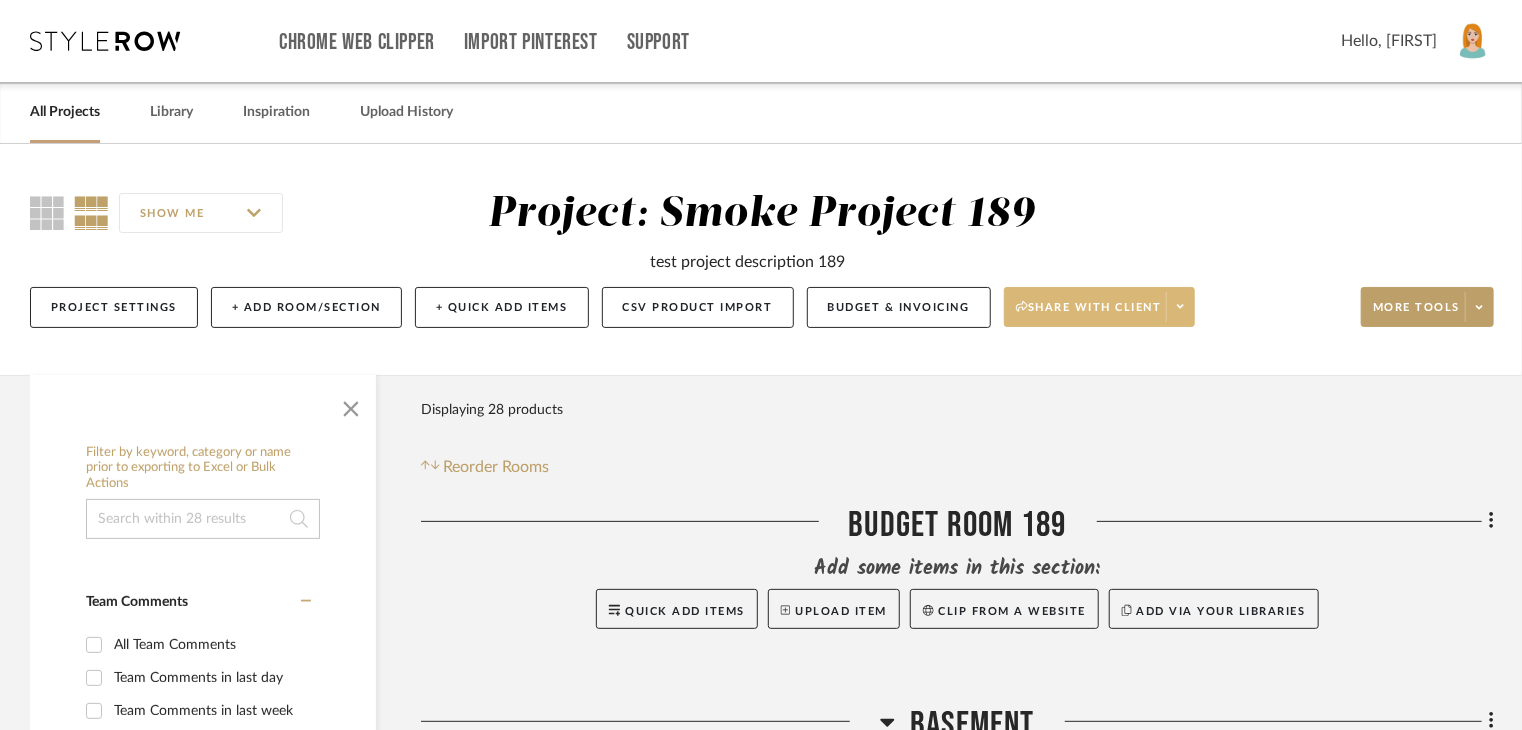 click 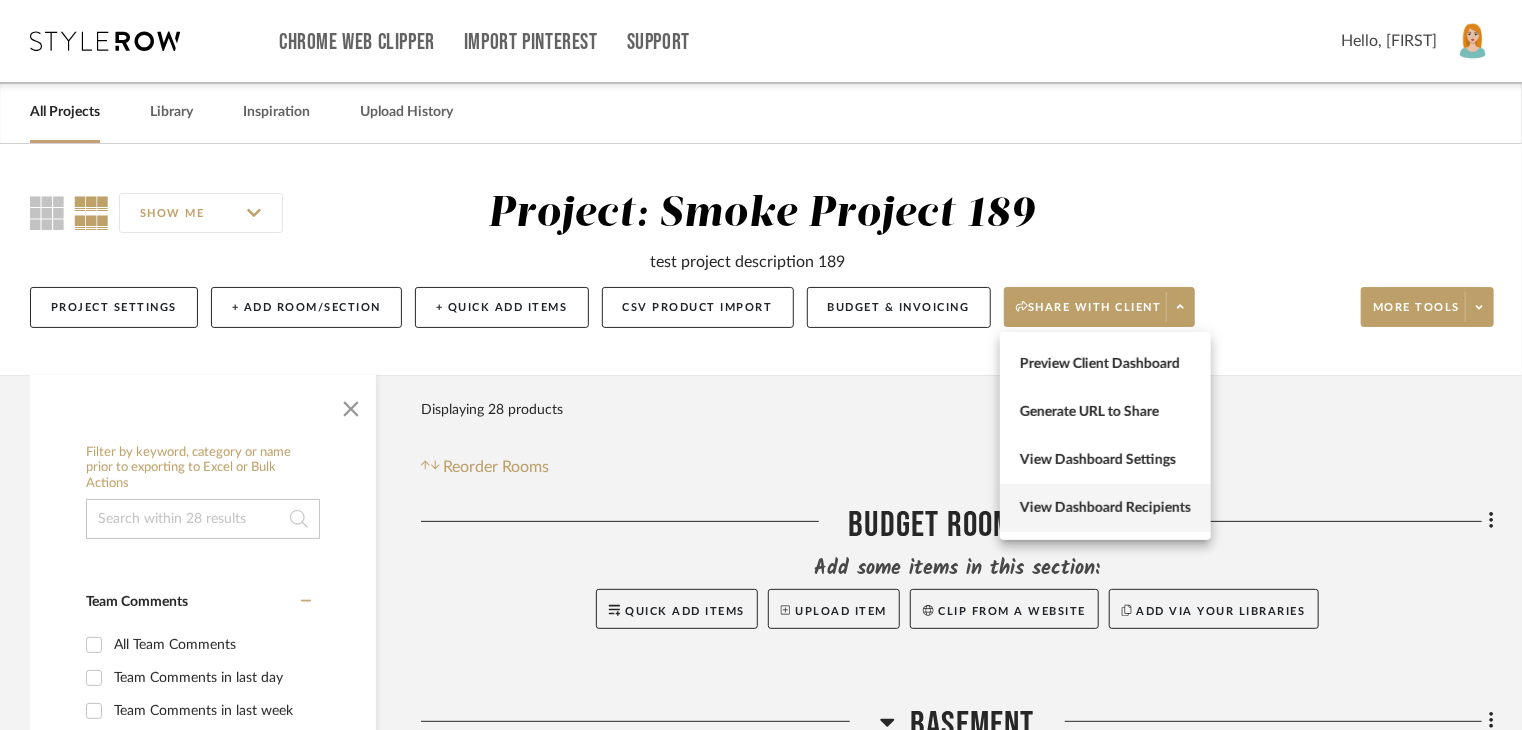 click on "View Dashboard Recipients" at bounding box center (1105, 508) 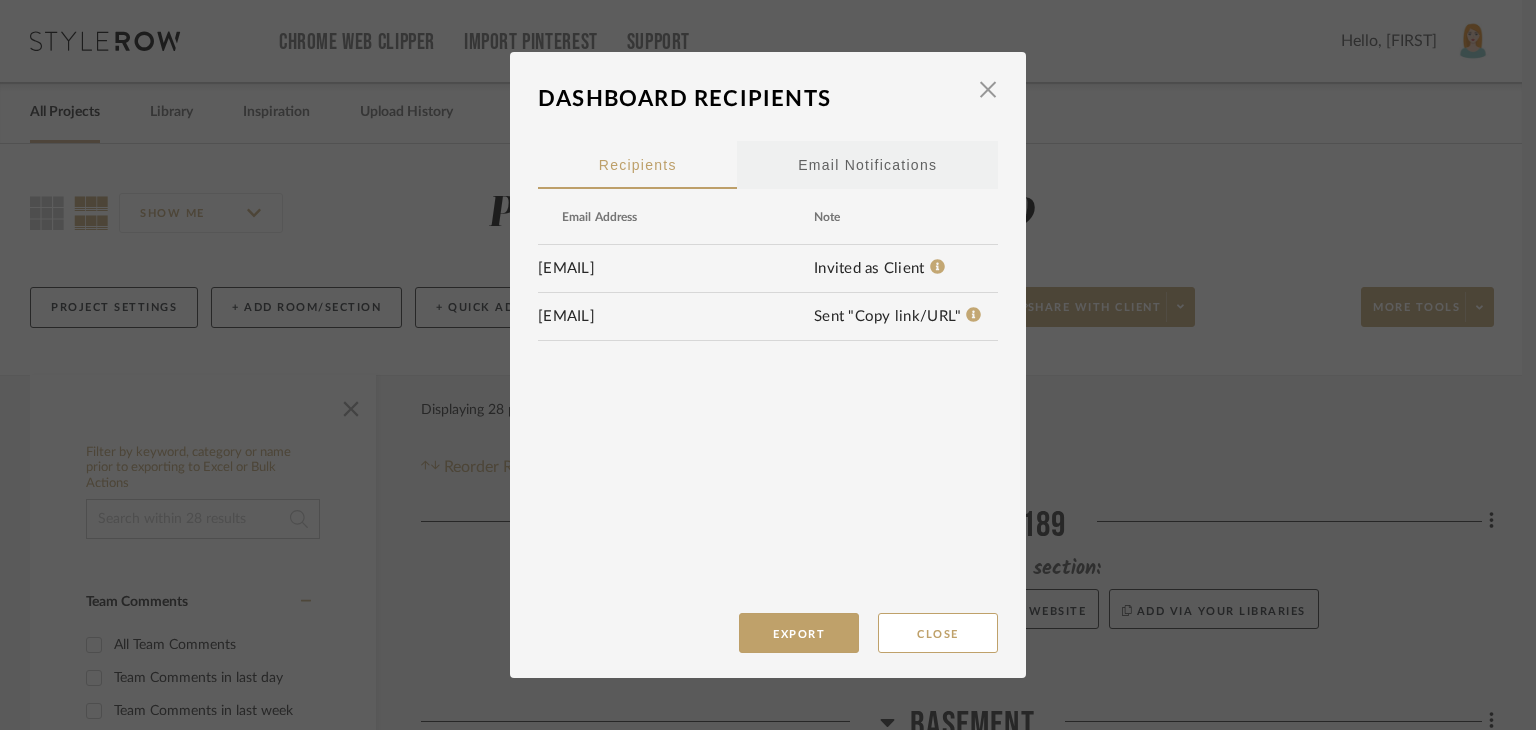 click on "Email Notifications" at bounding box center [867, 165] 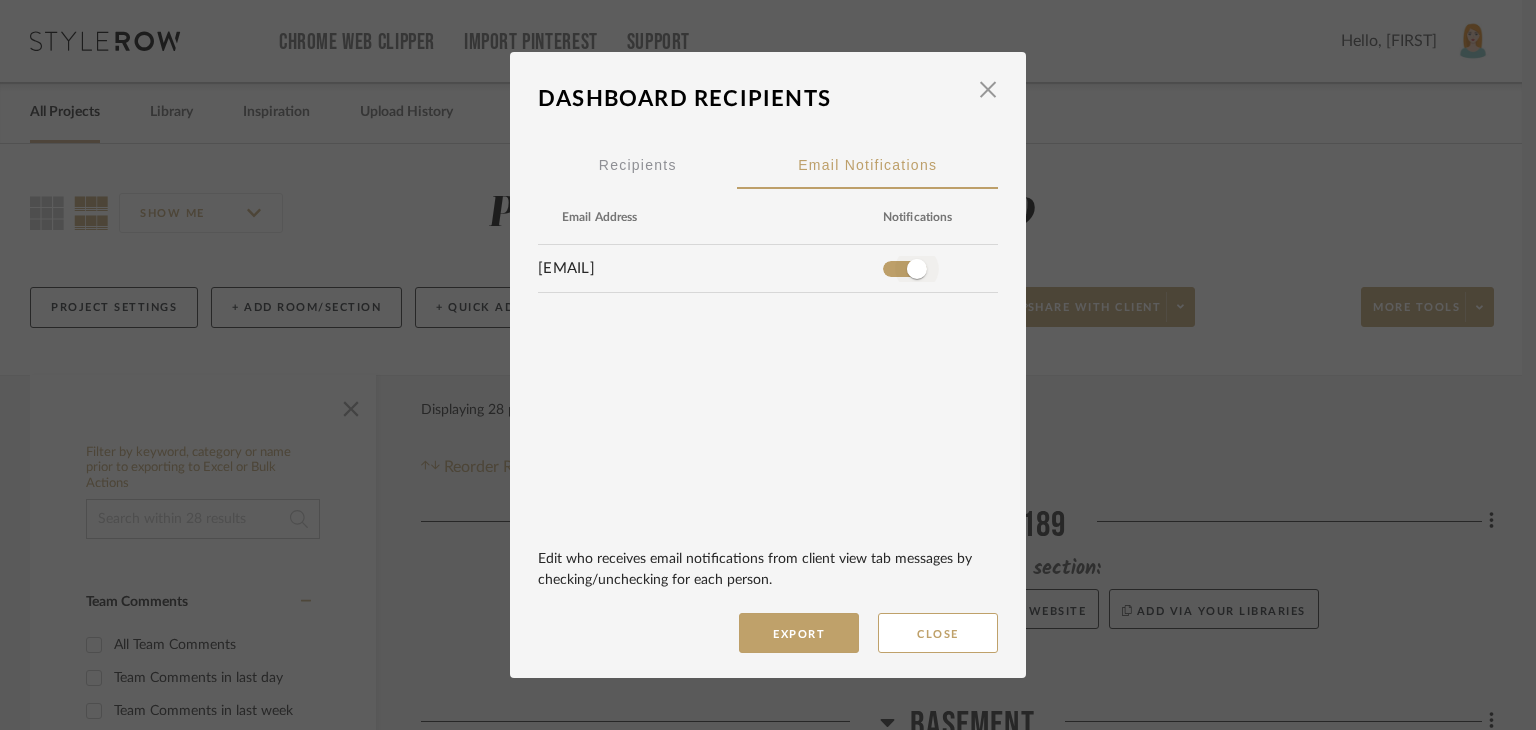 click at bounding box center [917, 269] 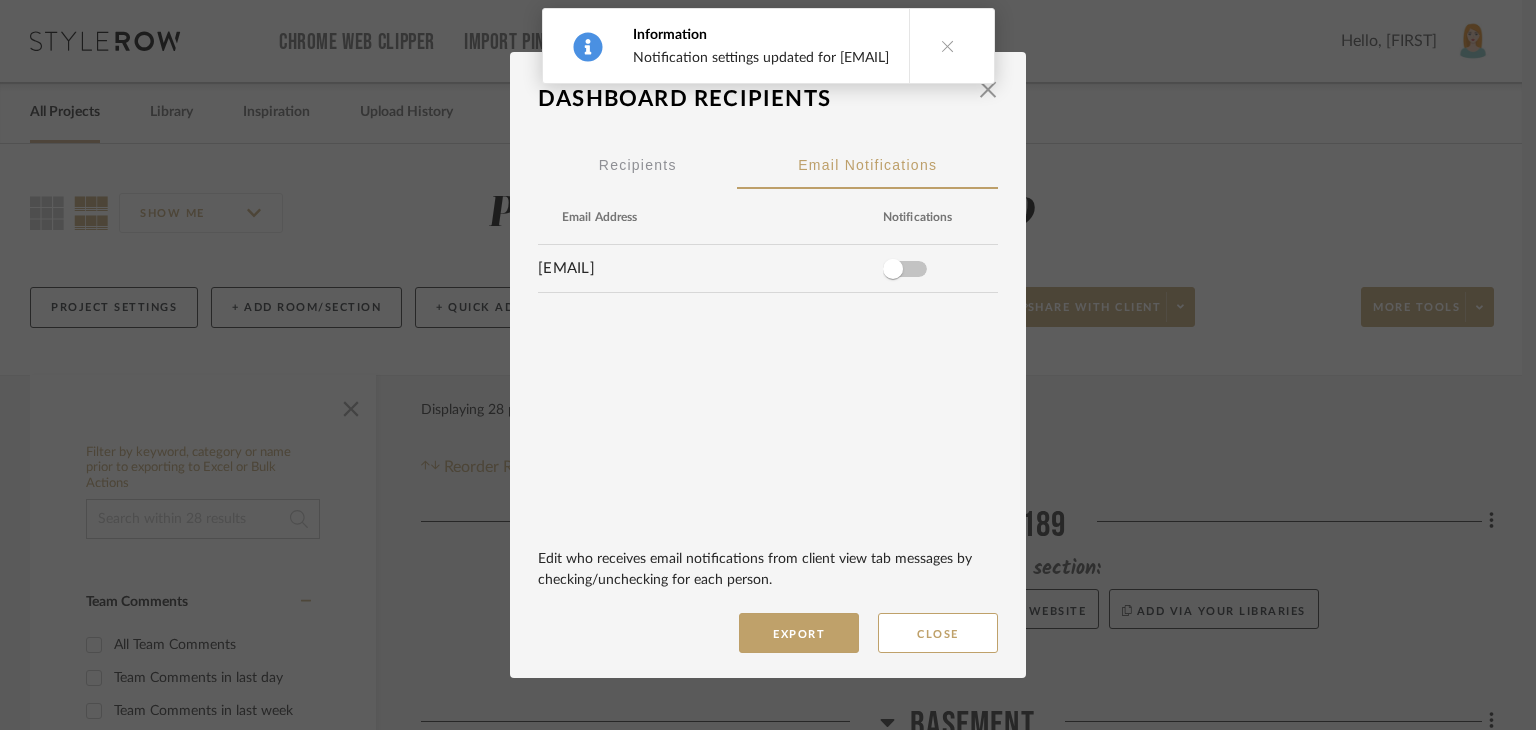 click on "Dashboard Recipients × Recipients Email Notifications Email Address Notifications client189@yopmail.com  Edit who receives email notifications from client view tab messages by checking/unchecking for each person.   Export  Close" at bounding box center [768, 365] 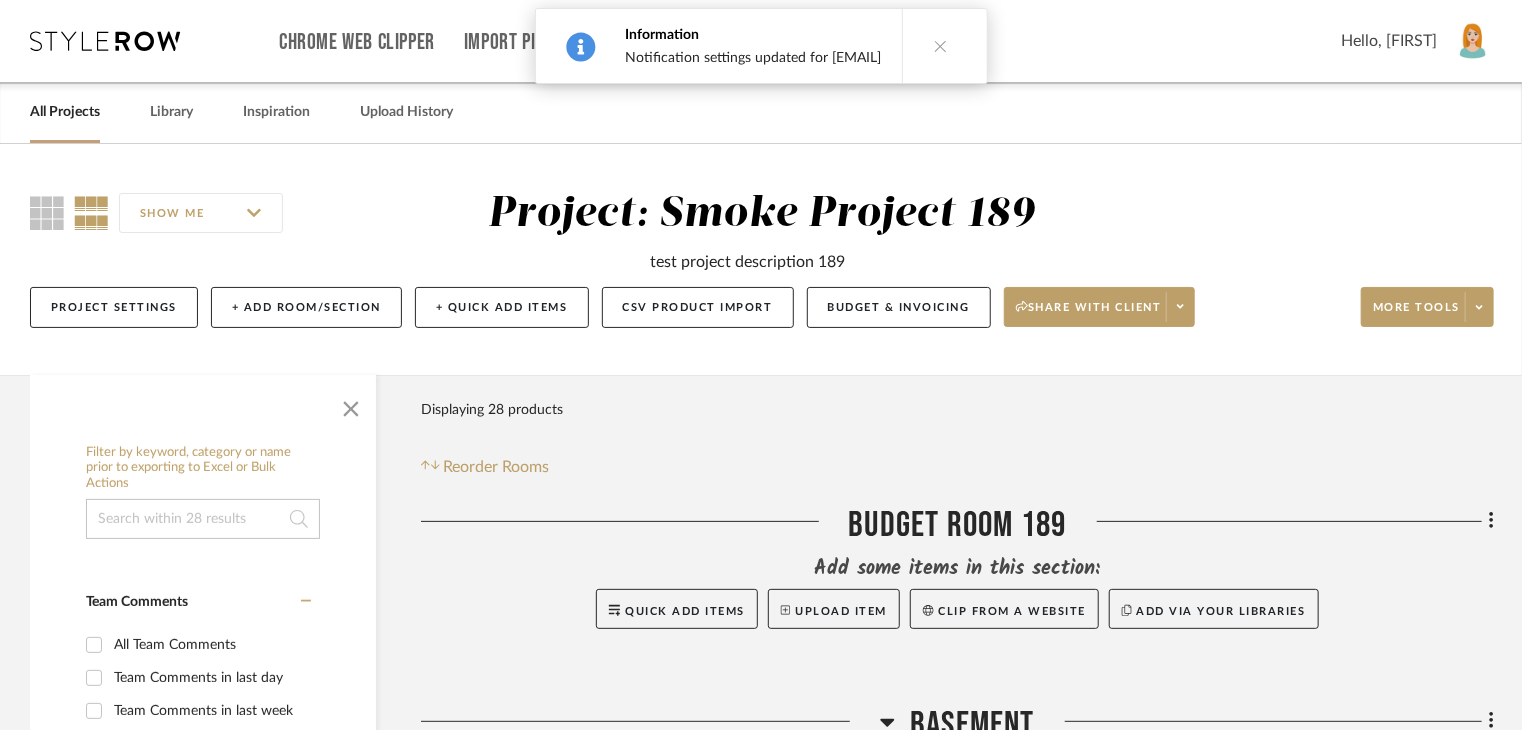 scroll, scrollTop: 400, scrollLeft: 0, axis: vertical 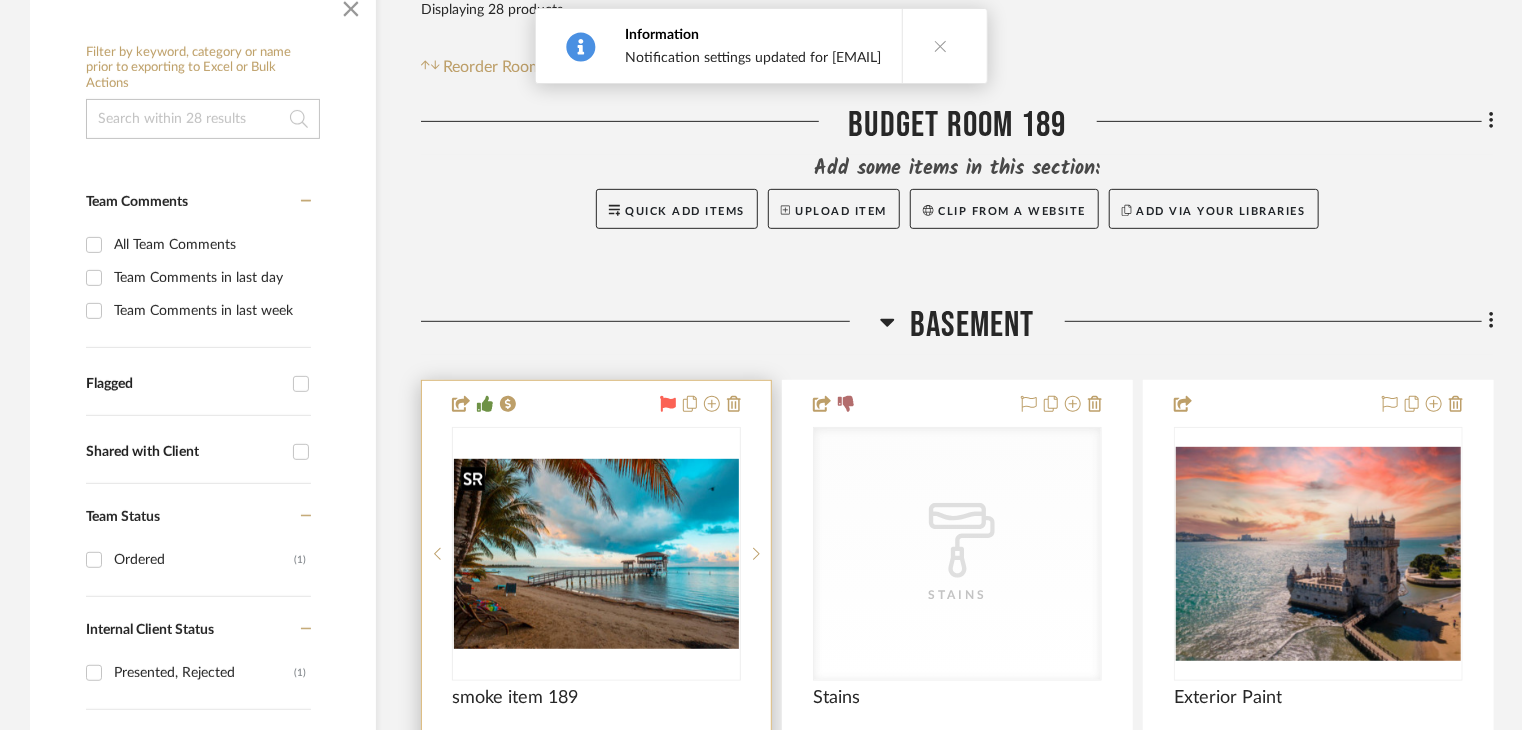 click at bounding box center (596, 554) 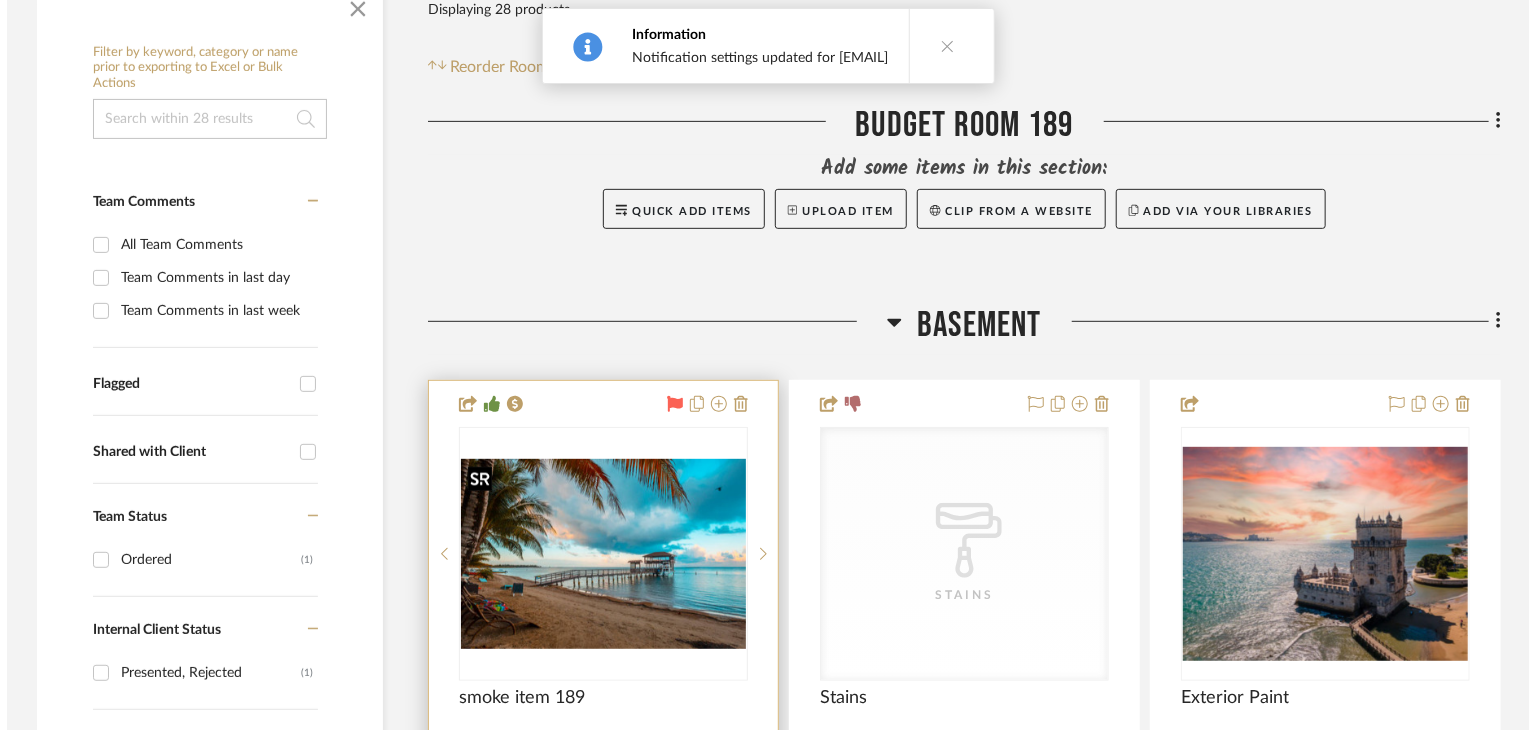 scroll, scrollTop: 0, scrollLeft: 0, axis: both 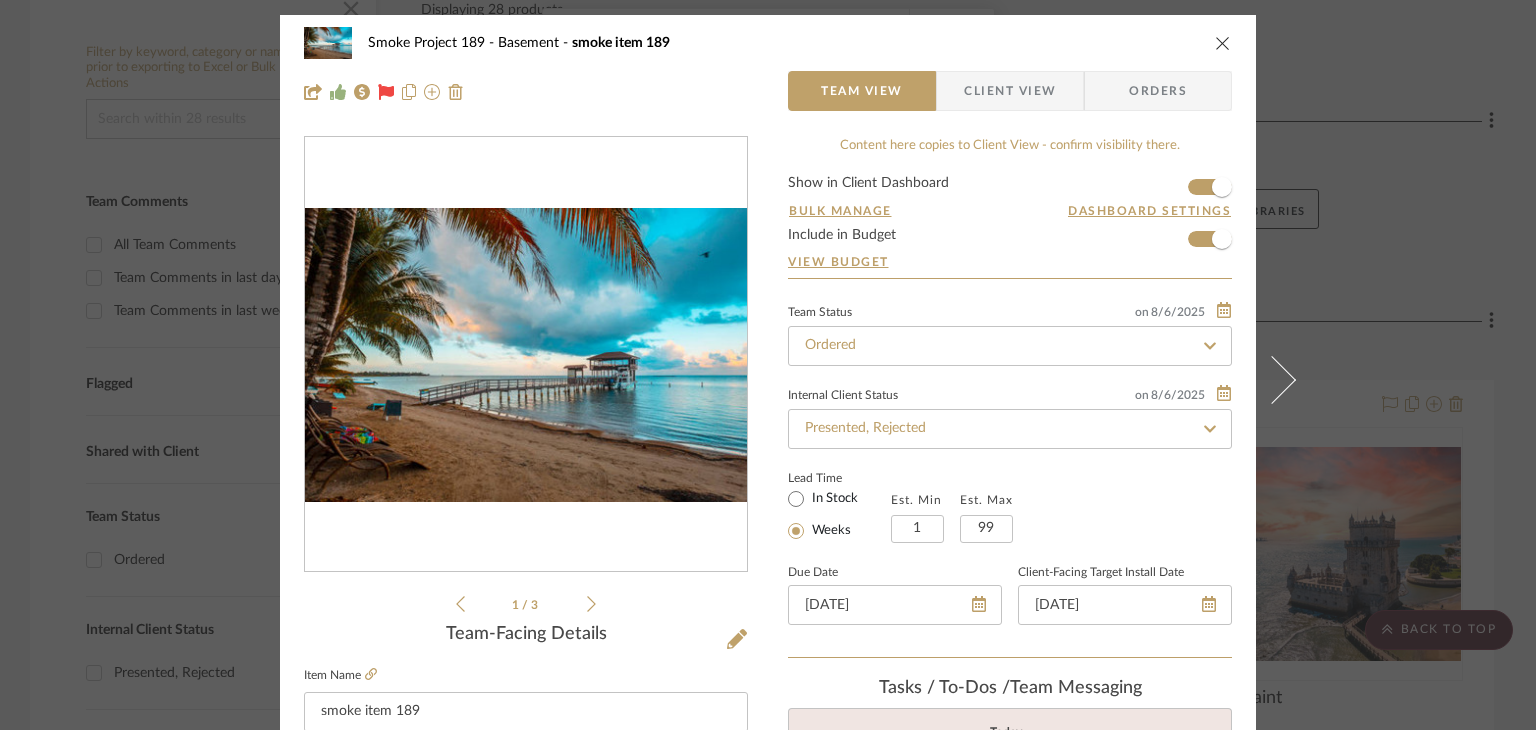 click on "Client View" at bounding box center [1010, 91] 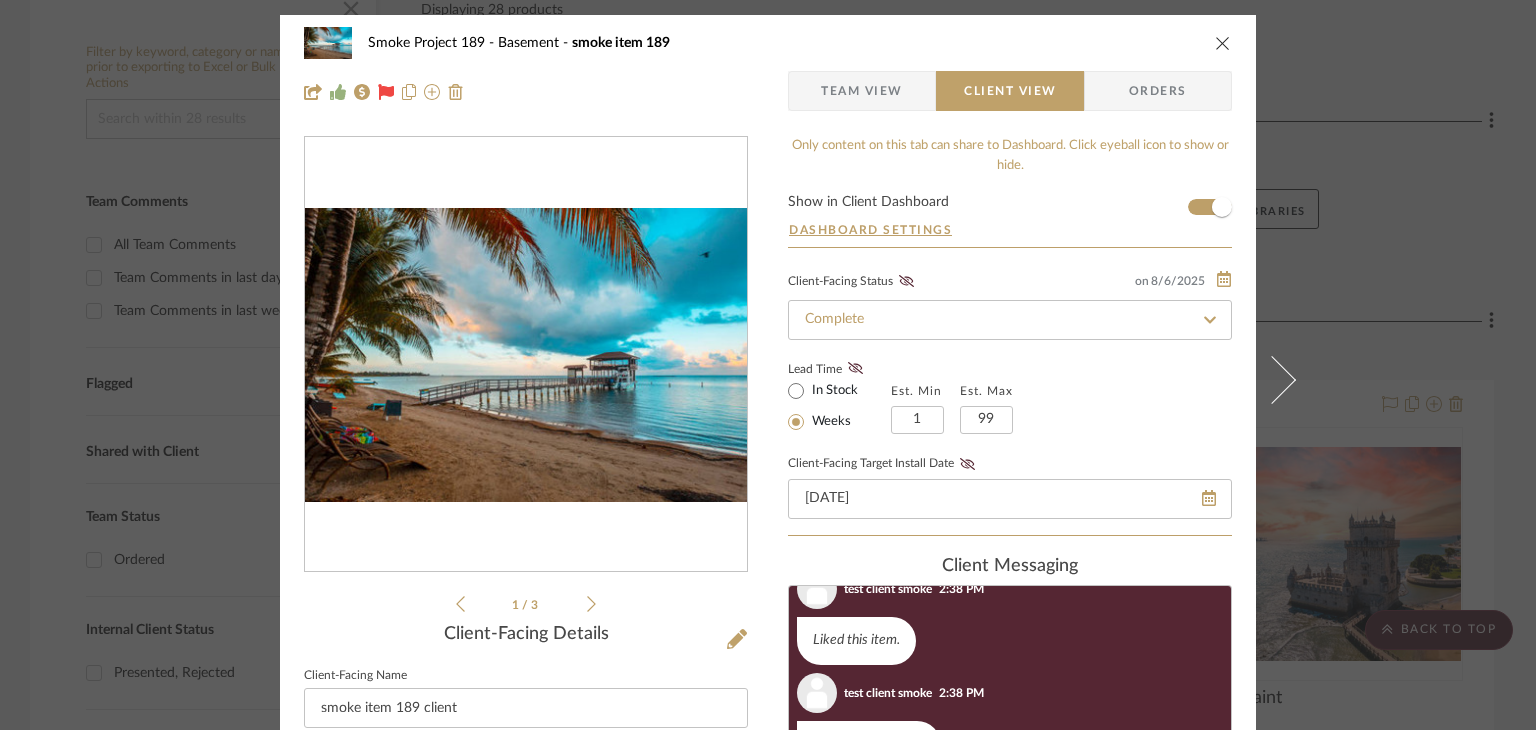 scroll, scrollTop: 286, scrollLeft: 0, axis: vertical 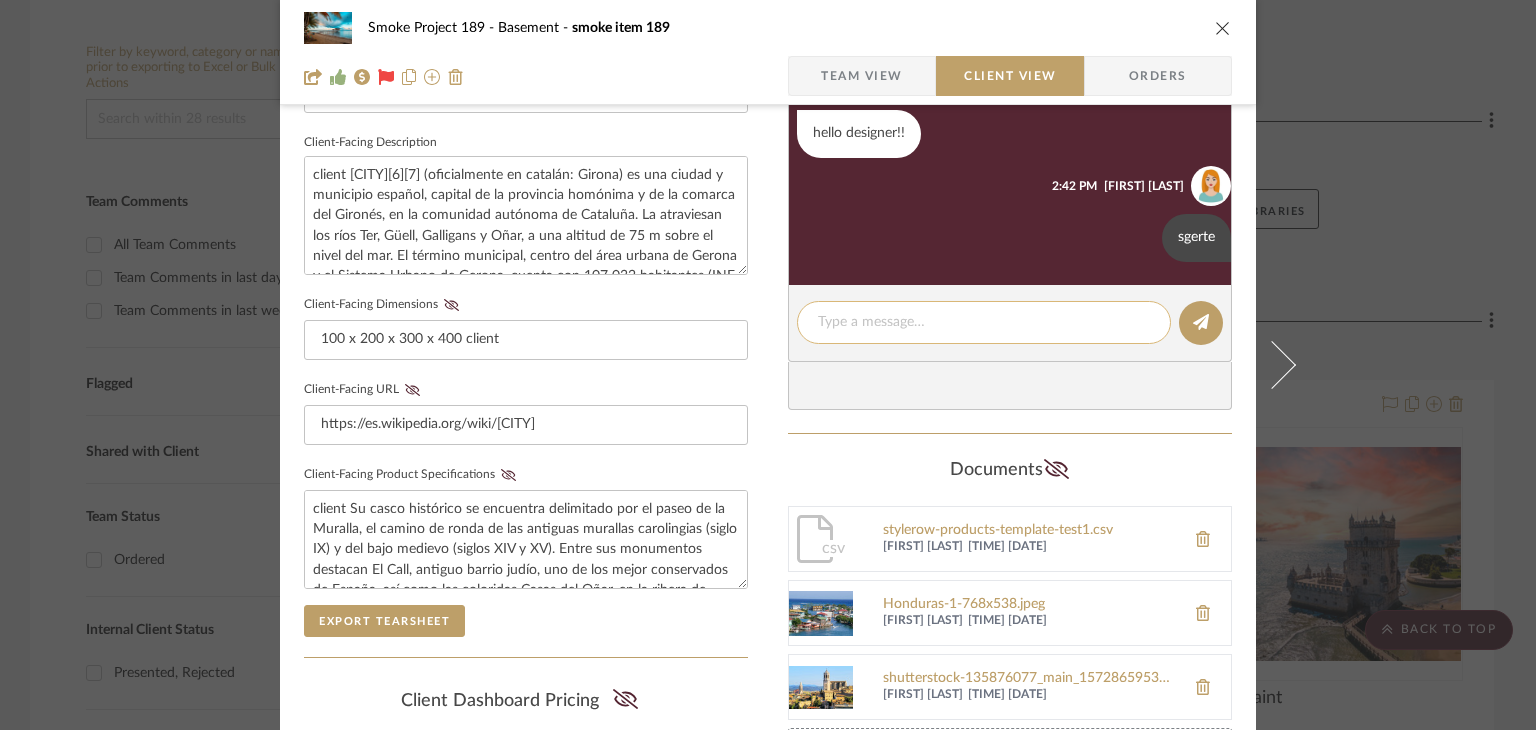 click 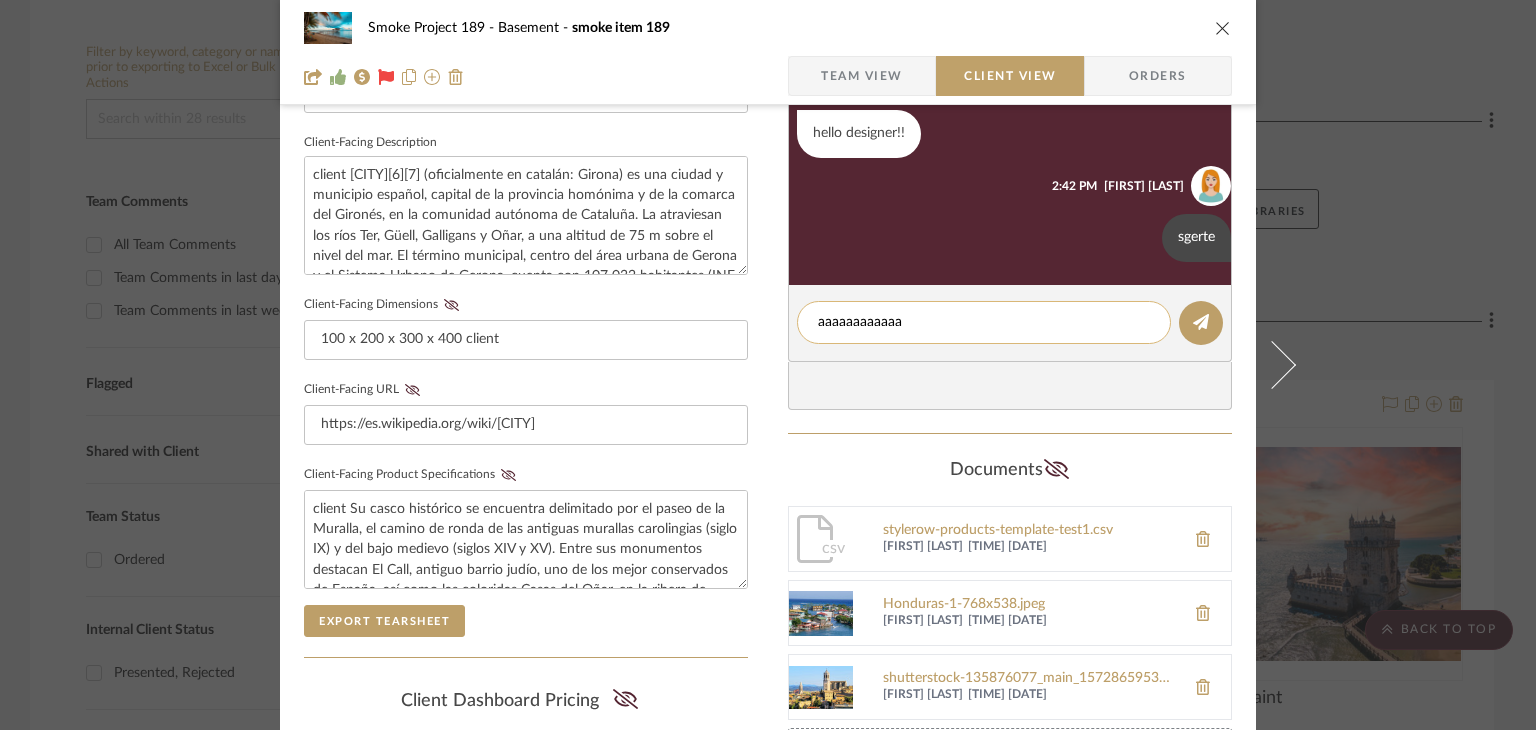 type on "aaaaaaaaaaaaa" 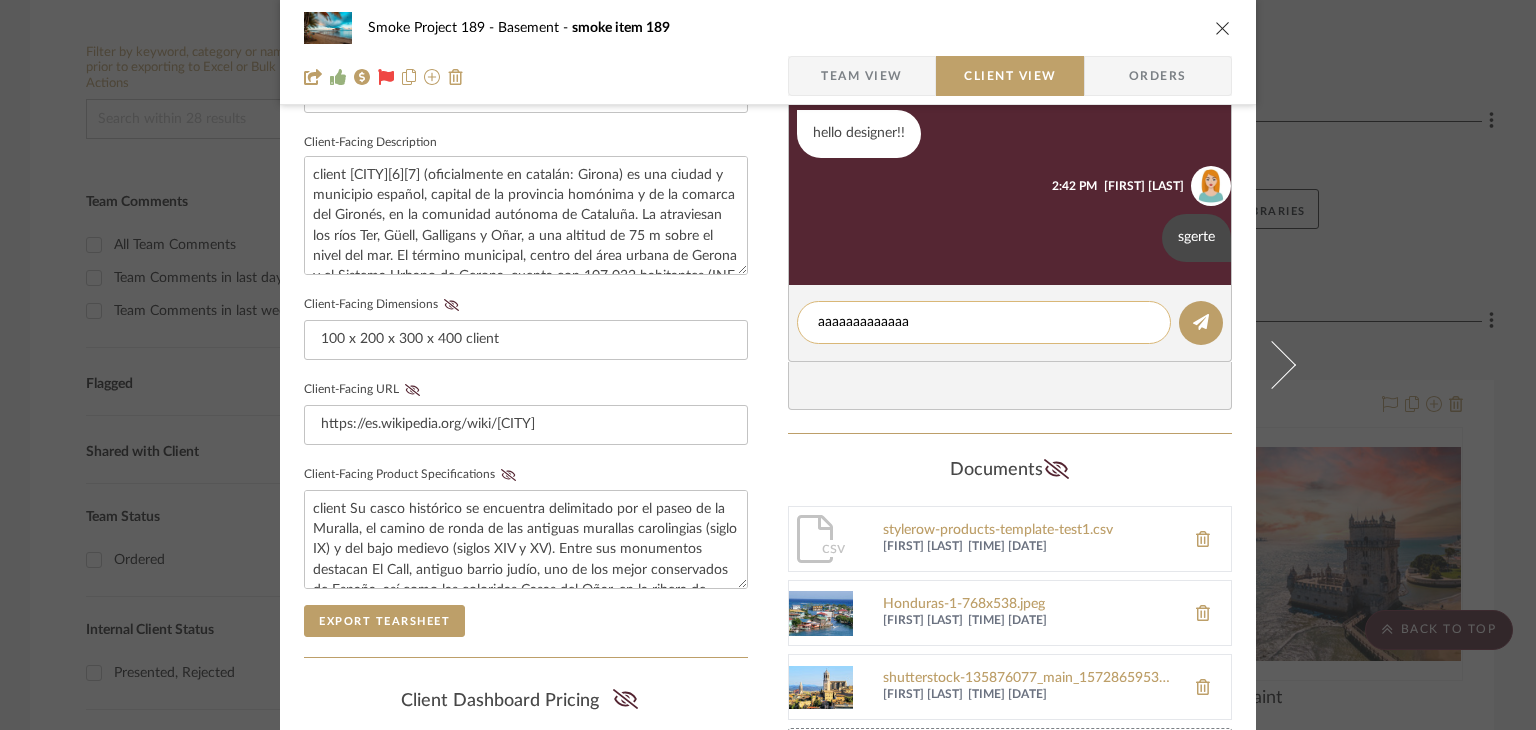 type 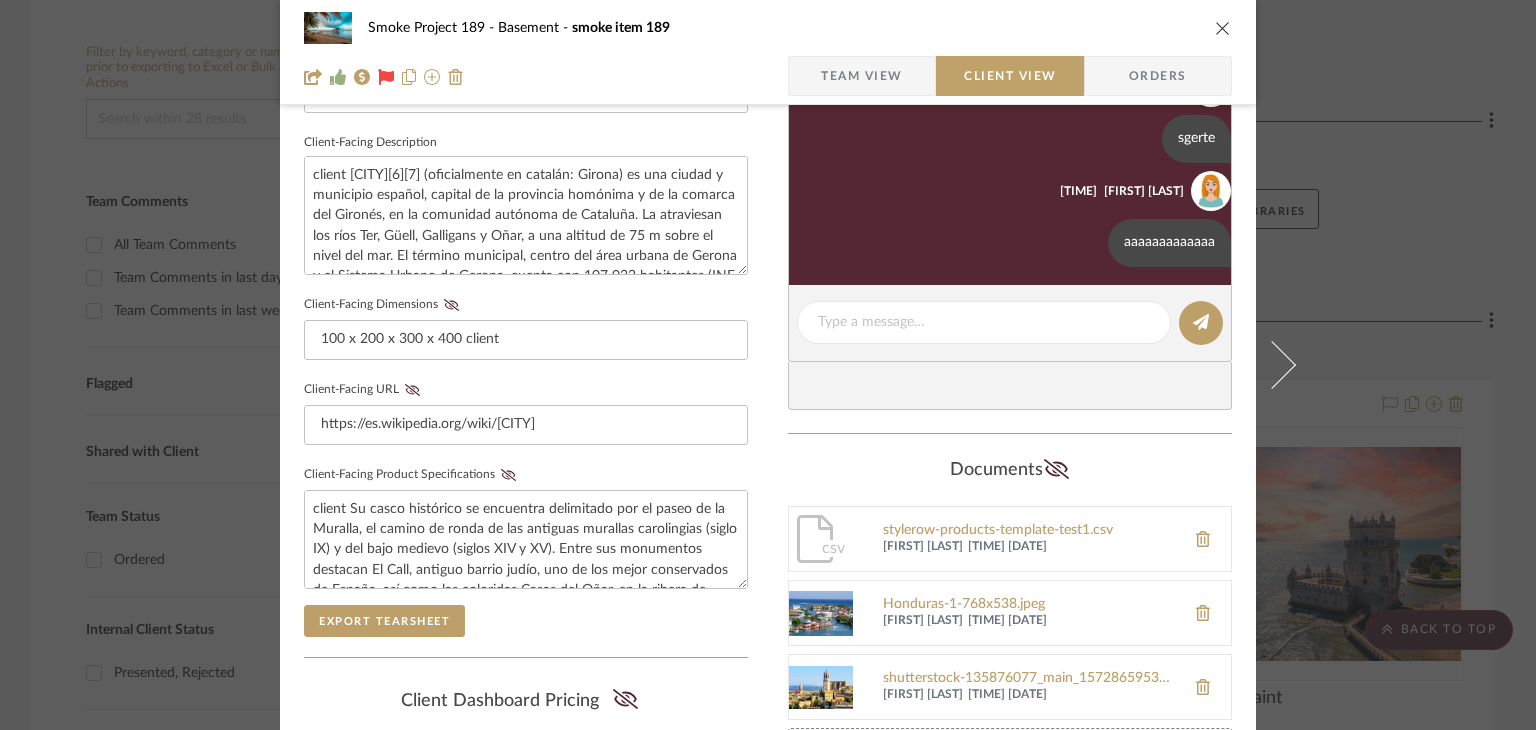 scroll, scrollTop: 390, scrollLeft: 0, axis: vertical 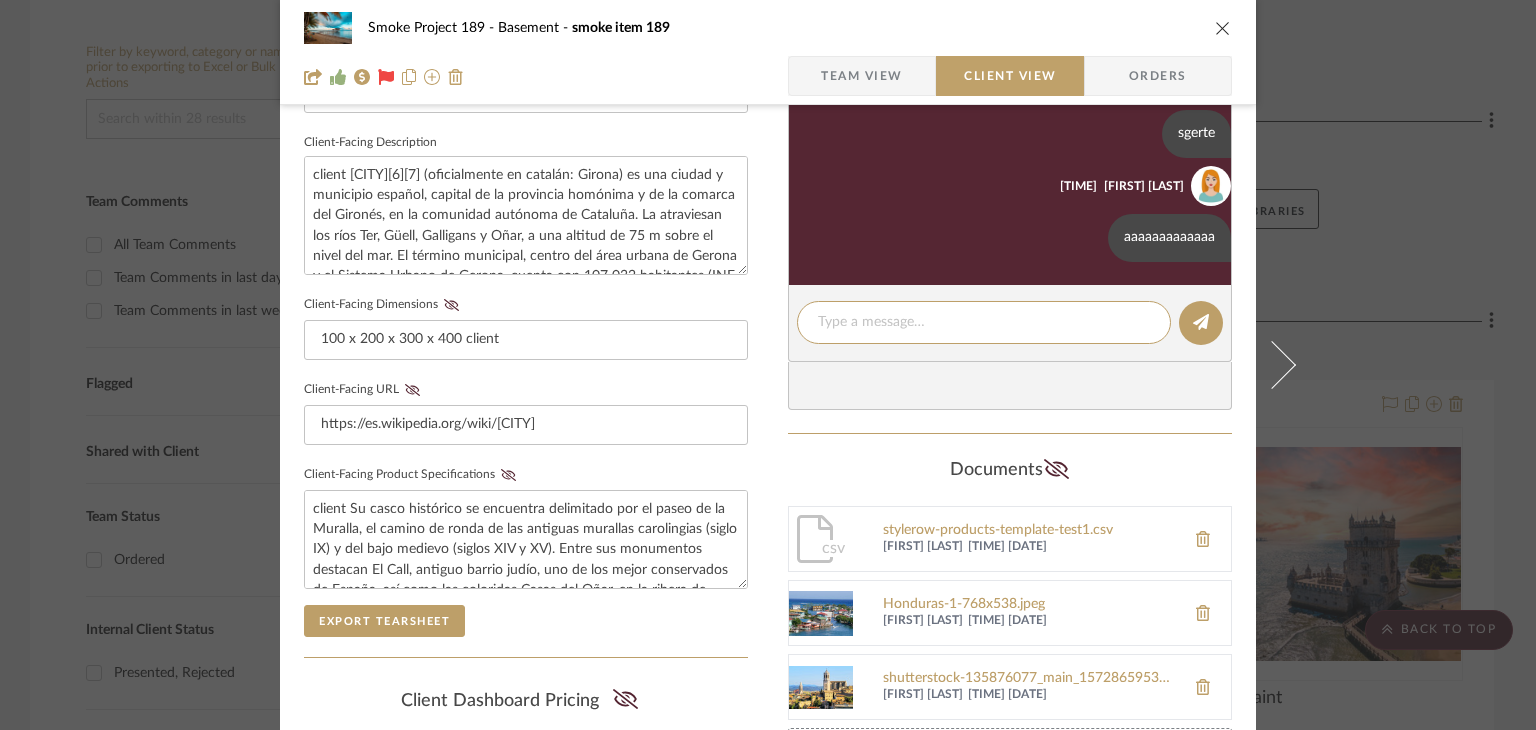 click on "Smoke Project 189 Basement smoke item 189 Team View Client View Orders 1 / 3  Client-Facing Details   Client-Facing Name  smoke item 189 client  Client-Facing Brand  smoke brand 189 client  Client-Facing Description  client Gerona[6]​[7]​ (oficialmente en catalán: Girona) es una ciudad y municipio español, capital de la provincia homónima y de la comarca del Gironés, en la comunidad autónoma de Cataluña. La atraviesan los ríos Ter, Güell, Galligans y Oñar, a una altitud de 75 m sobre el nivel del mar. El término municipal, centro del área urbana de Gerona y el Sistema Urbano de Gerona, cuenta con 107 032 habitantes (INE 2024).  Client-Facing Dimensions  100 x 200 x 300 x 400 client  Client-Facing URL  https://es.wikipedia.org/wiki/Gerona  Client-Facing Product Specifications   Export Tearsheet   Client Dashboard Pricing   Client Unit Price   $1,300.00      X  Quantity  10    5 Gals      =  Subtotal   $13,000.00  Include Tax Include Shipping Total Client Price   $13,000.00  Dashboard Settings" at bounding box center [768, 365] 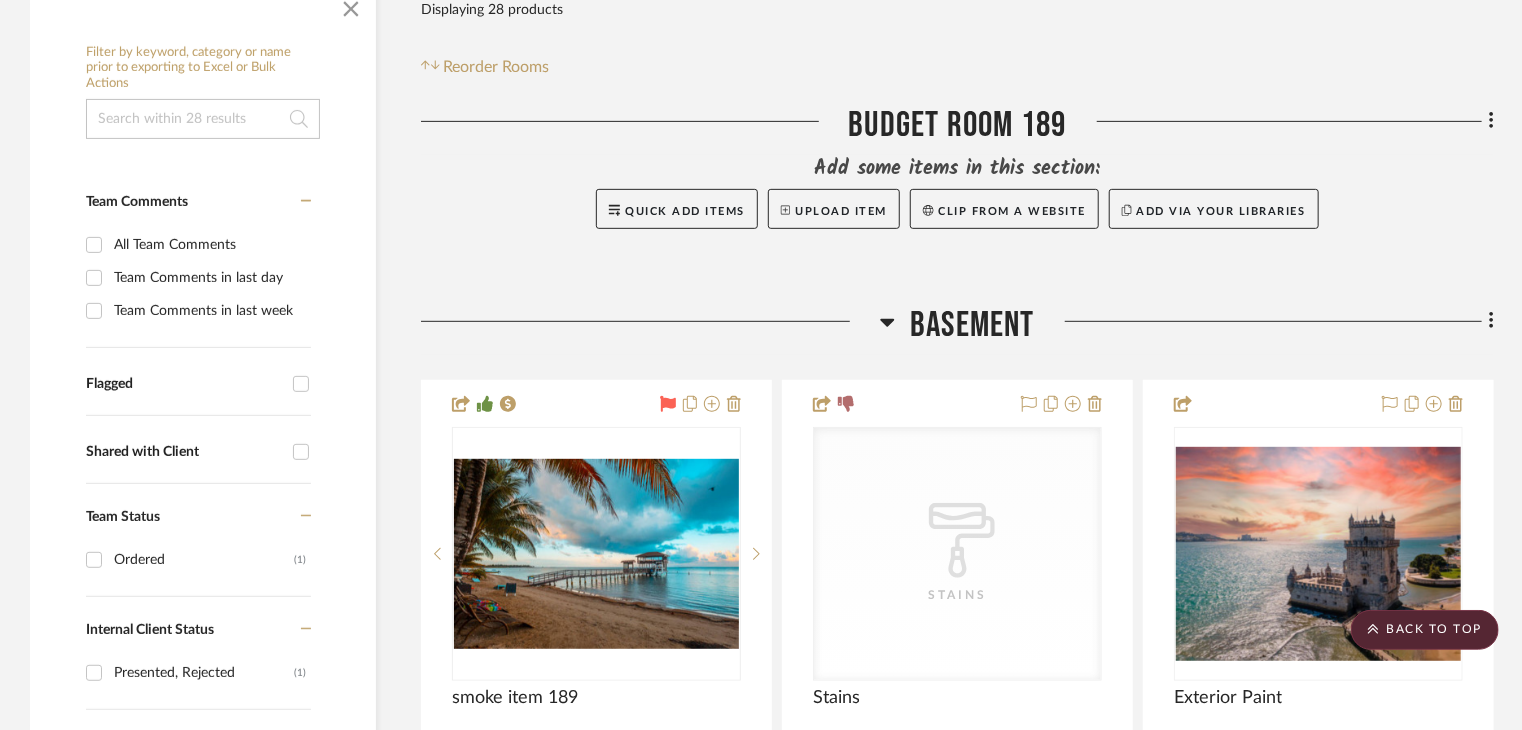 scroll, scrollTop: 0, scrollLeft: 0, axis: both 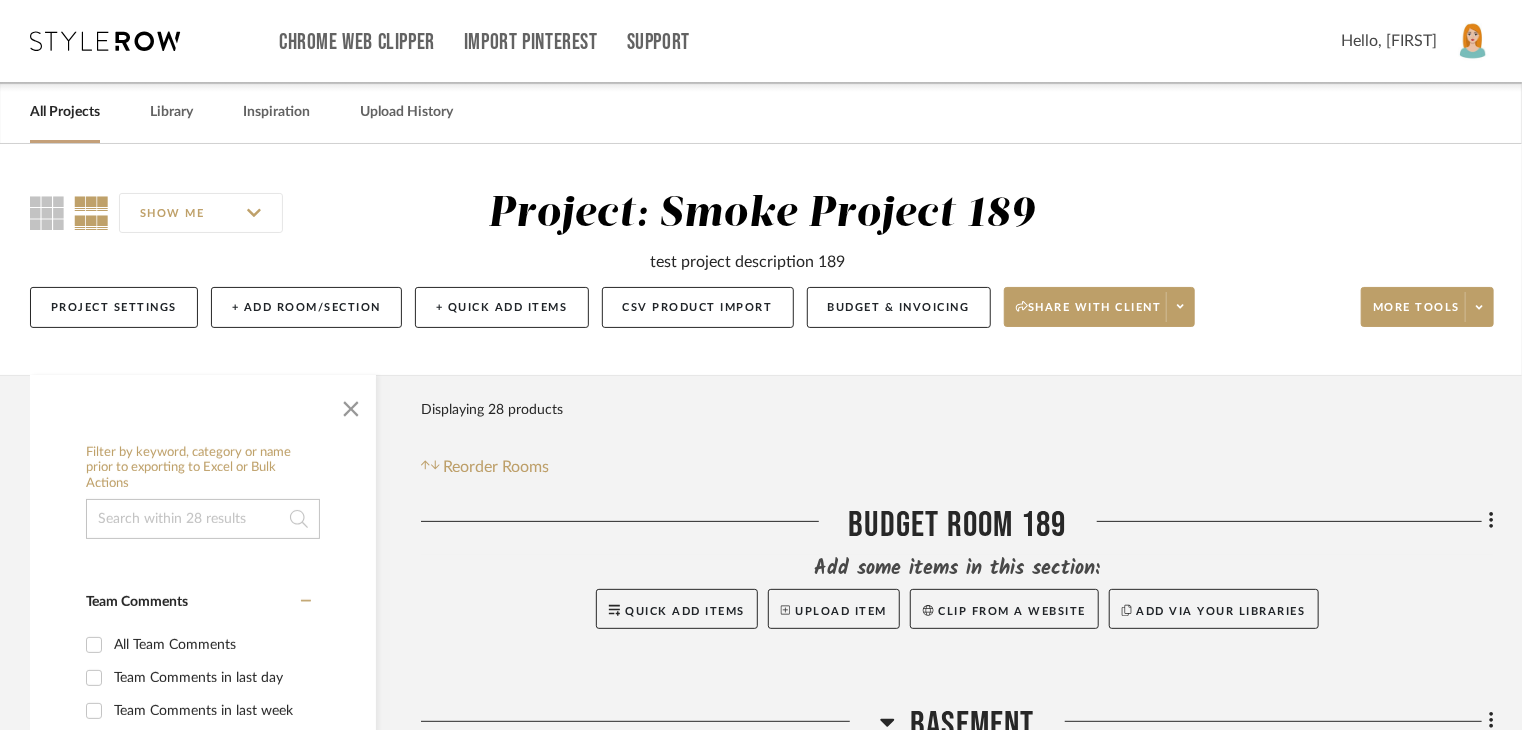 click on "All Projects" at bounding box center (65, 112) 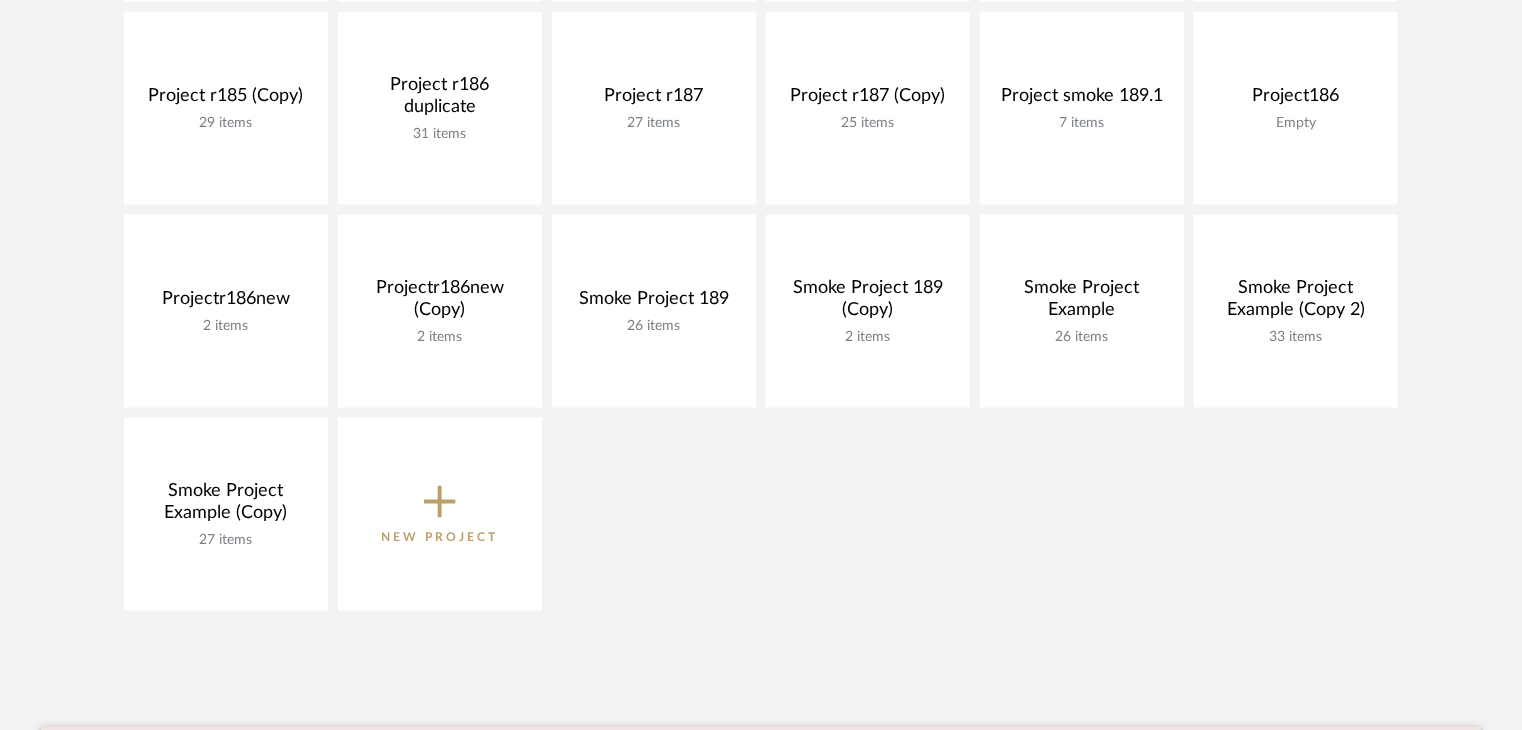 scroll, scrollTop: 1300, scrollLeft: 0, axis: vertical 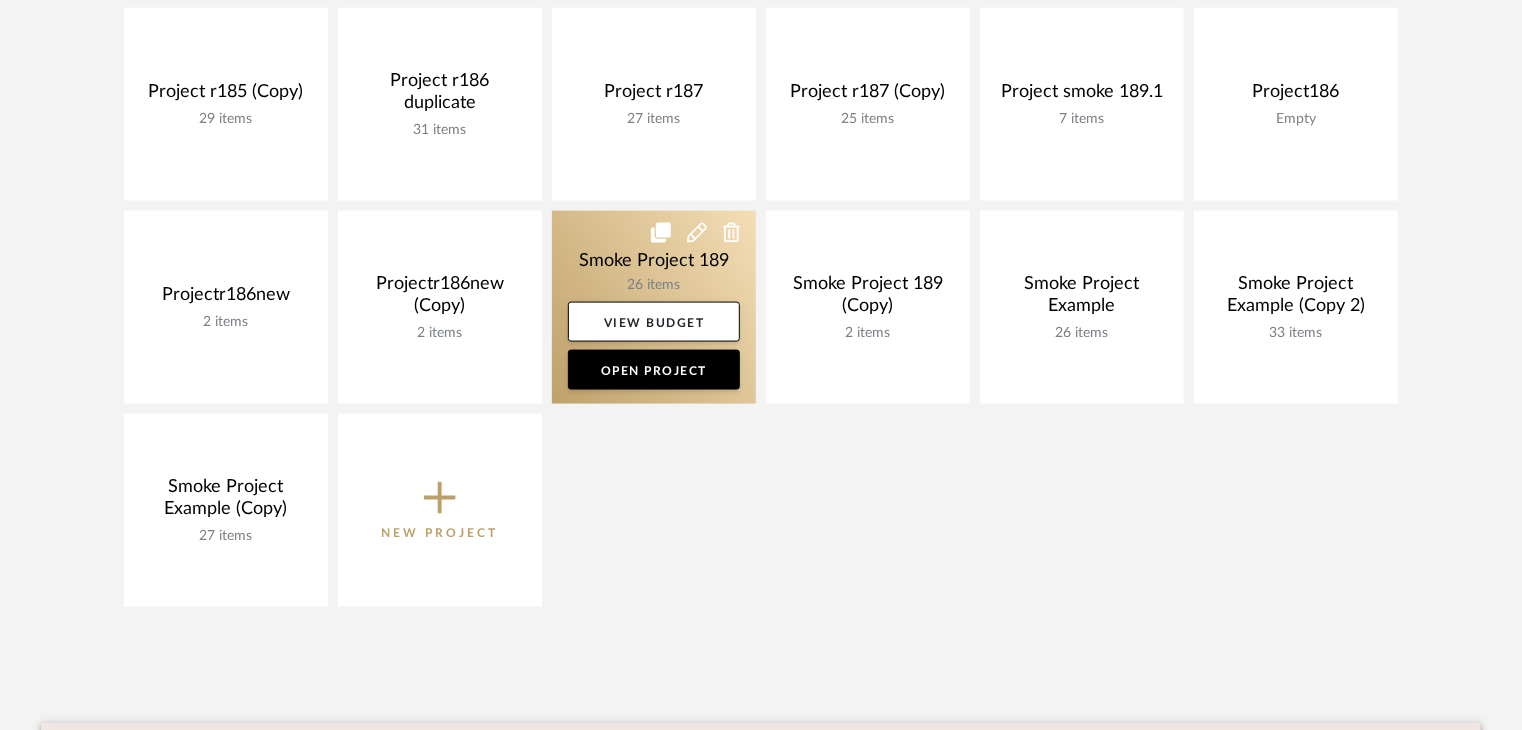 click 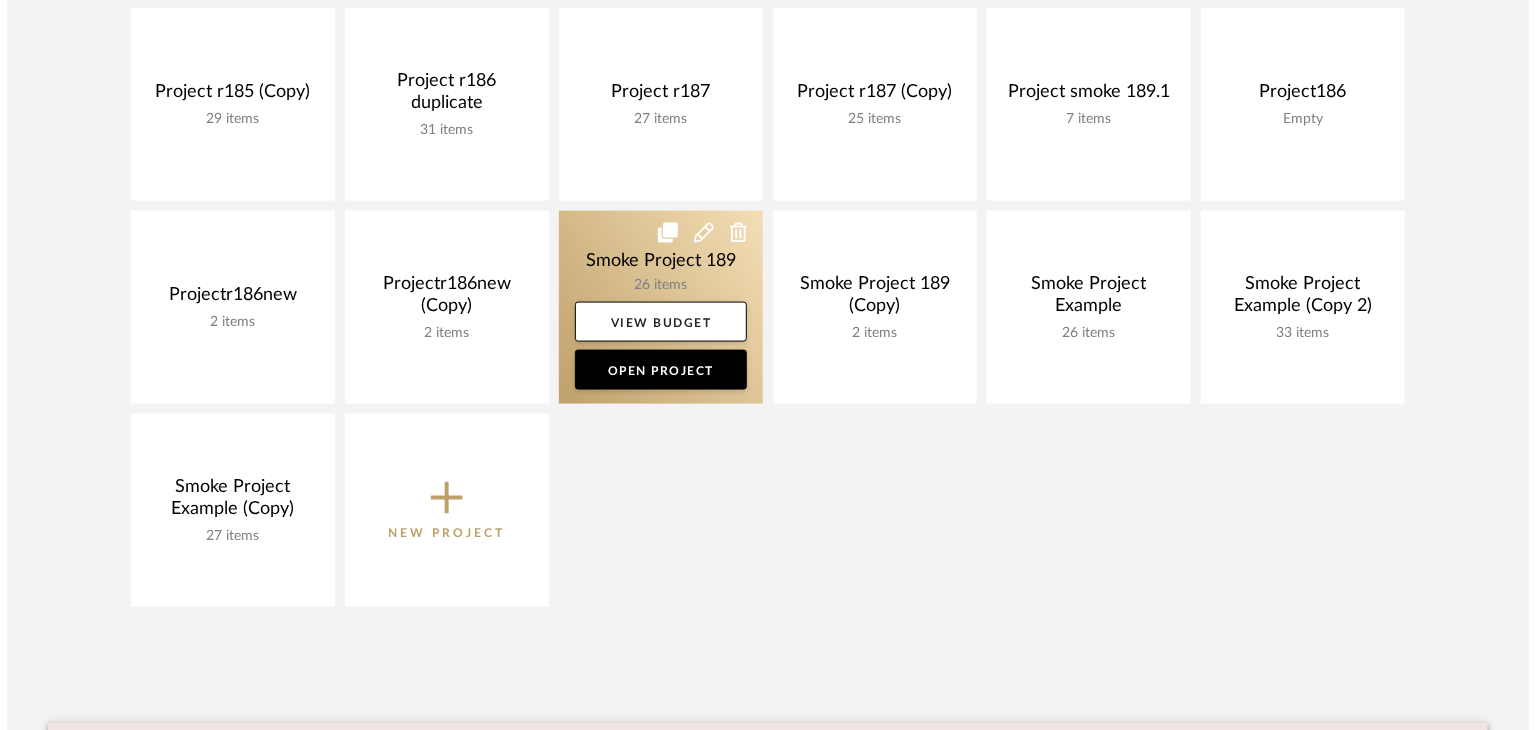 scroll, scrollTop: 0, scrollLeft: 0, axis: both 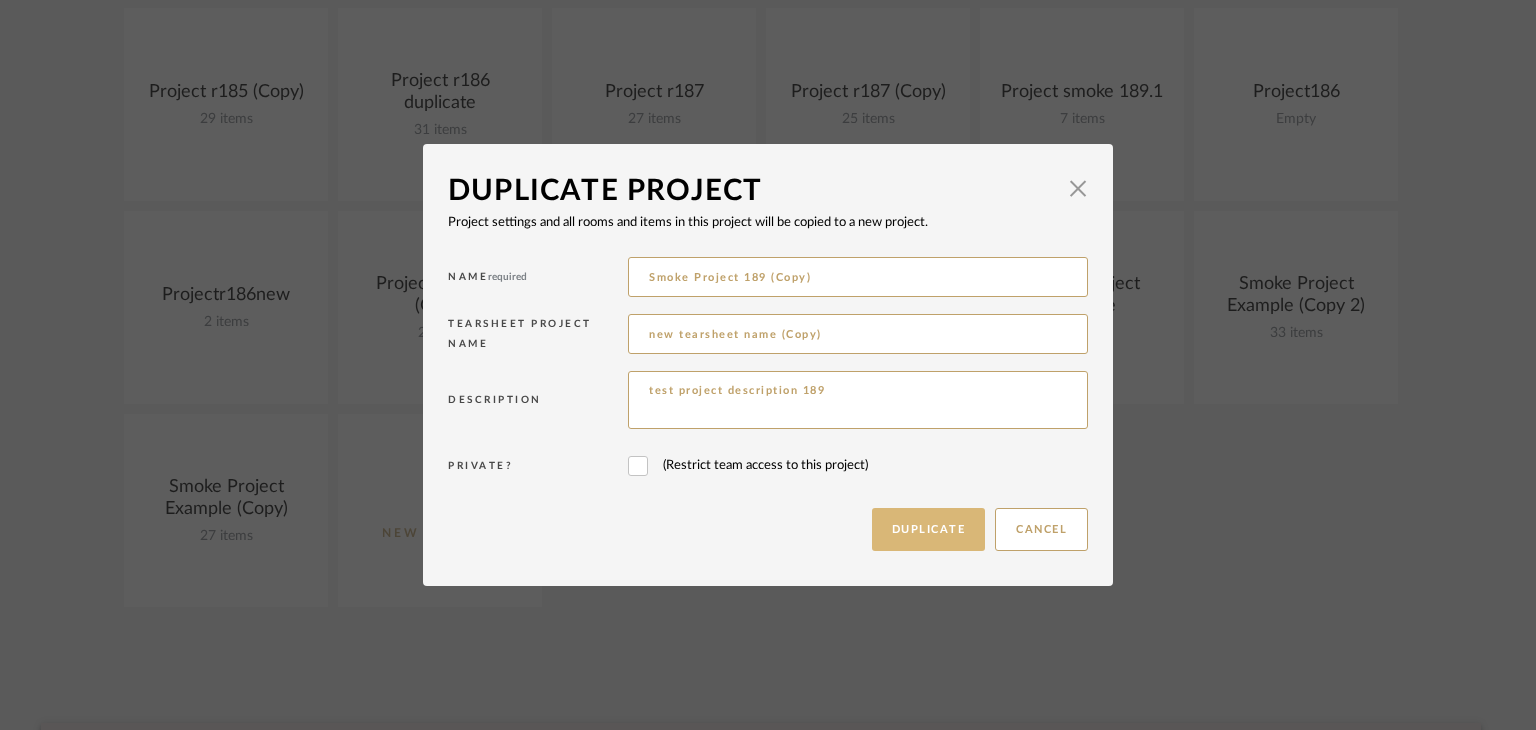 click on "Duplicate" at bounding box center (929, 529) 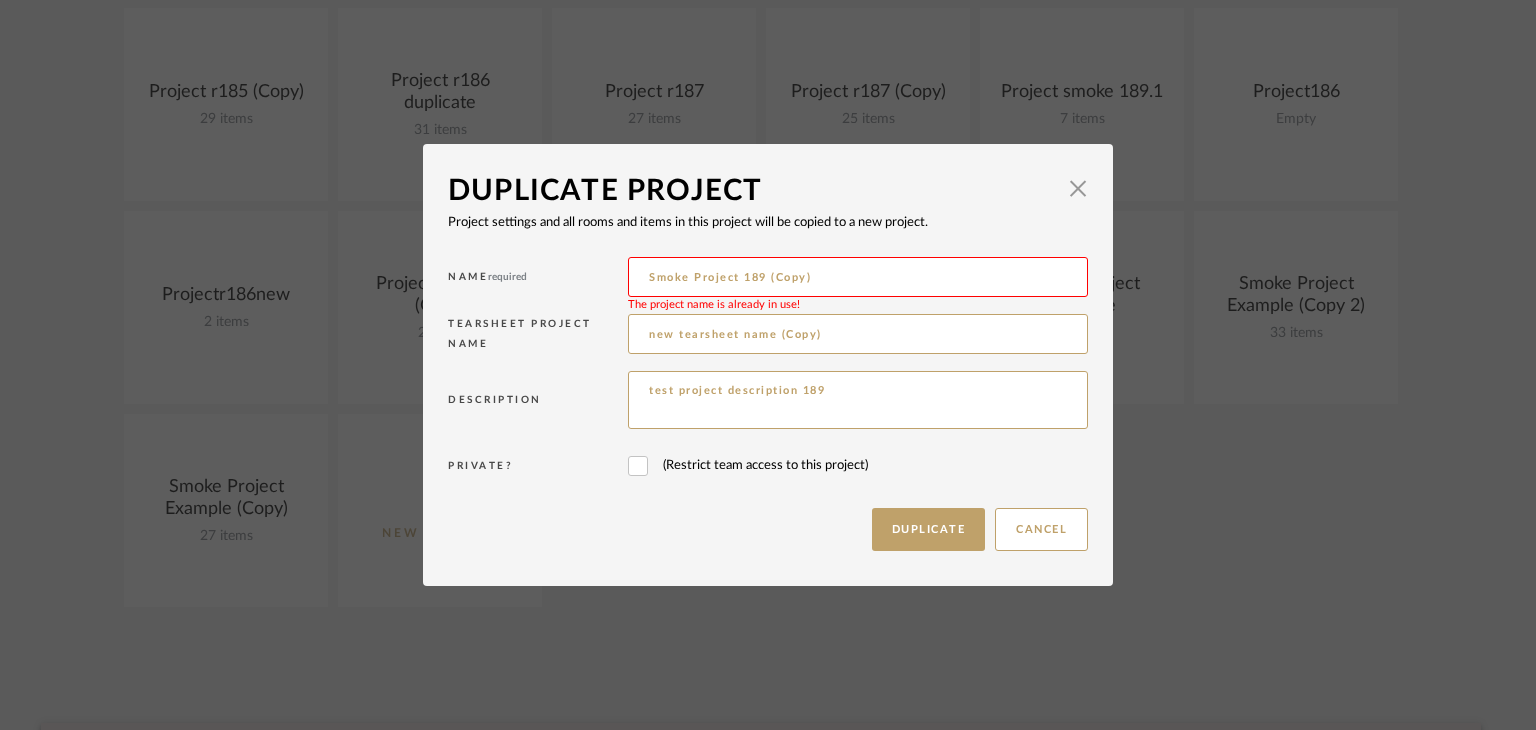 click on "Smoke Project 189 (Copy)" at bounding box center [858, 277] 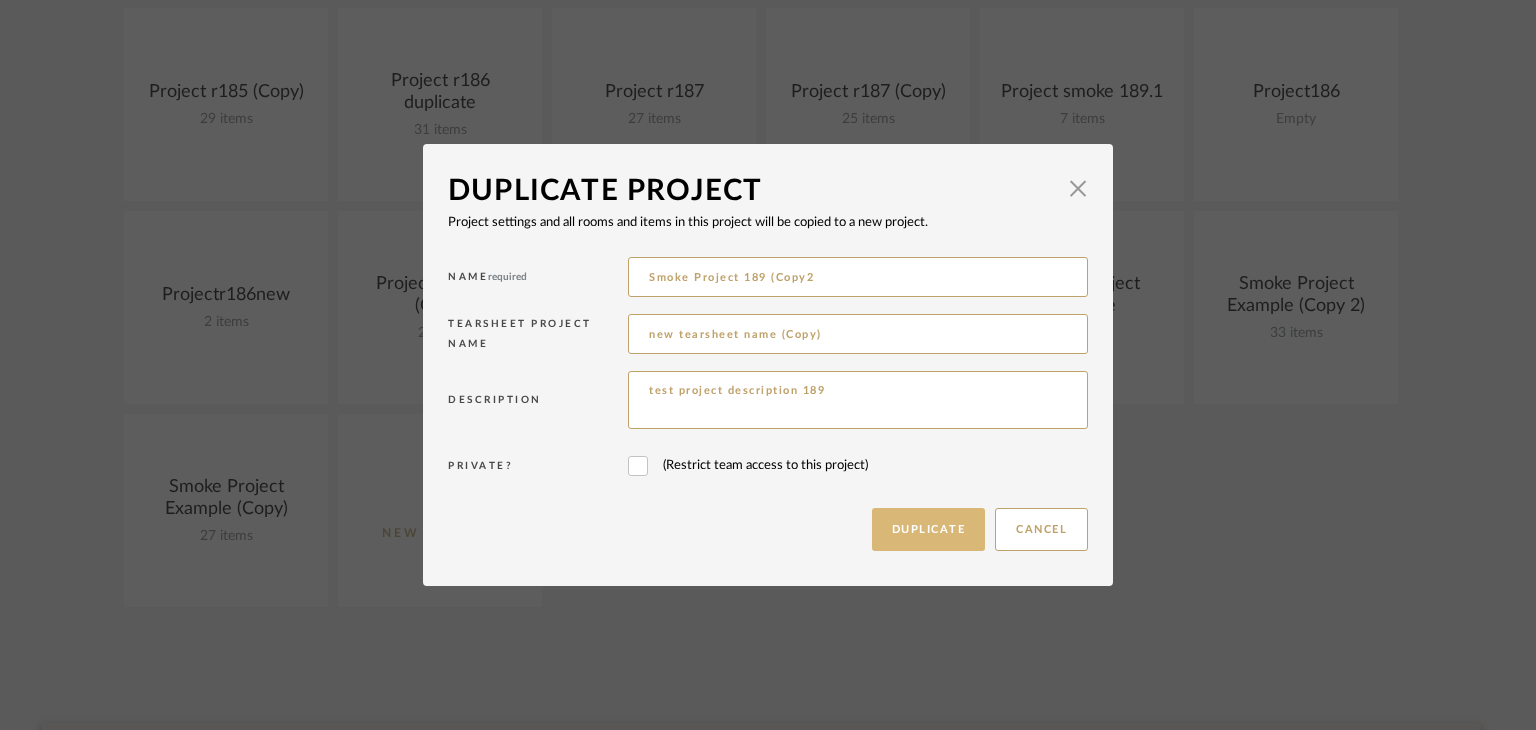 type on "Smoke Project 189 (Copy2" 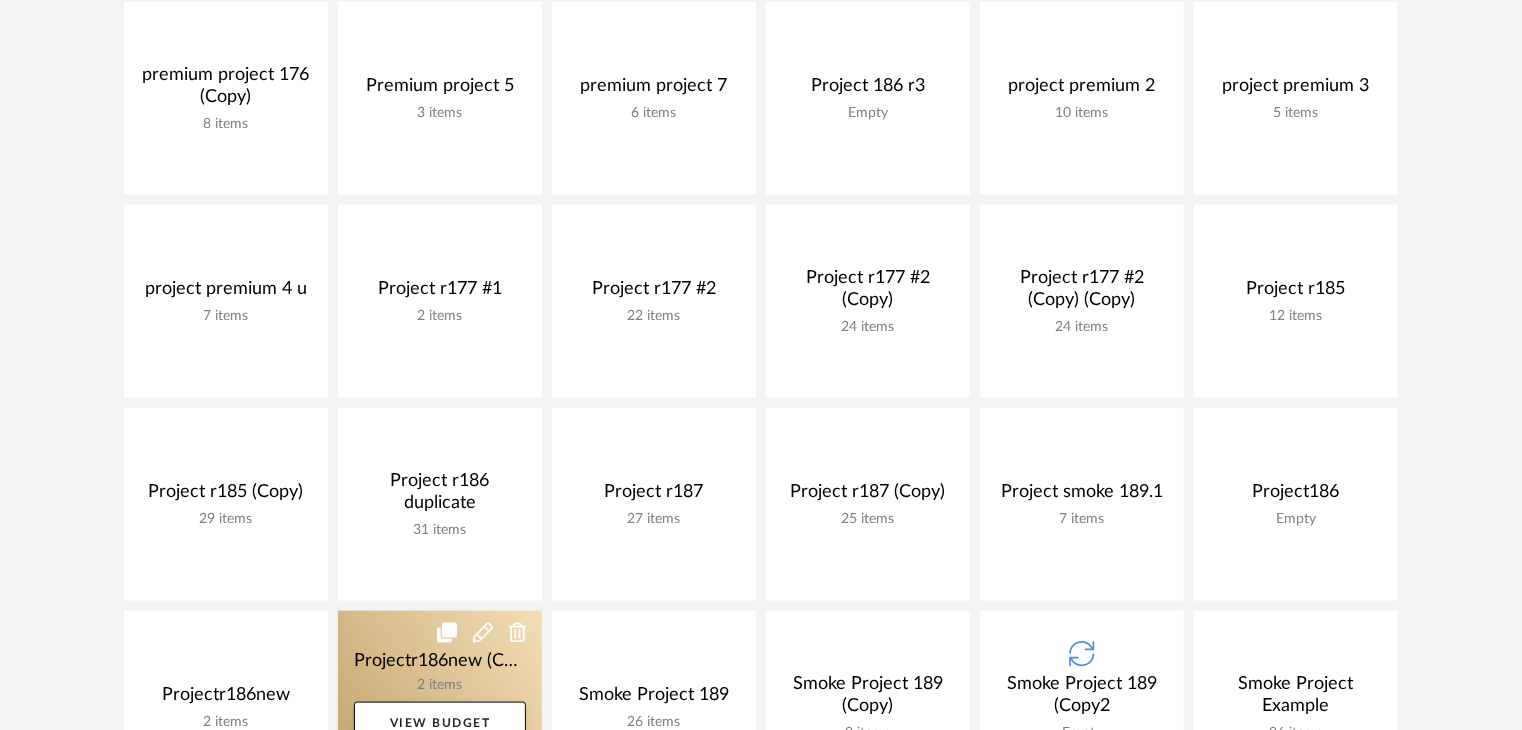 scroll, scrollTop: 1200, scrollLeft: 0, axis: vertical 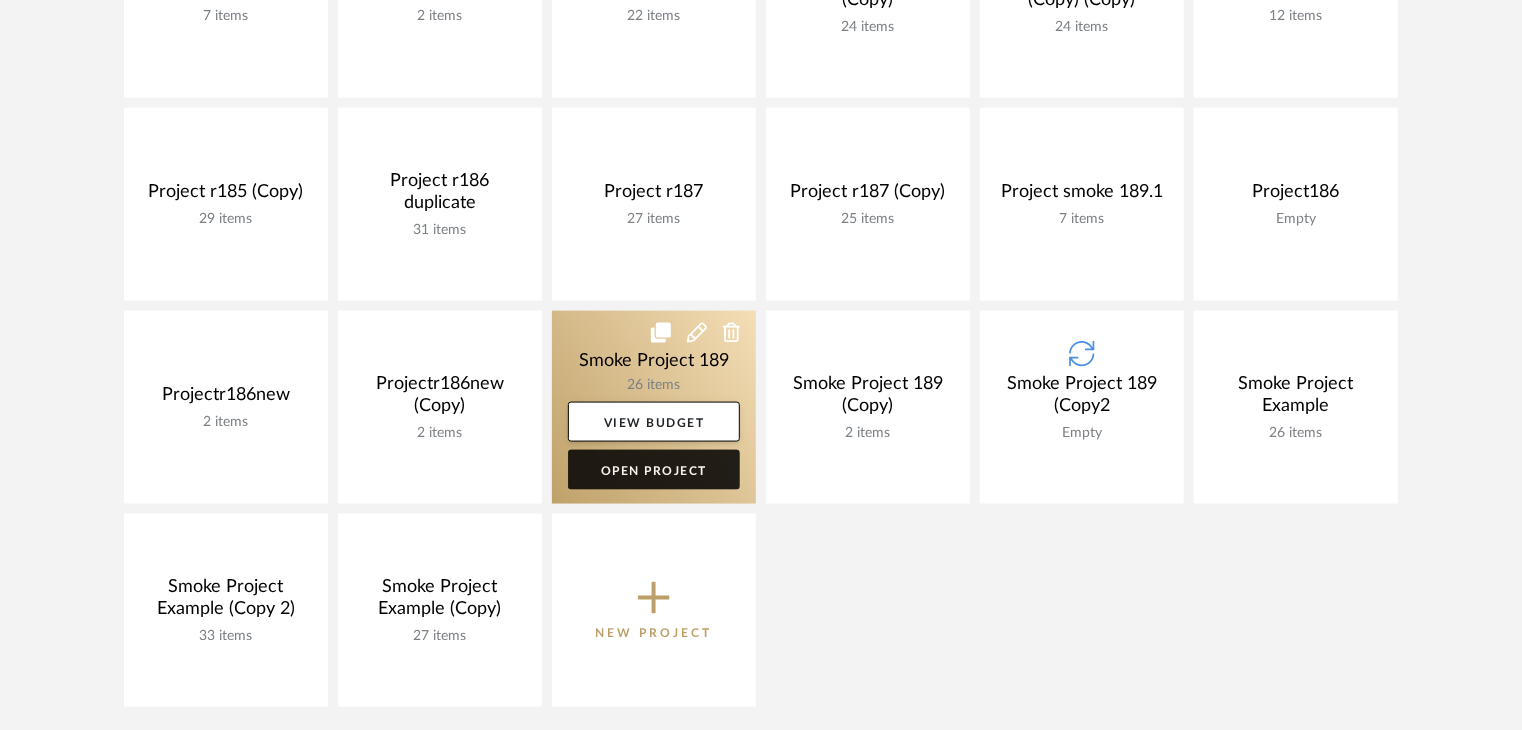 click on "Open Project" 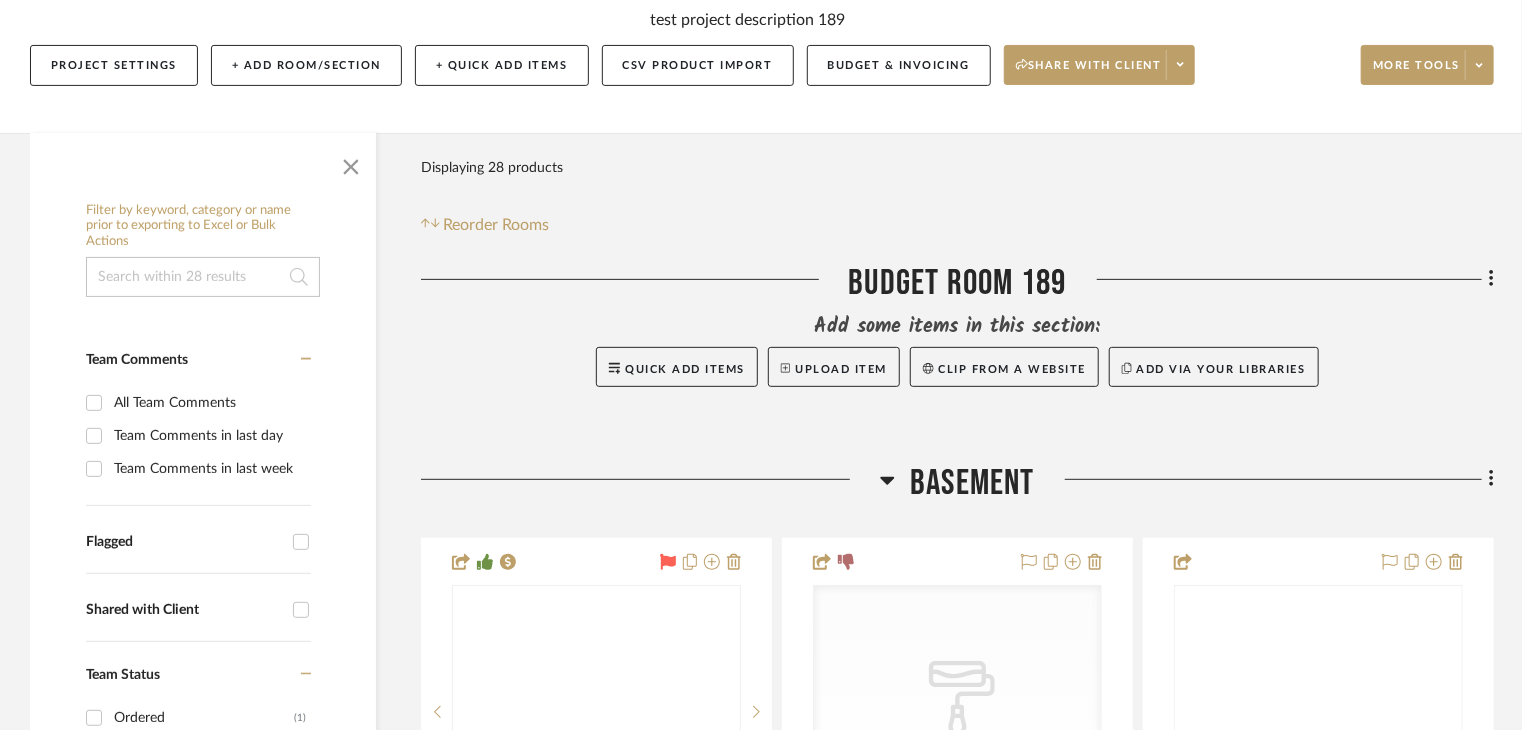 scroll, scrollTop: 0, scrollLeft: 0, axis: both 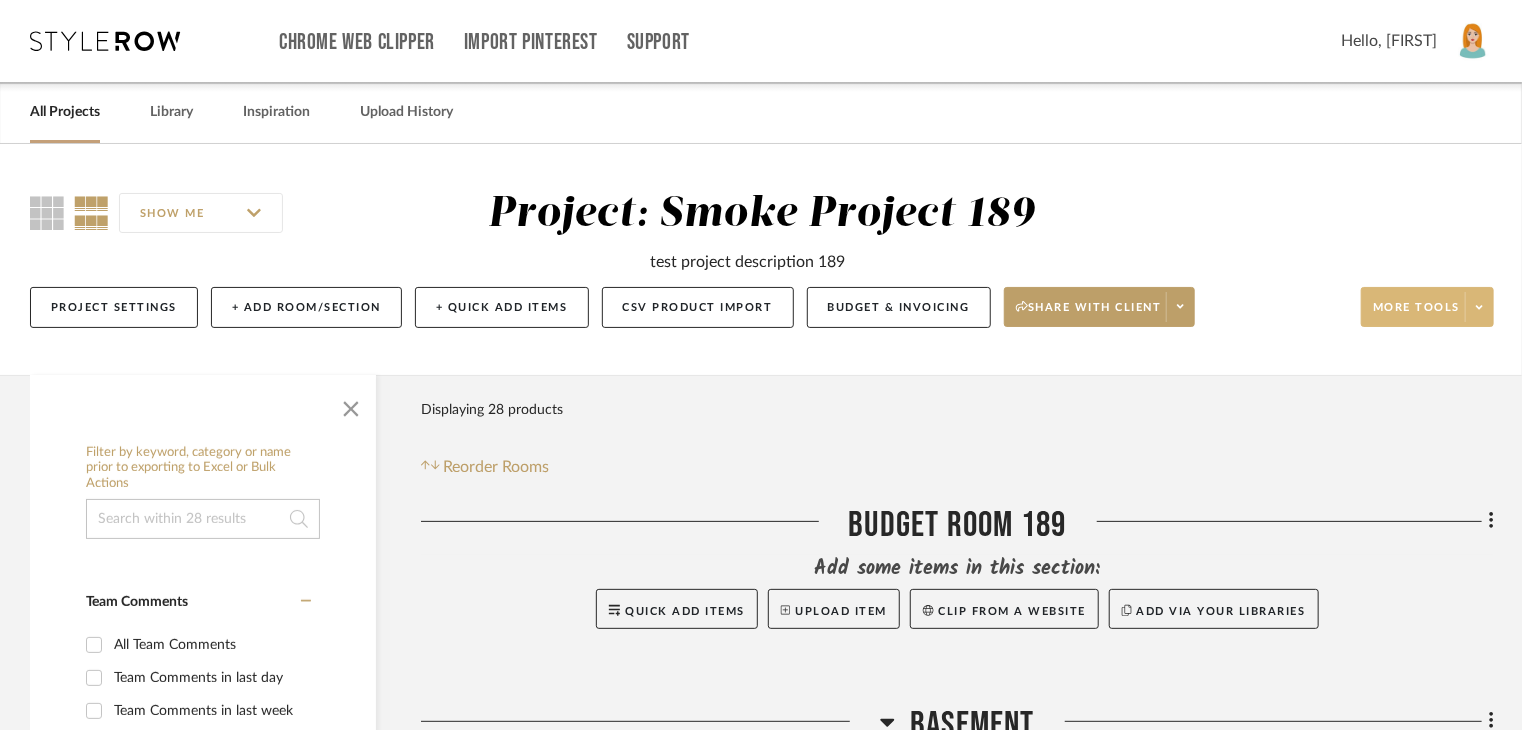 click 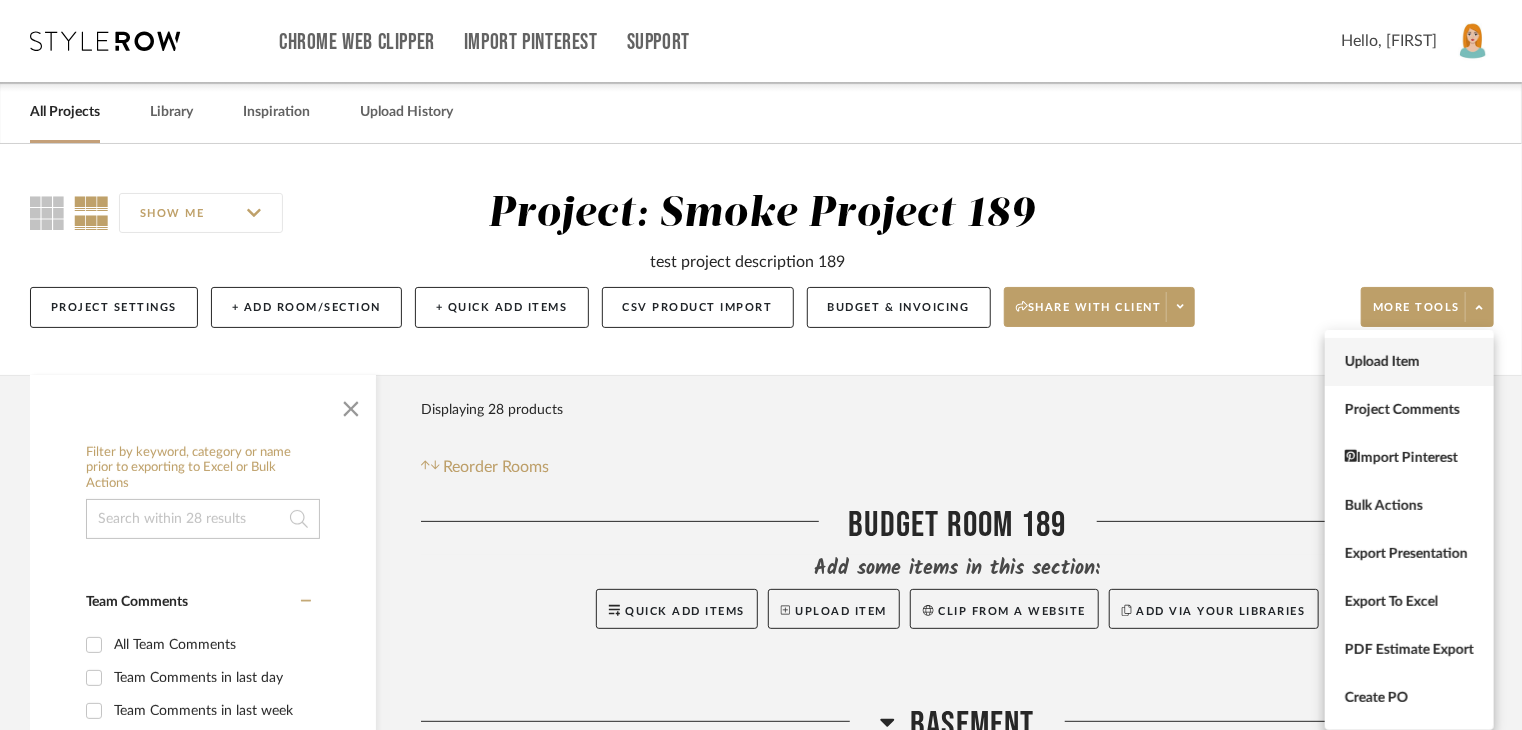 click on "Upload Item" at bounding box center [1409, 362] 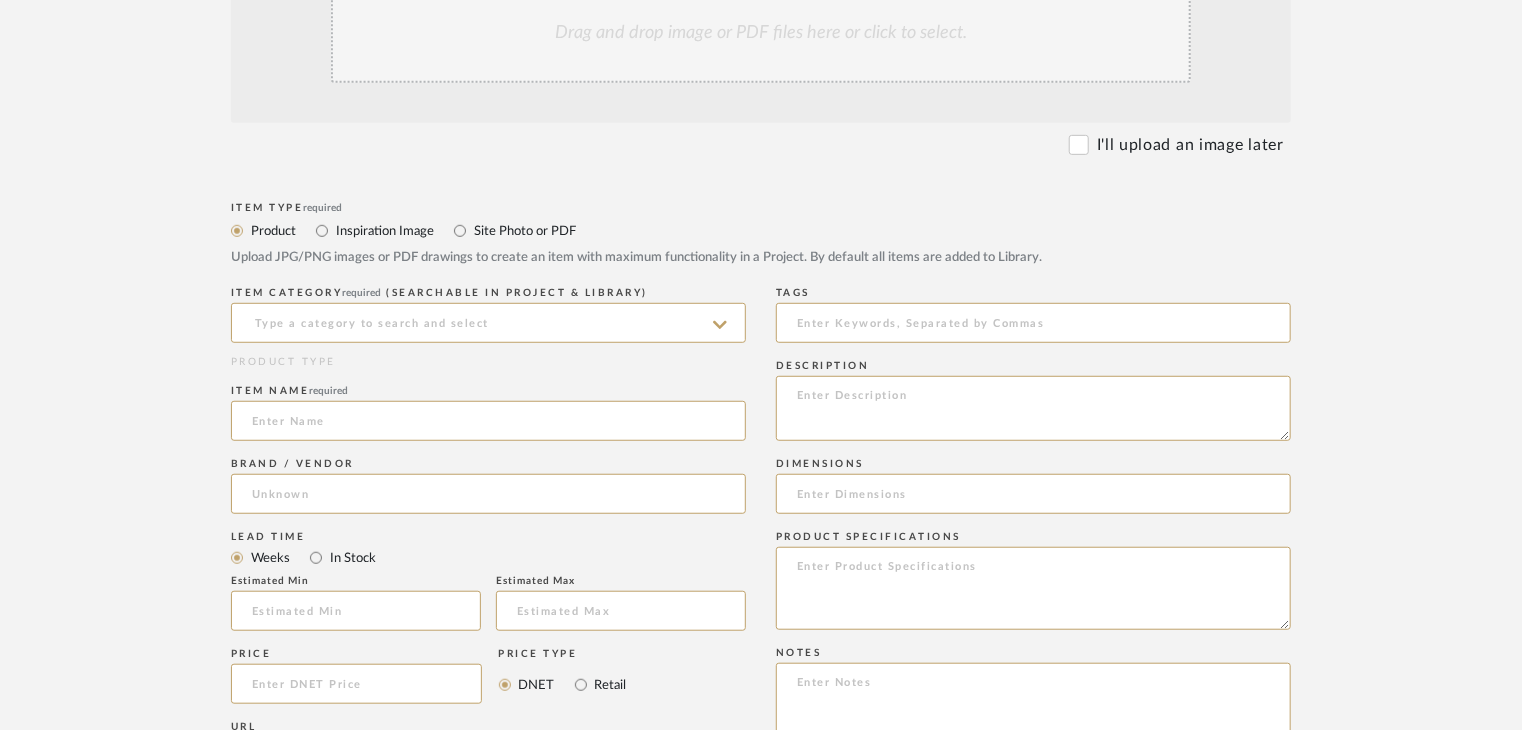 scroll, scrollTop: 500, scrollLeft: 0, axis: vertical 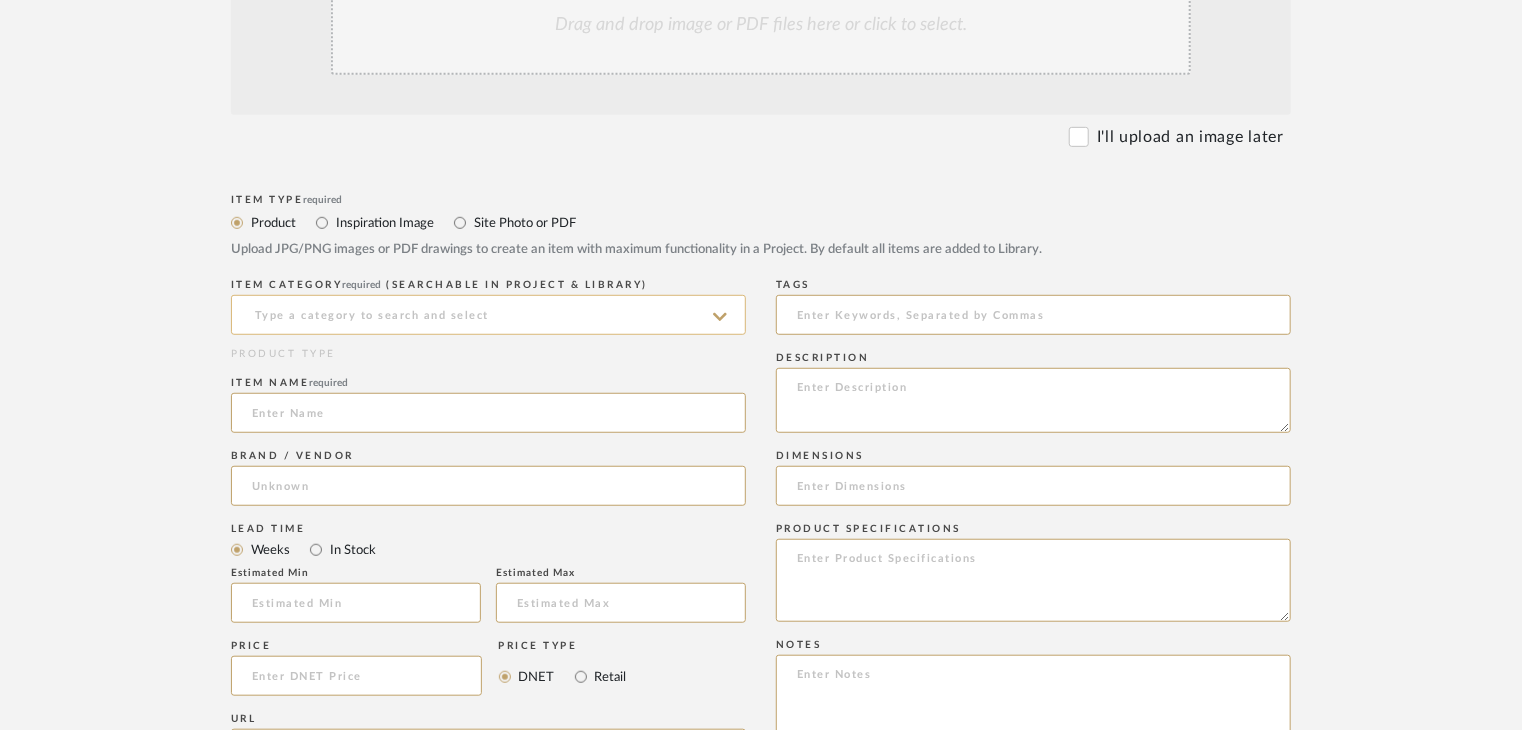 click 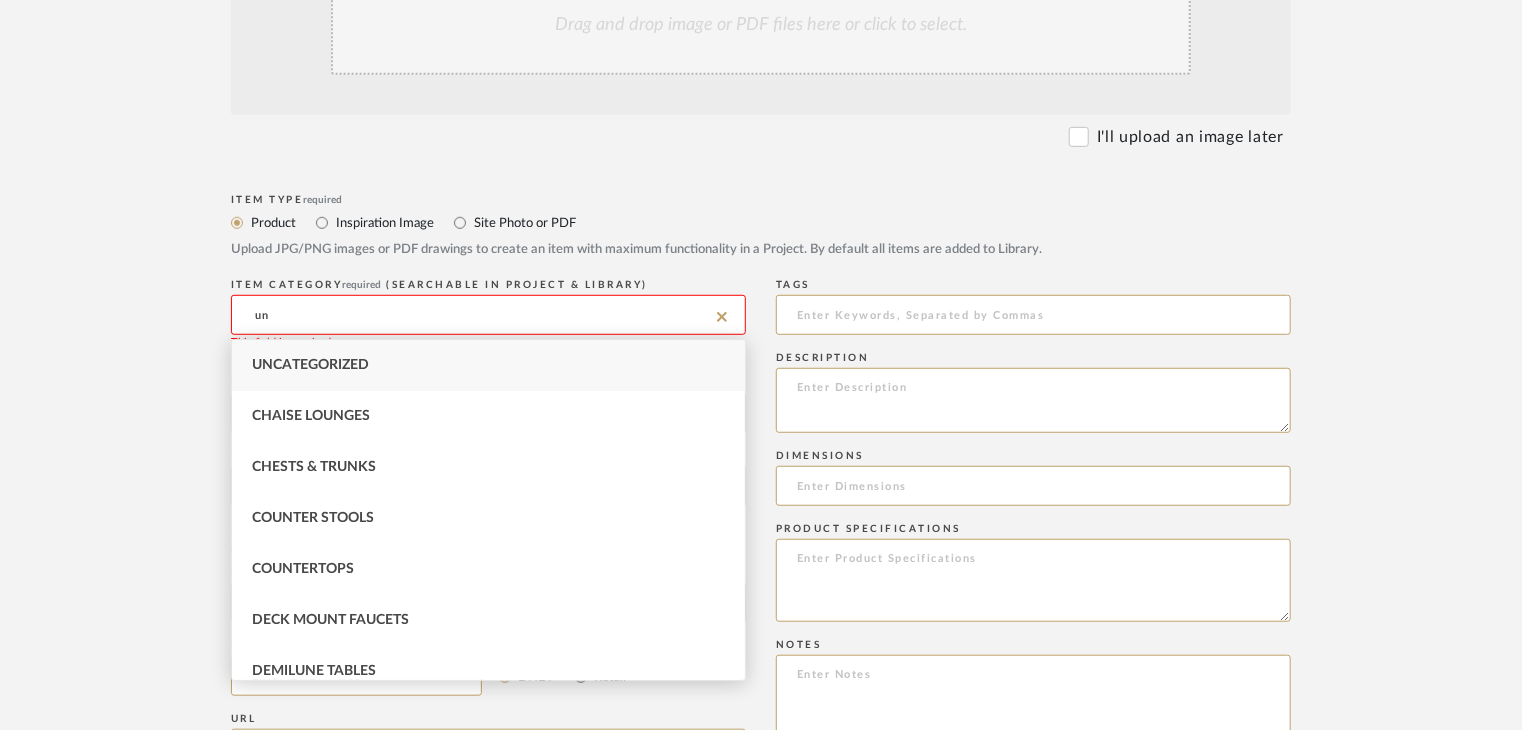click on "Uncategorized" at bounding box center (488, 365) 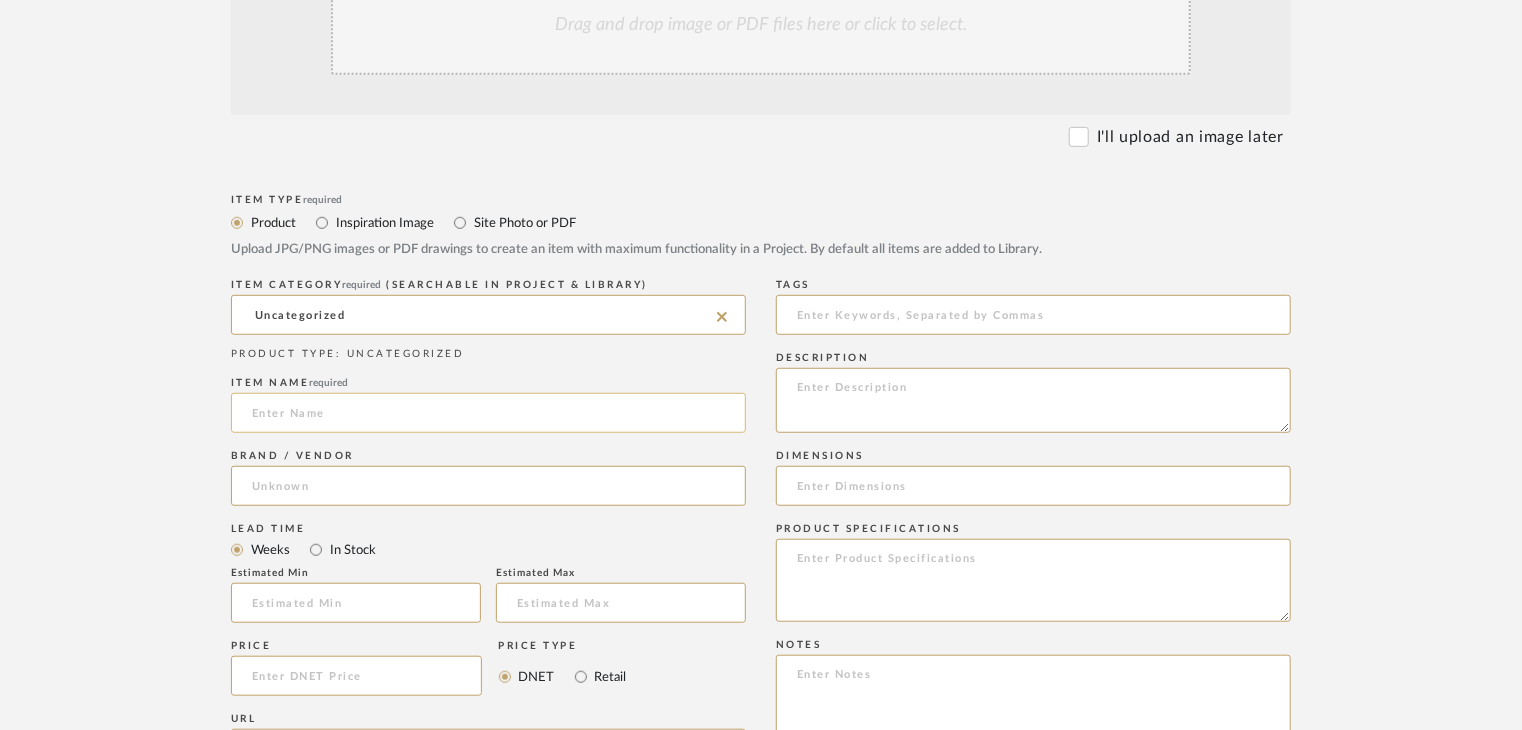 click 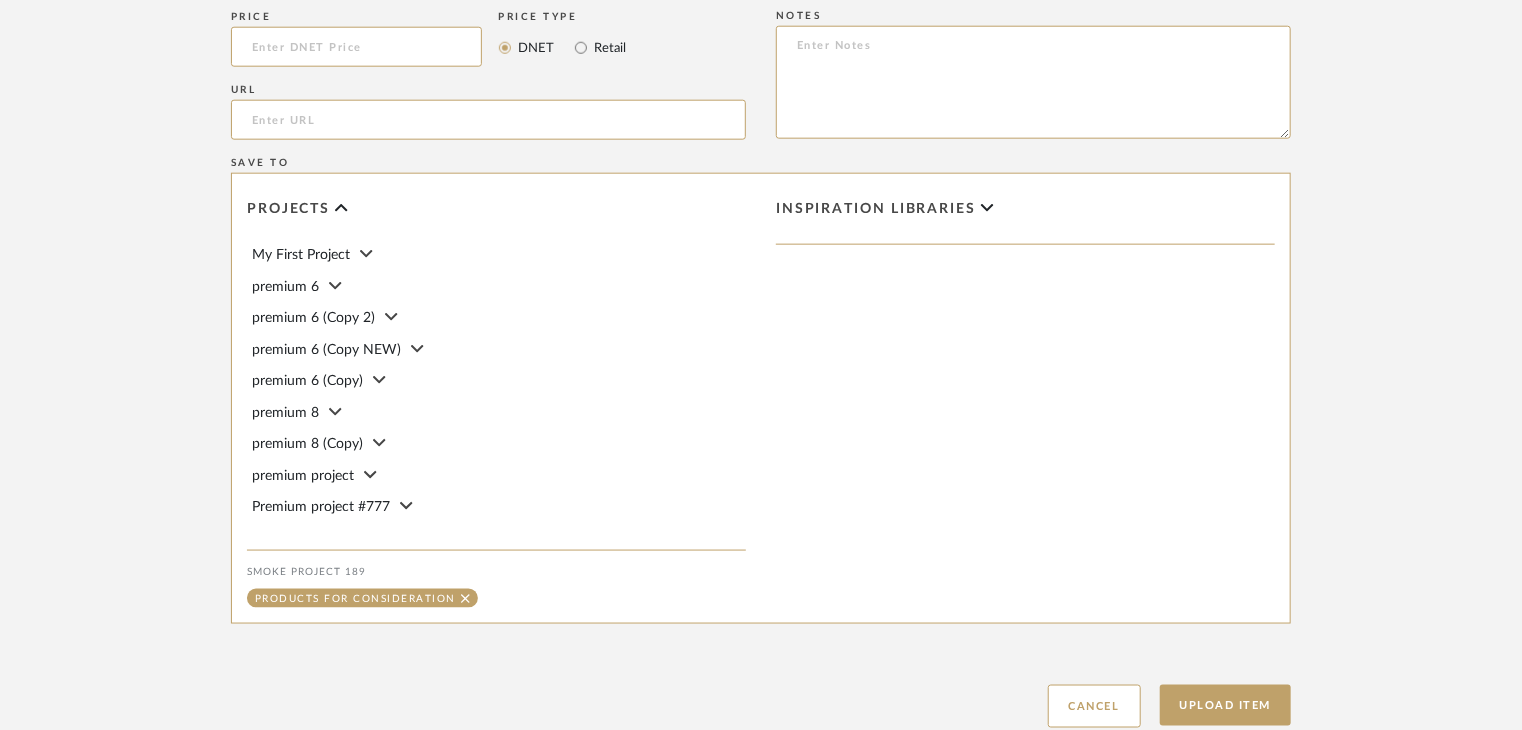 scroll, scrollTop: 1268, scrollLeft: 0, axis: vertical 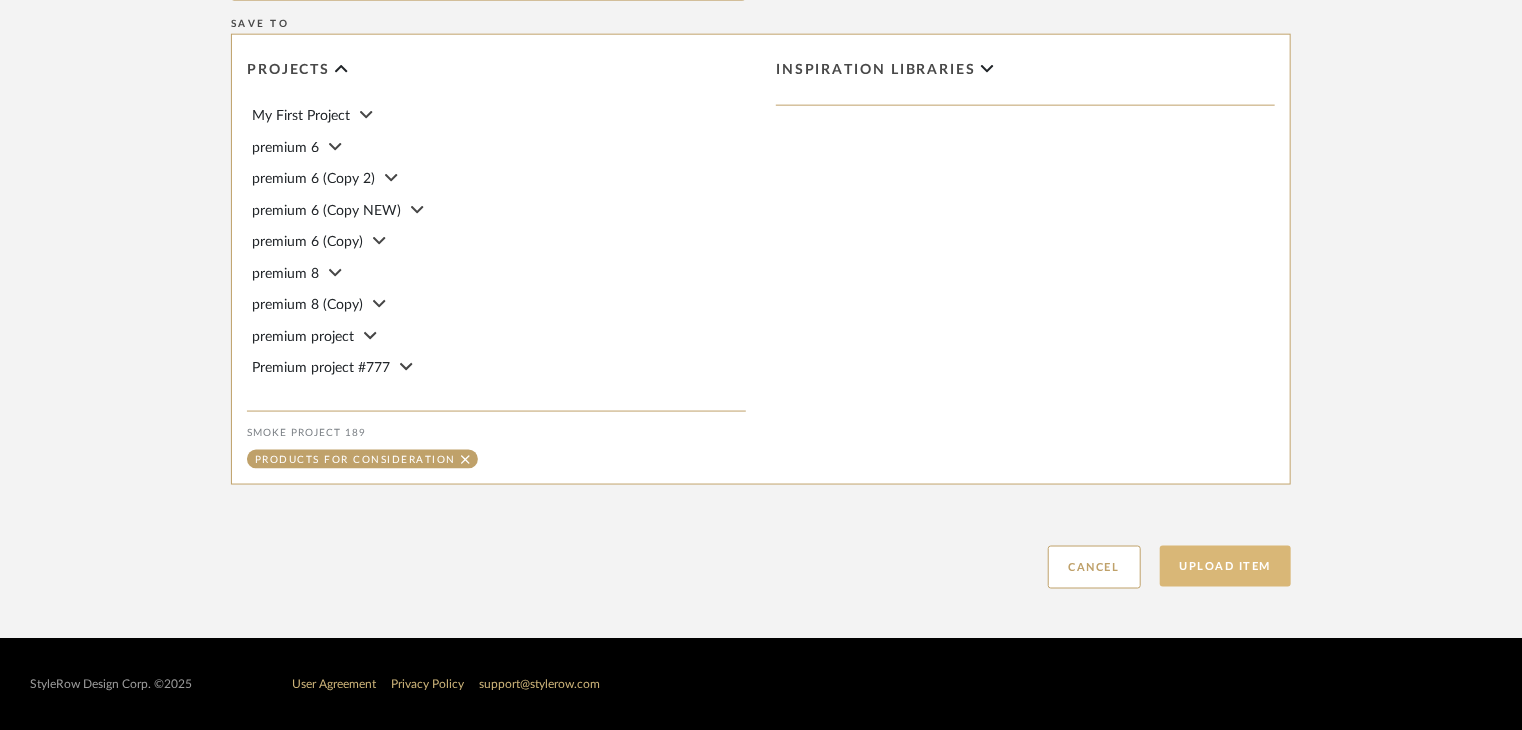 type on "test item" 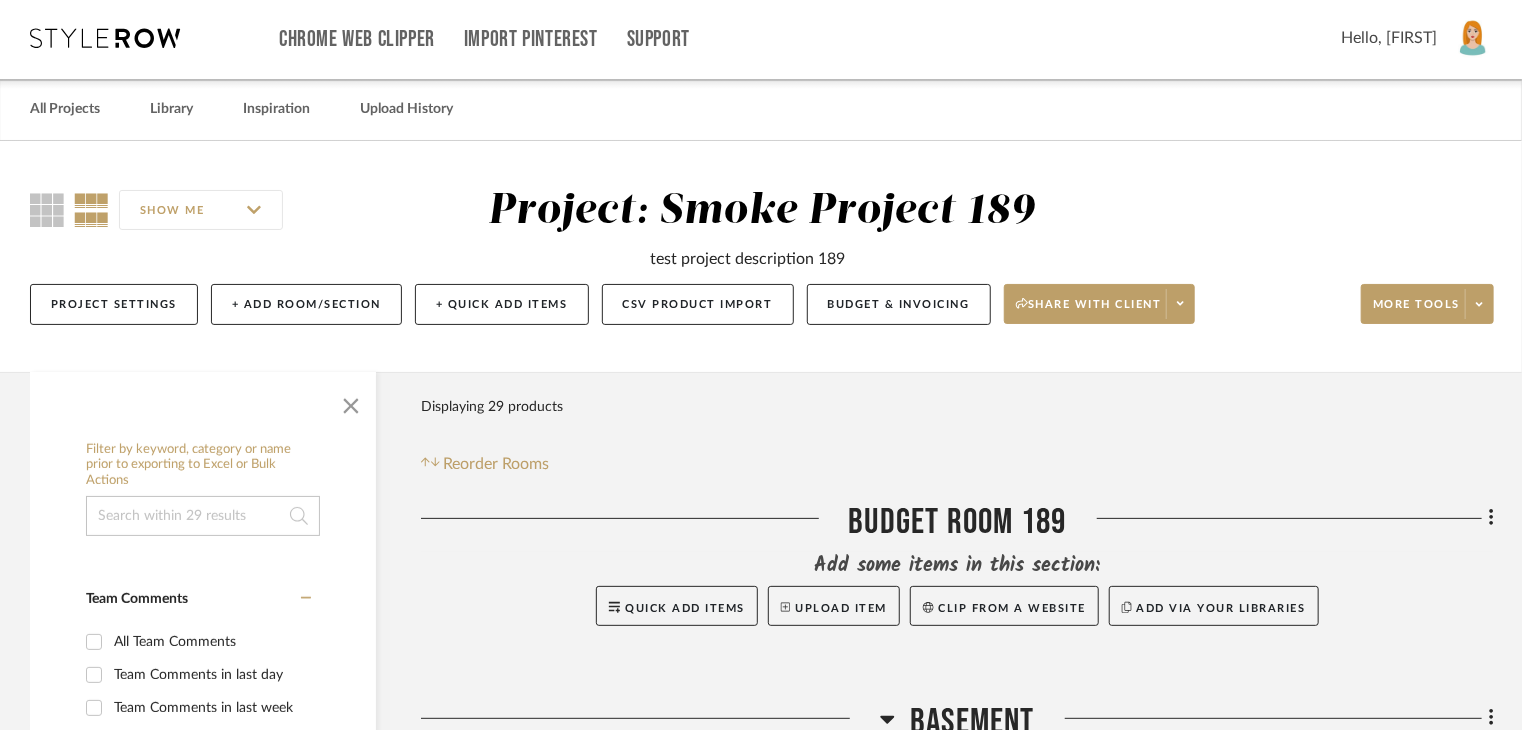 scroll, scrollTop: 0, scrollLeft: 0, axis: both 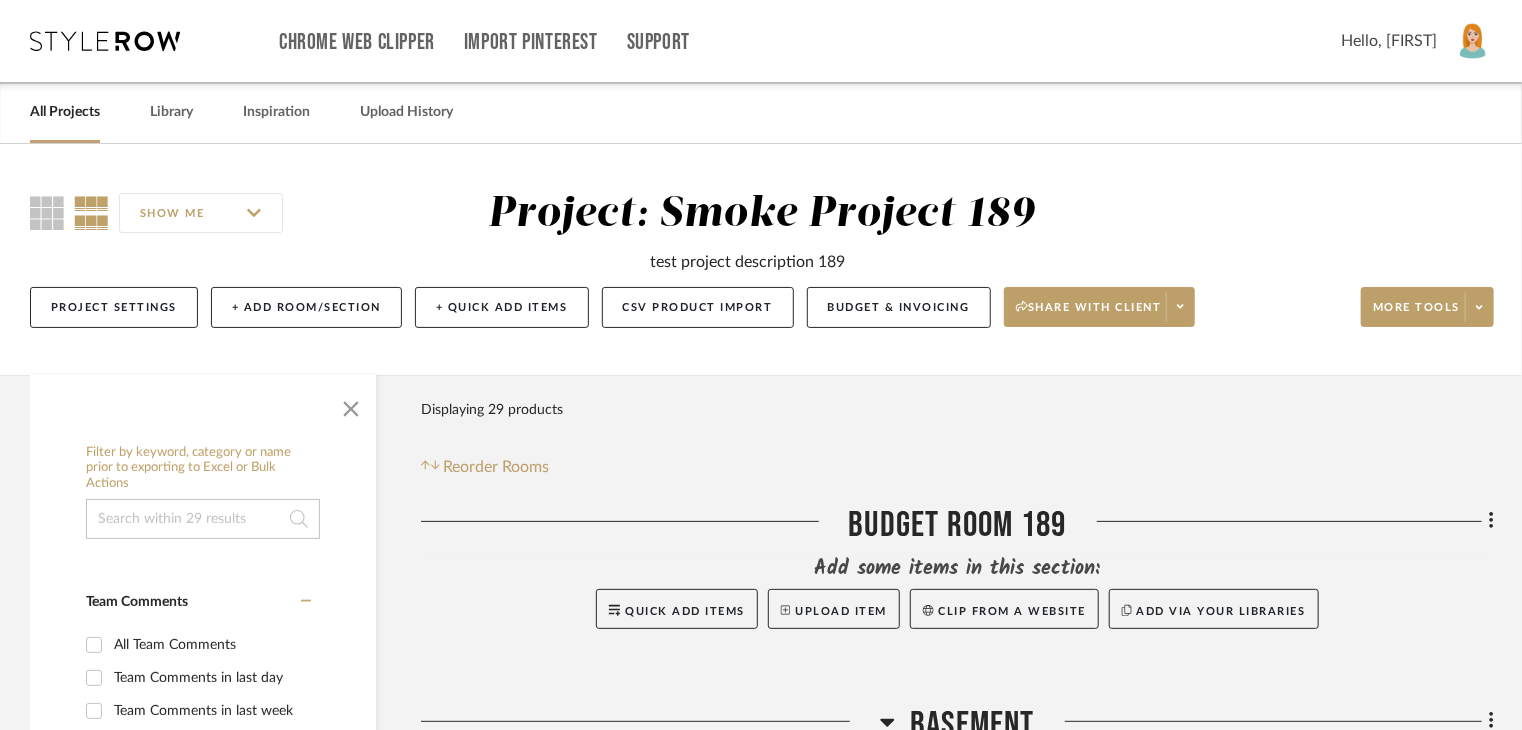 click at bounding box center [1473, 41] 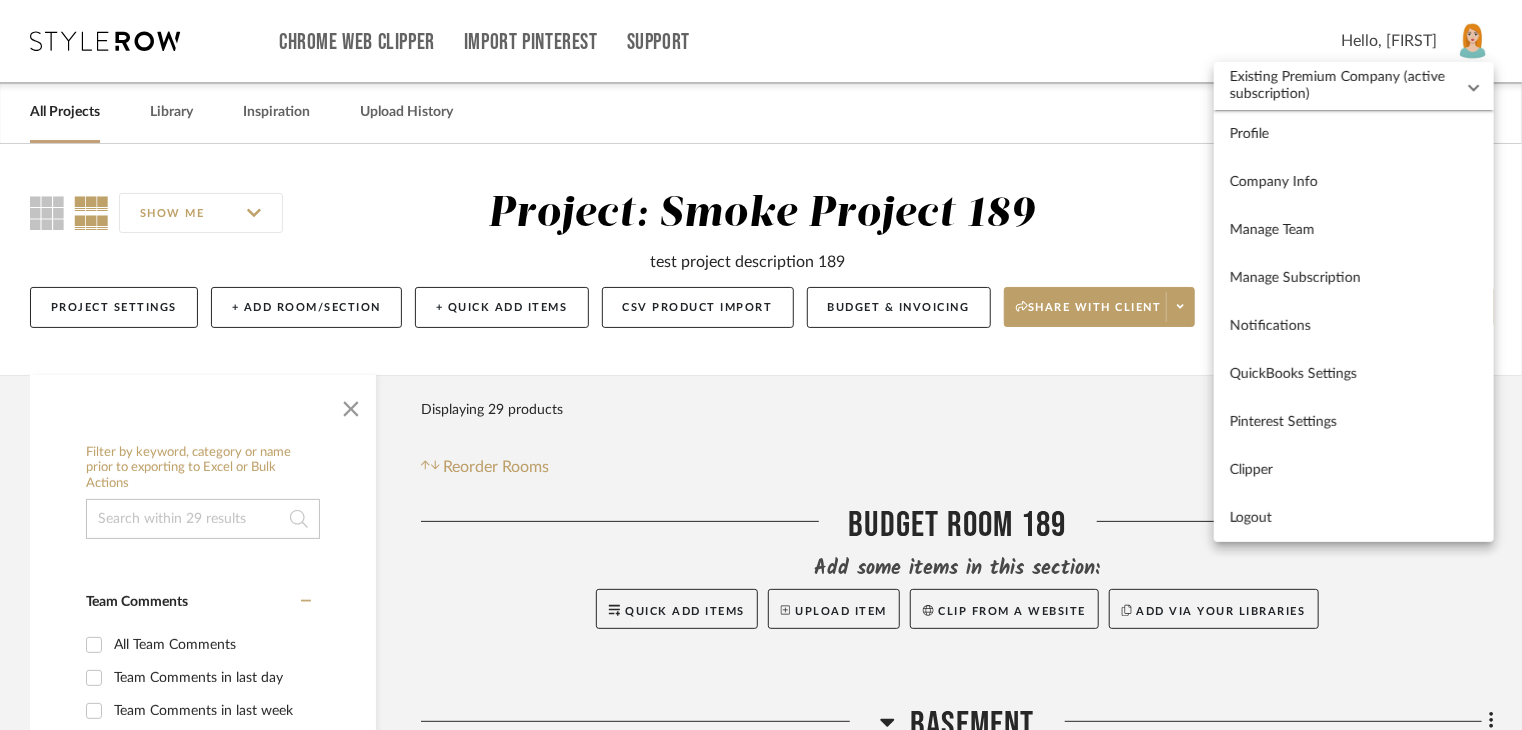 click at bounding box center [761, 365] 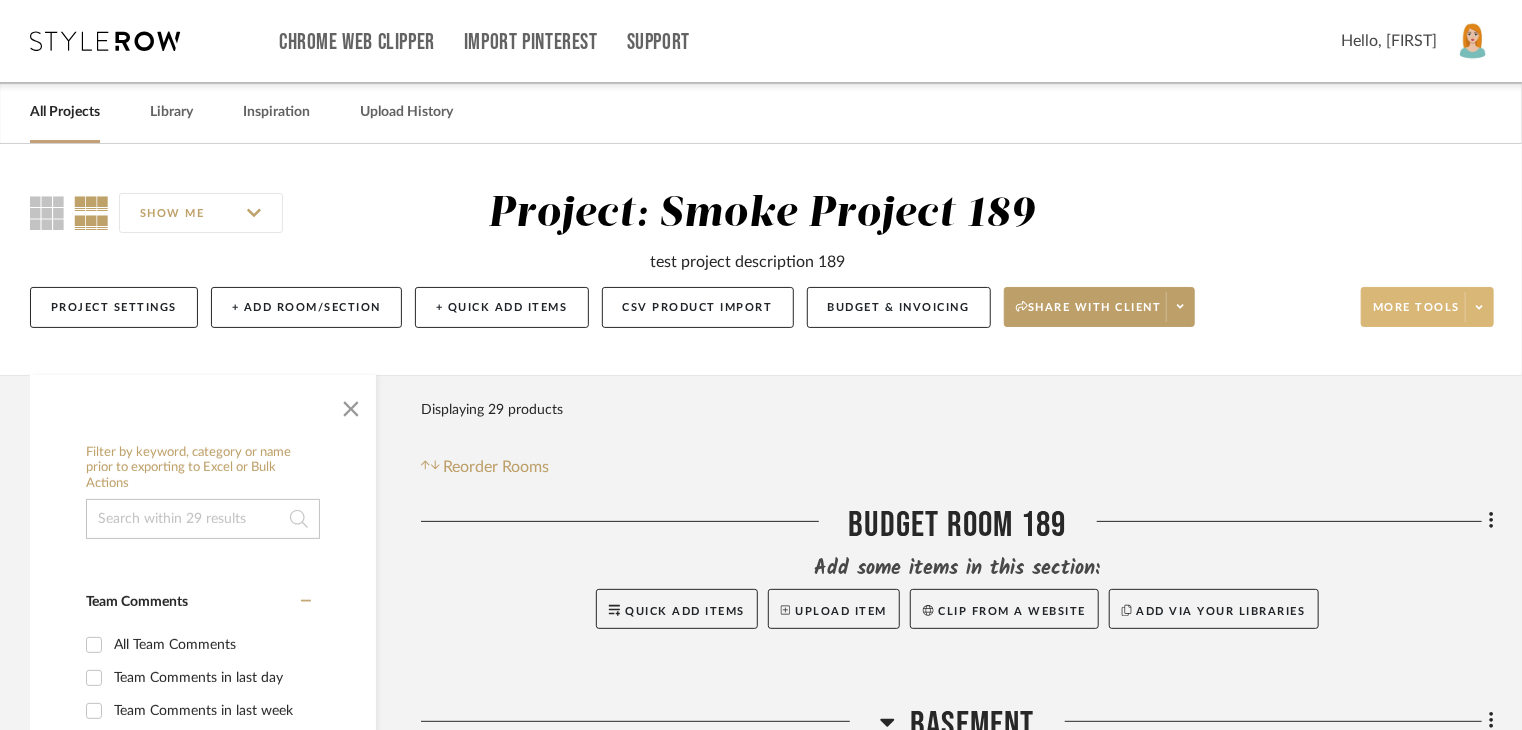 click 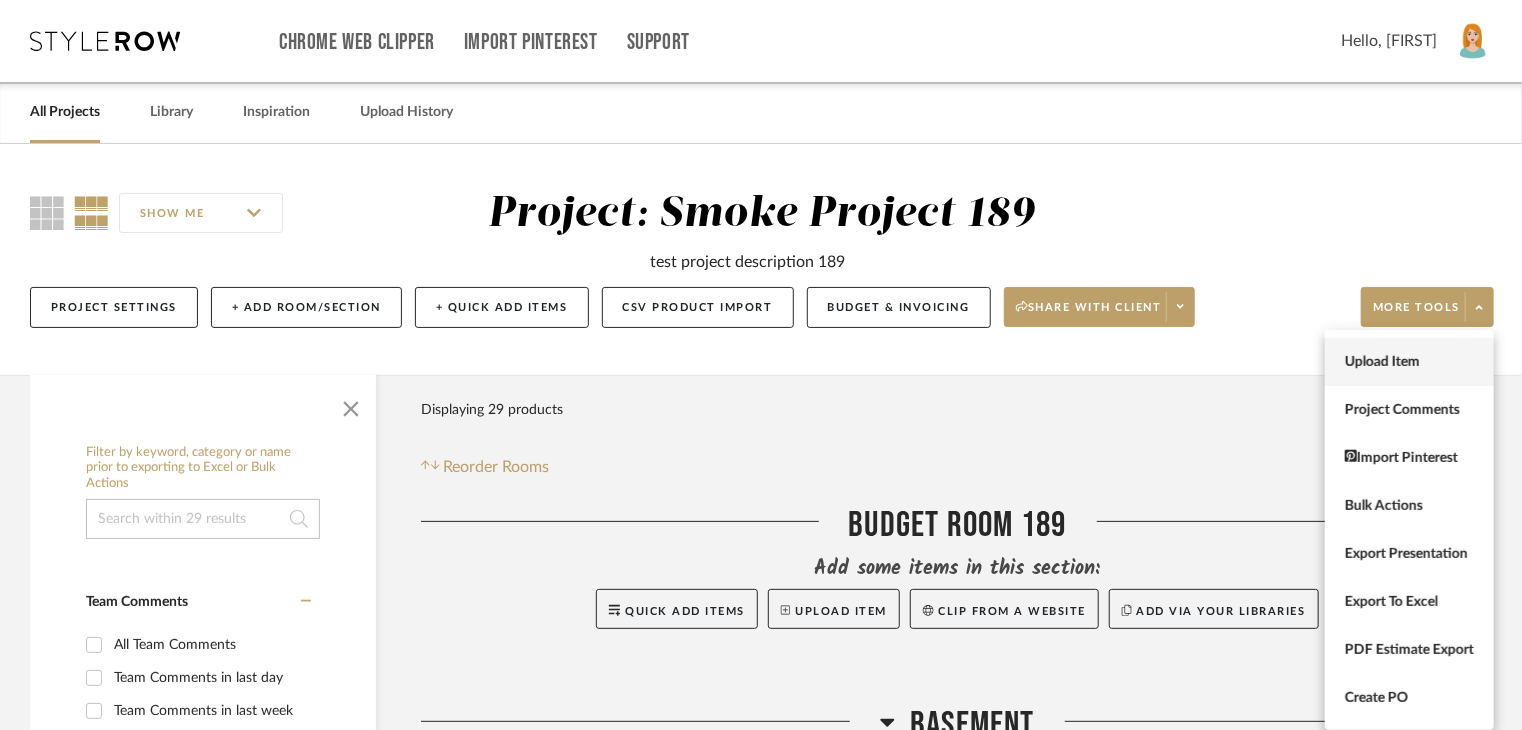 click on "Upload Item" at bounding box center [1409, 362] 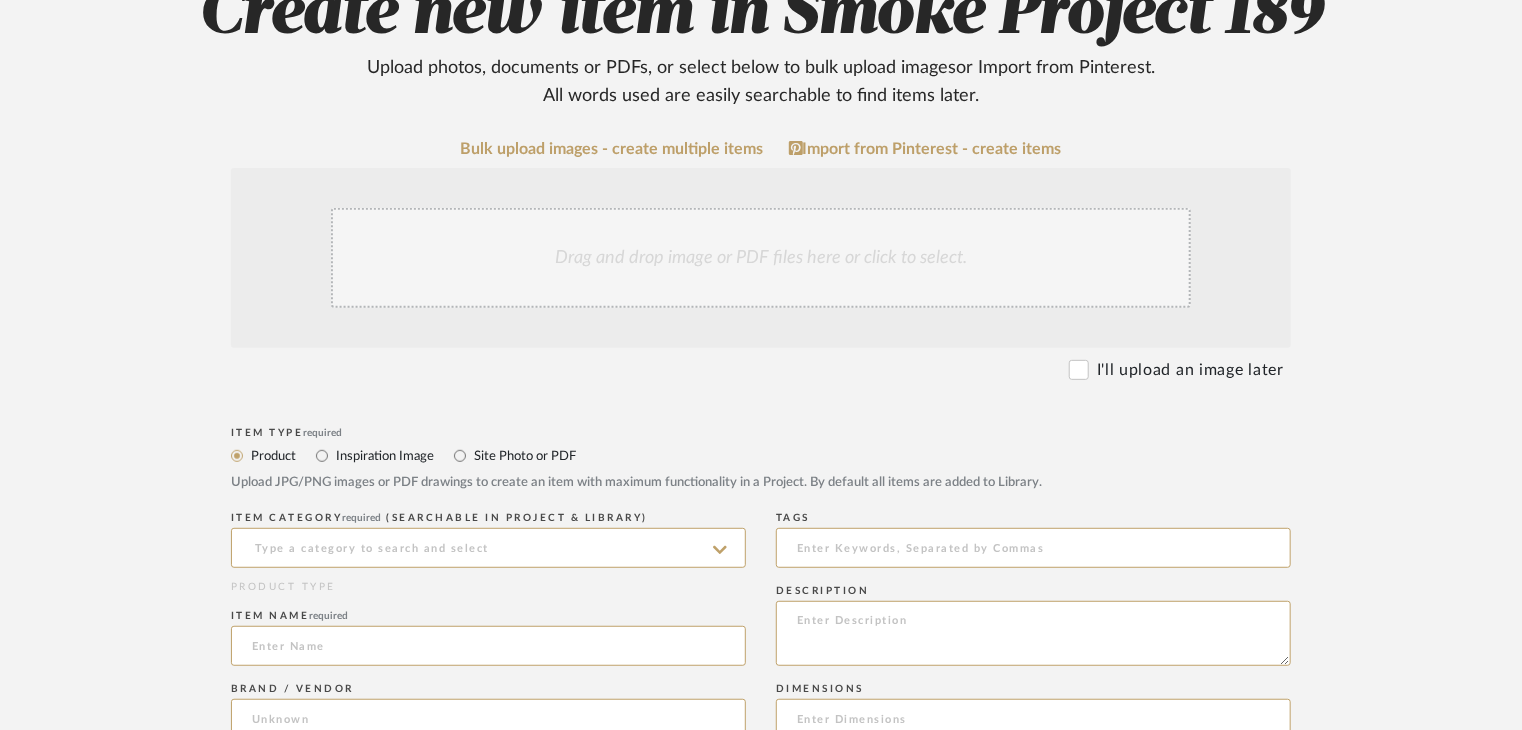 scroll, scrollTop: 300, scrollLeft: 0, axis: vertical 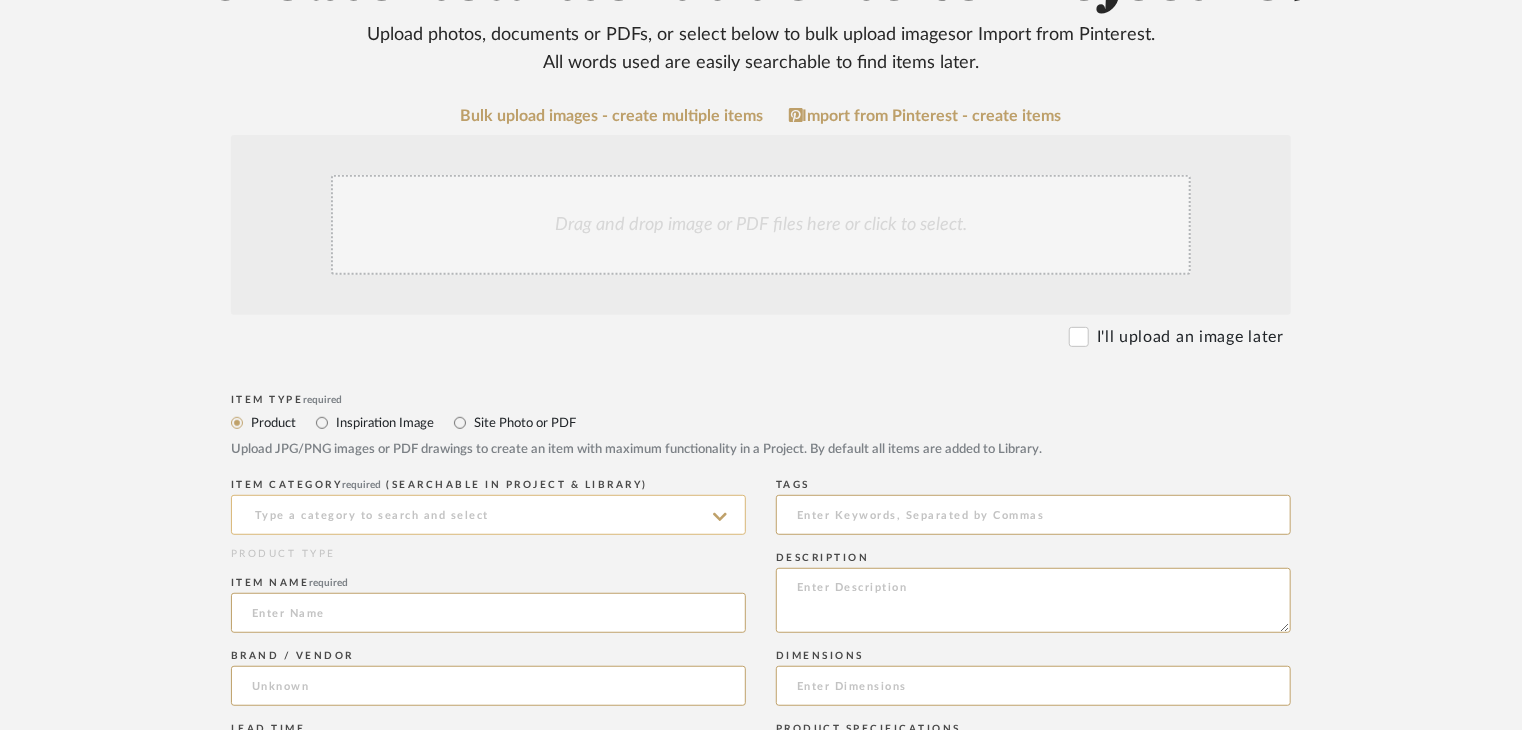 click 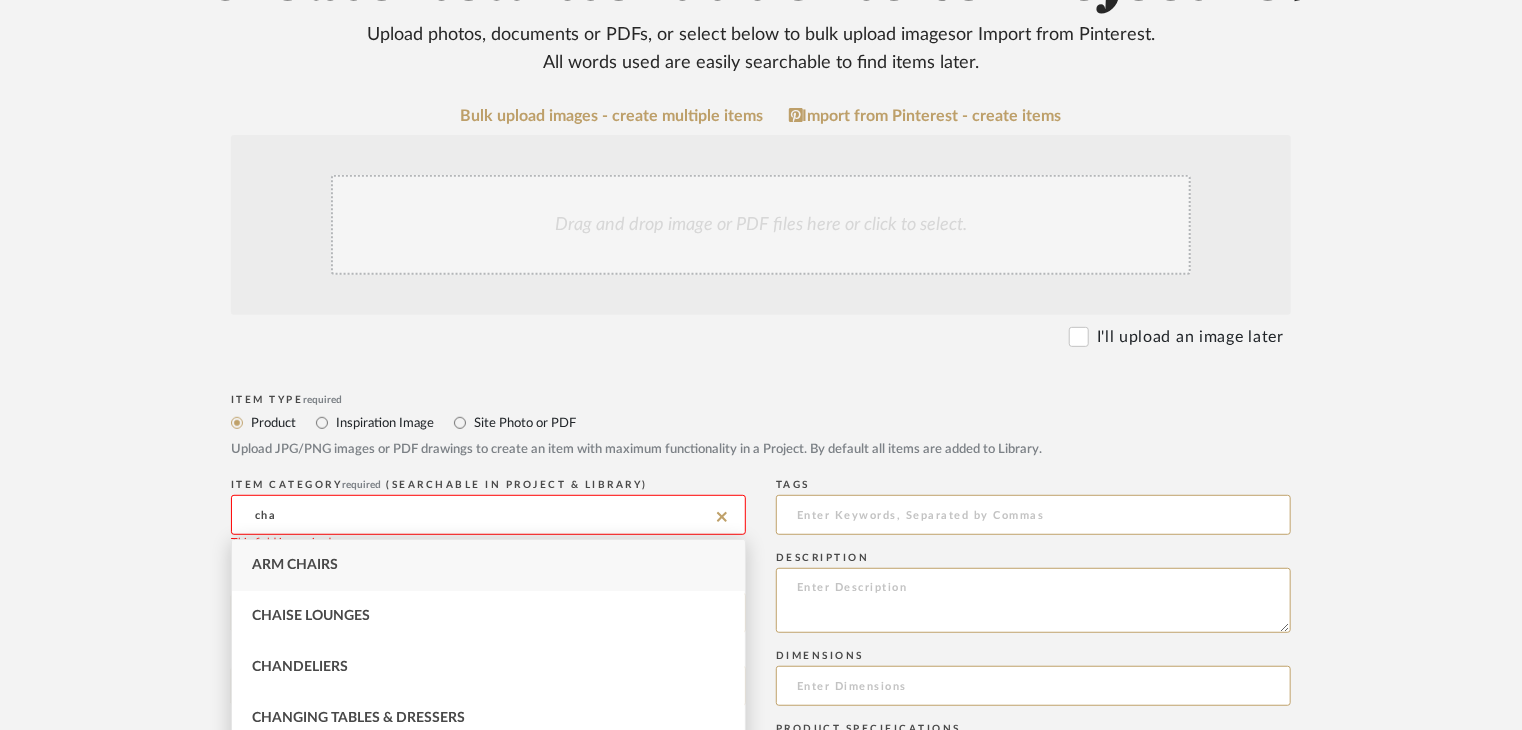 click on "Arm Chairs" at bounding box center [488, 565] 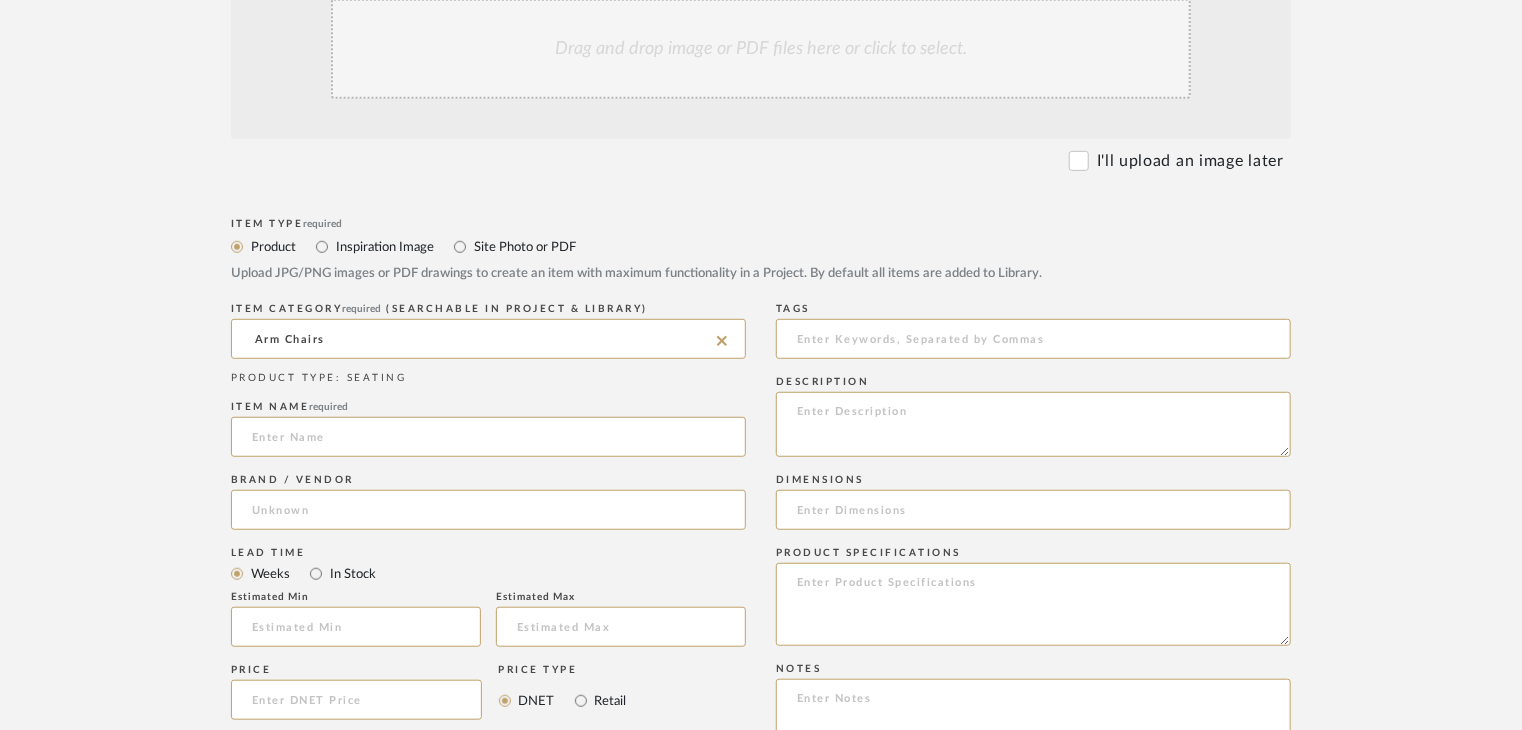 scroll, scrollTop: 500, scrollLeft: 0, axis: vertical 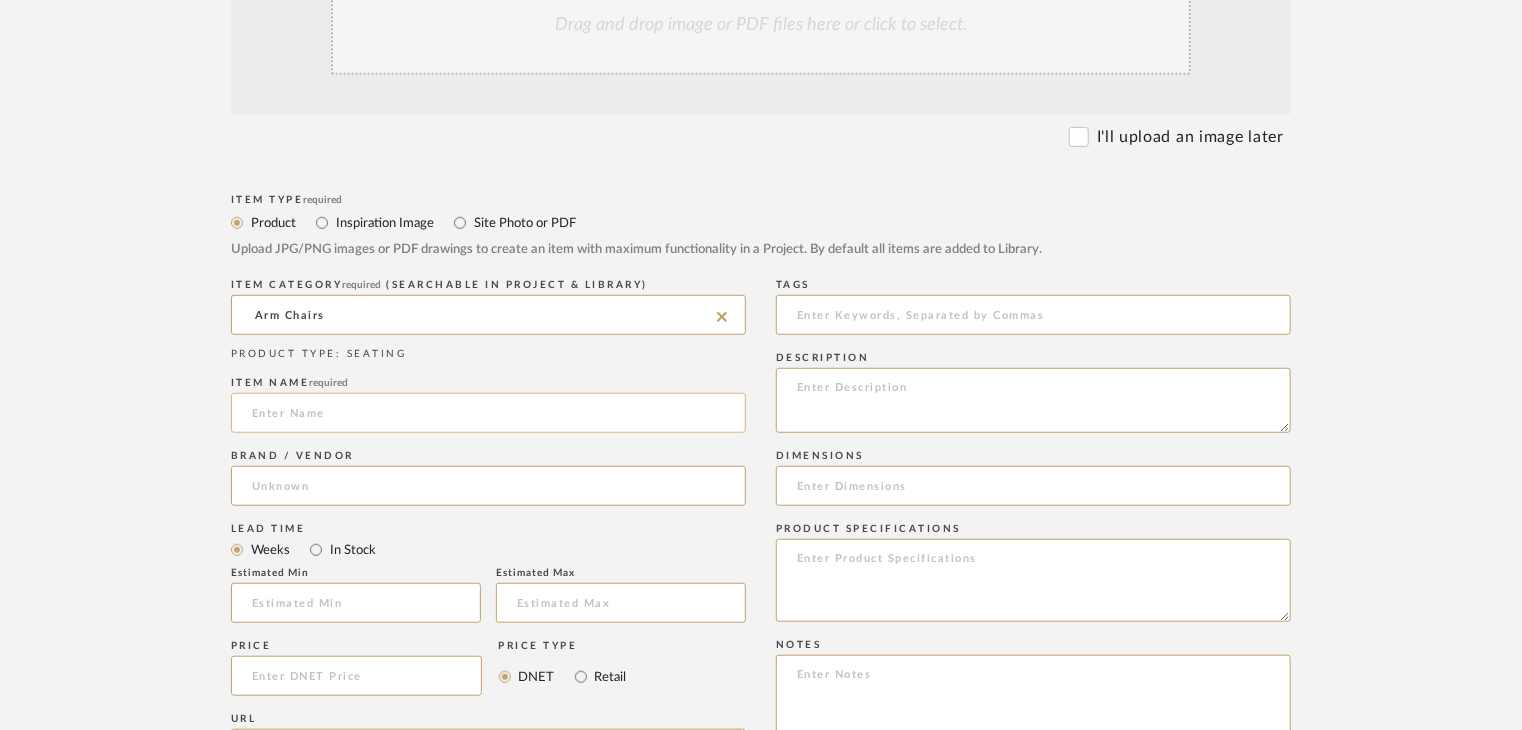click 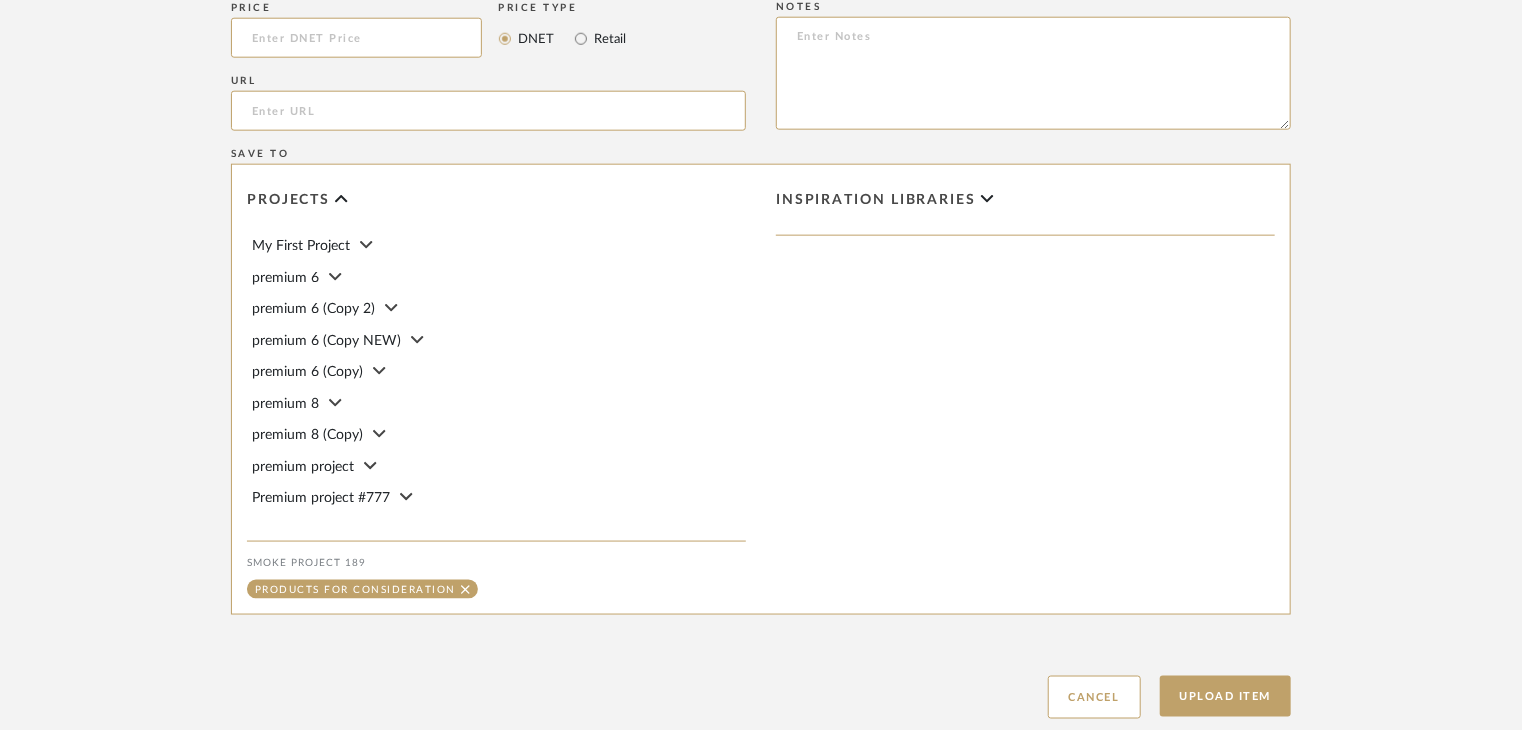 scroll, scrollTop: 1268, scrollLeft: 0, axis: vertical 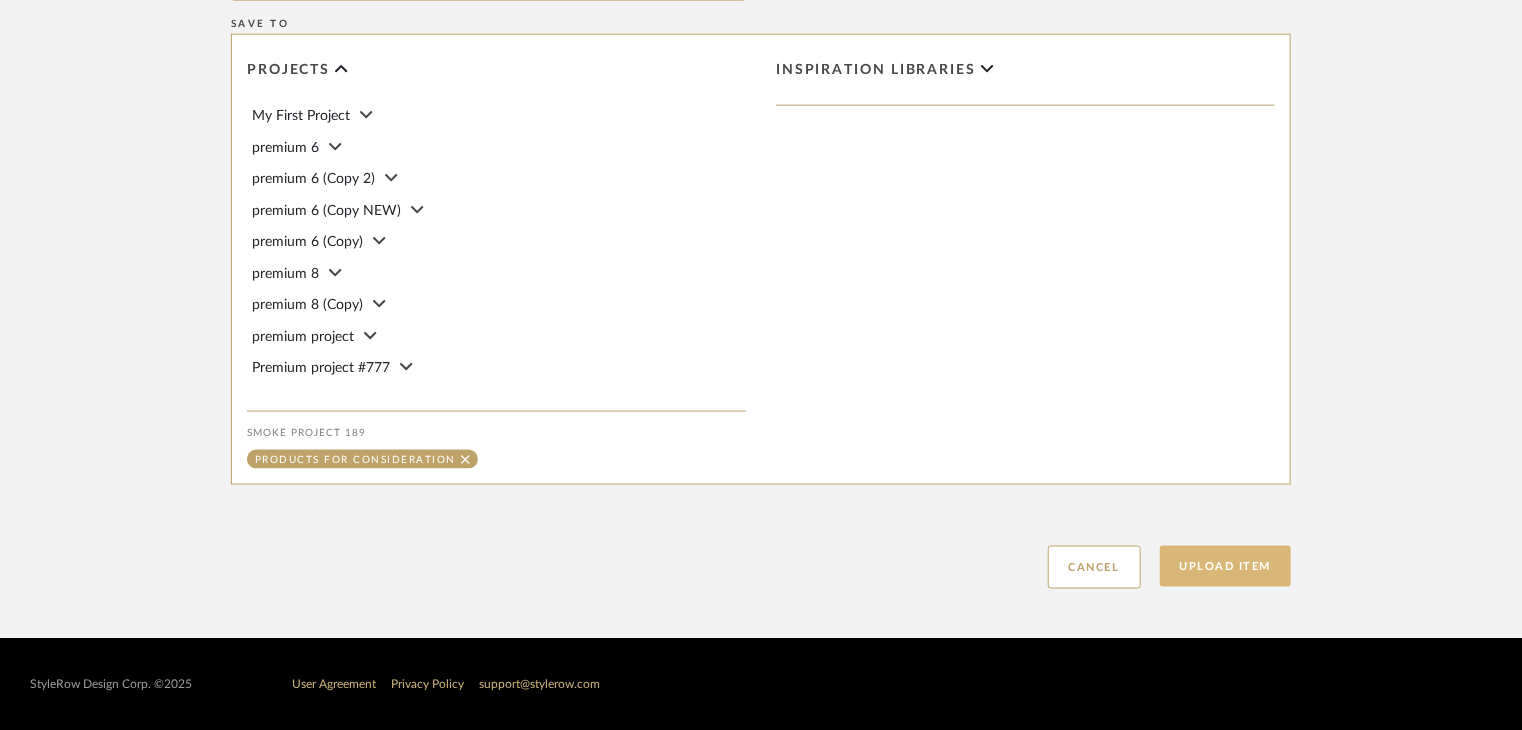 type on "ttttt" 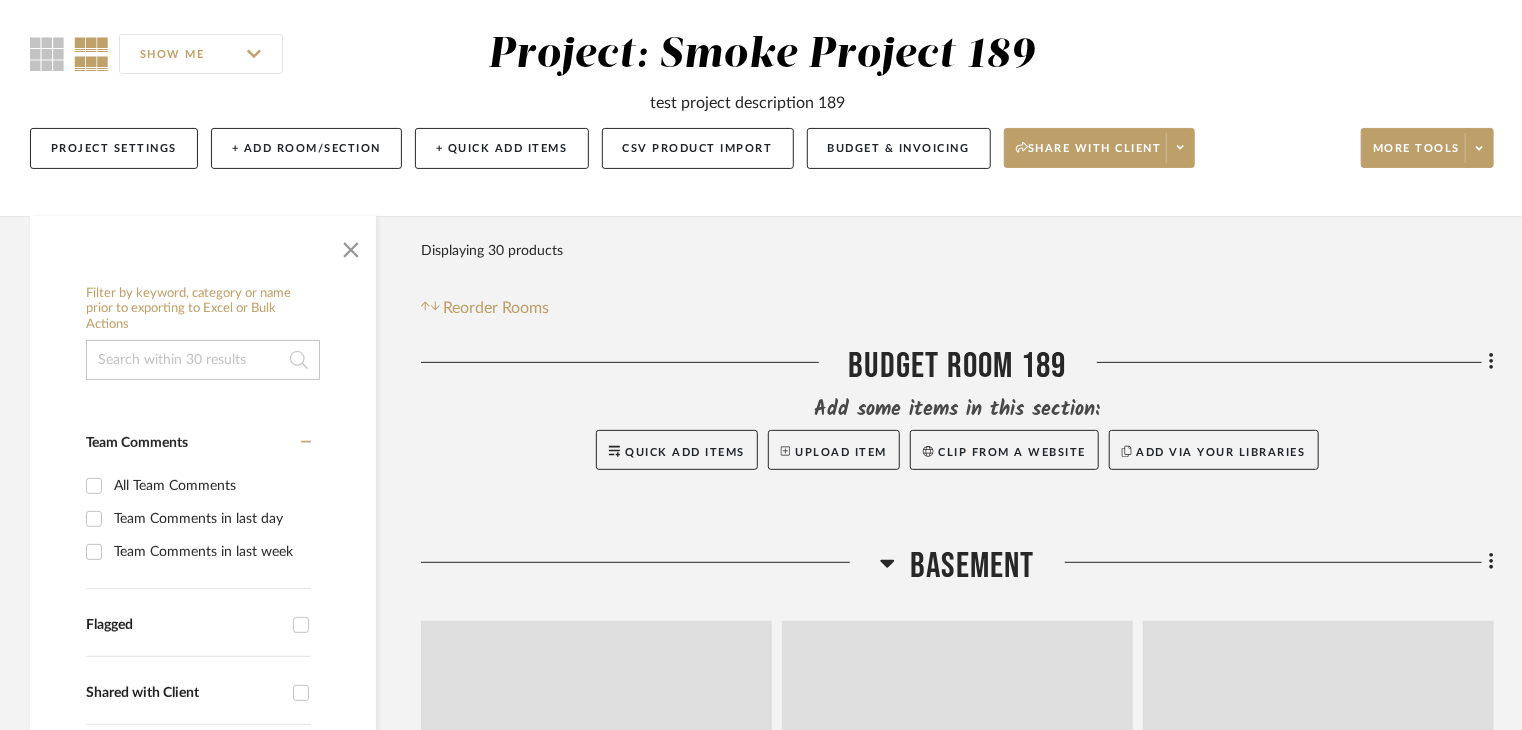 scroll, scrollTop: 0, scrollLeft: 0, axis: both 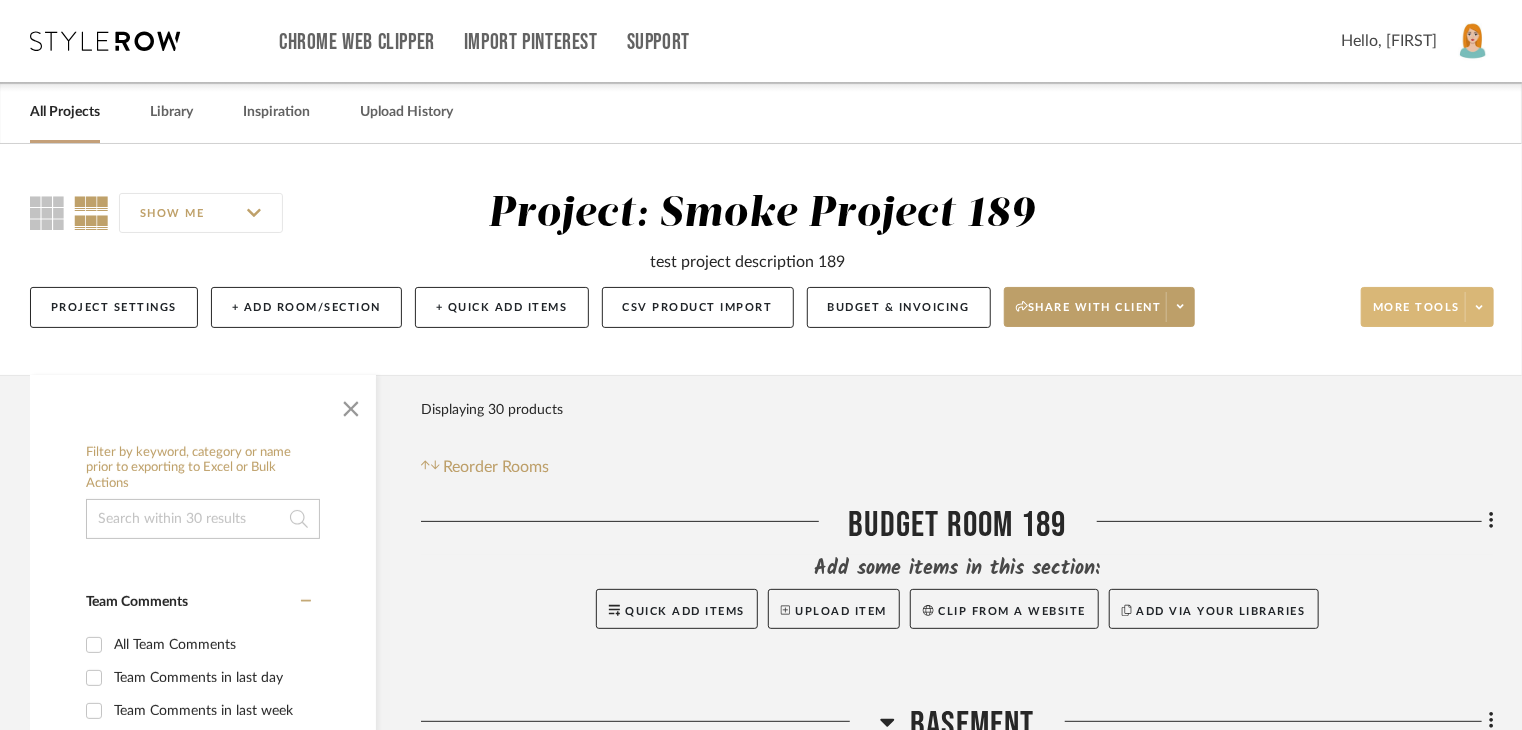 click 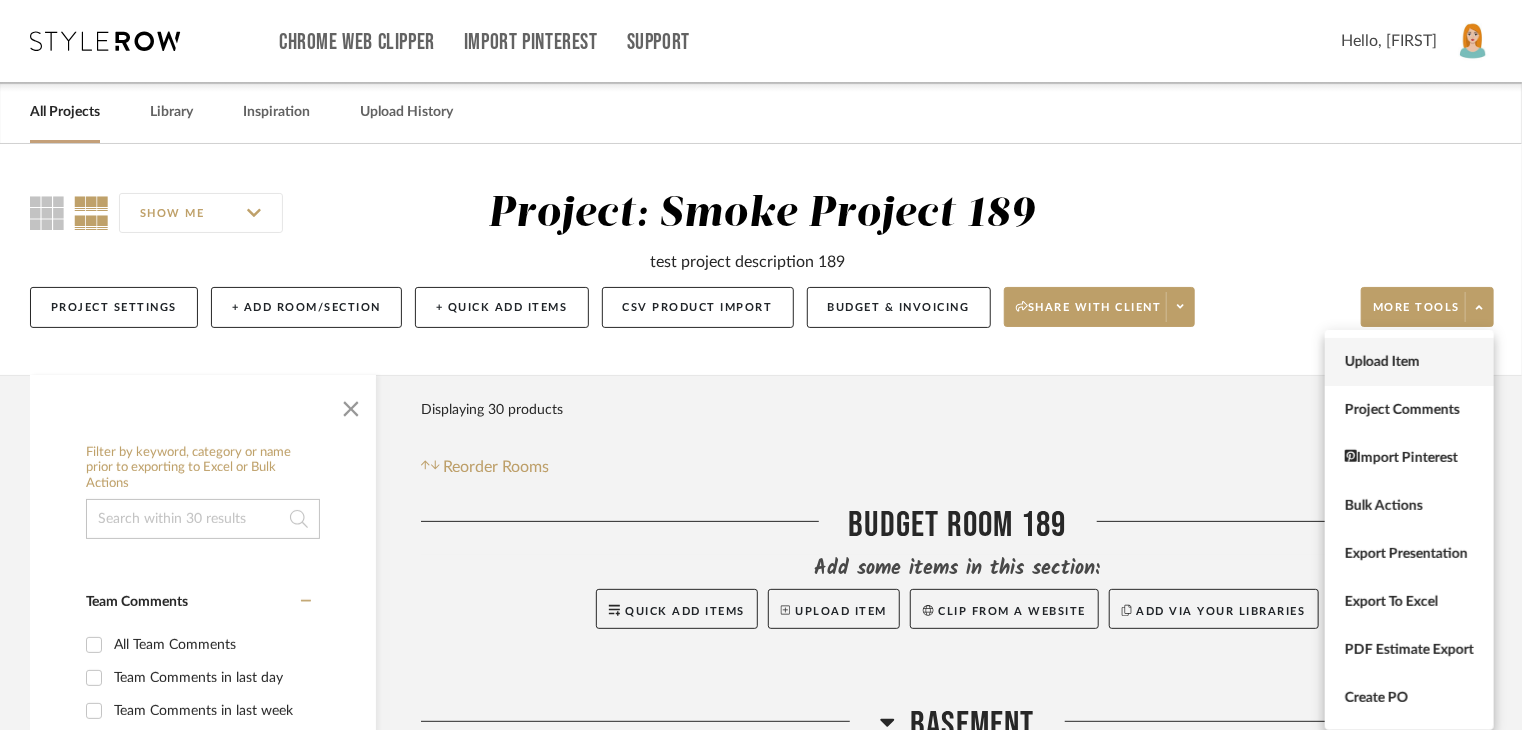 click on "Upload Item" at bounding box center [1409, 362] 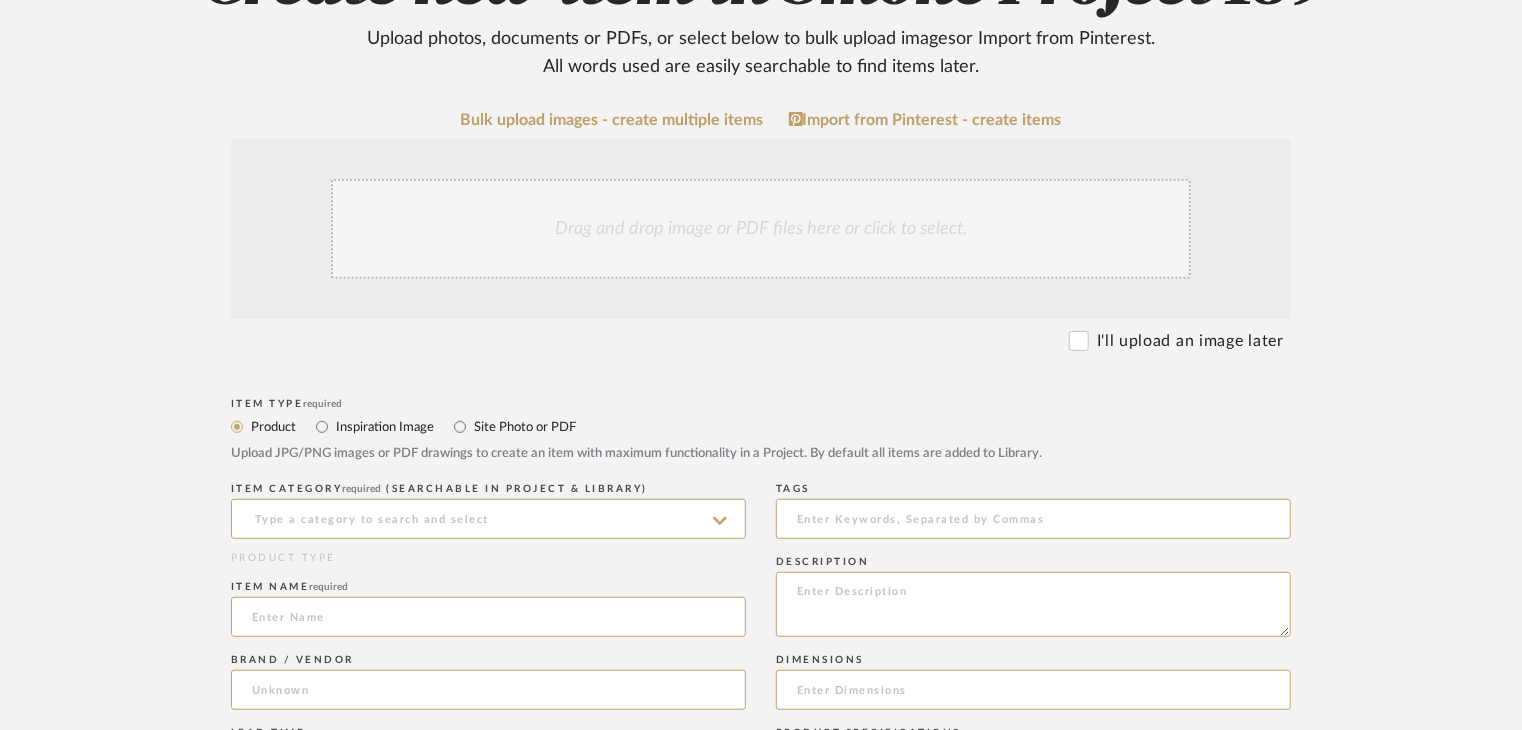 scroll, scrollTop: 300, scrollLeft: 0, axis: vertical 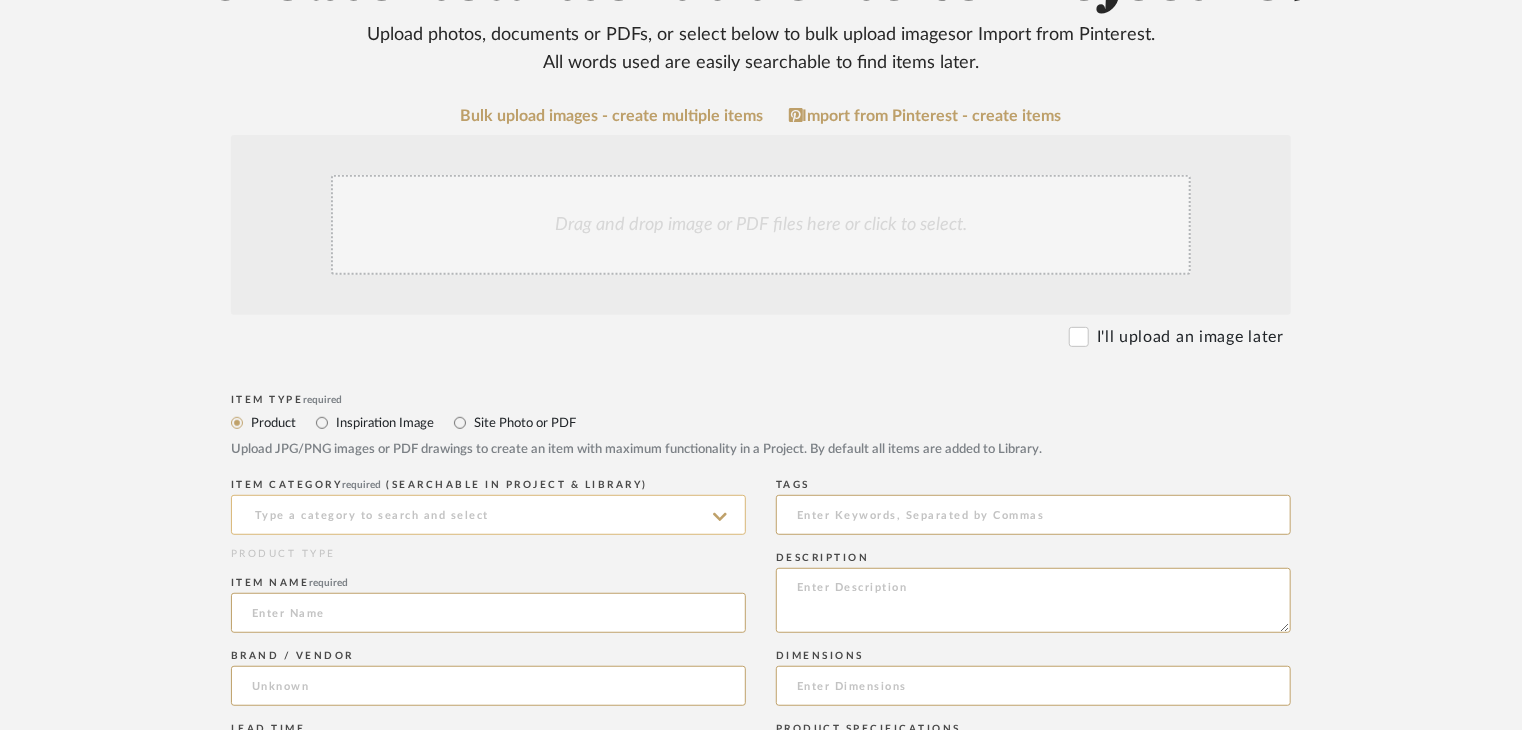 click 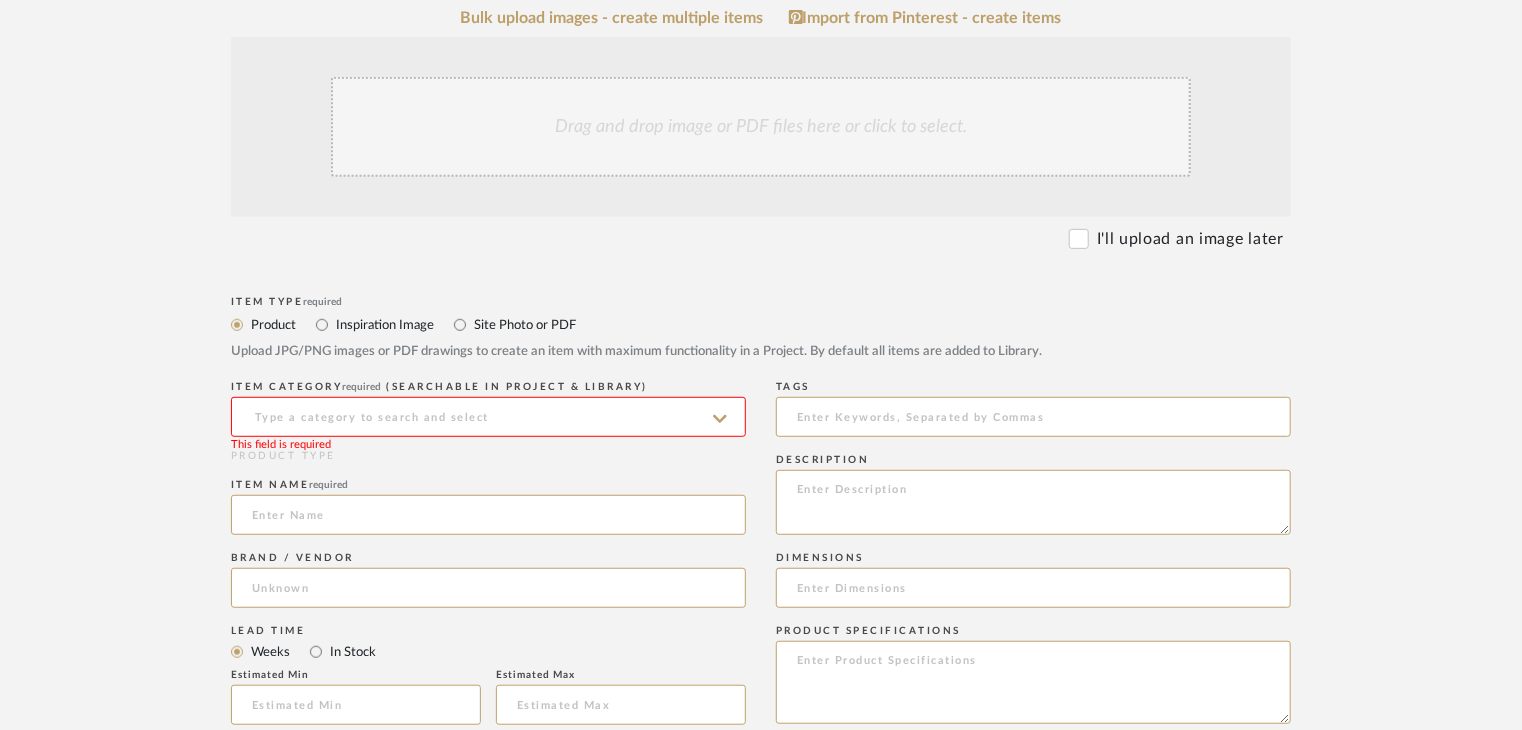 scroll, scrollTop: 400, scrollLeft: 0, axis: vertical 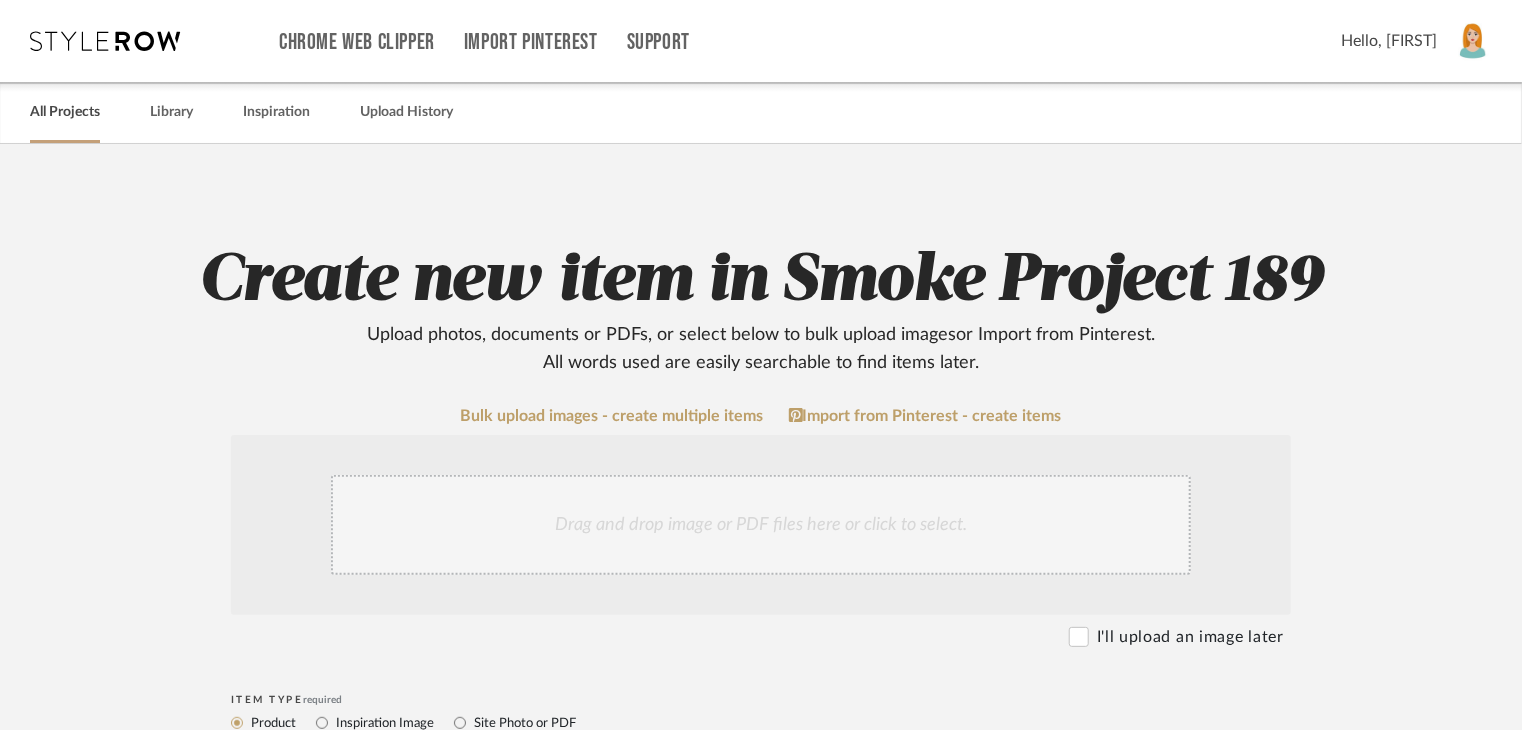 click on "All Projects" at bounding box center [65, 112] 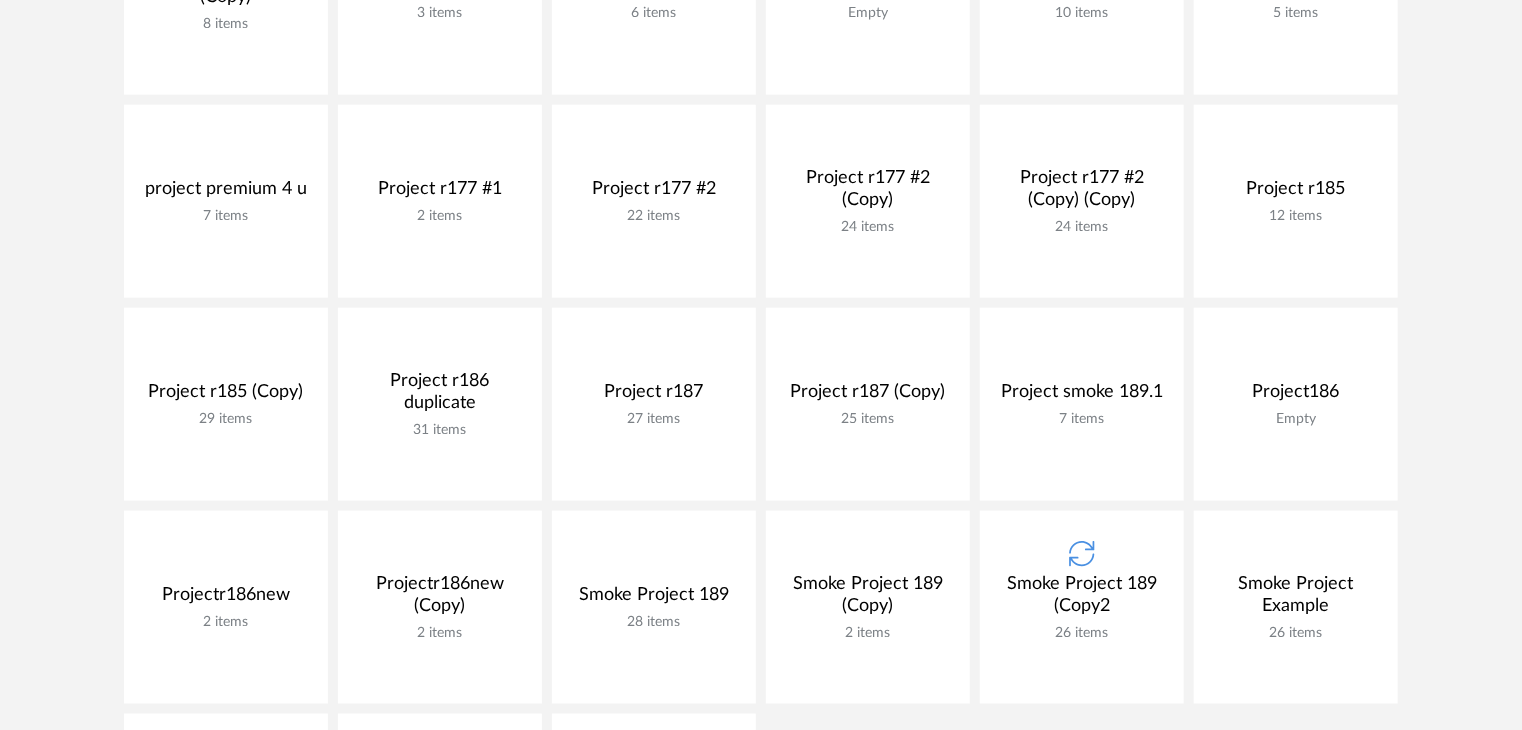 scroll, scrollTop: 1400, scrollLeft: 0, axis: vertical 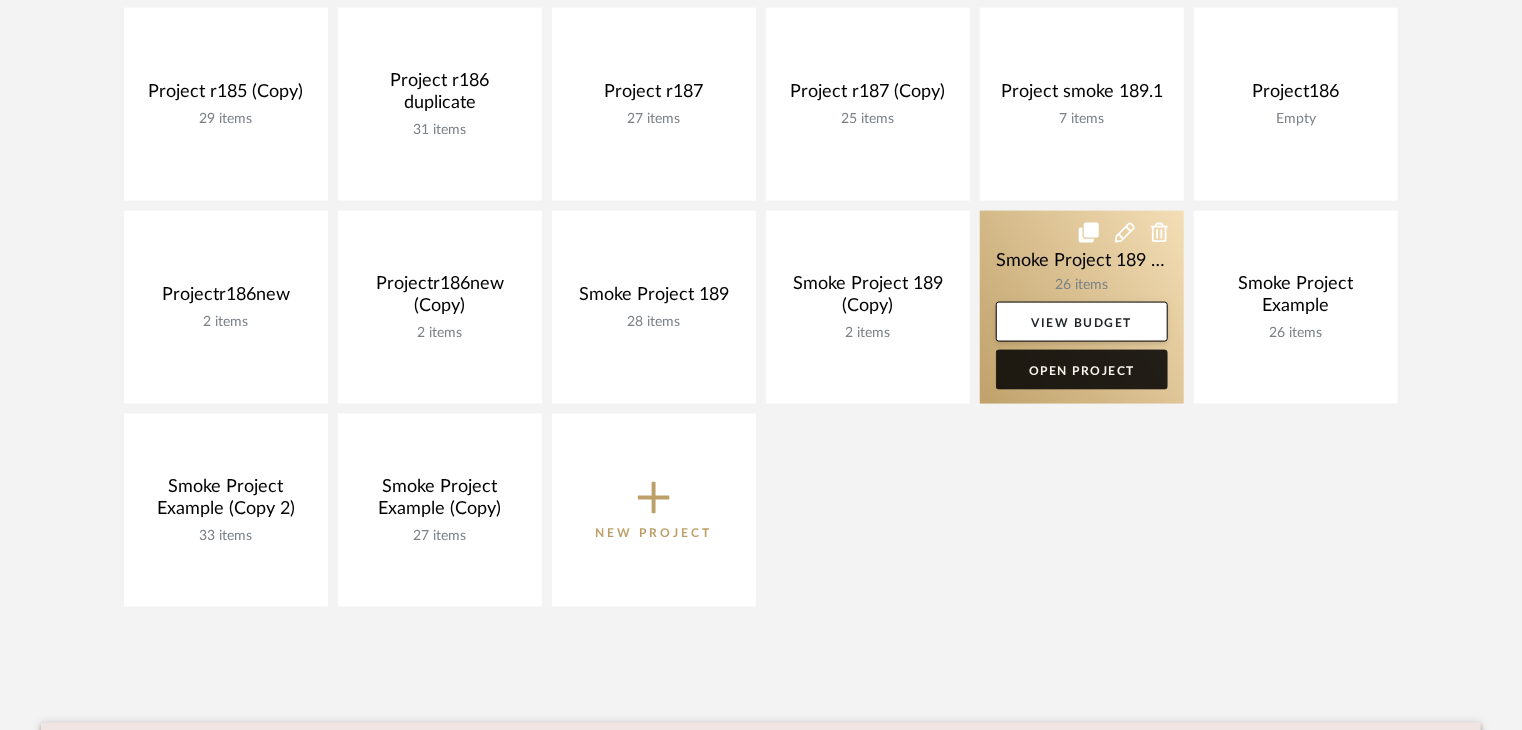 click on "Open Project" 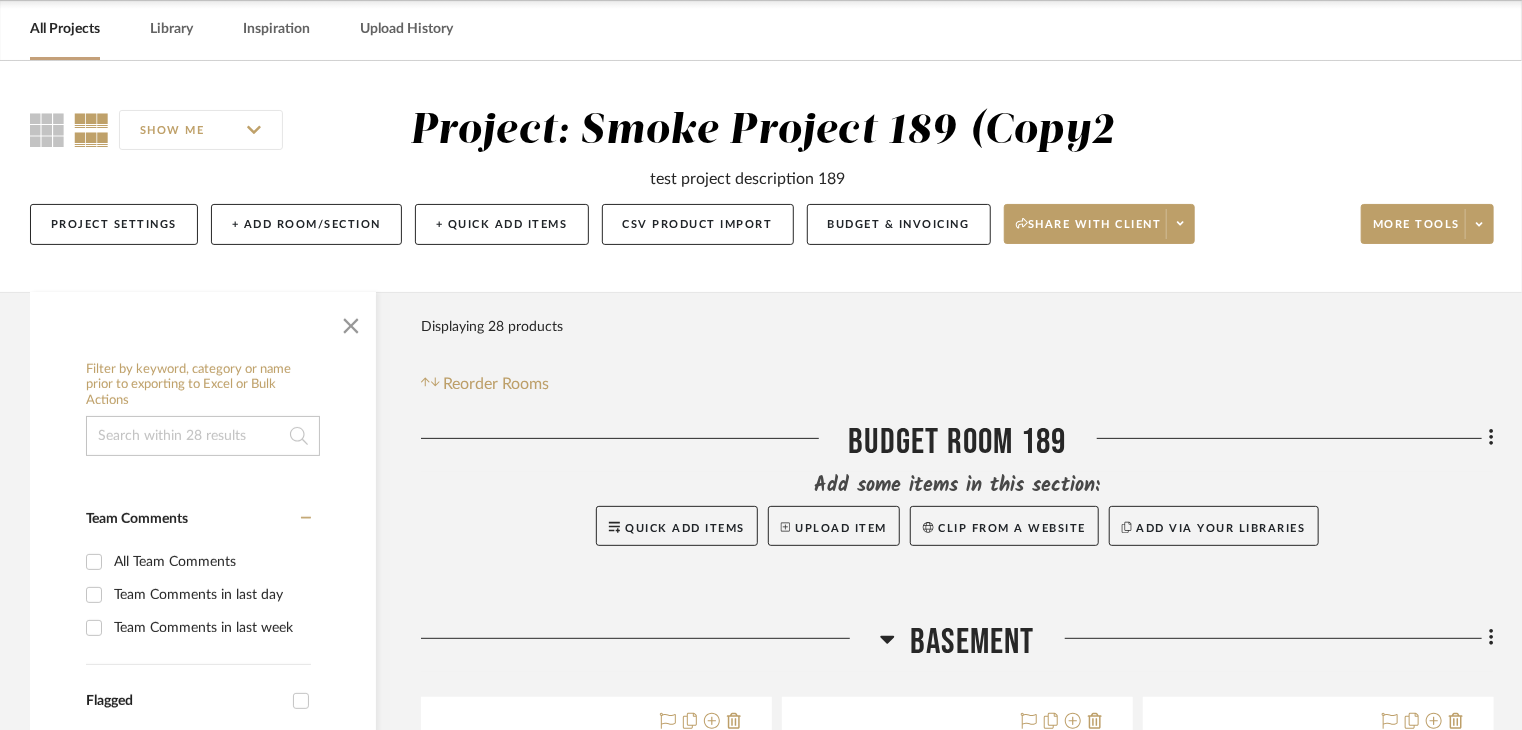 scroll, scrollTop: 0, scrollLeft: 0, axis: both 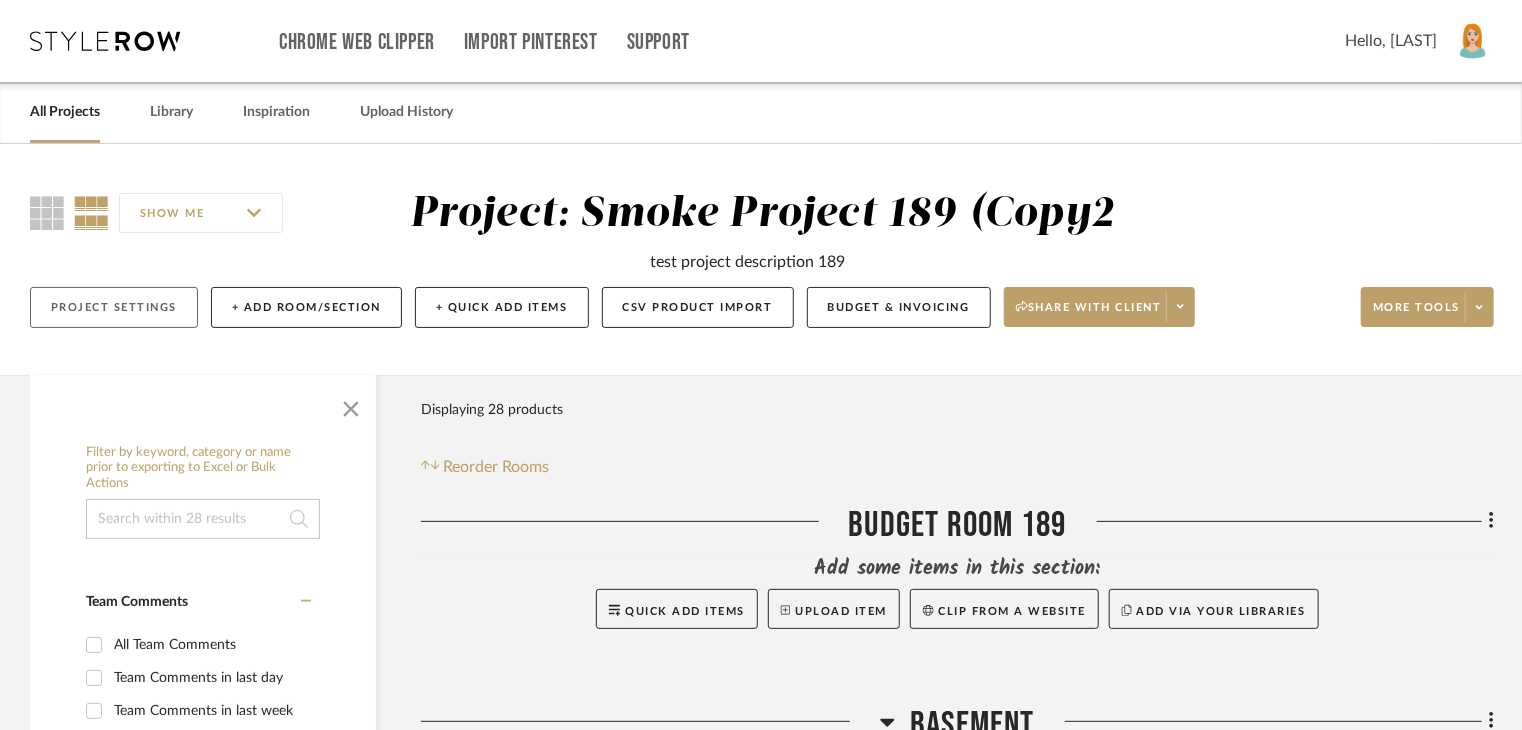 click on "Project Settings" 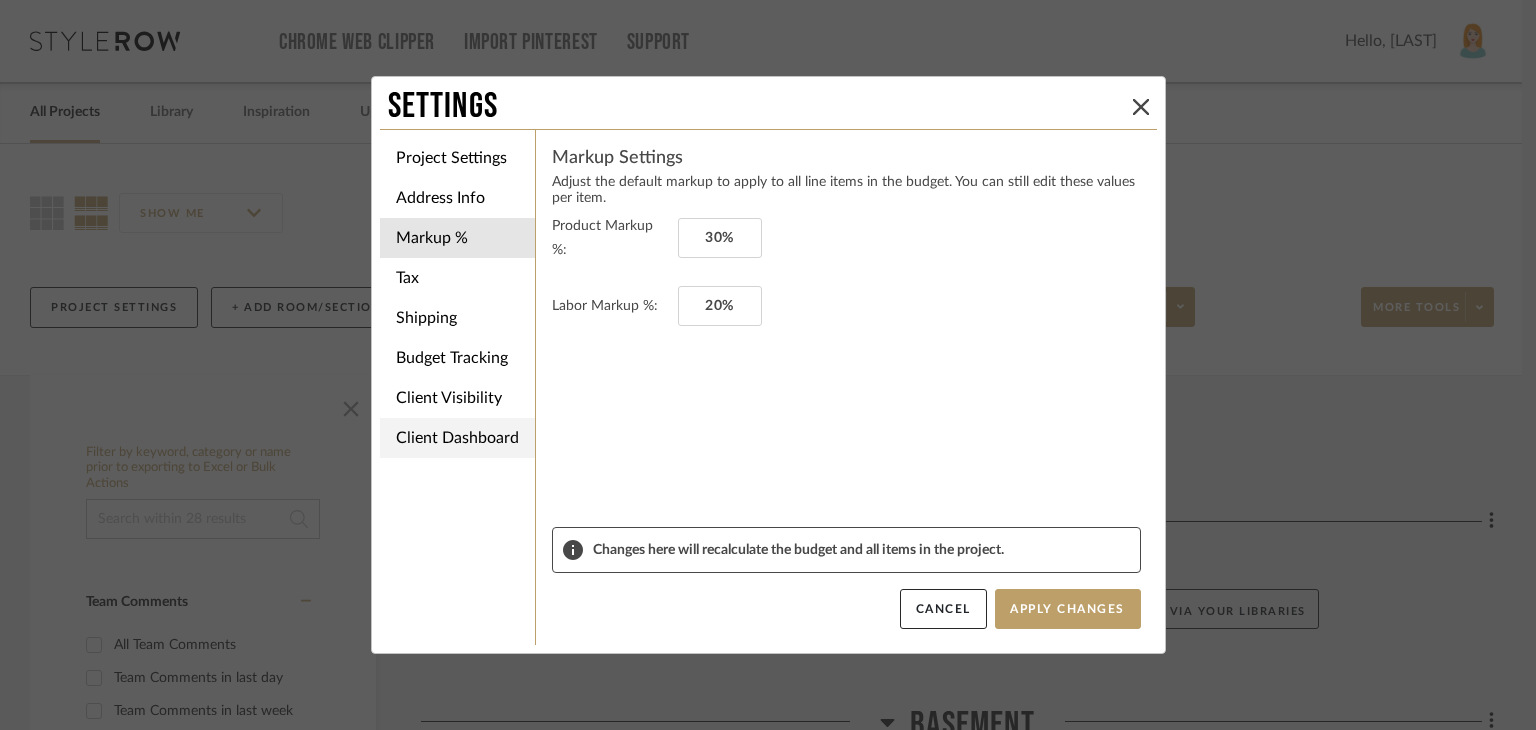 click on "Client Dashboard" at bounding box center (457, 438) 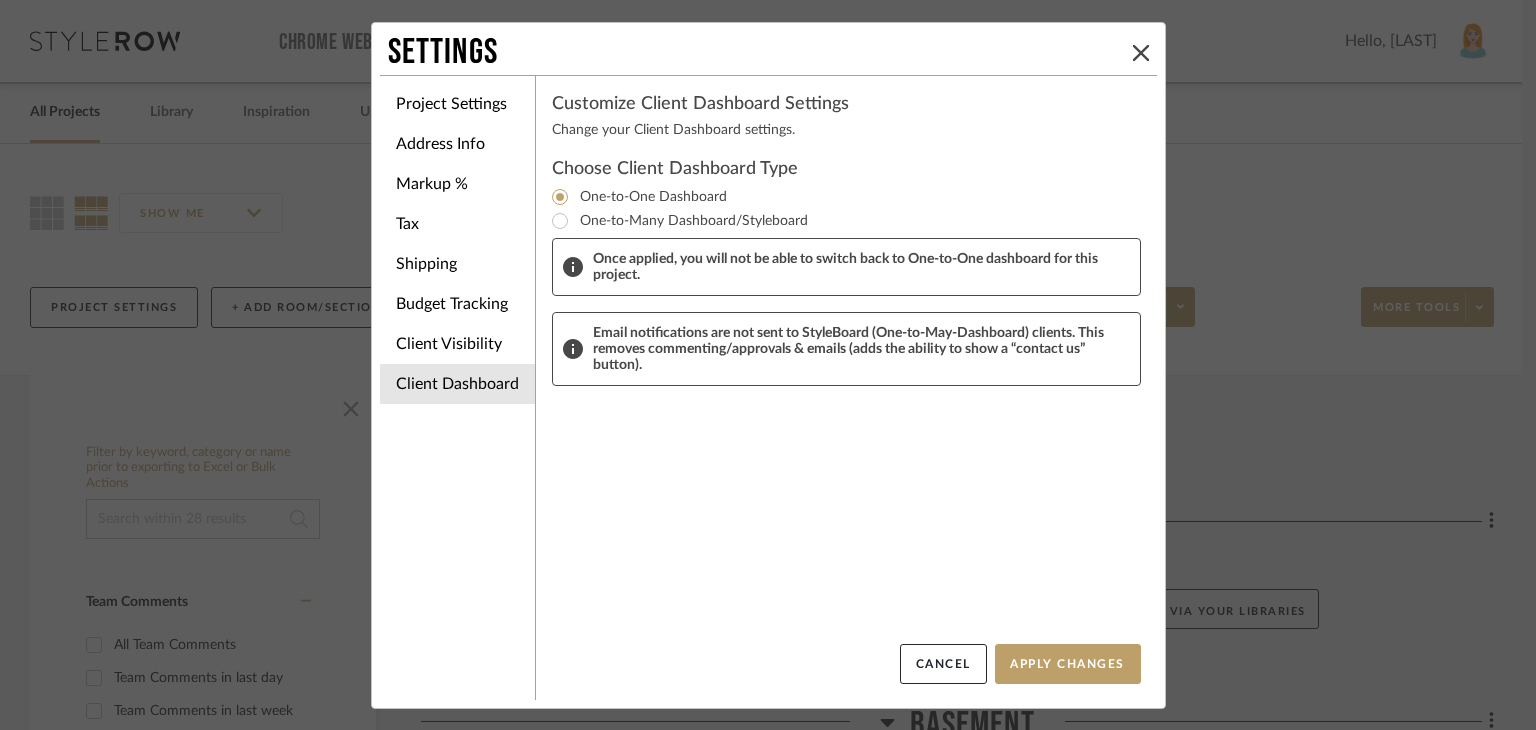 click on "One-to-Many Dashboard/Styleboard" at bounding box center [690, 221] 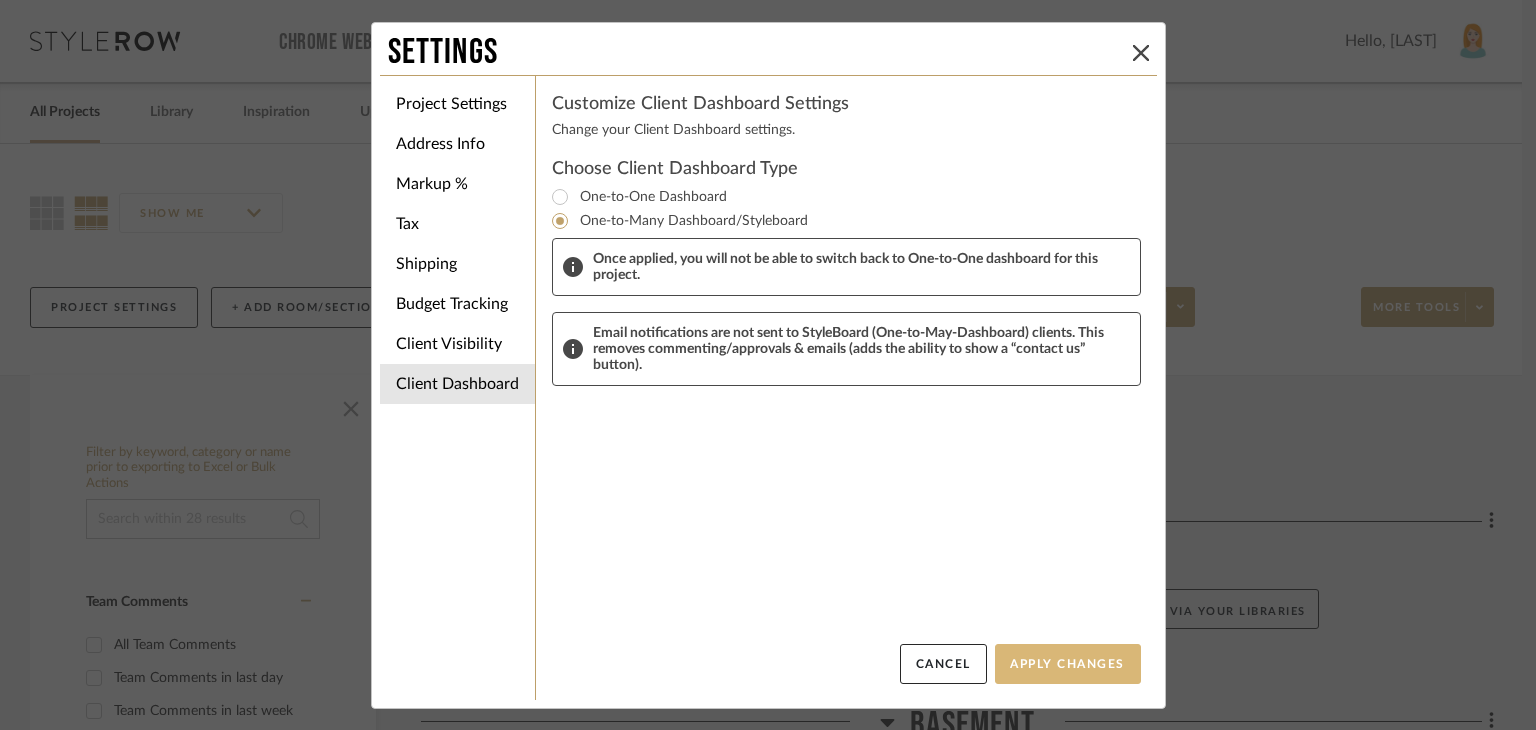 click on "Apply Changes" at bounding box center [1068, 664] 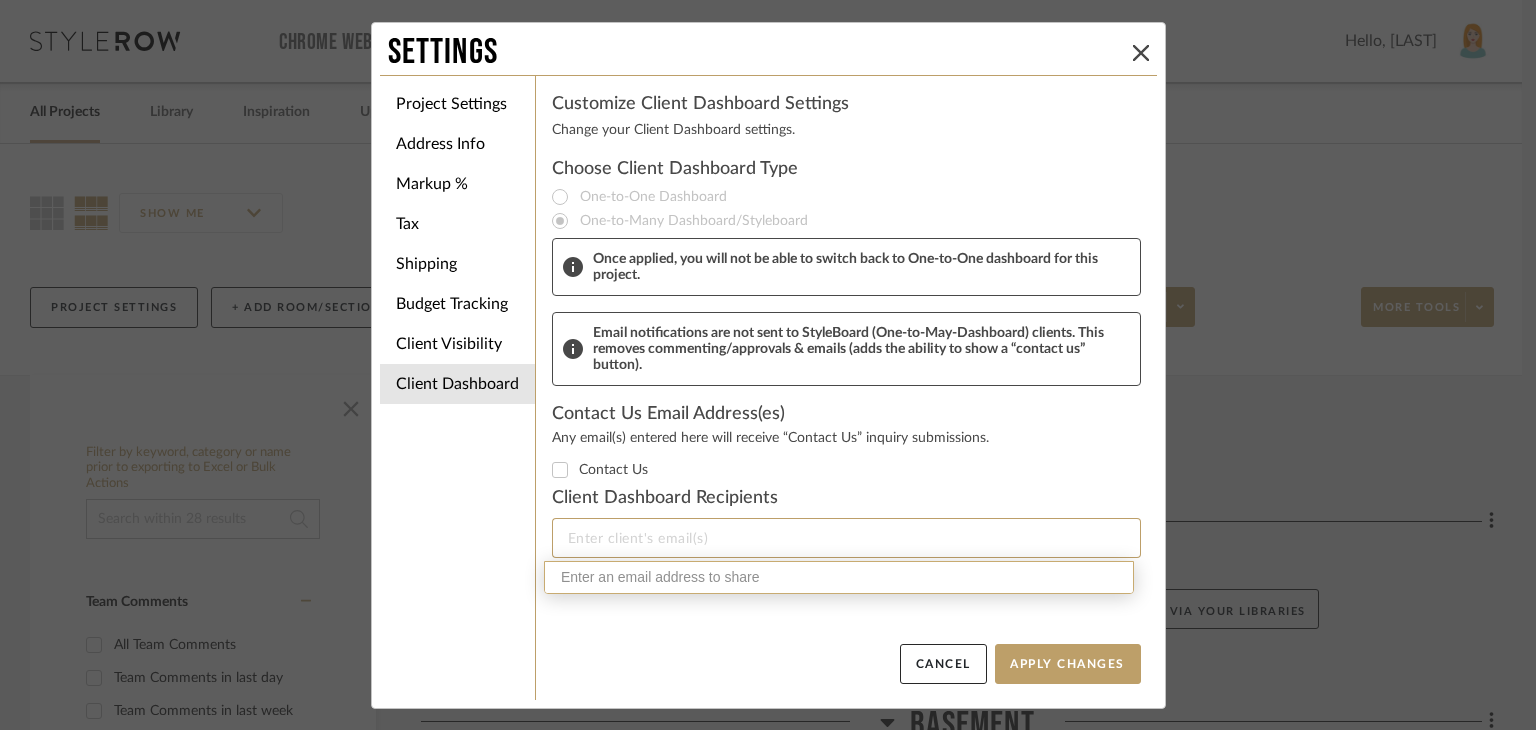 click at bounding box center (842, 538) 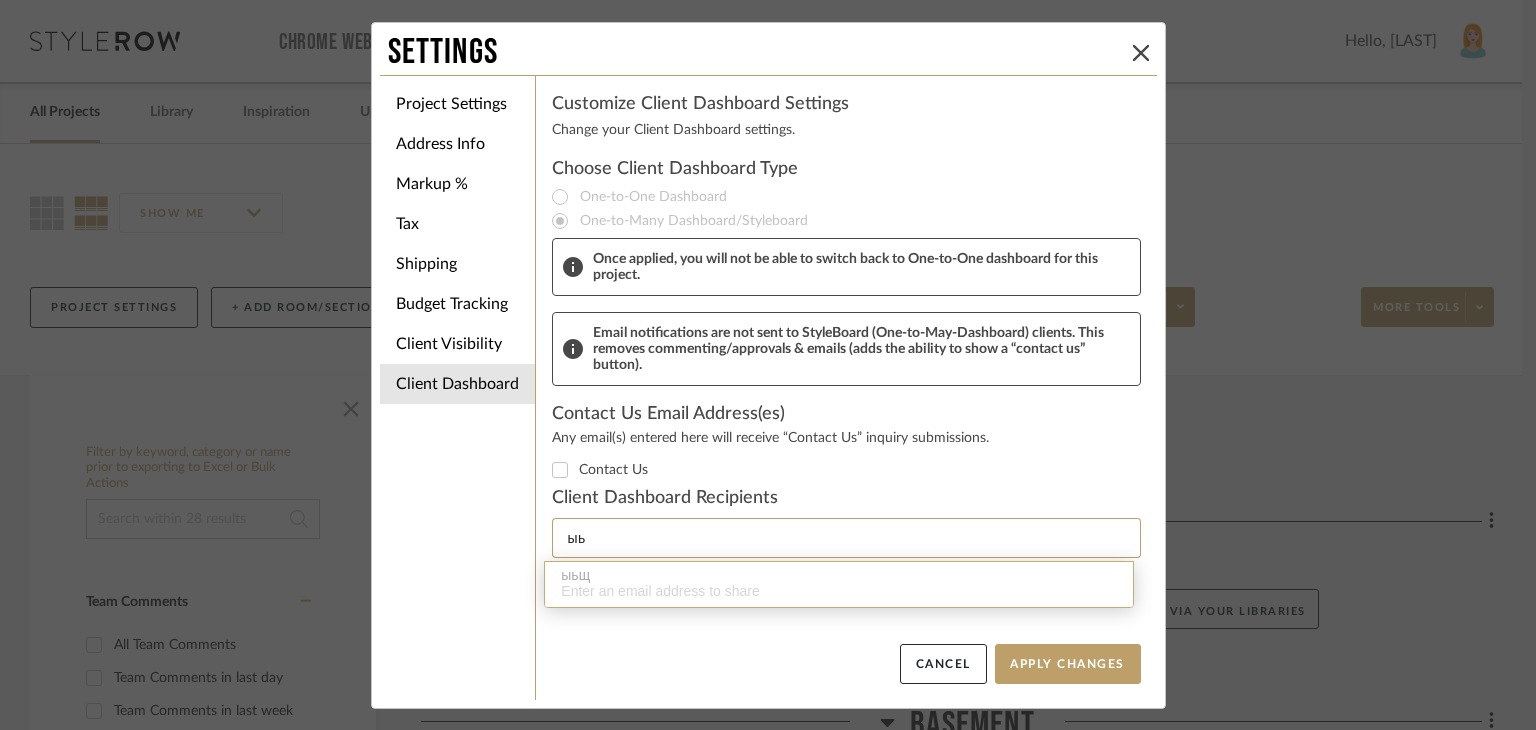 type on "ы" 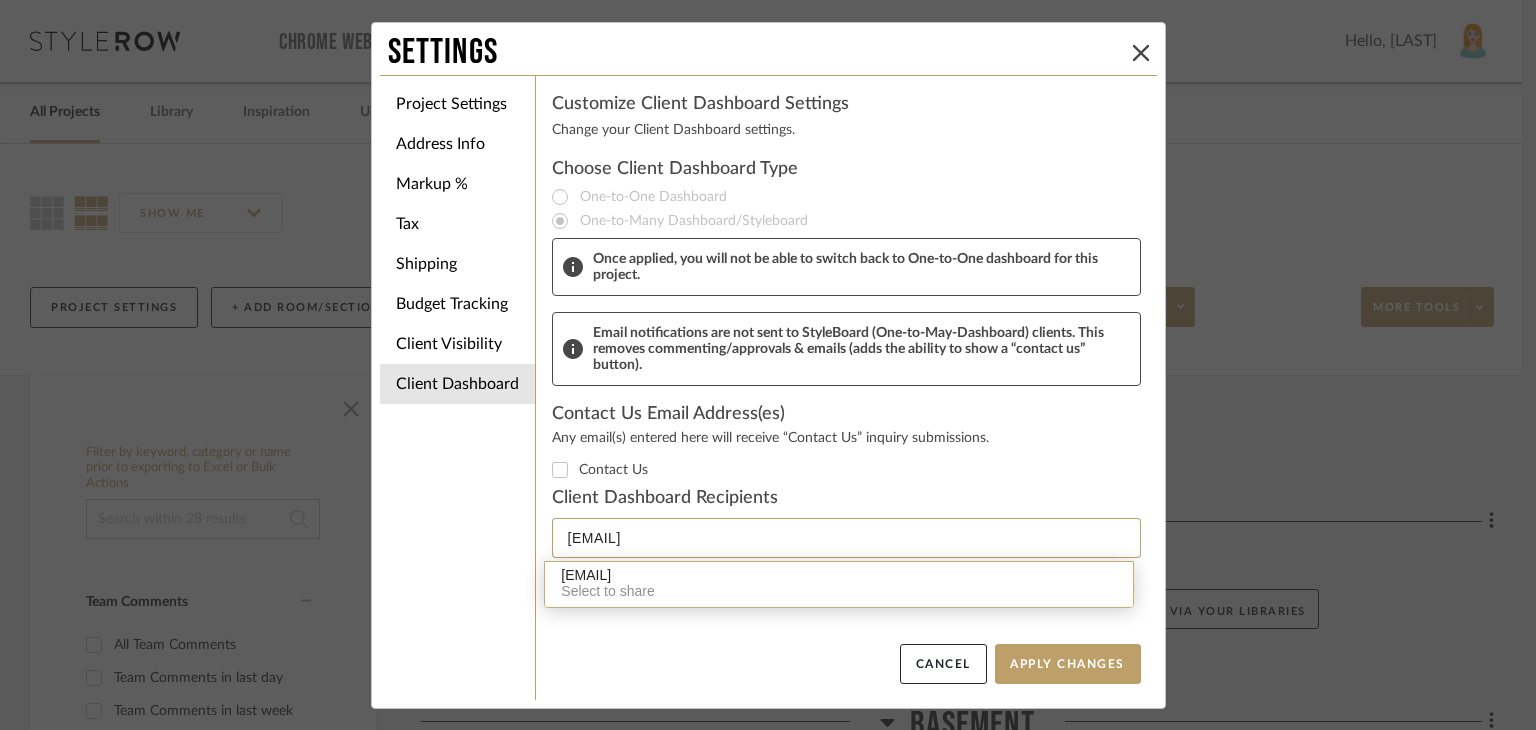 type on "[EMAIL]" 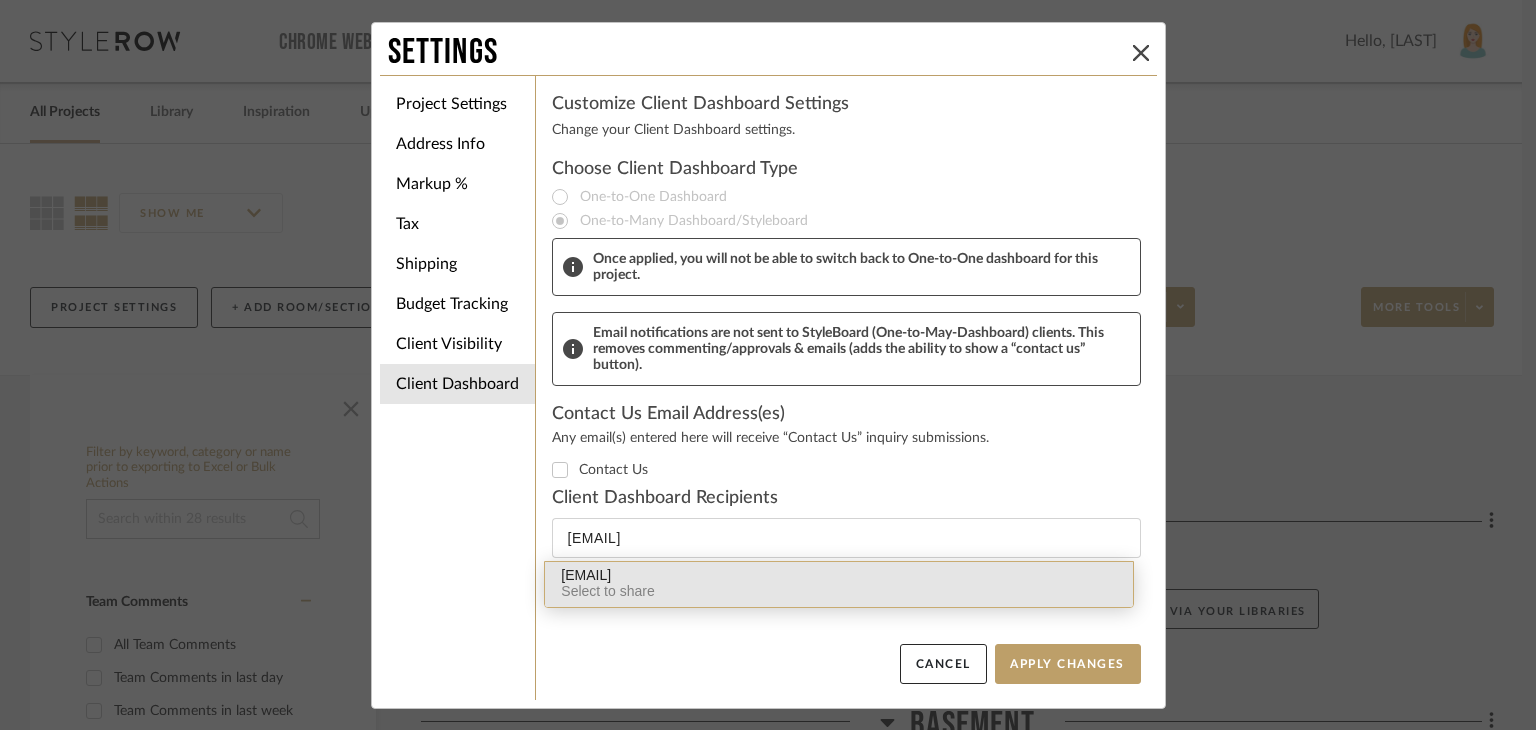 click on "[EMAIL]" at bounding box center (839, 575) 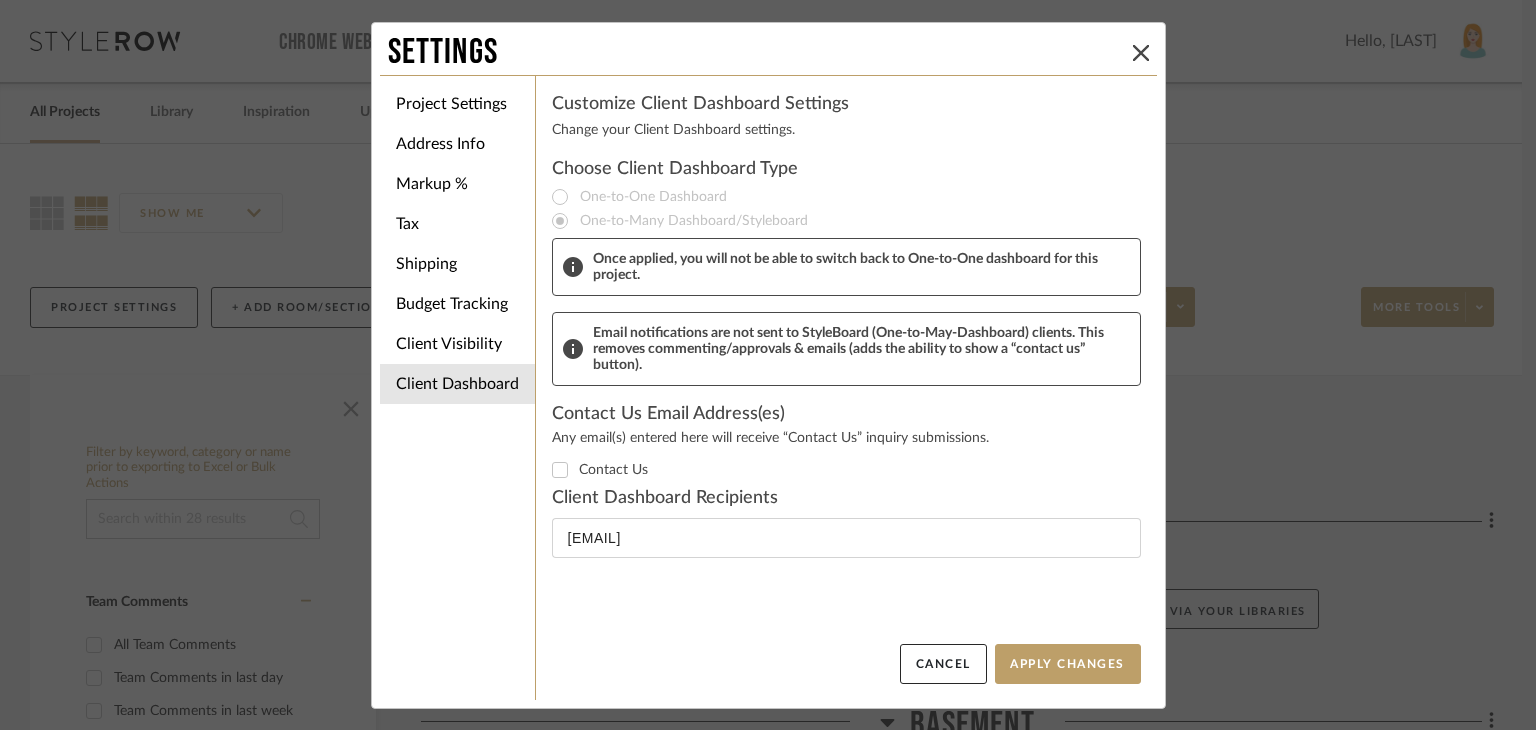 type 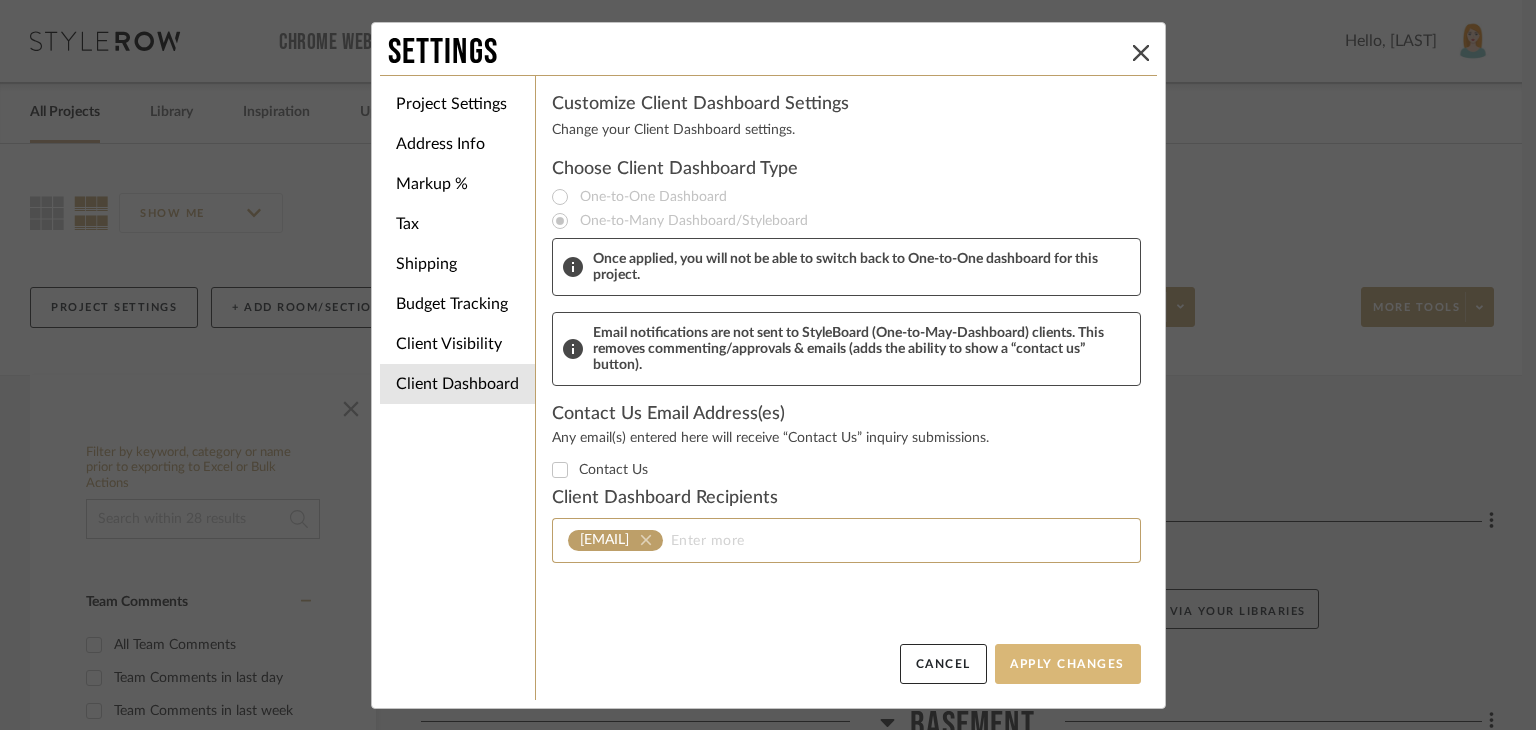 click on "Apply Changes" at bounding box center (1068, 664) 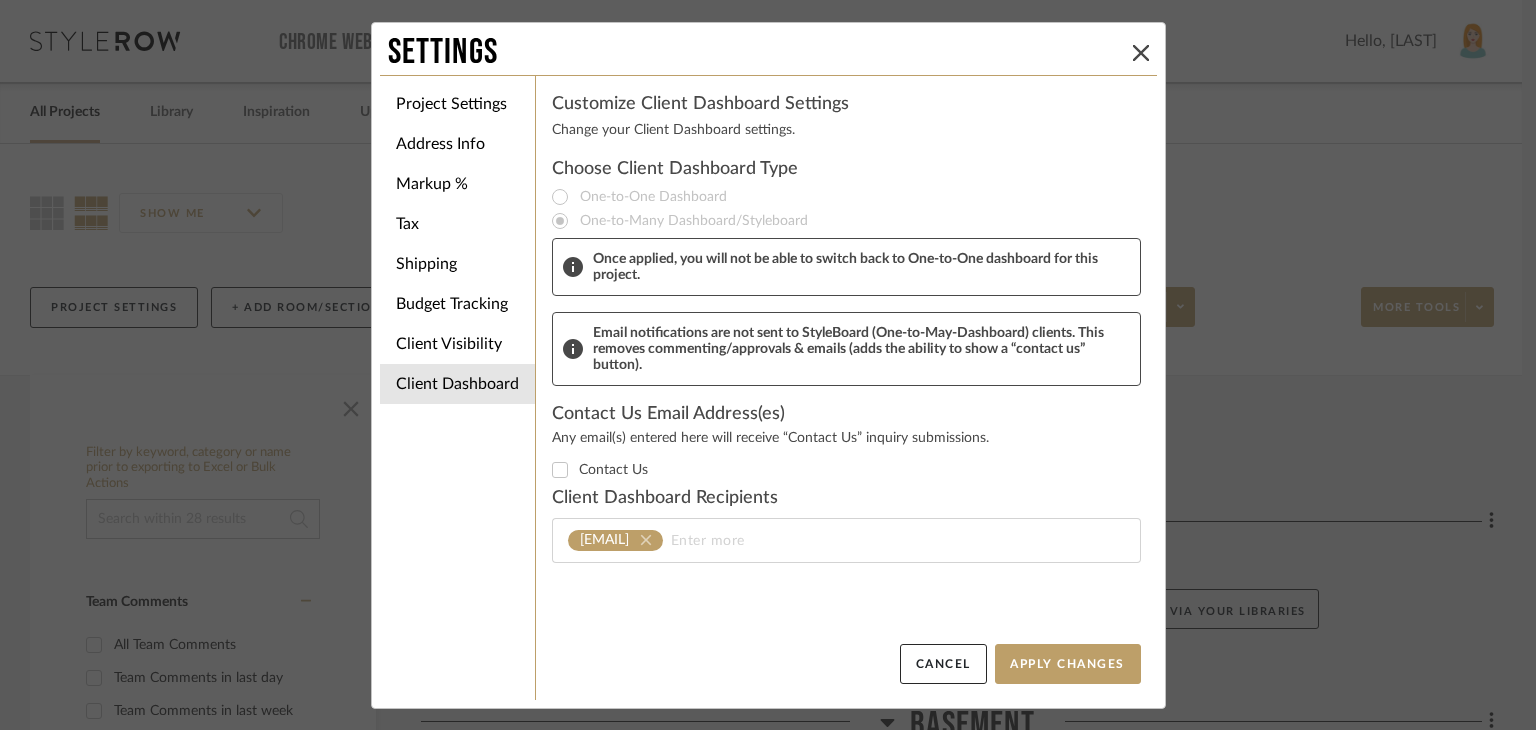 click 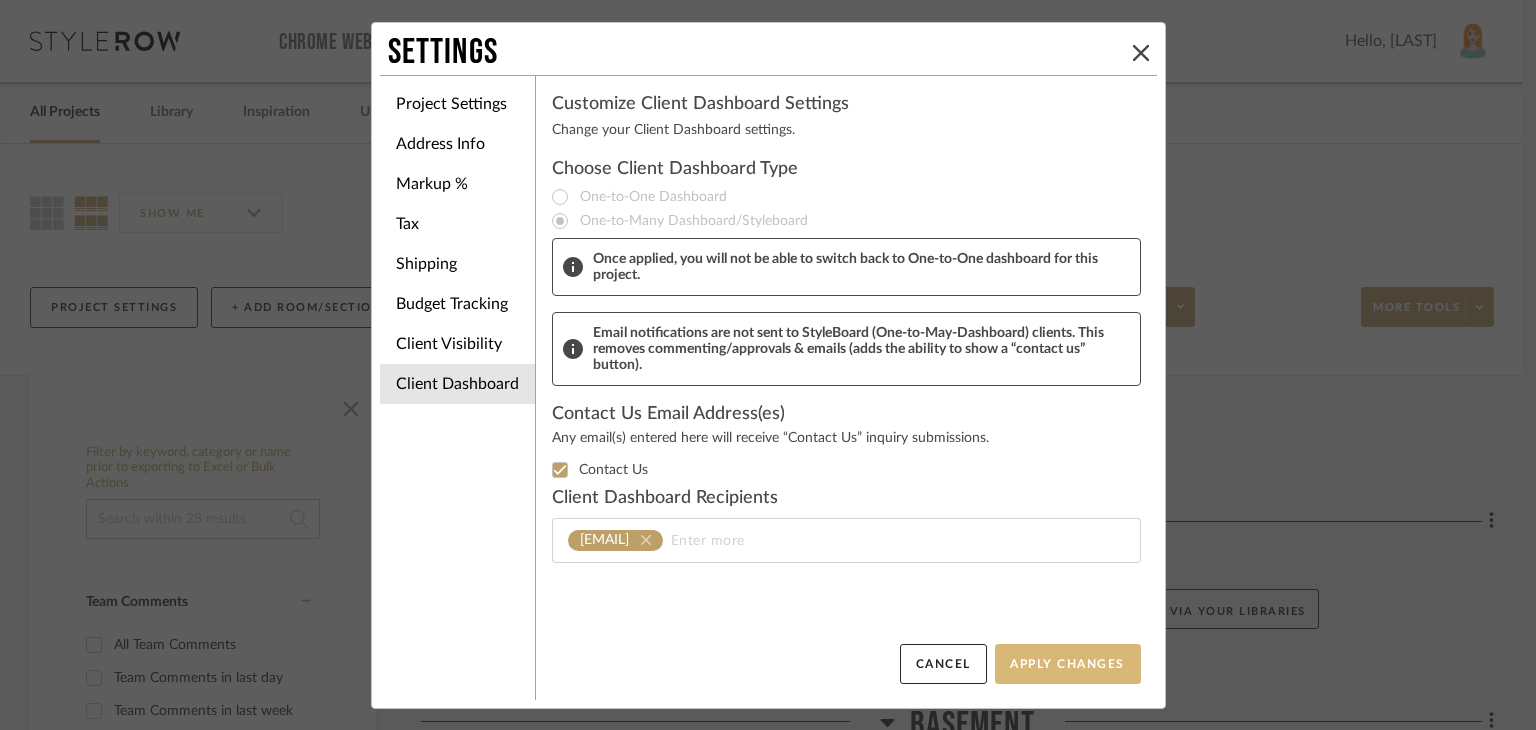 click on "Apply Changes" at bounding box center [1068, 664] 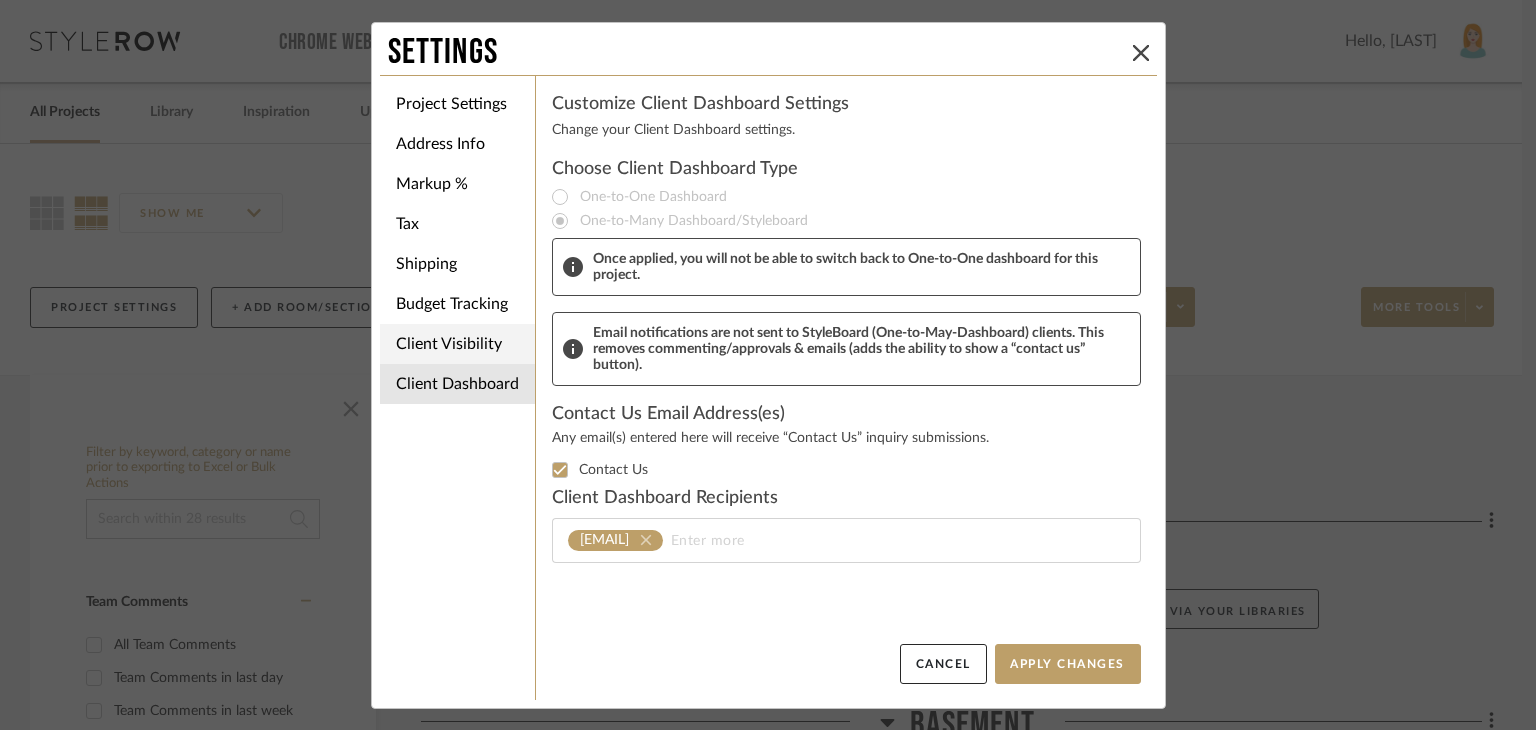 click on "Client Visibility" at bounding box center [457, 344] 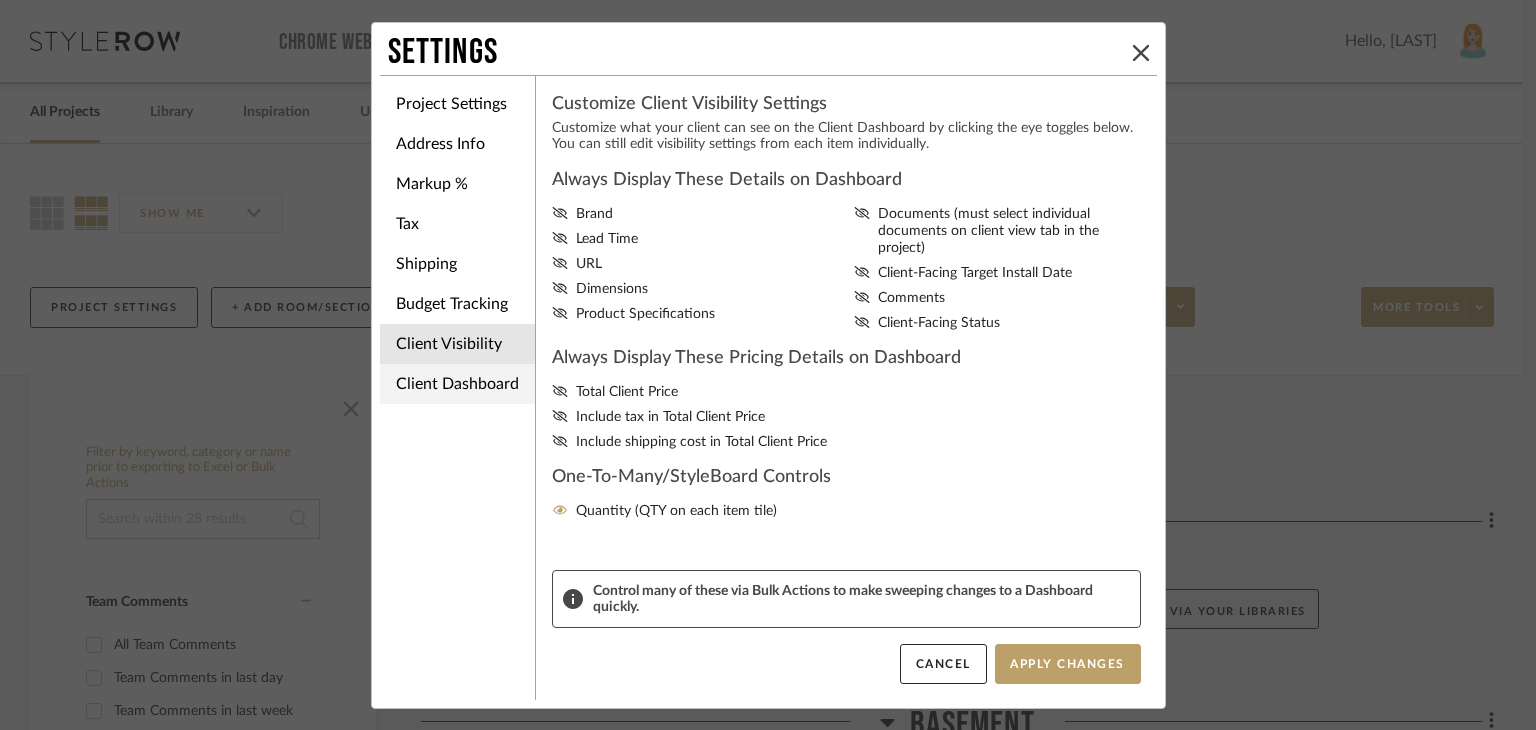 click on "Client Dashboard" at bounding box center [457, 384] 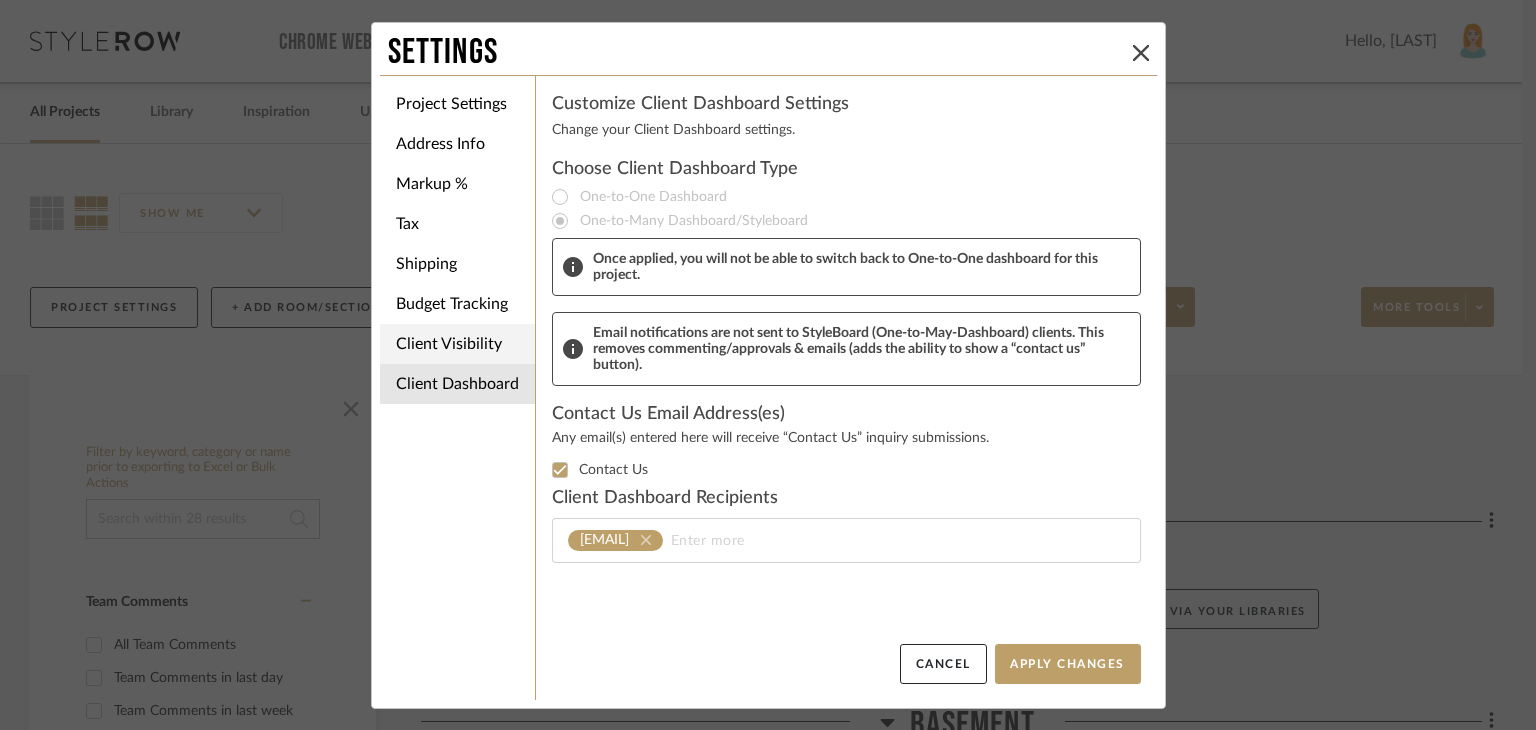click on "Client Visibility" at bounding box center [457, 344] 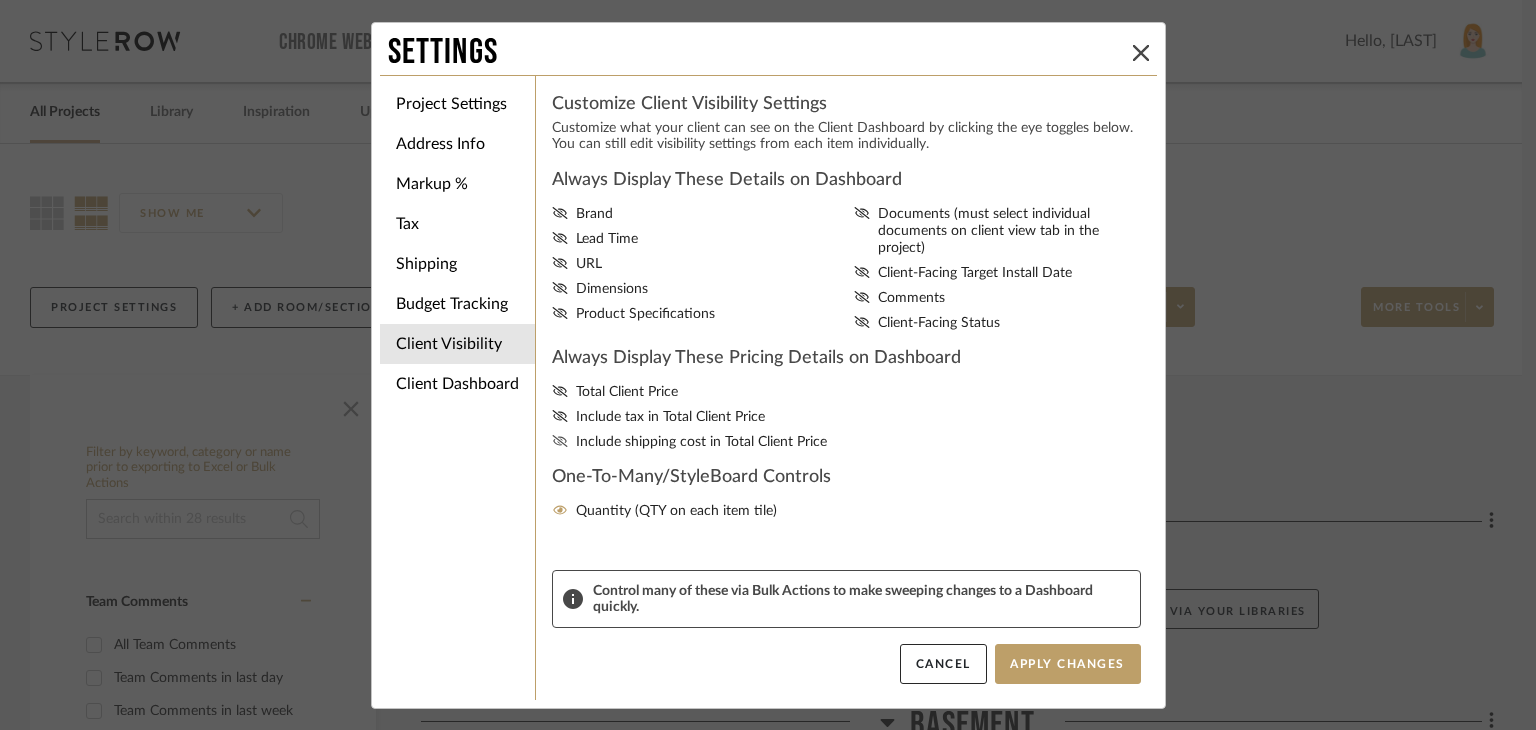 click on "Include shipping cost in Total Client Price" at bounding box center [701, 442] 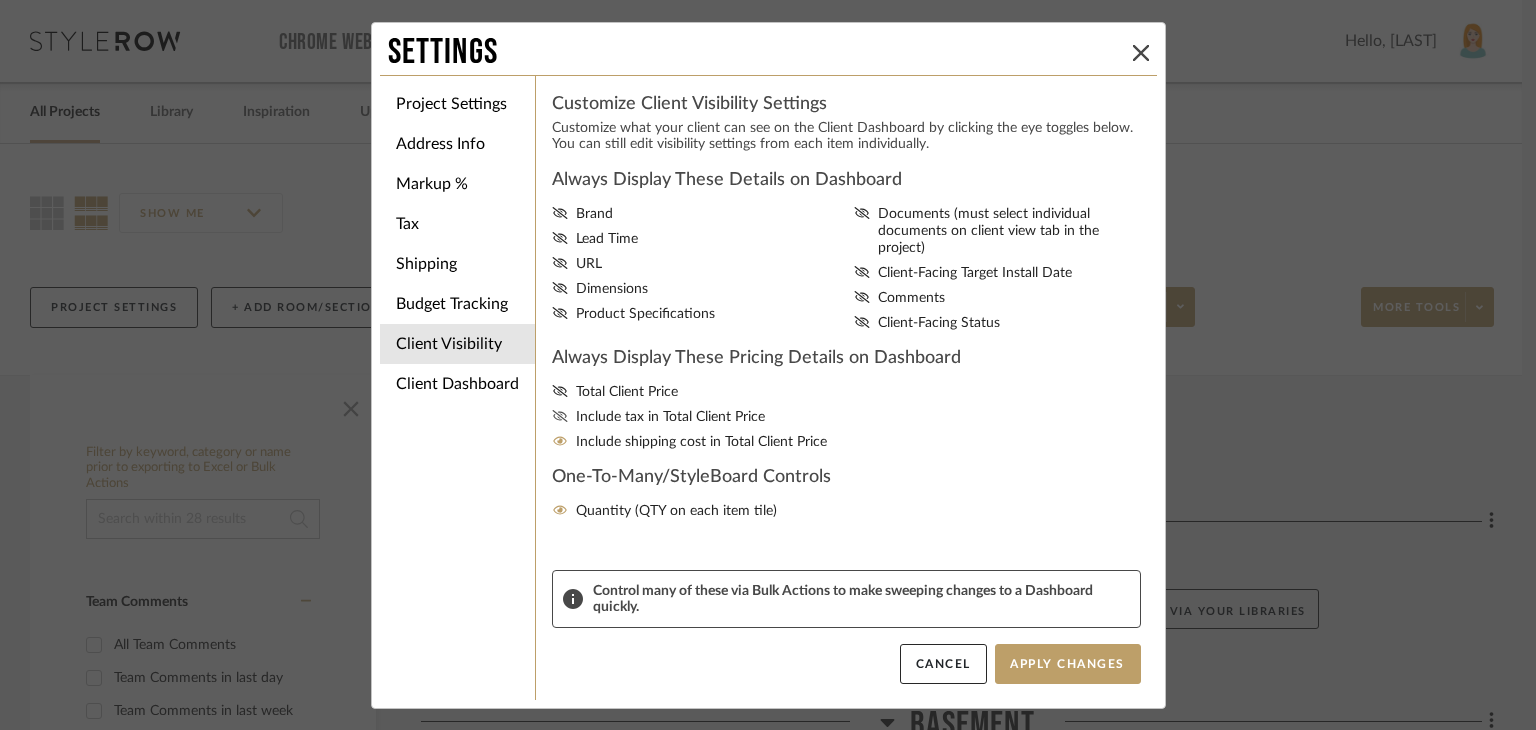 click on "Include tax in Total Client Price" at bounding box center [670, 417] 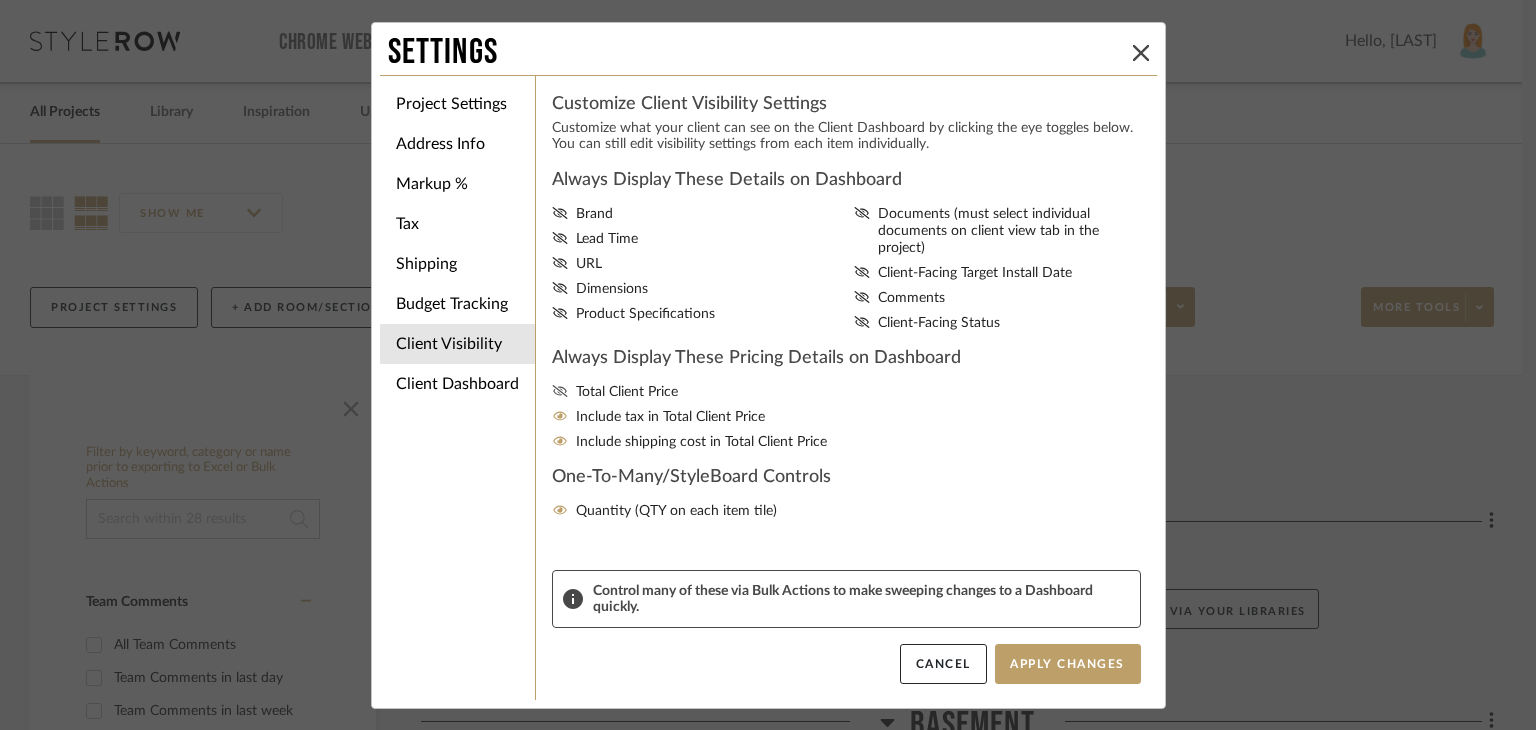 click on "Total Client Price" at bounding box center (627, 392) 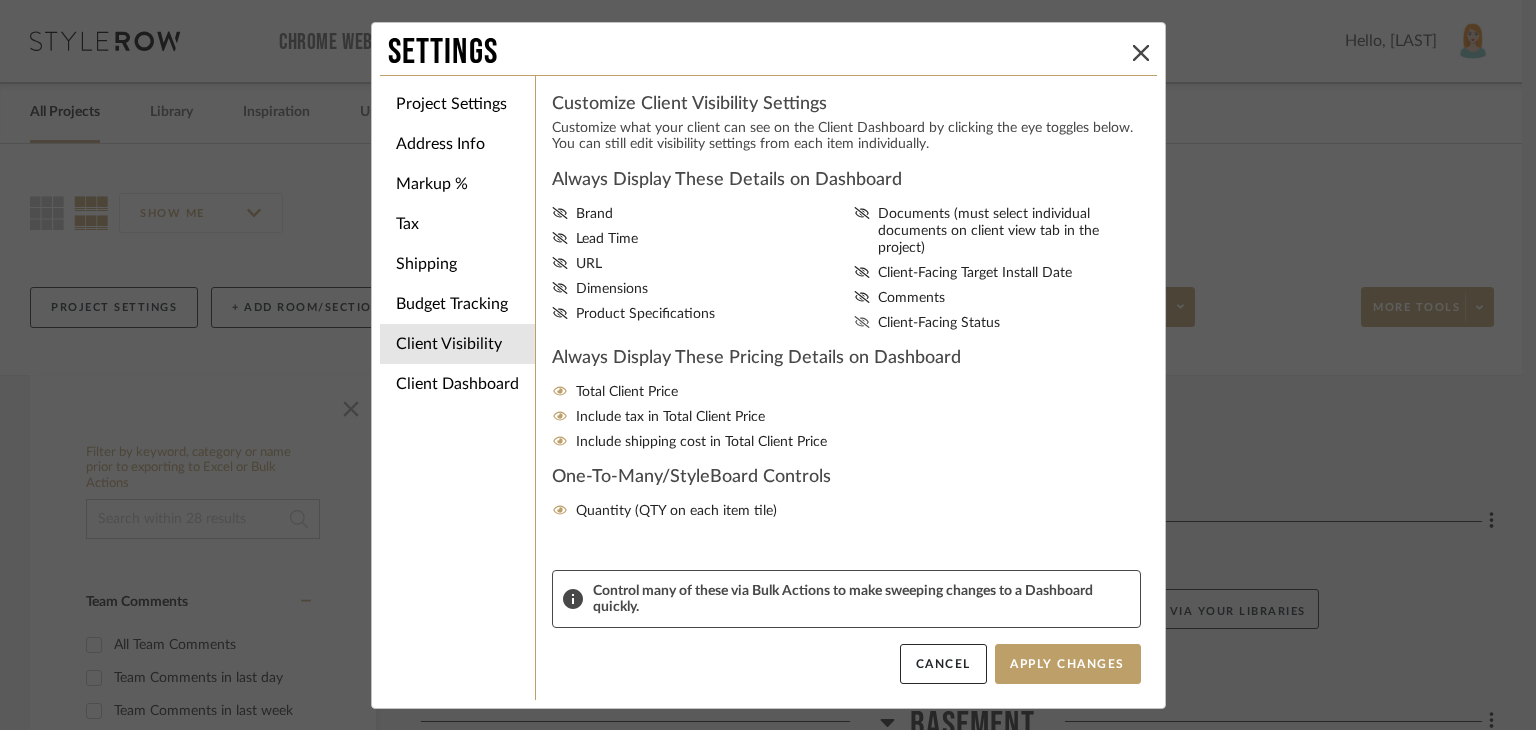 click on "Client-Facing Status" at bounding box center [939, 323] 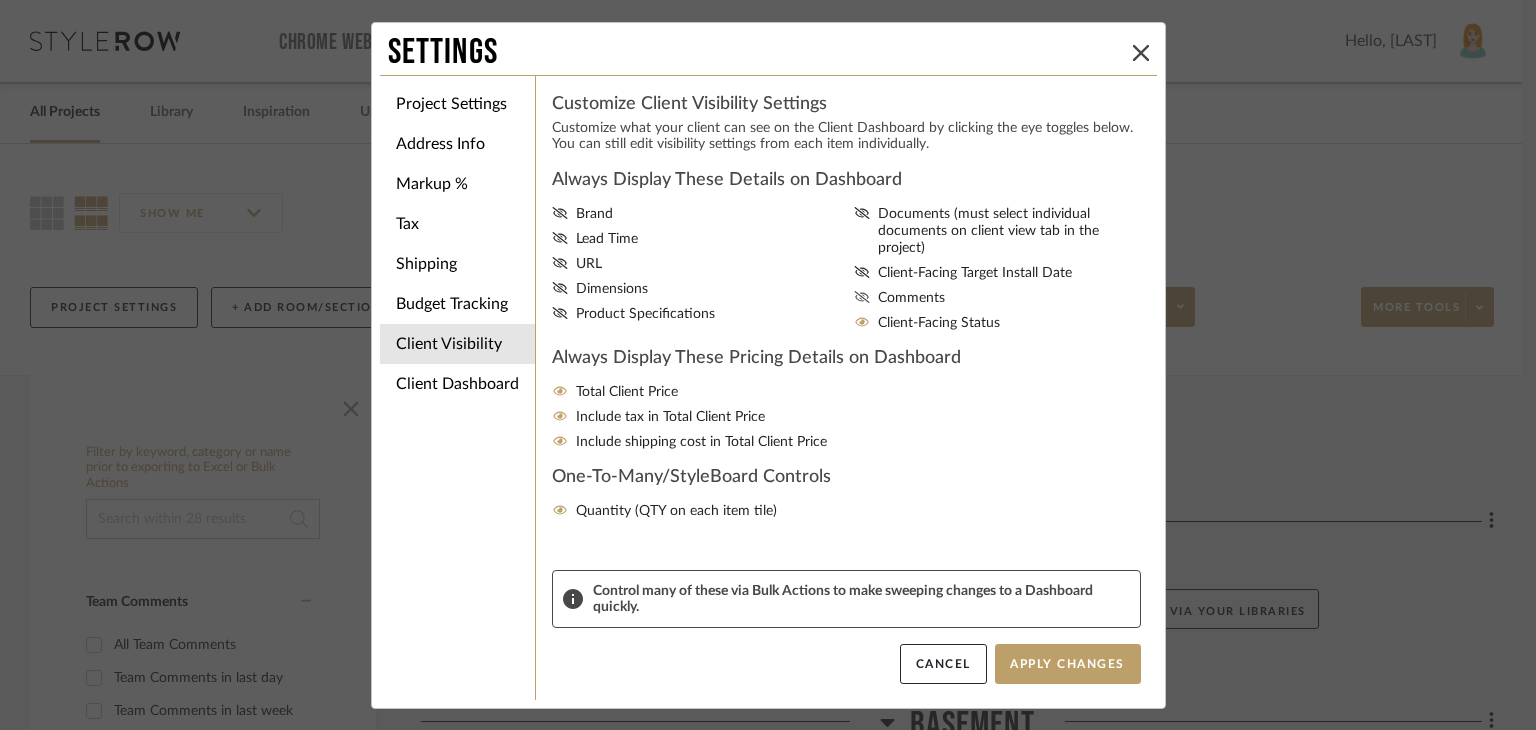 click on "Comments" at bounding box center [911, 298] 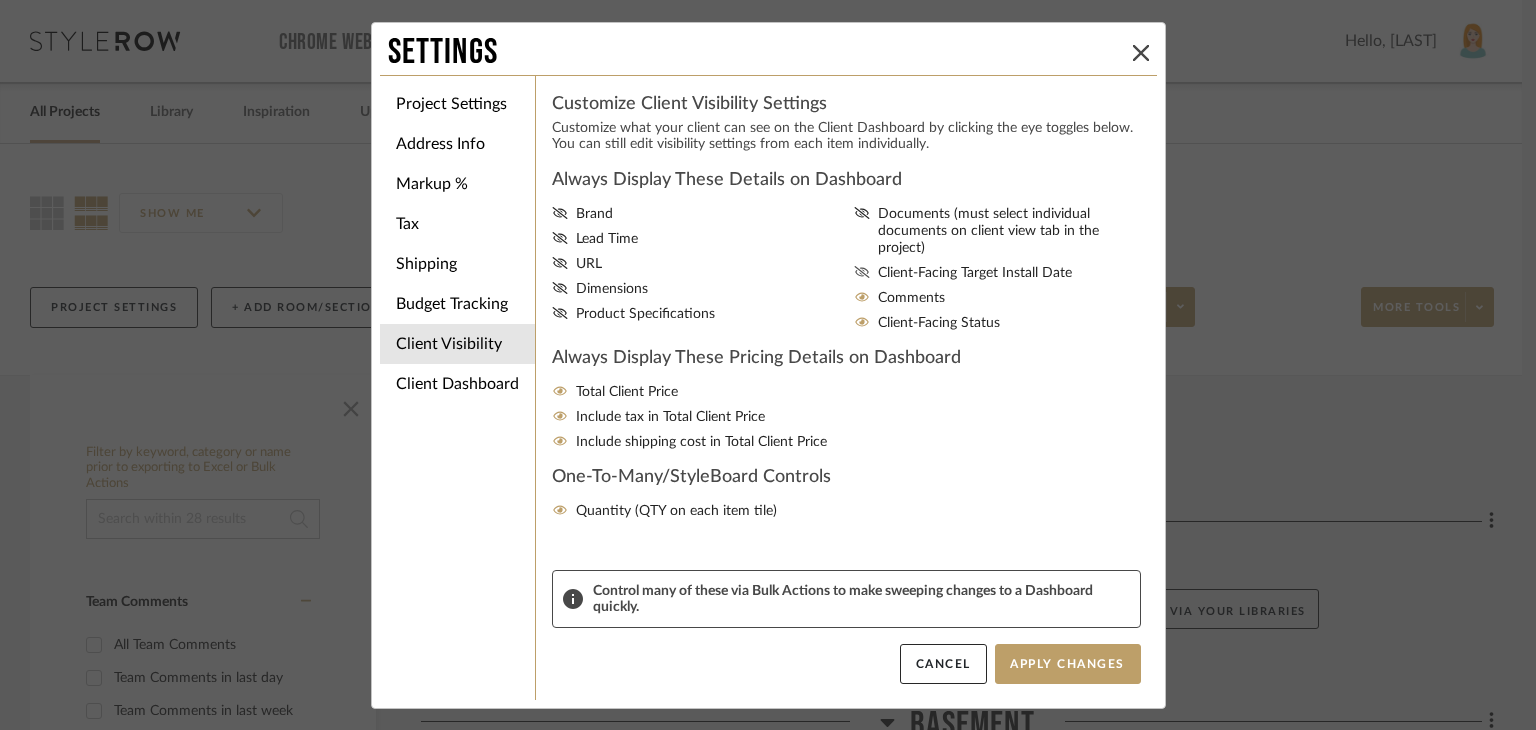 click on "Client-Facing Target Install Date" at bounding box center [975, 273] 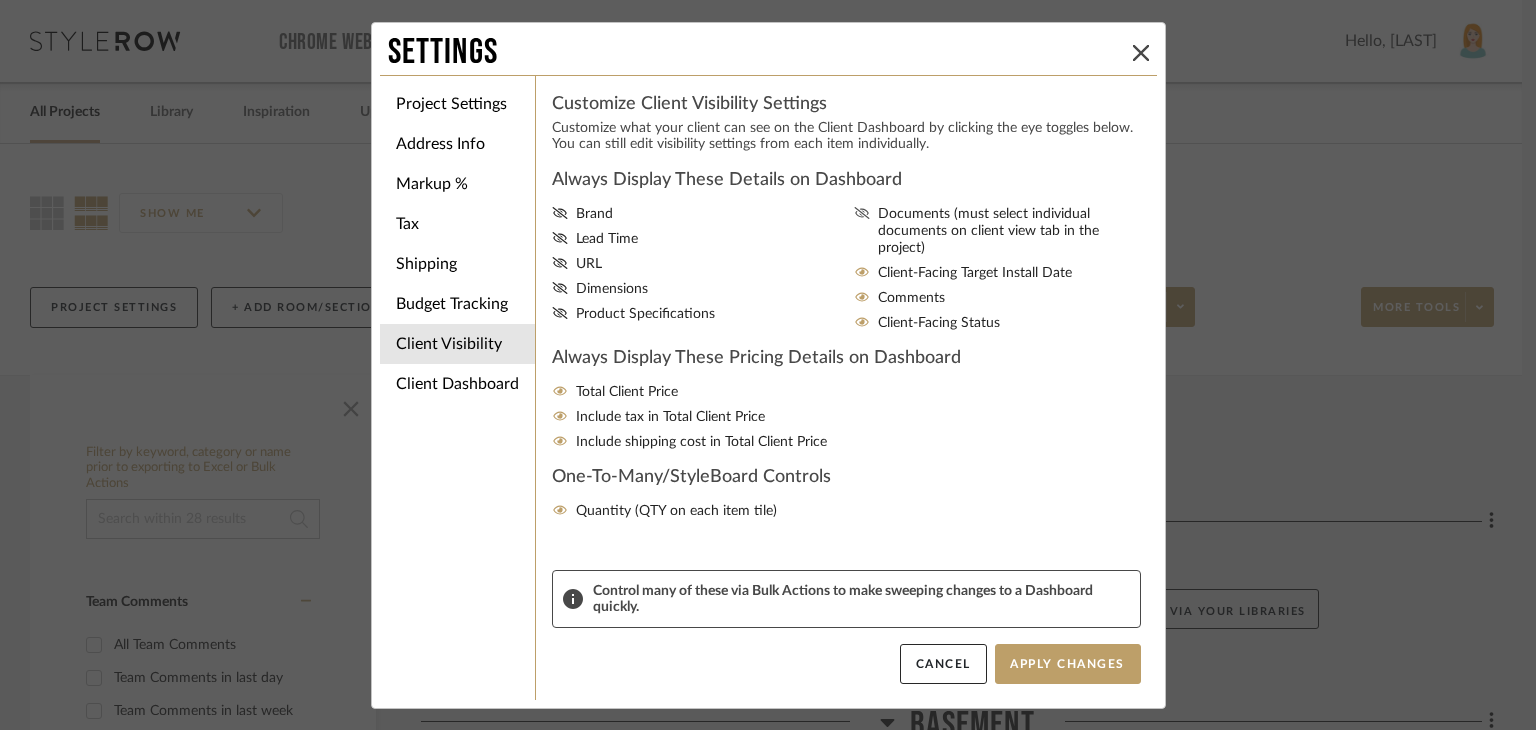 click on "Documents (must select individual documents on client view tab in the project)" at bounding box center (1013, 231) 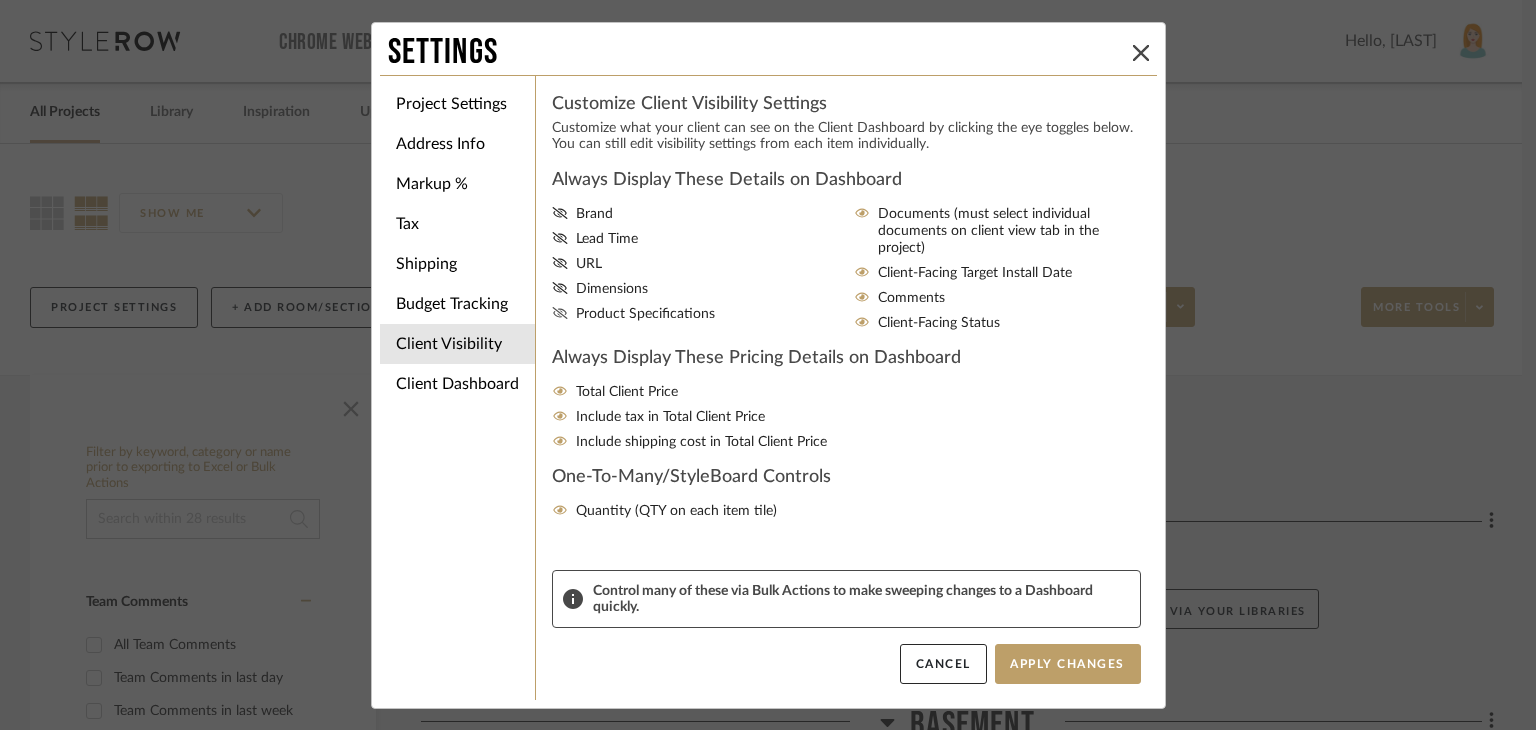 click on "Product Specifications" at bounding box center [645, 314] 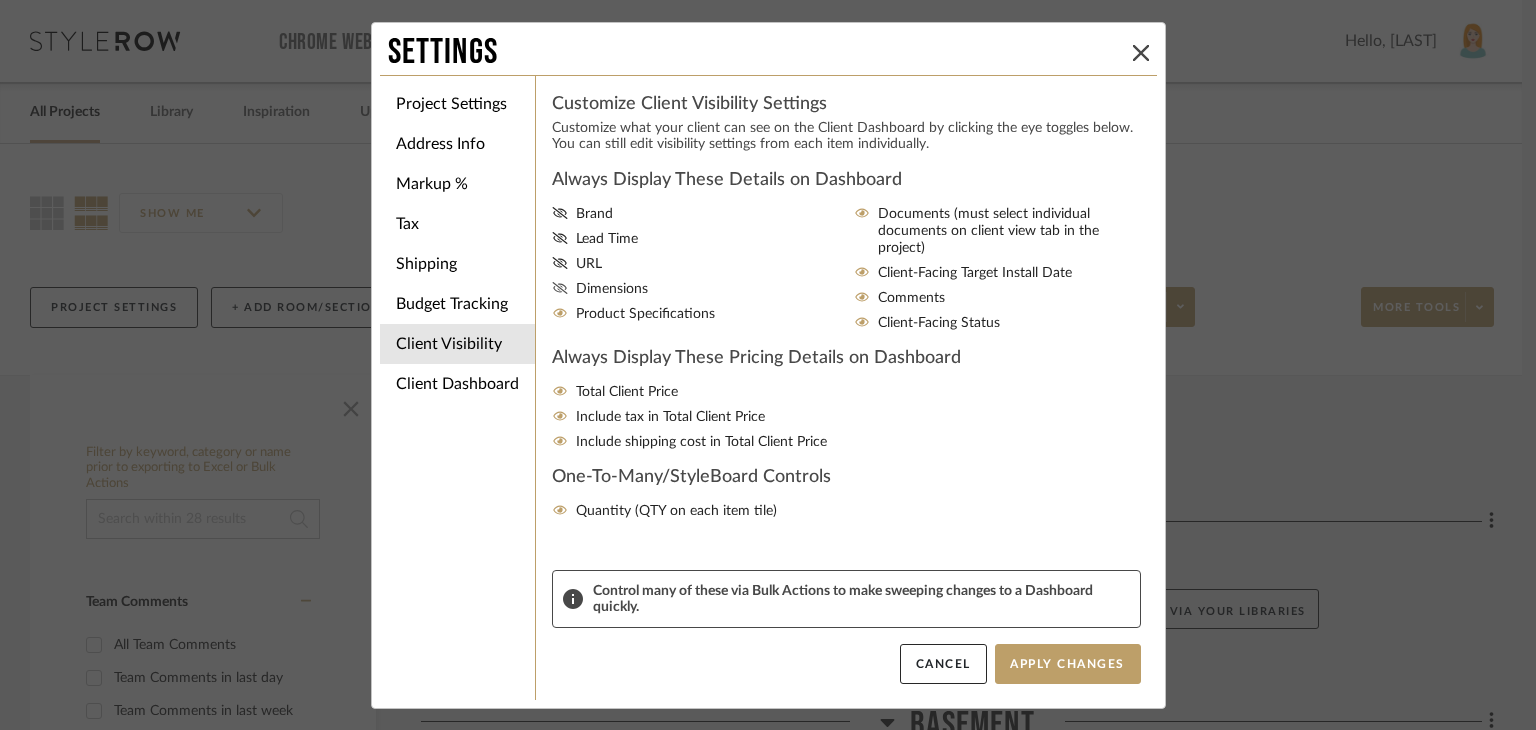 click on "Dimensions" at bounding box center (612, 289) 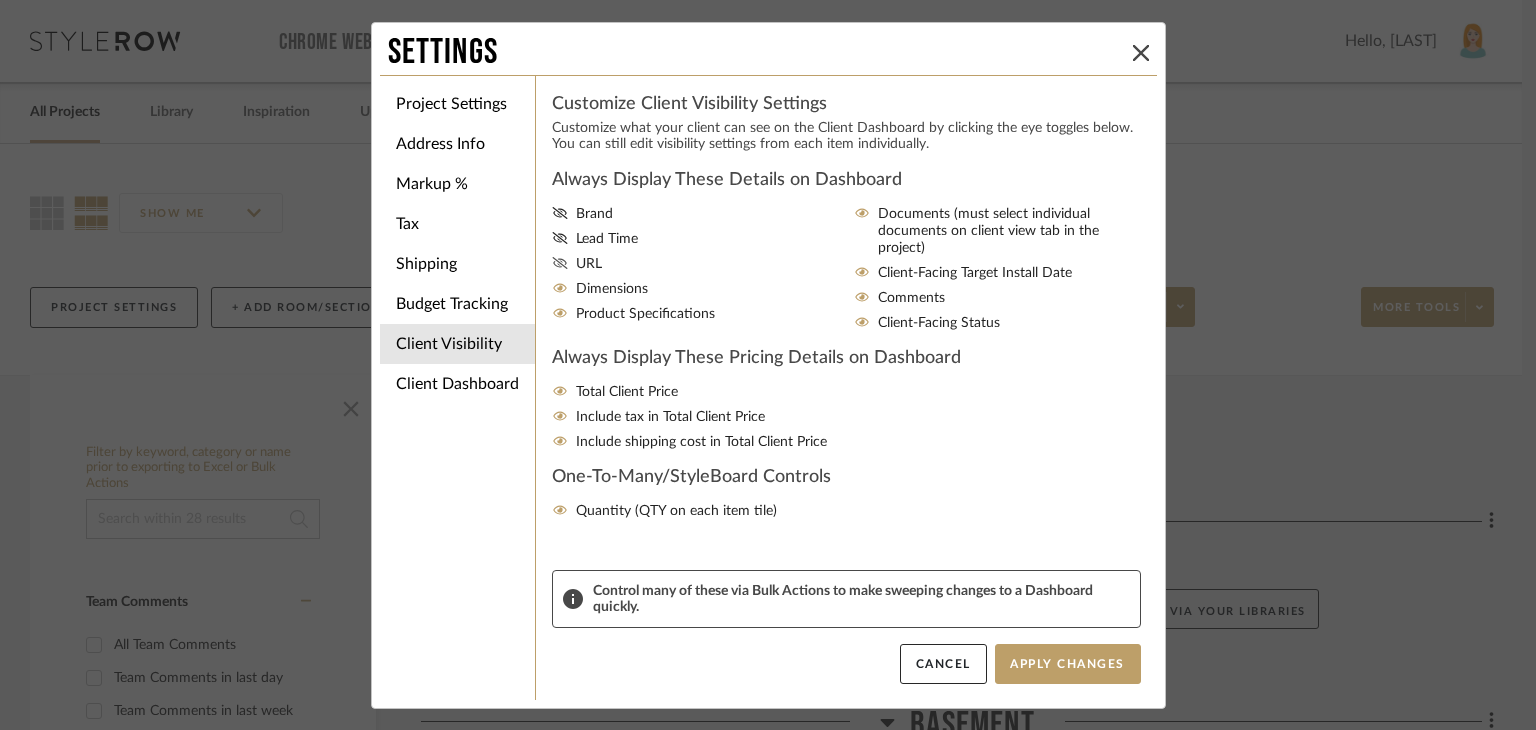 click on "URL" at bounding box center [589, 264] 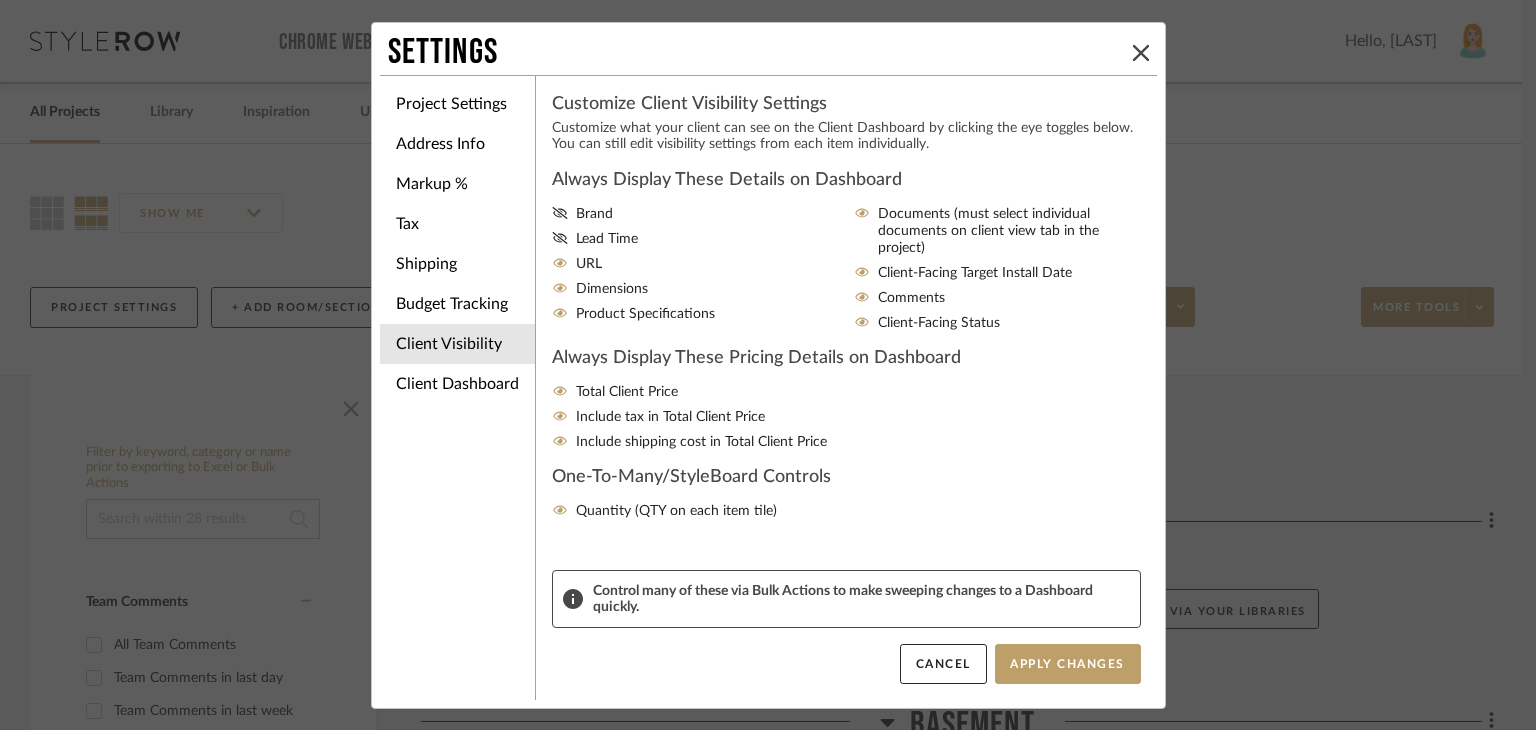click on "Brand Lead Time URL Dimensions Product Specifications Documents (must select individual documents on client view tab in the project) Client-Facing Target Install Date Comments Client-Facing Status" at bounding box center (846, 269) 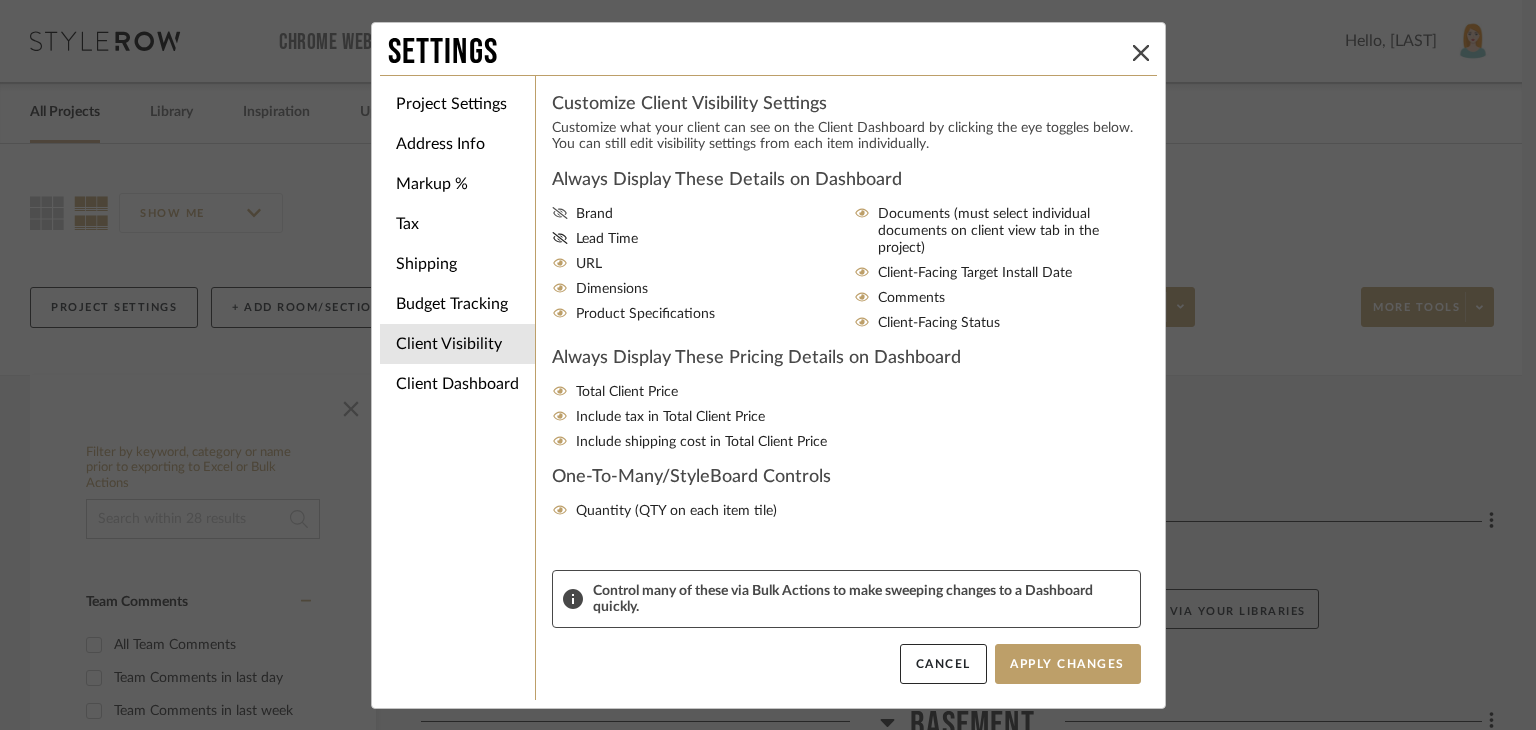 click on "Brand" at bounding box center [594, 214] 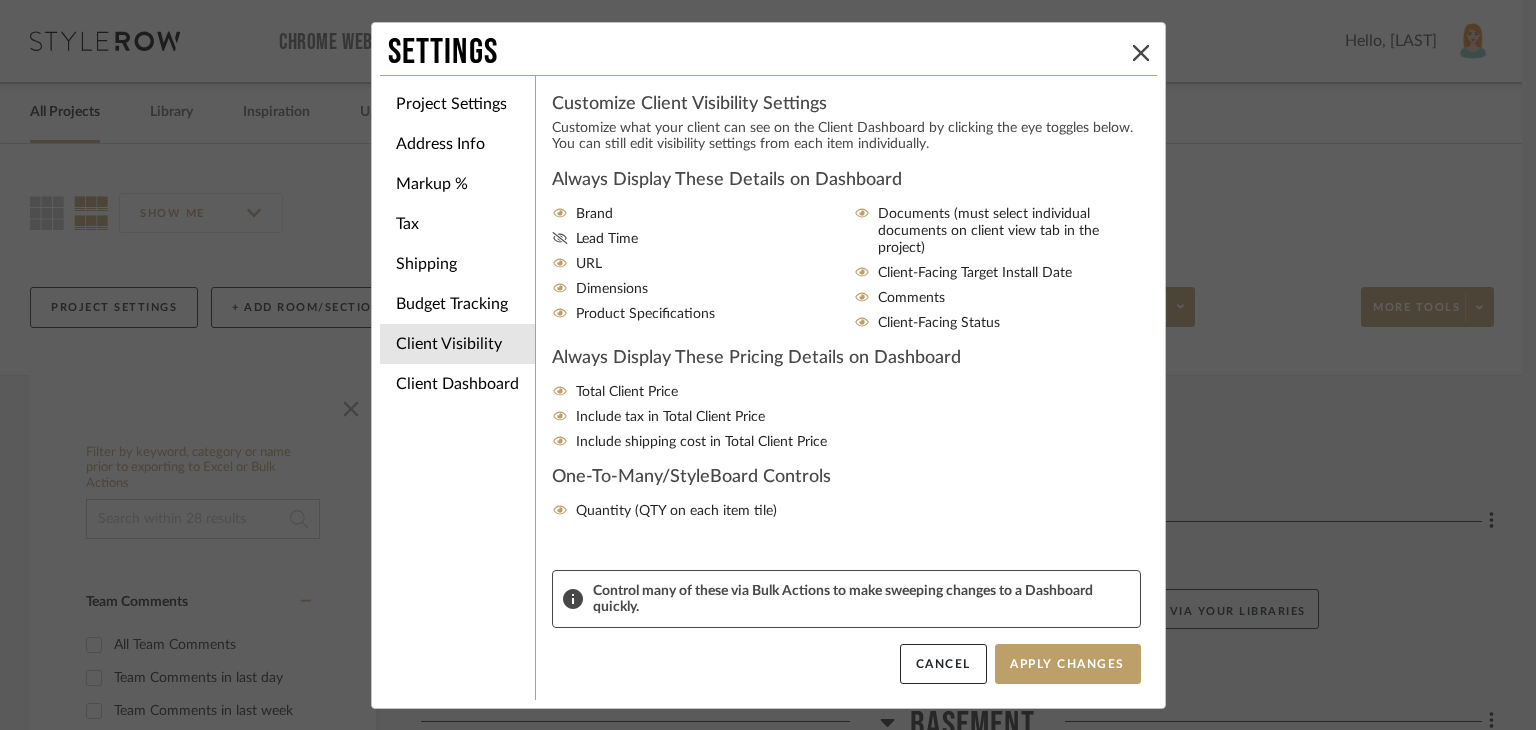 click on "Lead Time" at bounding box center (607, 239) 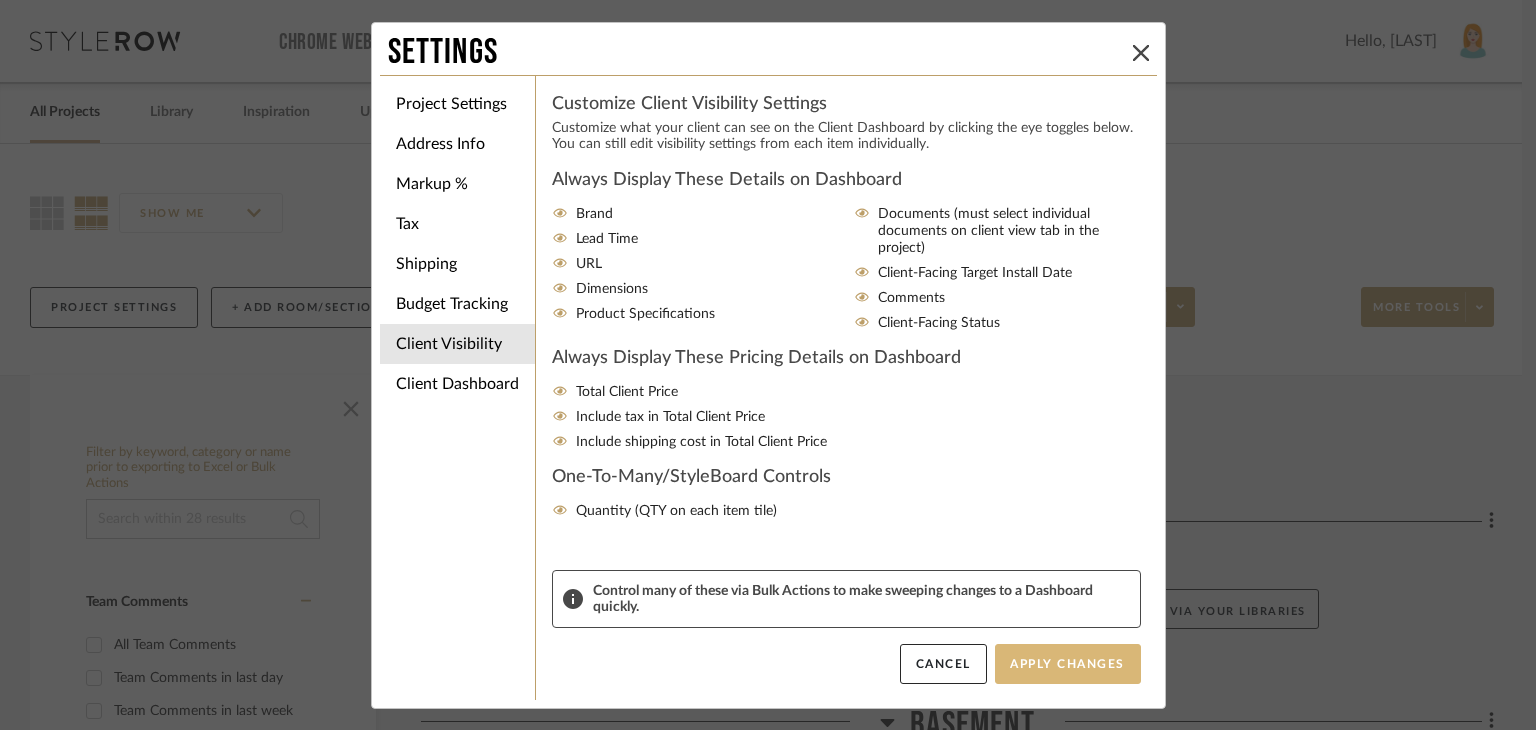 click on "Apply Changes" at bounding box center (1068, 664) 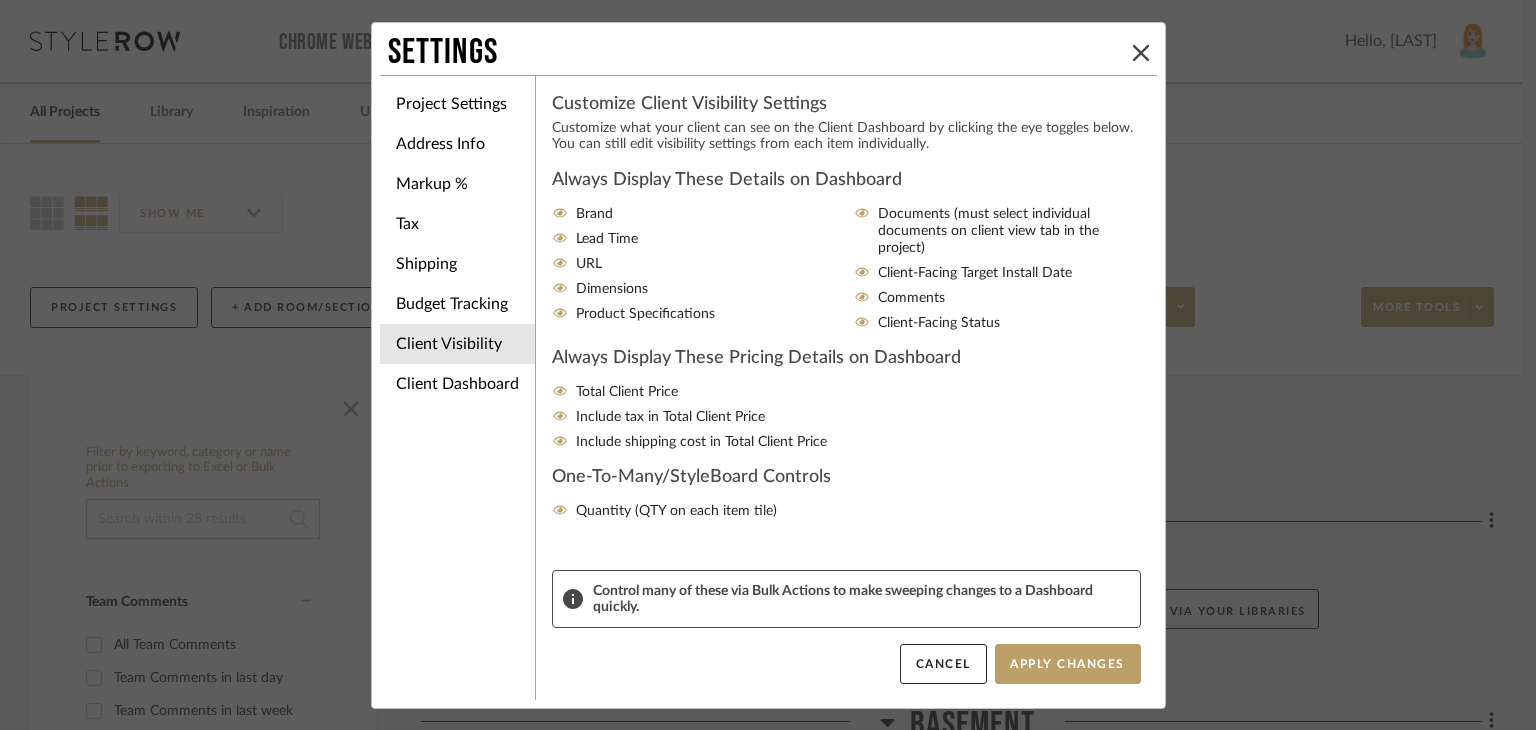 click on "Settings  Project Settings   Address Info   Markup %   Tax   Shipping   Budget Tracking   Client Visibility   Client Dashboard  Customize Client Visibility Settings  Customize what your client can see on the Client Dashboard by clicking the eye toggles below. You can still edit visibility settings from each item individually.  Always Display These Details on Dashboard Brand Lead Time URL Dimensions Product Specifications Documents (must select individual documents on client view tab in the project) Client-Facing Target Install Date Comments Client-Facing Status Always Display These Pricing Details on Dashboard Total Client Price Include tax in Total Client Price Include shipping cost in Total Client Price One-To-Many/StyleBoard Controls  Quantity (QTY on each item tile)  Control many of these via Bulk Actions to make sweeping changes to a Dashboard quickly.  Cancel Apply Changes" at bounding box center (768, 365) 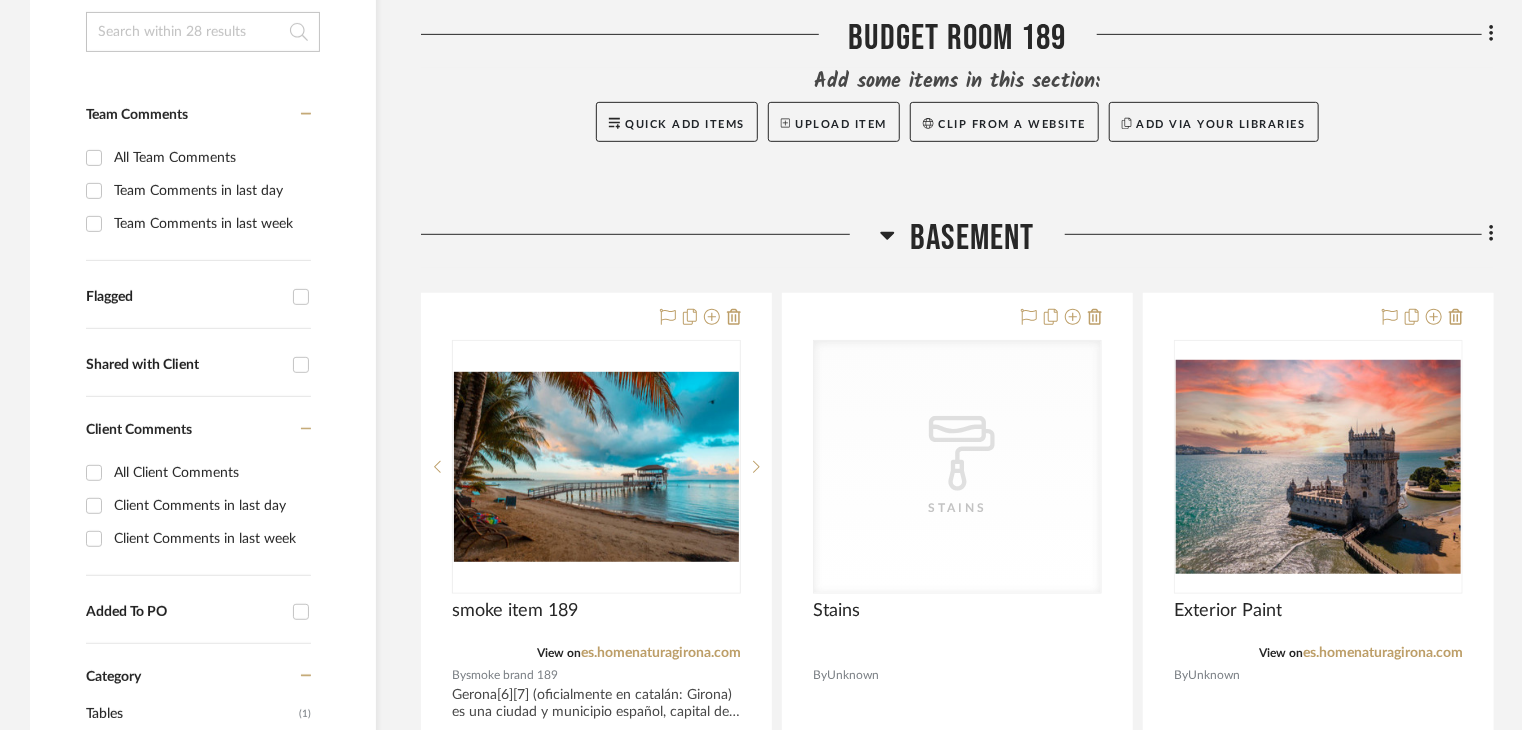 scroll, scrollTop: 500, scrollLeft: 0, axis: vertical 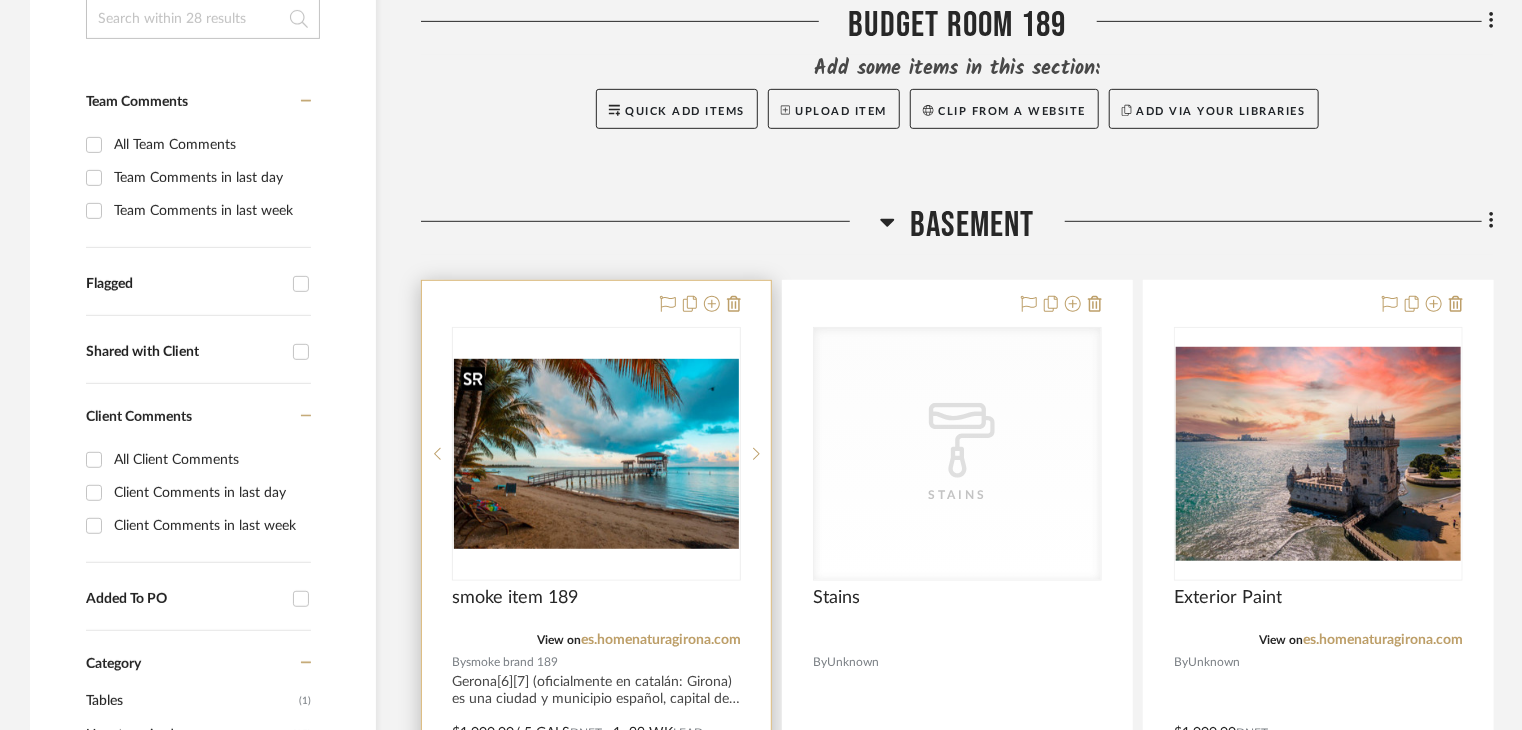 click at bounding box center (596, 454) 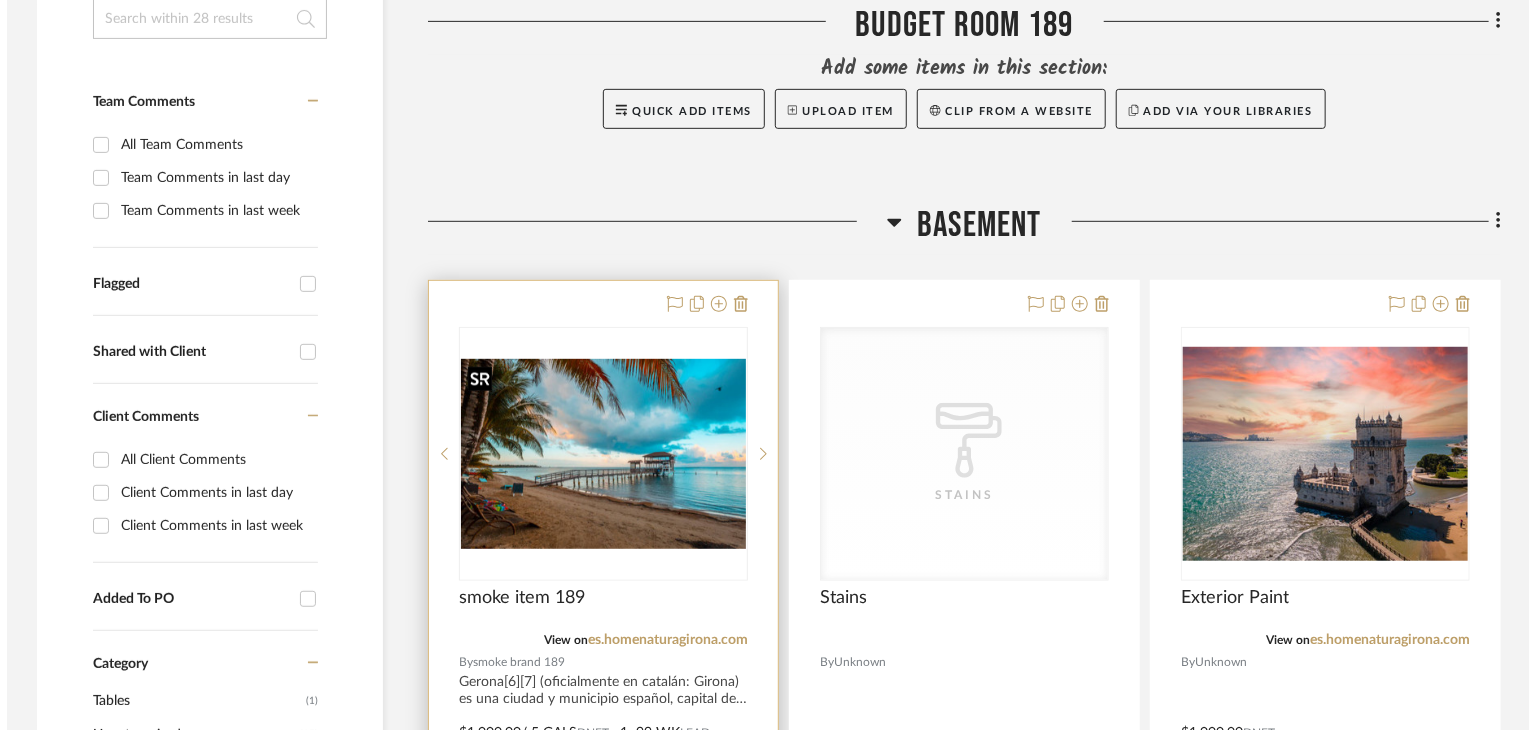 scroll, scrollTop: 0, scrollLeft: 0, axis: both 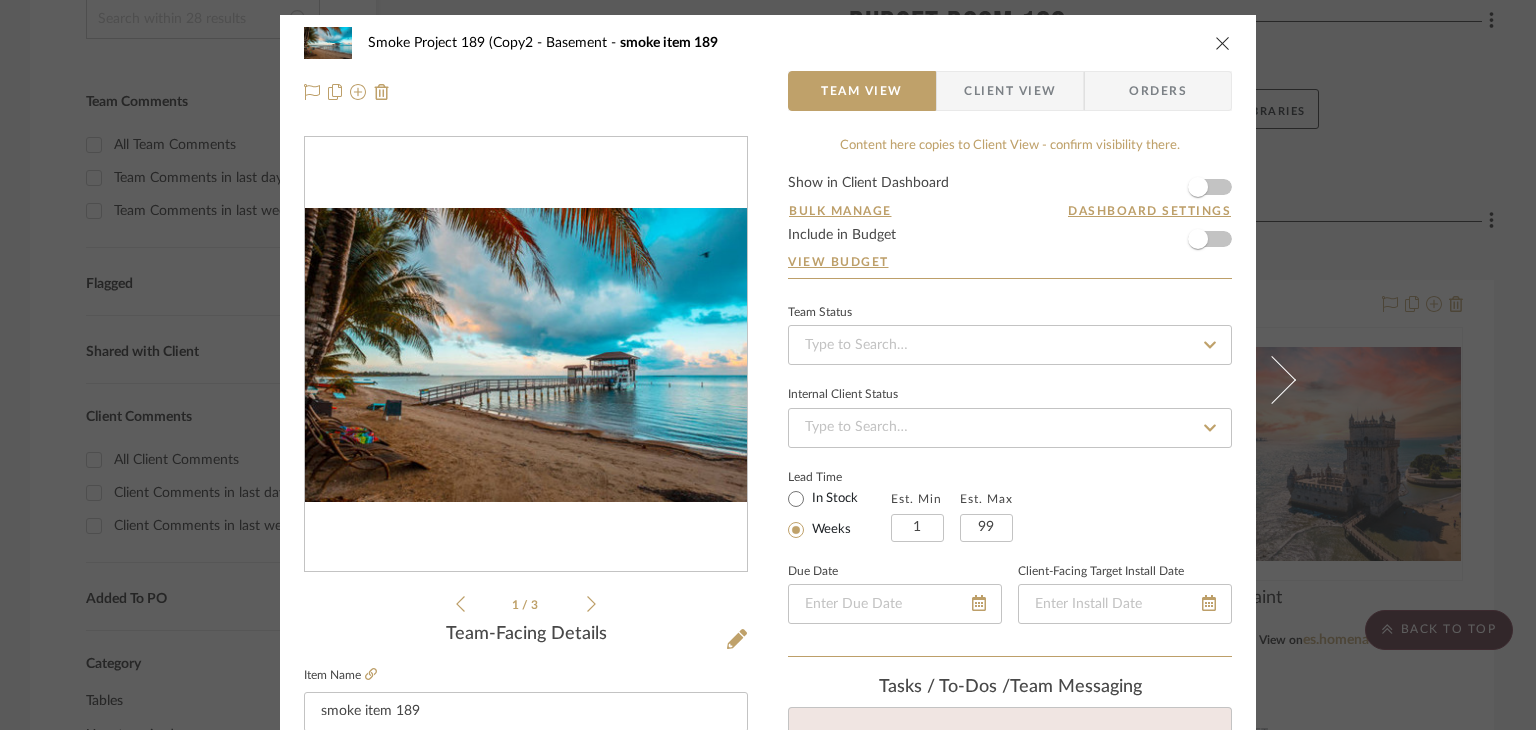 click on "Client View" at bounding box center (1010, 91) 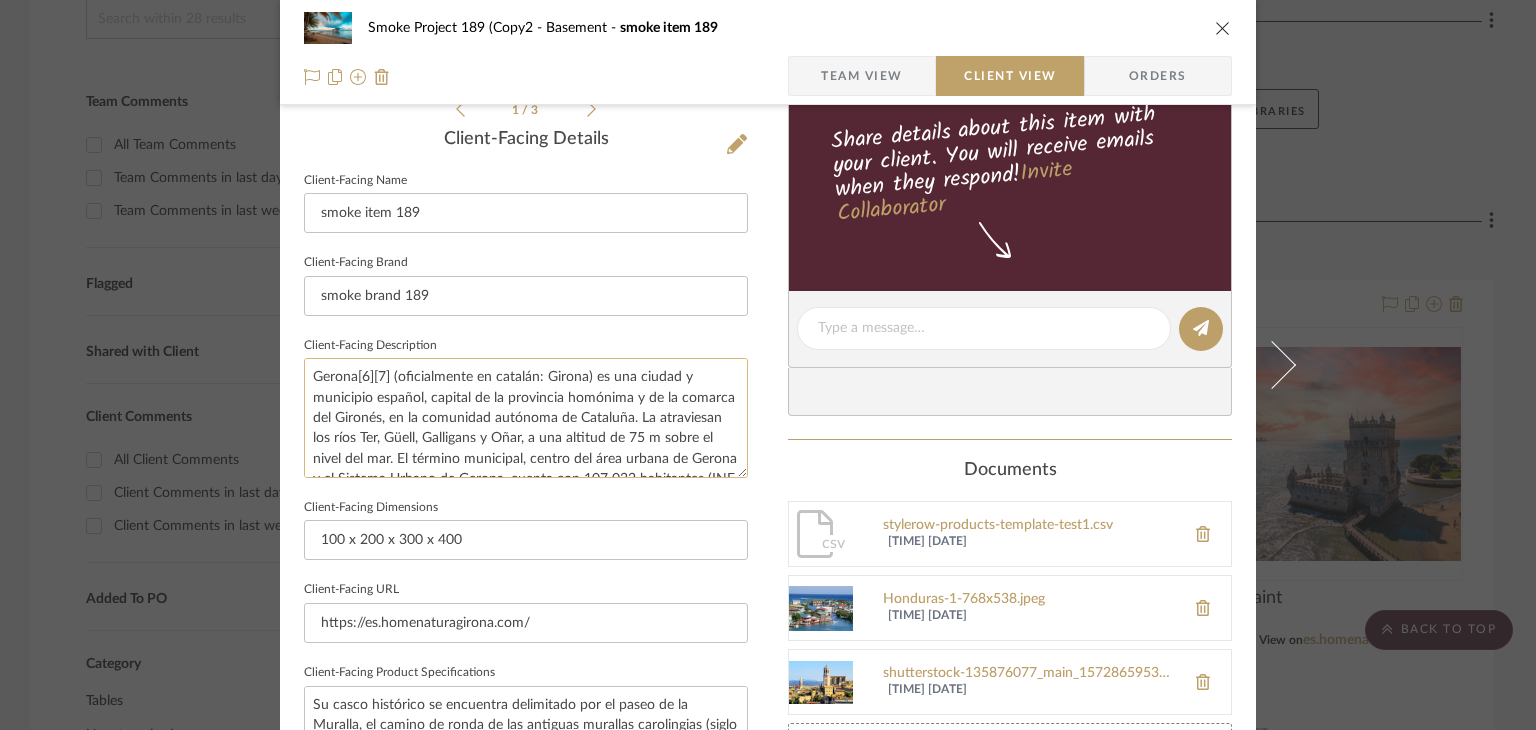 scroll, scrollTop: 500, scrollLeft: 0, axis: vertical 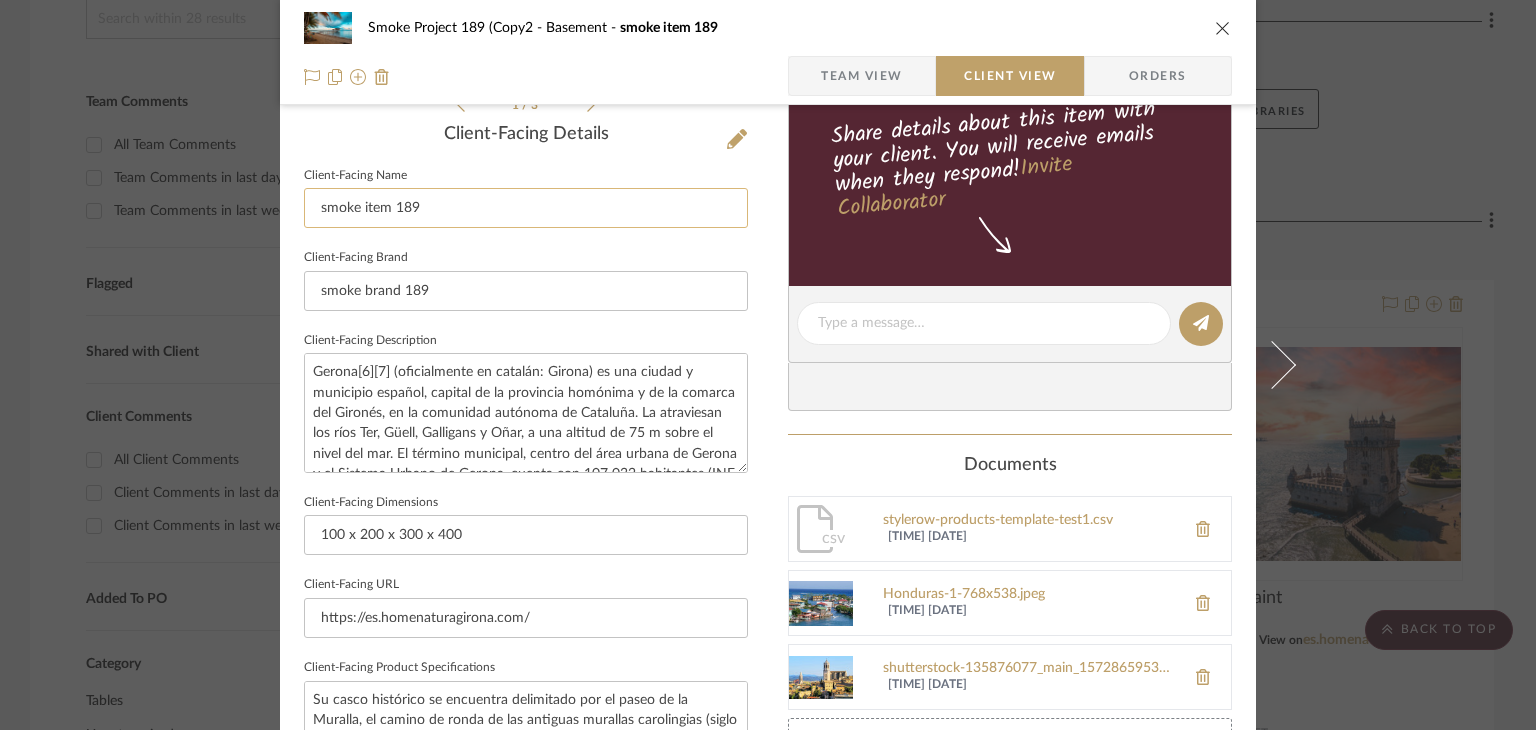 click on "smoke item 189" 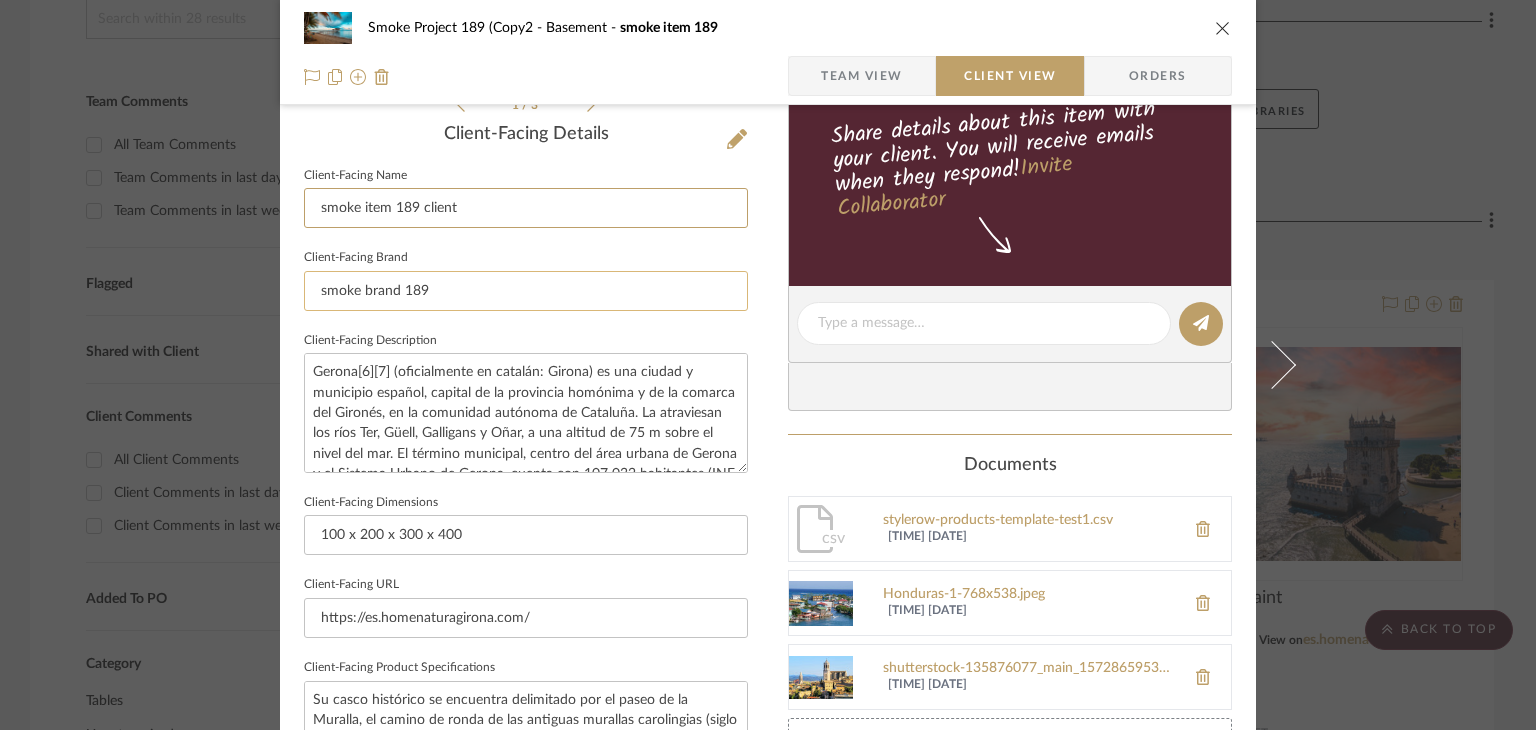 type on "smoke item 189 client" 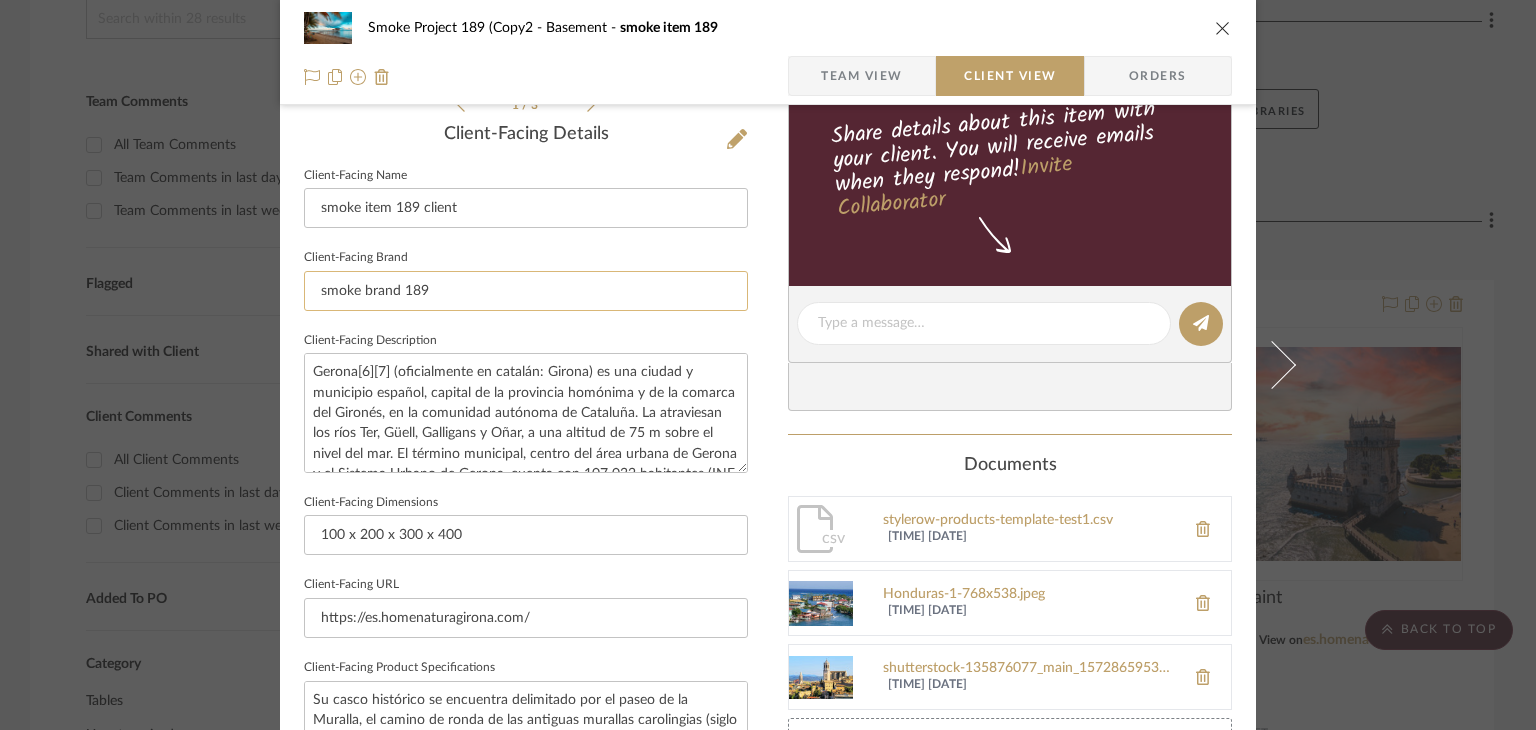 click on "smoke brand 189" 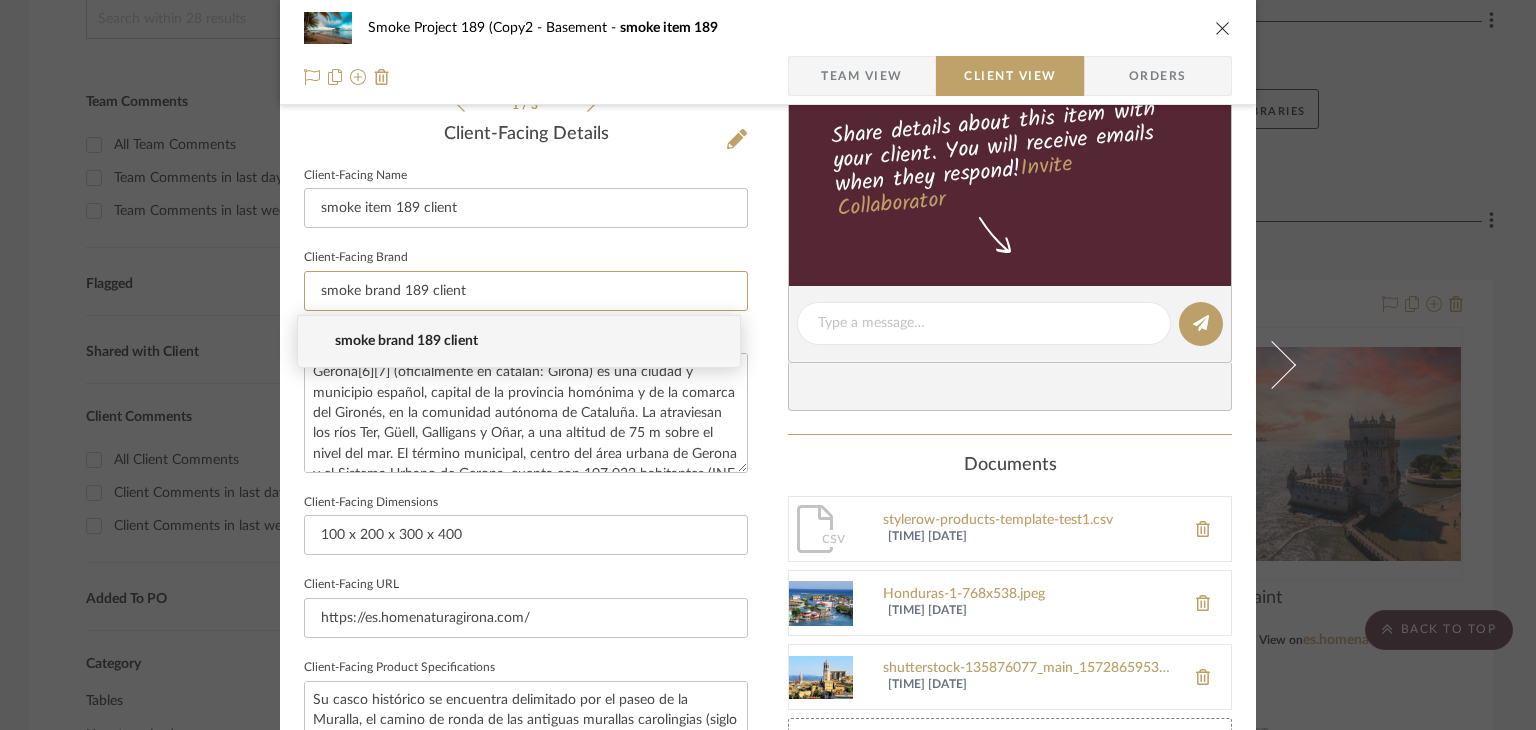 type on "smoke brand 189 client" 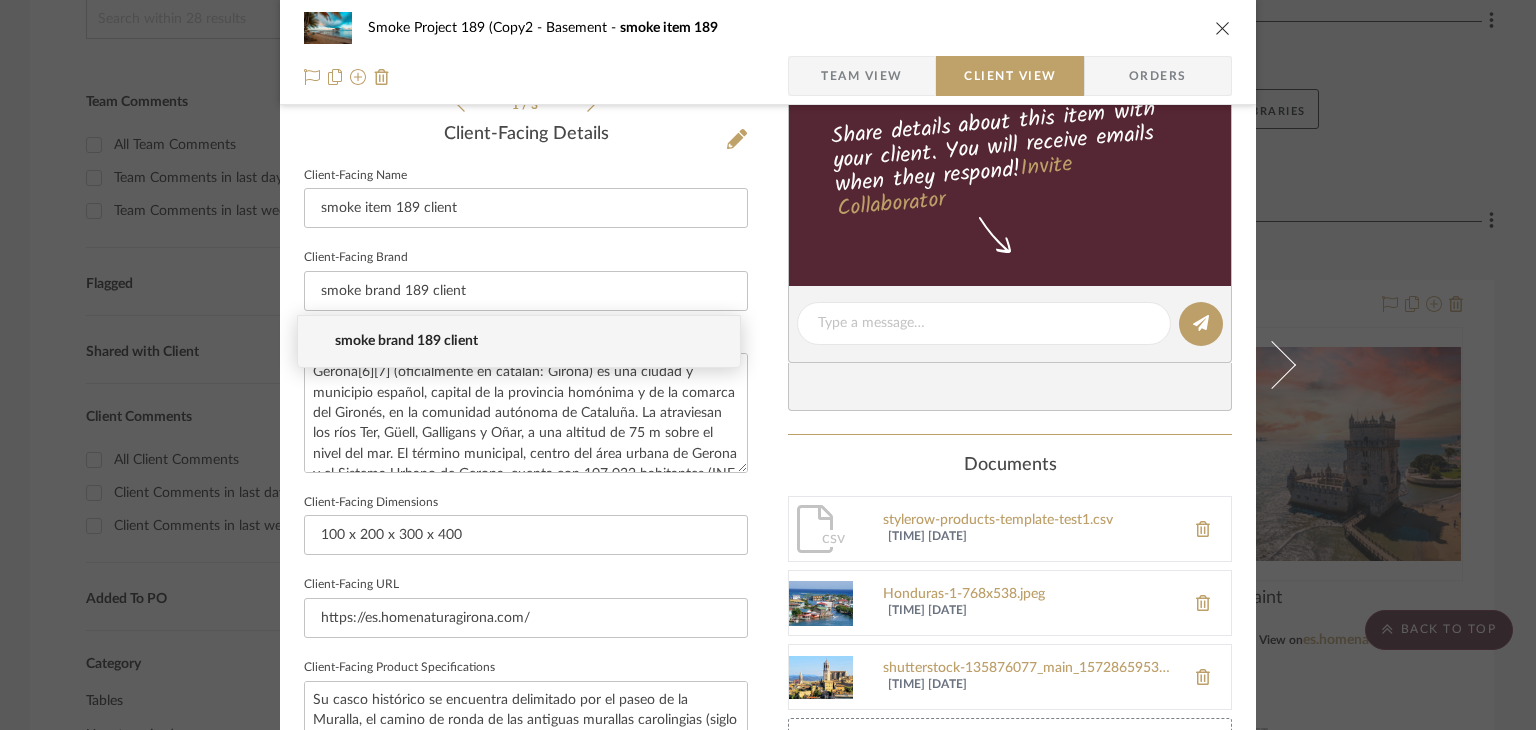 click on "smoke brand 189 client" at bounding box center [527, 341] 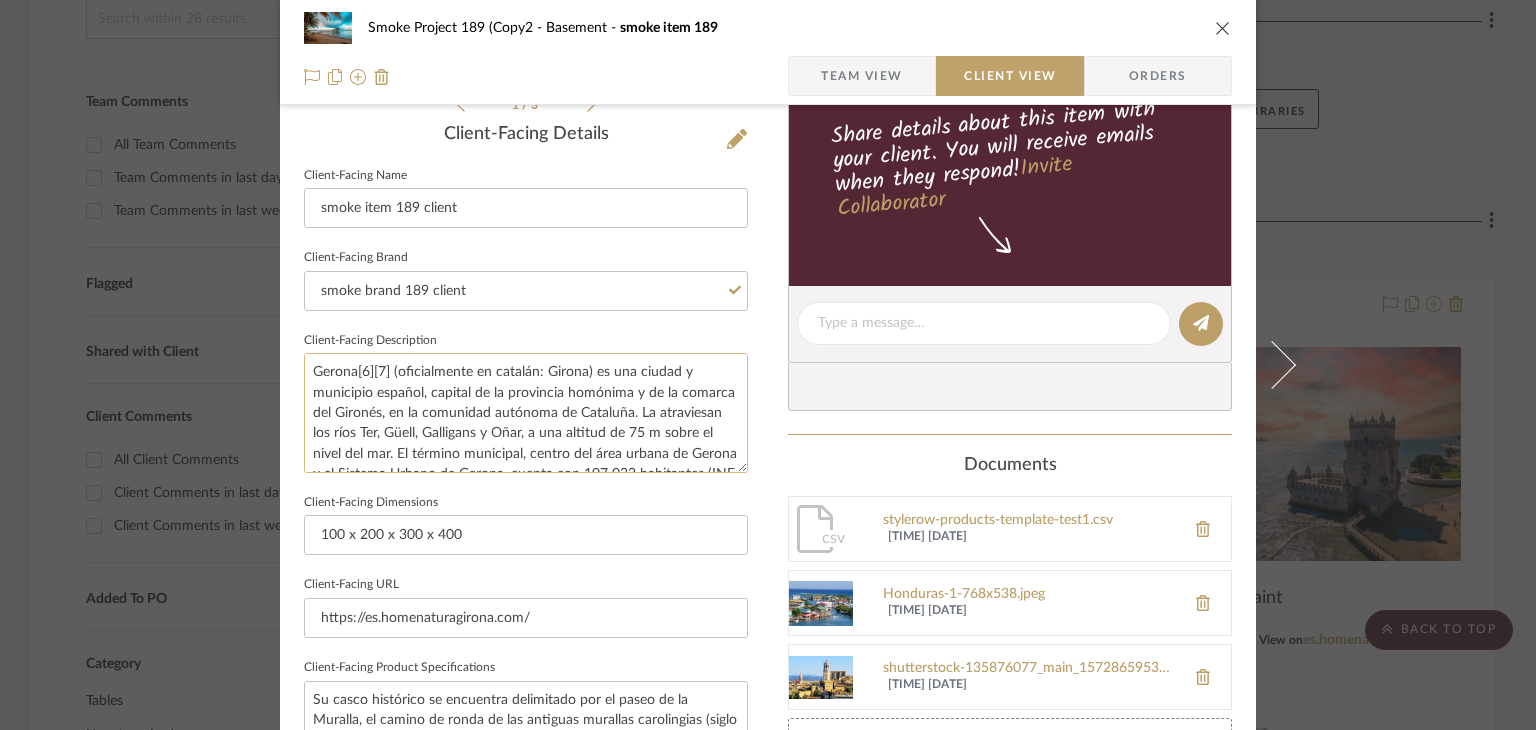 click on "Gerona[6]​[7]​ (oficialmente en catalán: Girona) es una ciudad y municipio español, capital de la provincia homónima y de la comarca del Gironés, en la comunidad autónoma de Cataluña. La atraviesan los ríos Ter, Güell, Galligans y Oñar, a una altitud de 75 m sobre el nivel del mar. El término municipal, centro del área urbana de Gerona y el Sistema Urbano de Gerona, cuenta con 107 032 habitantes (INE 2024)." 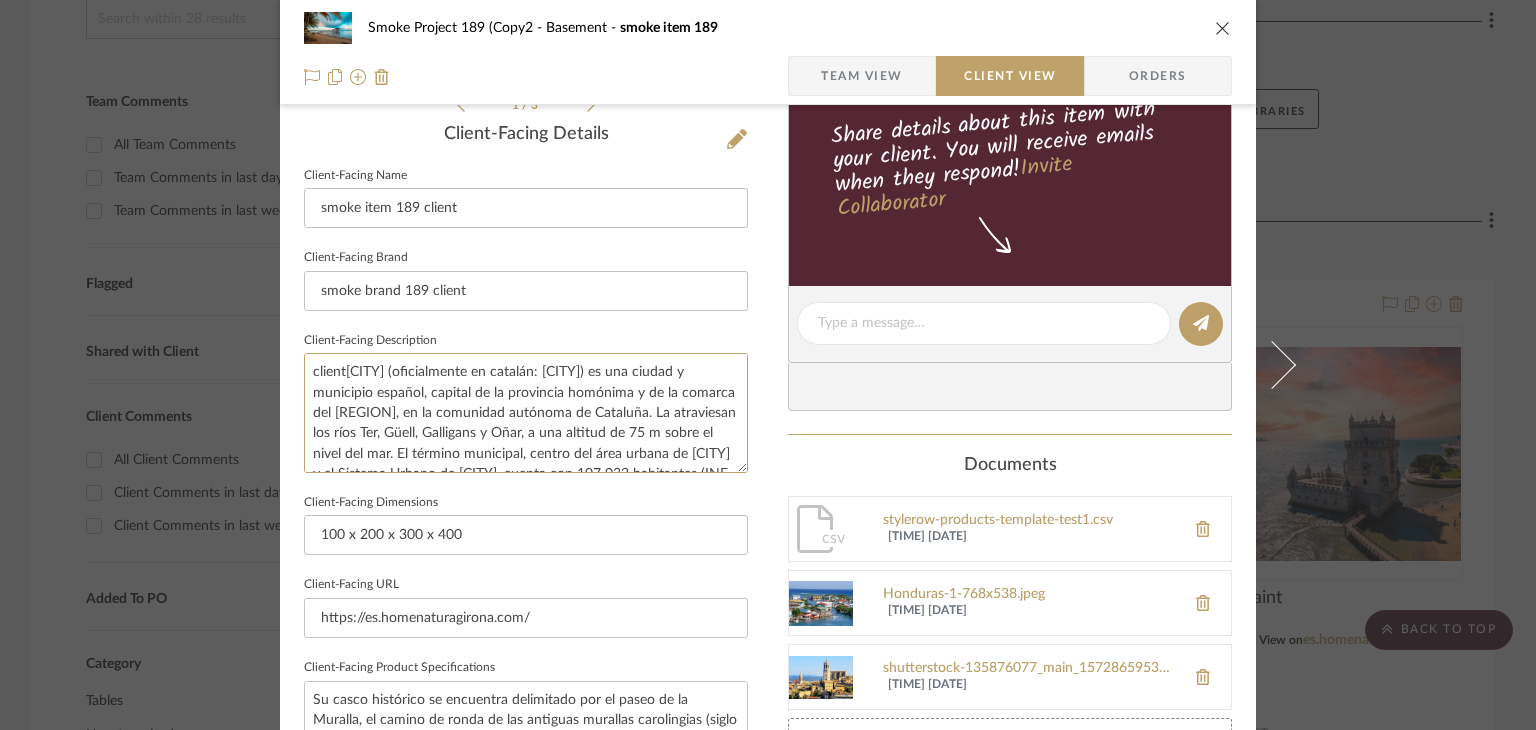 type on "client Gerona[6]​[7]​ (oficialmente en catalán: Girona) es una ciudad y municipio español, capital de la provincia homónima y de la comarca del Gironés, en la comunidad autónoma de Cataluña. La atraviesan los ríos Ter, Güell, Galligans y Oñar, a una altitud de 75 m sobre el nivel del mar. El término municipal, centro del área urbana de Gerona y el Sistema Urbano de Gerona, cuenta con 107 032 habitantes (INE 2024)." 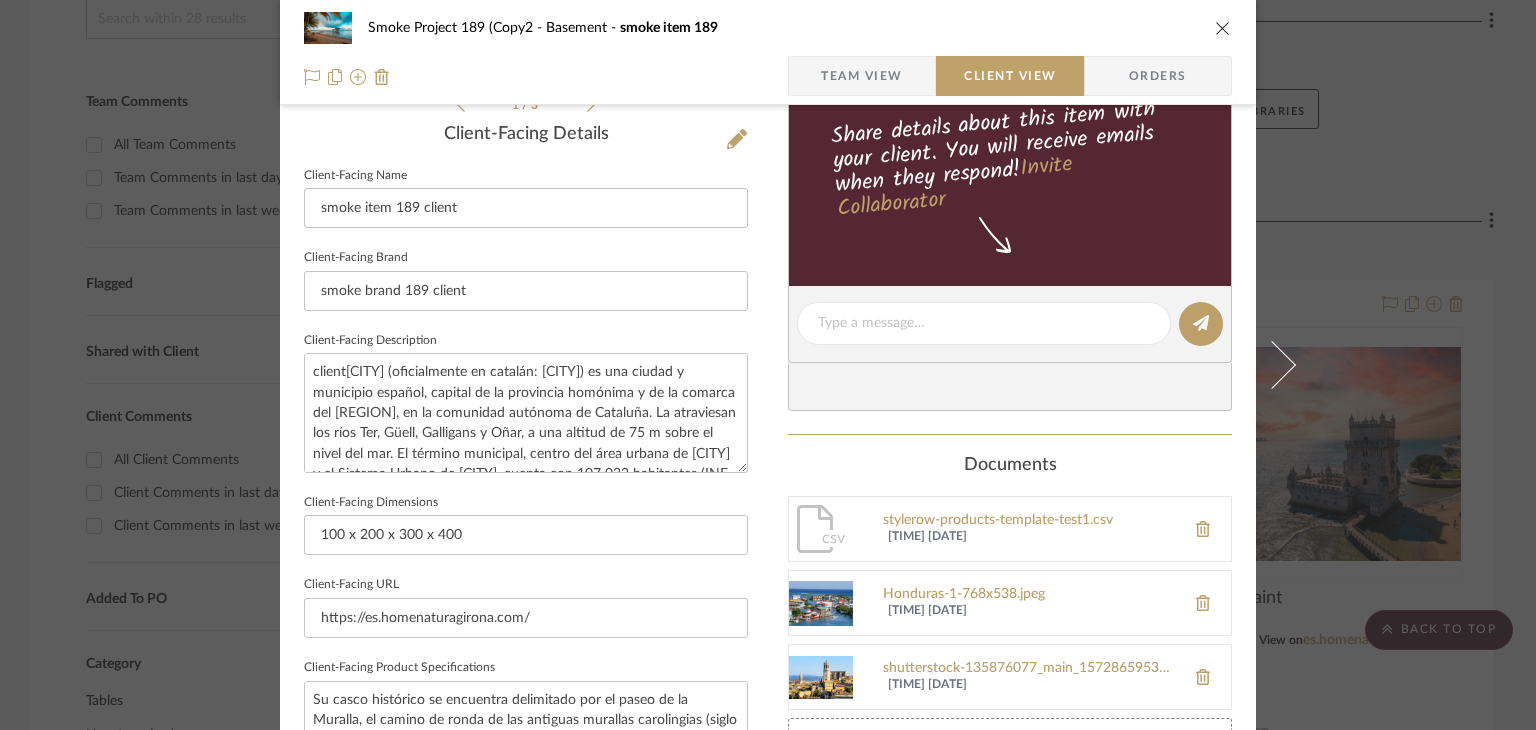 click on "Client-Facing Dimensions  100 x 200 x 300 x 400" 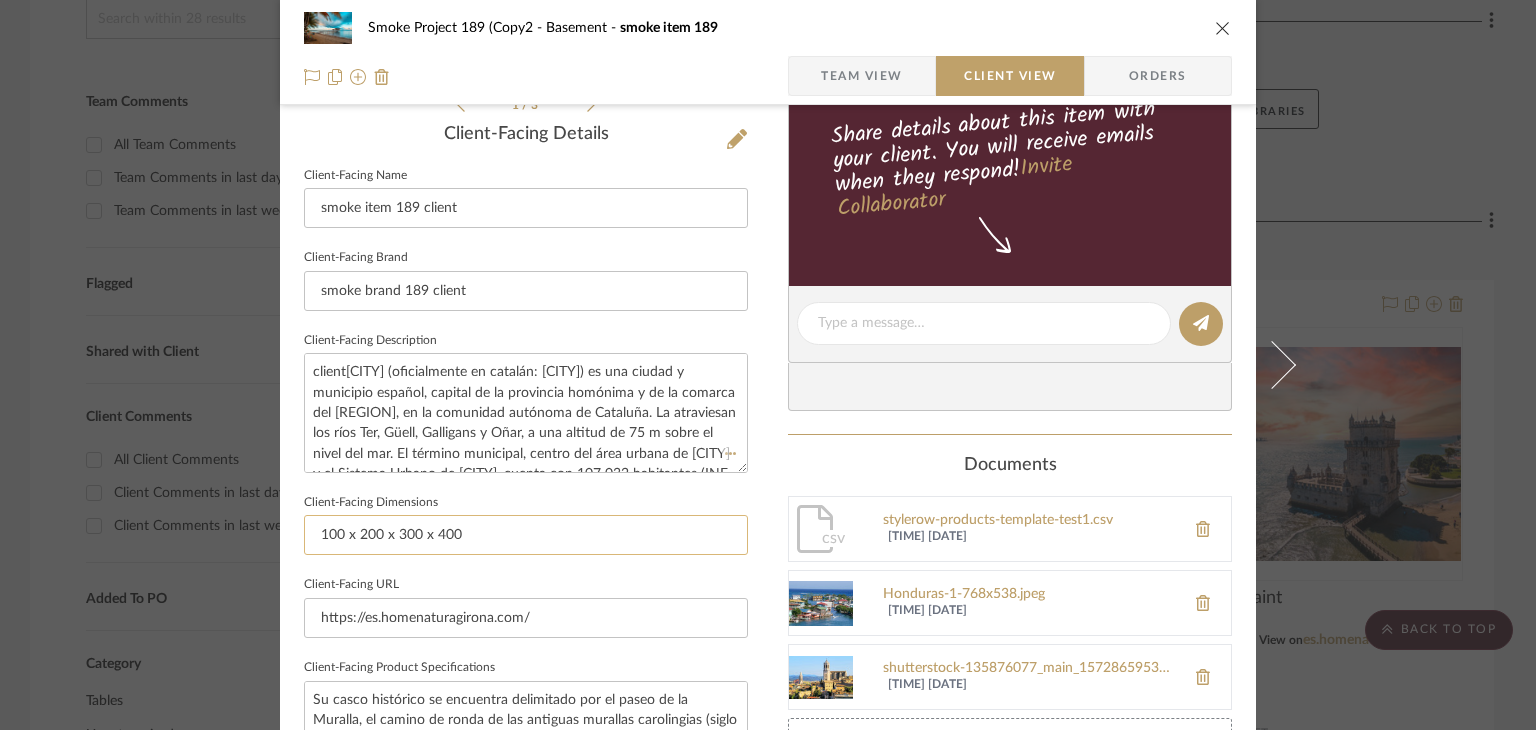 click on "100 x 200 x 300 x 400" 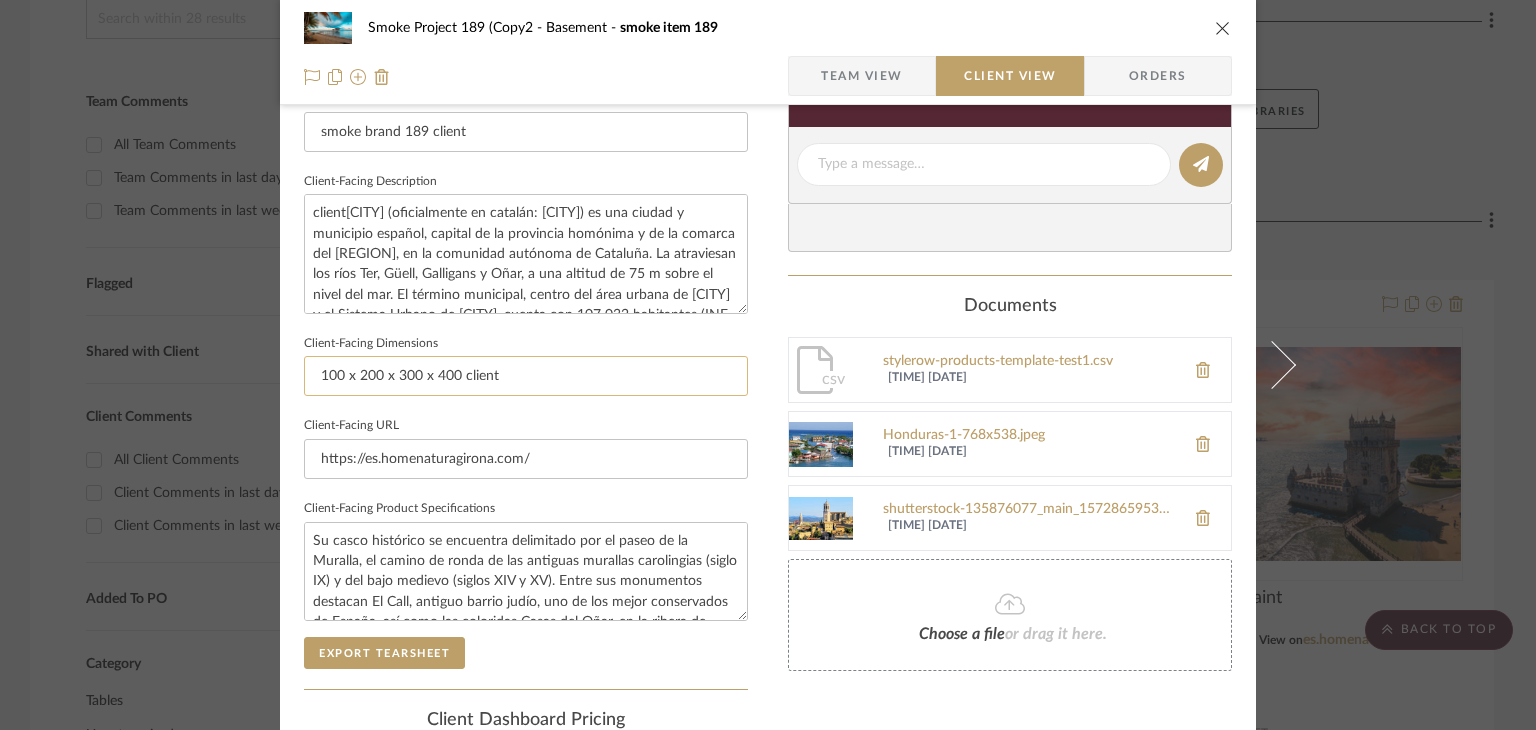 scroll, scrollTop: 700, scrollLeft: 0, axis: vertical 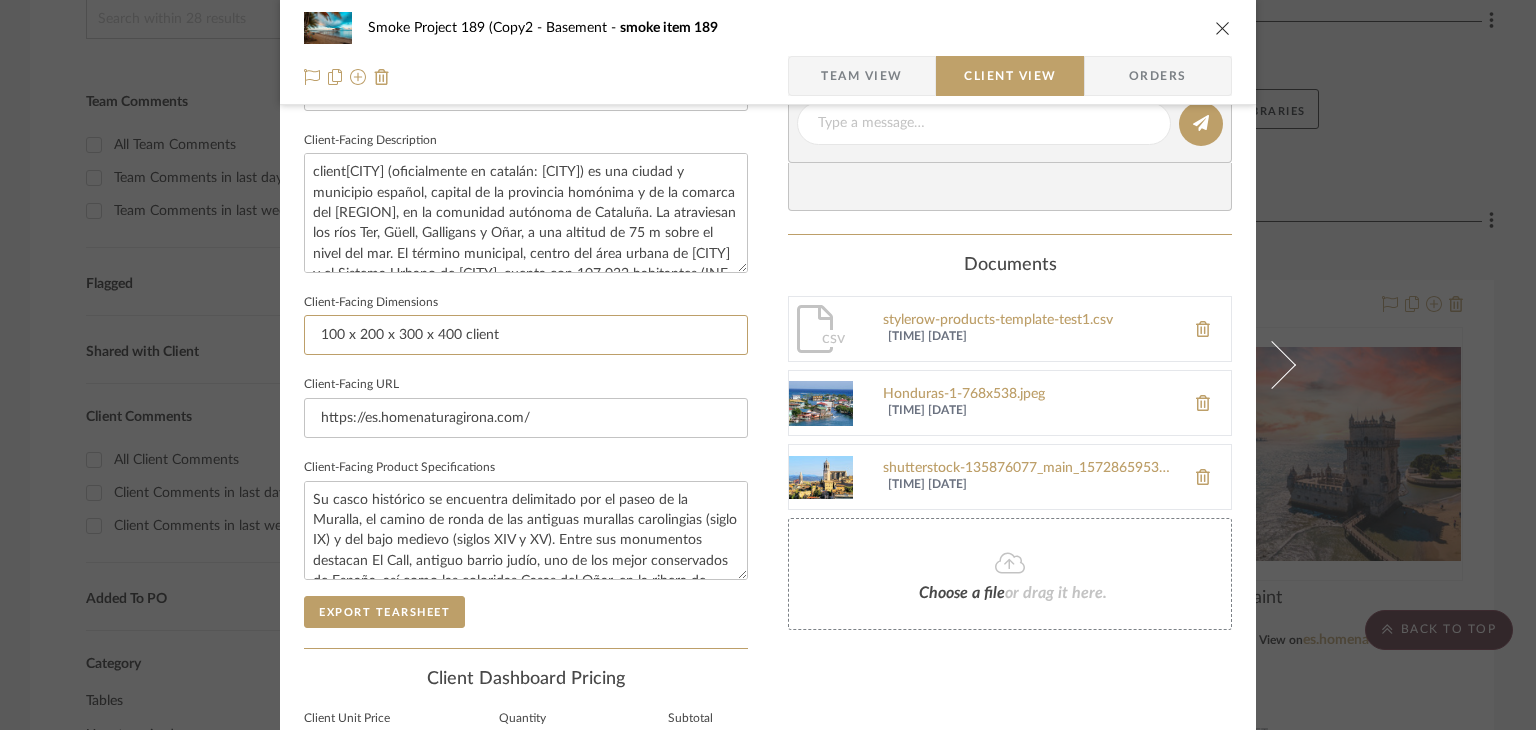 type on "100 x 200 x 300 x 400 client" 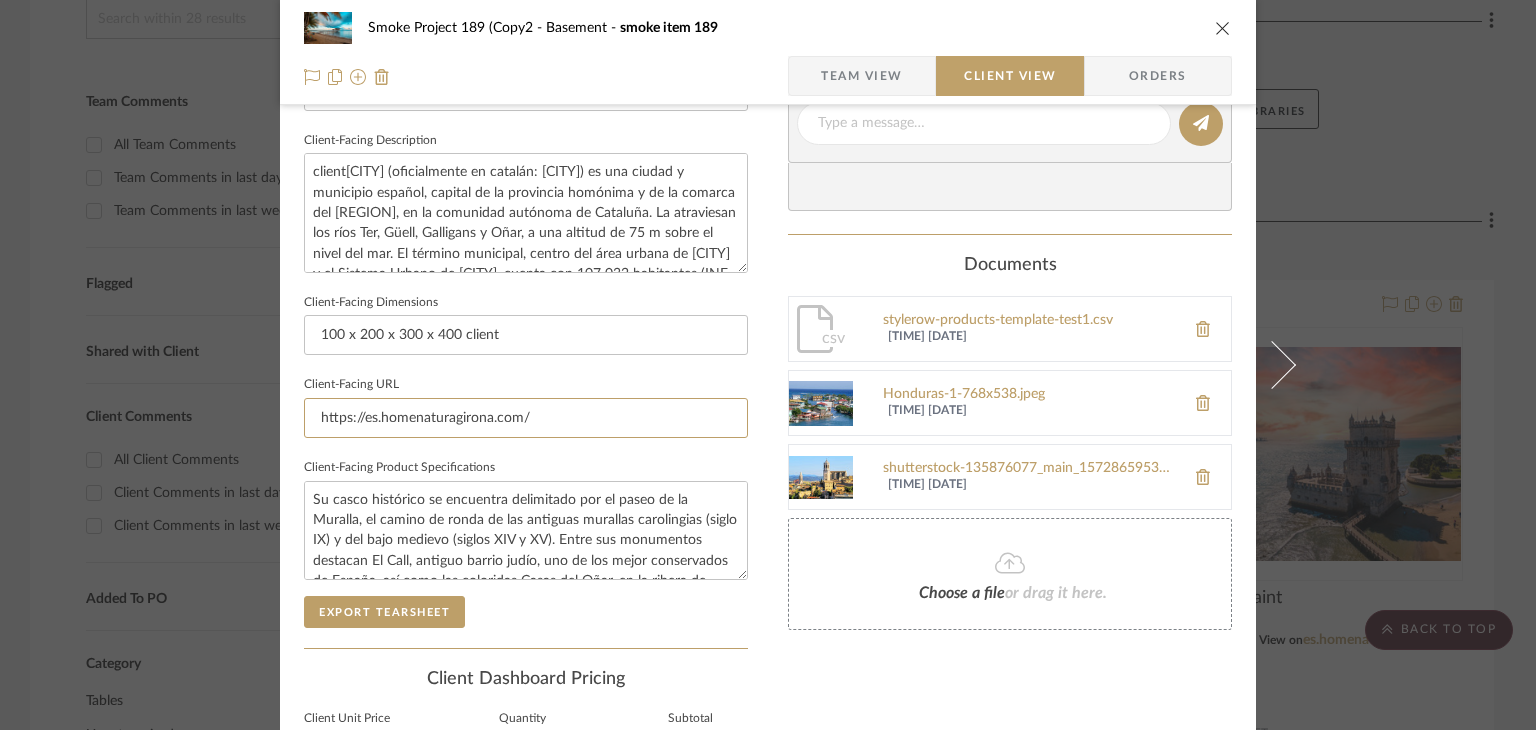 drag, startPoint x: 567, startPoint y: 413, endPoint x: 229, endPoint y: 405, distance: 338.09467 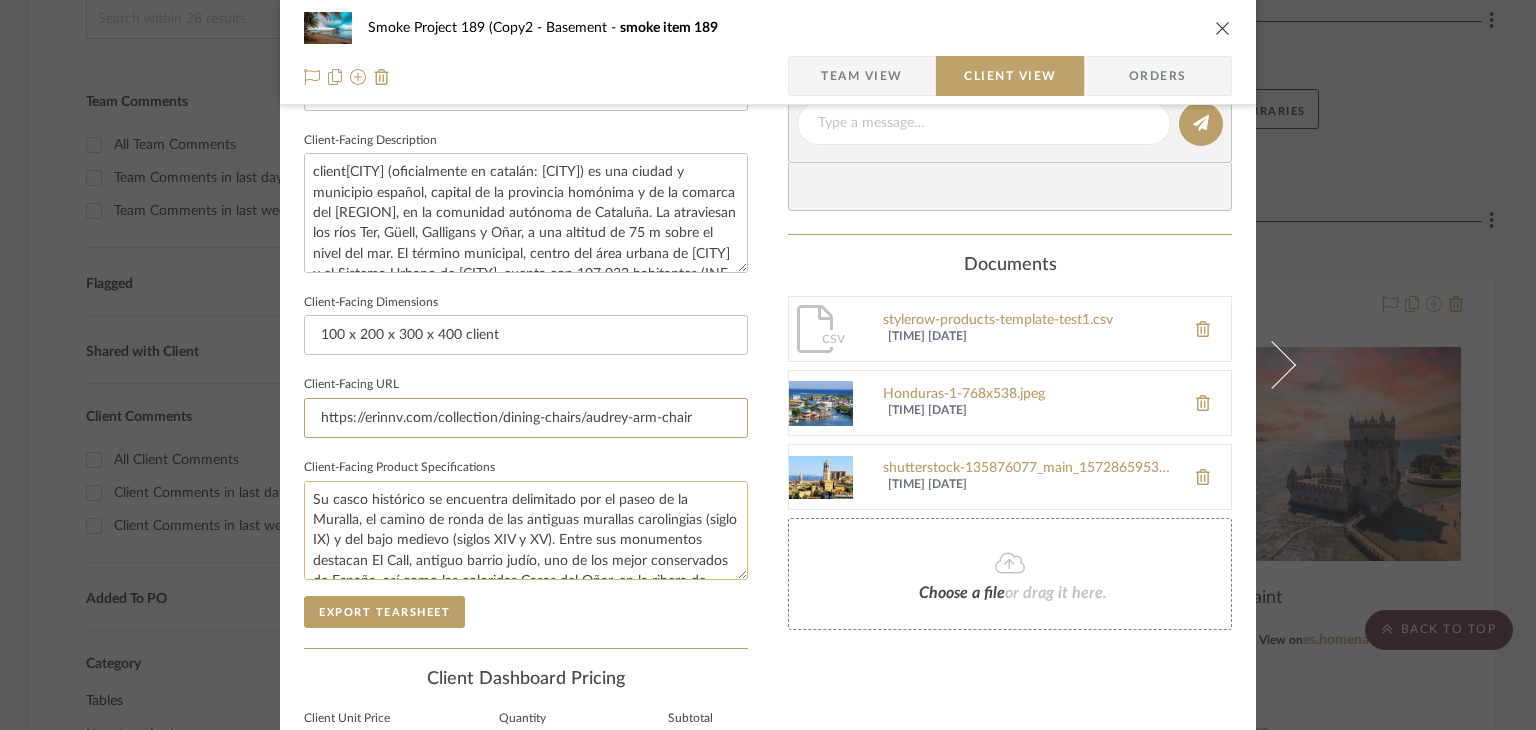 type on "https://erinnv.com/collection/dining-chairs/audrey-arm-chair" 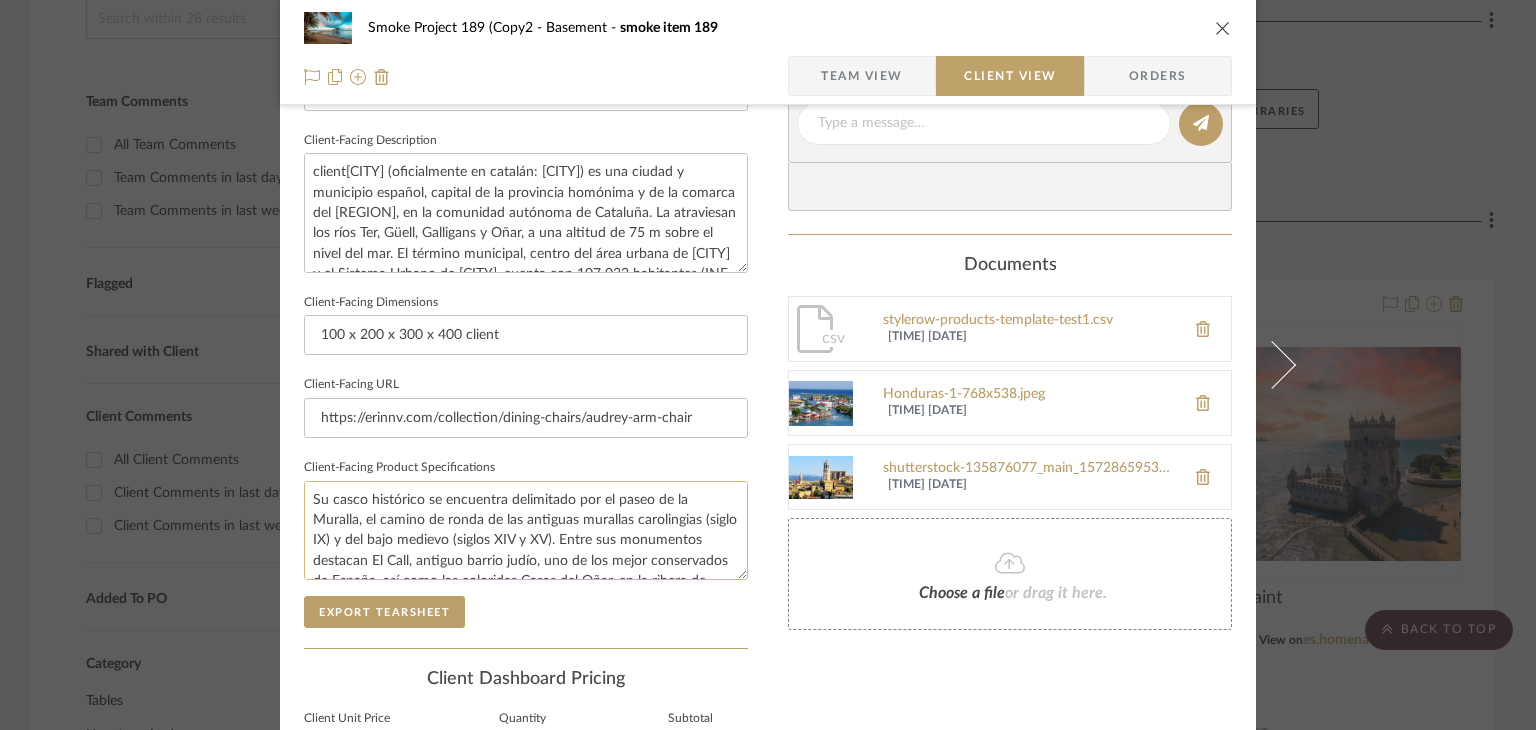 click on "Su casco histórico se encuentra delimitado por el paseo de la Muralla, el camino de ronda de las antiguas murallas carolingias (siglo IX) y del bajo medievo (siglos XIV y XV). Entre sus monumentos destacan El Call, antiguo barrio judío, uno de los mejor conservados de España, así como las coloridas Casas del Oñar, en la ribera de dicho río y muy cerca de la catedral de Santa María, que tiene la nave gótica más ancha del mundo.[8]" 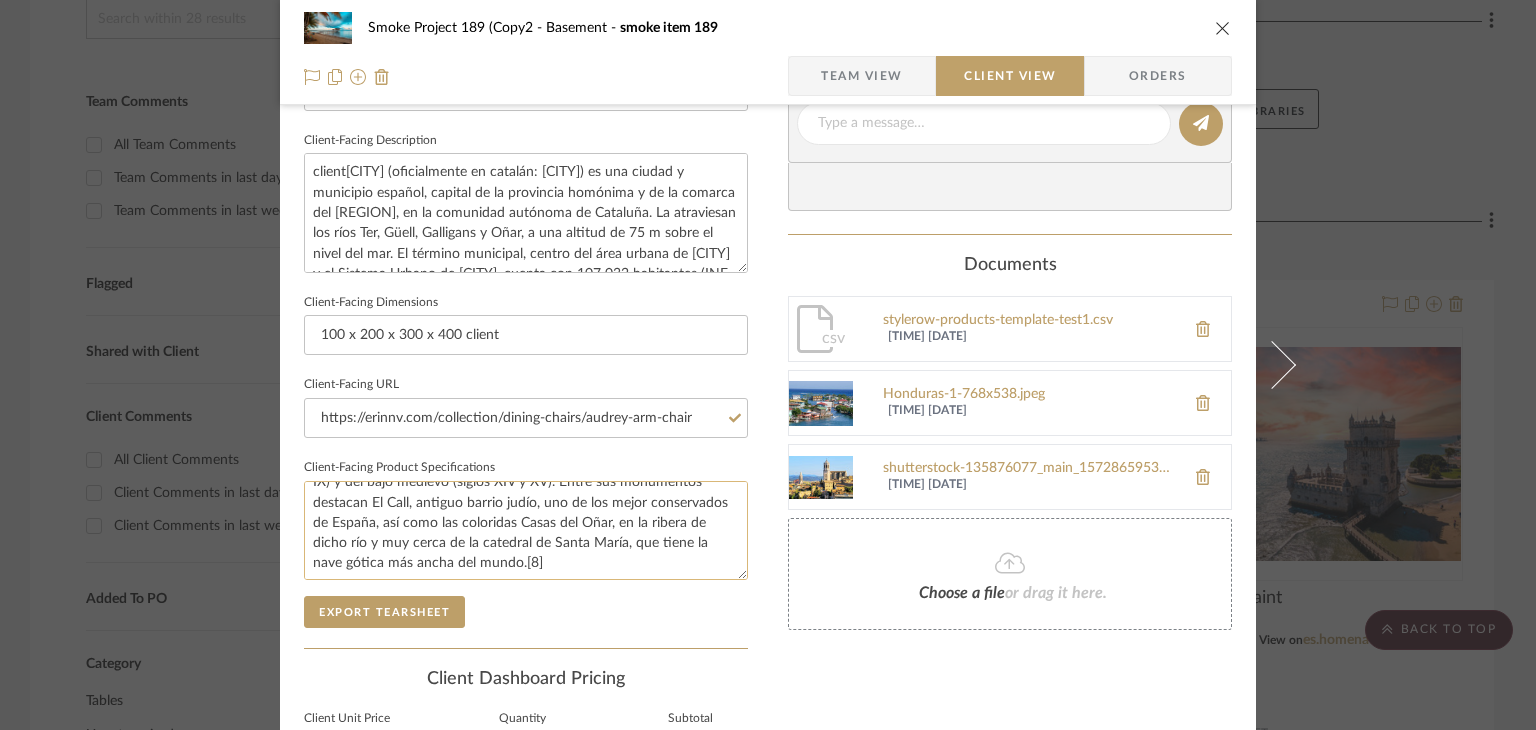scroll, scrollTop: 60, scrollLeft: 0, axis: vertical 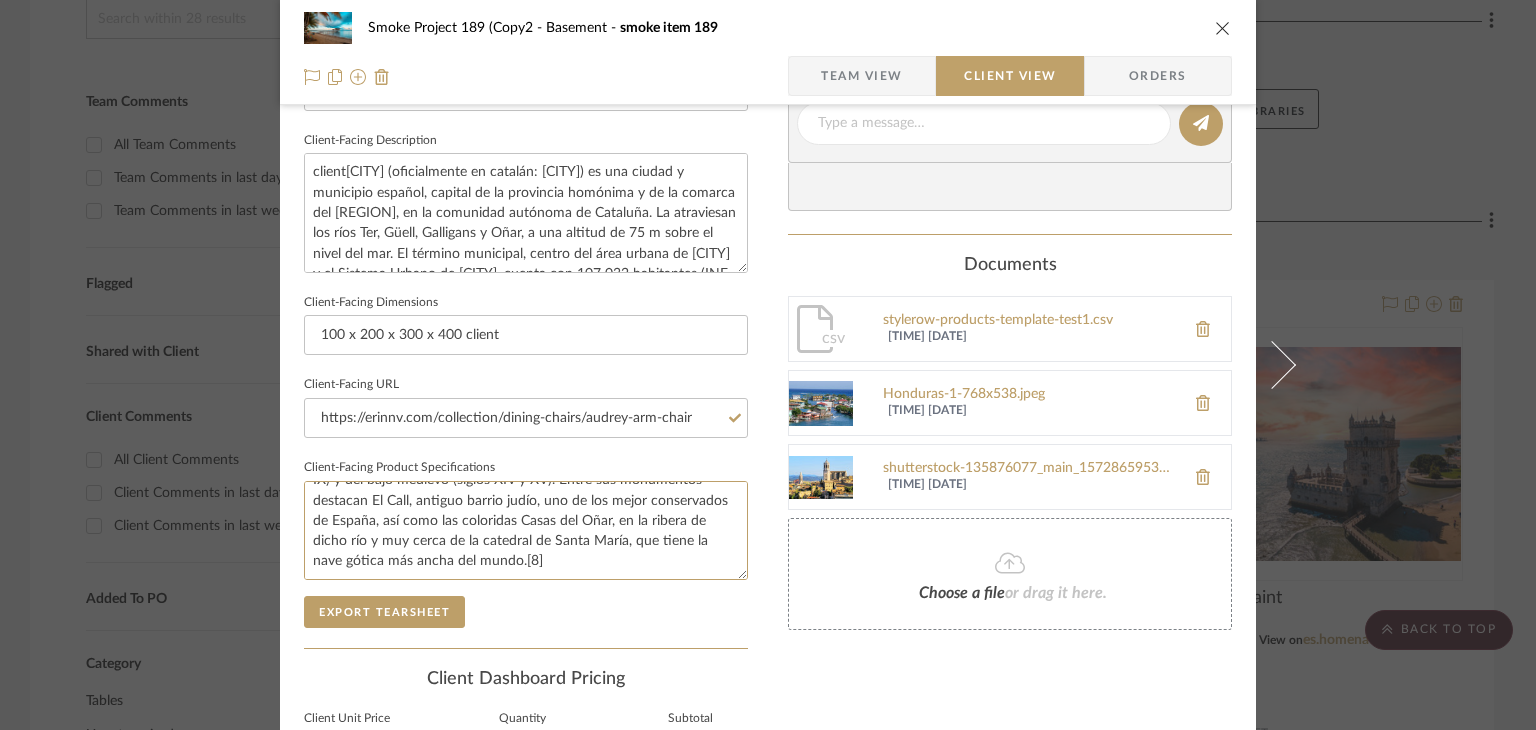 type on "client Su casco histórico se encuentra delimitado por el paseo de la Muralla, el camino de ronda de las antiguas murallas carolingias (siglo IX) y del bajo medievo (siglos XIV y XV). Entre sus monumentos destacan El Call, antiguo barrio judío, uno de los mejor conservados de España, así como las coloridas Casas del Oñar, en la ribera de dicho río y muy cerca de la catedral de Santa María, que tiene la nave gótica más ancha del mundo.[8]" 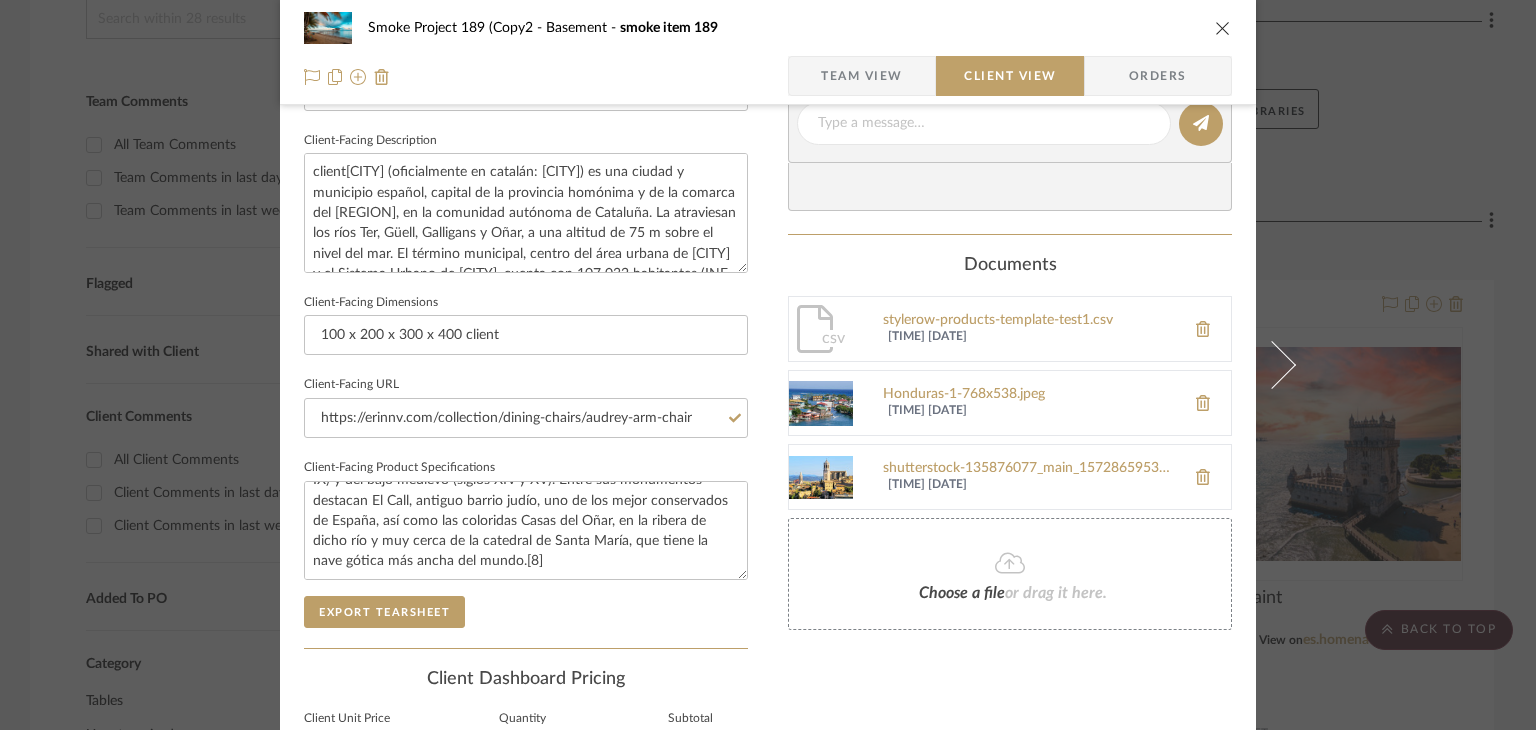 click on "Export Tearsheet" 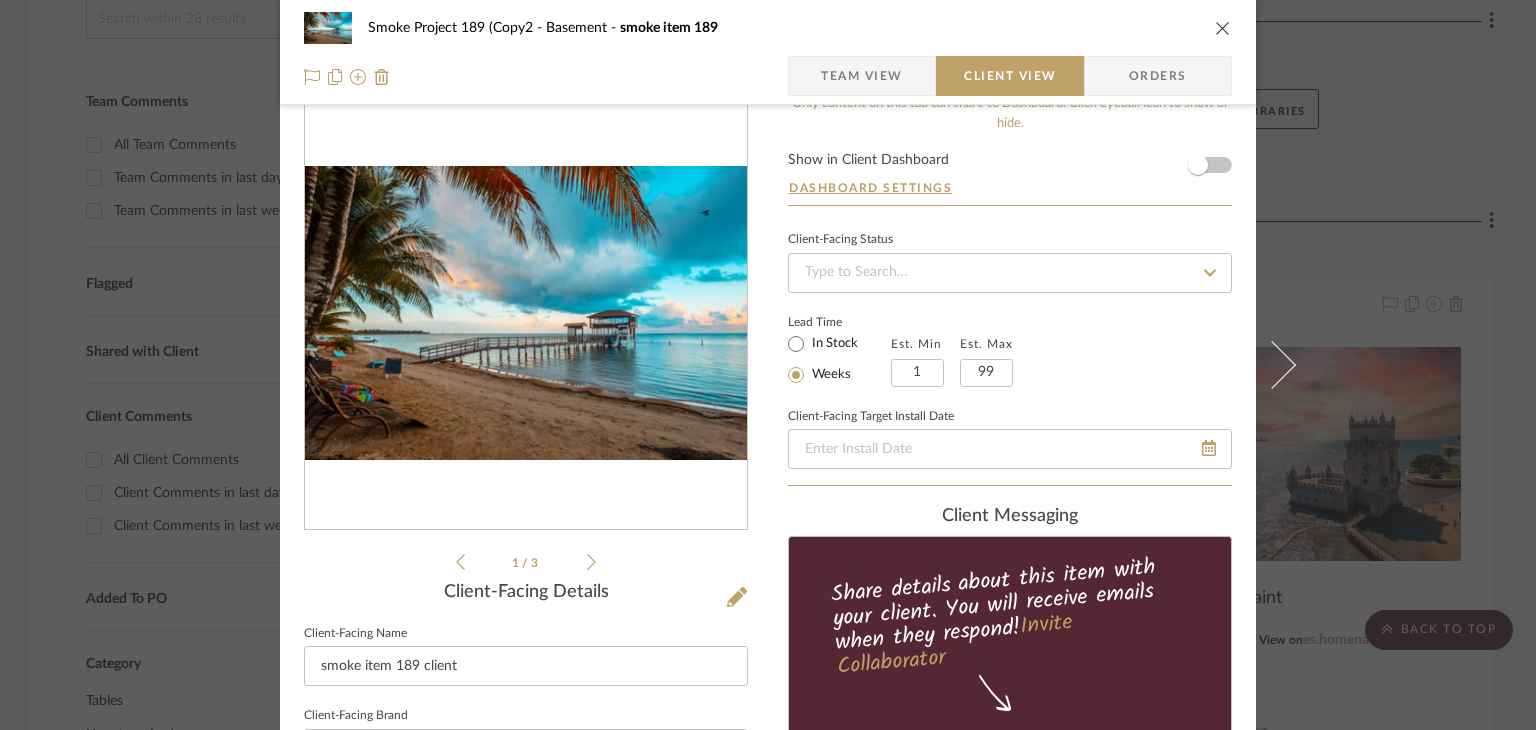 scroll, scrollTop: 0, scrollLeft: 0, axis: both 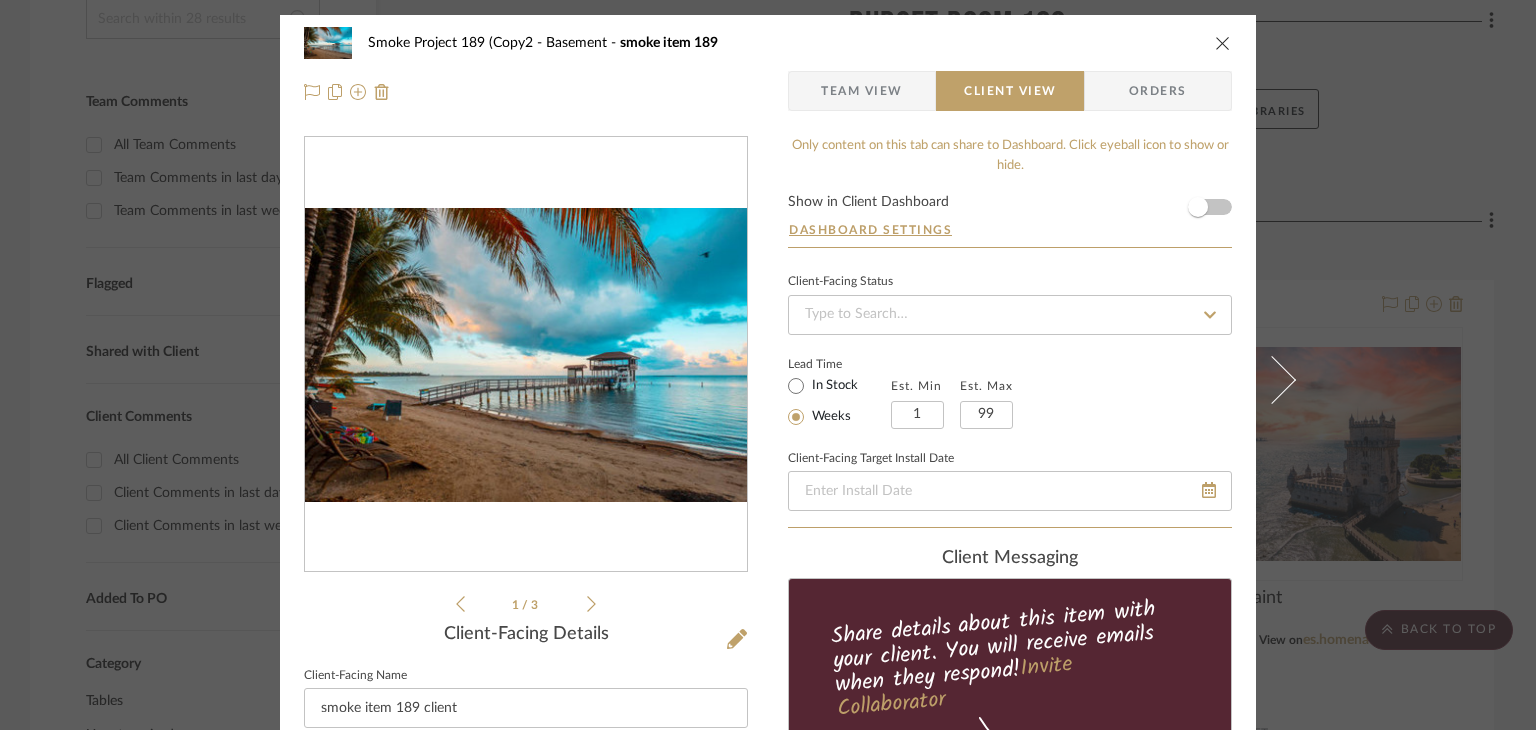 click 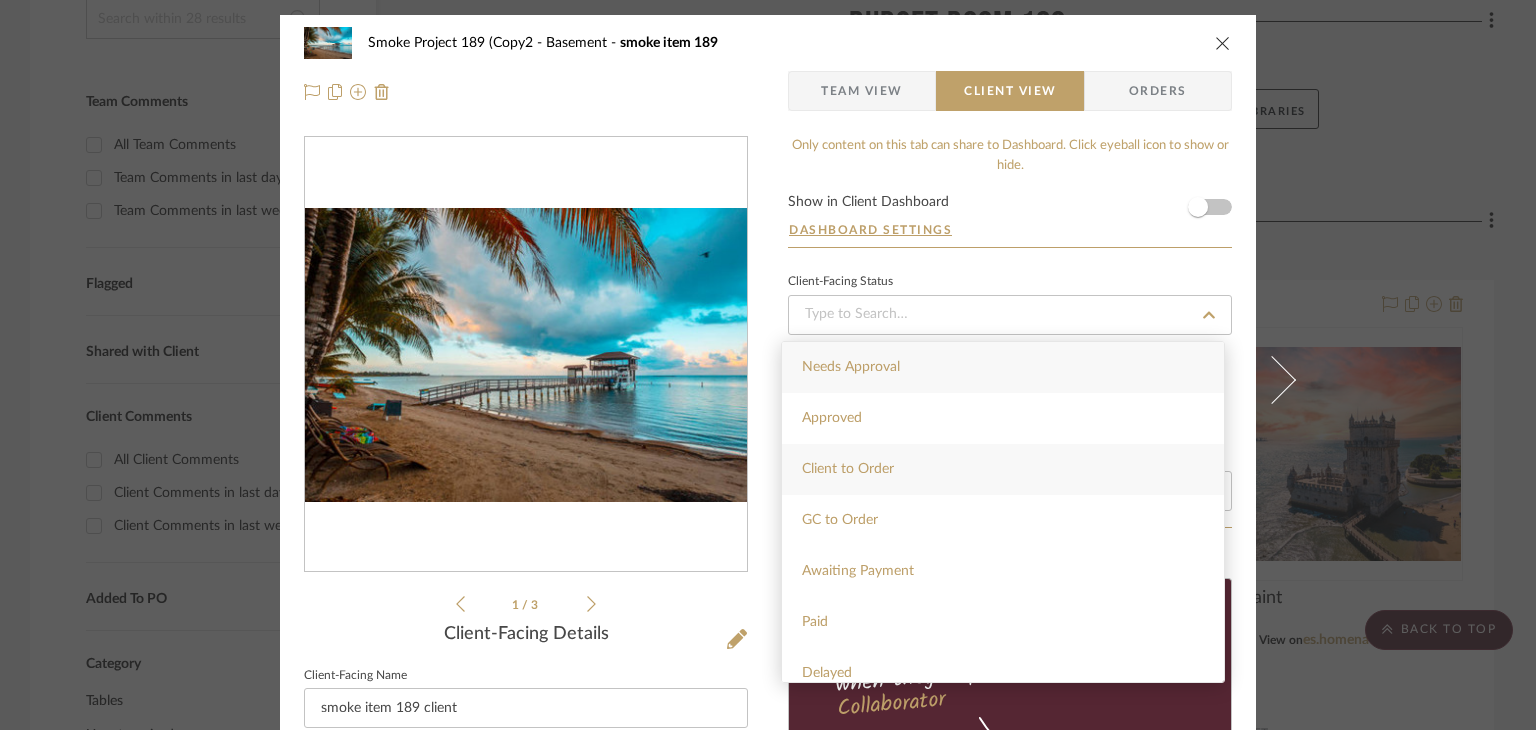 click on "Client to Order" at bounding box center (1003, 469) 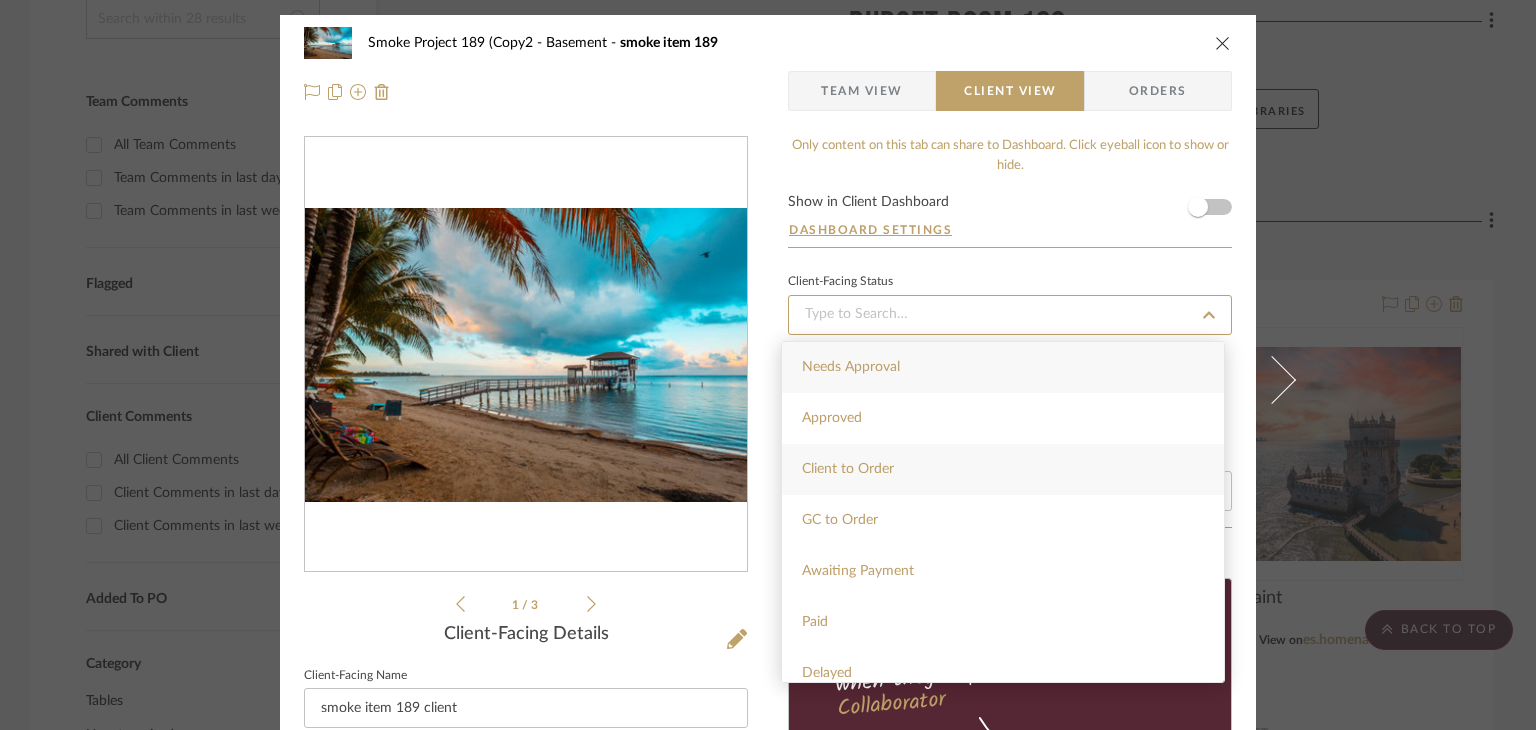 type on "8/6/2025" 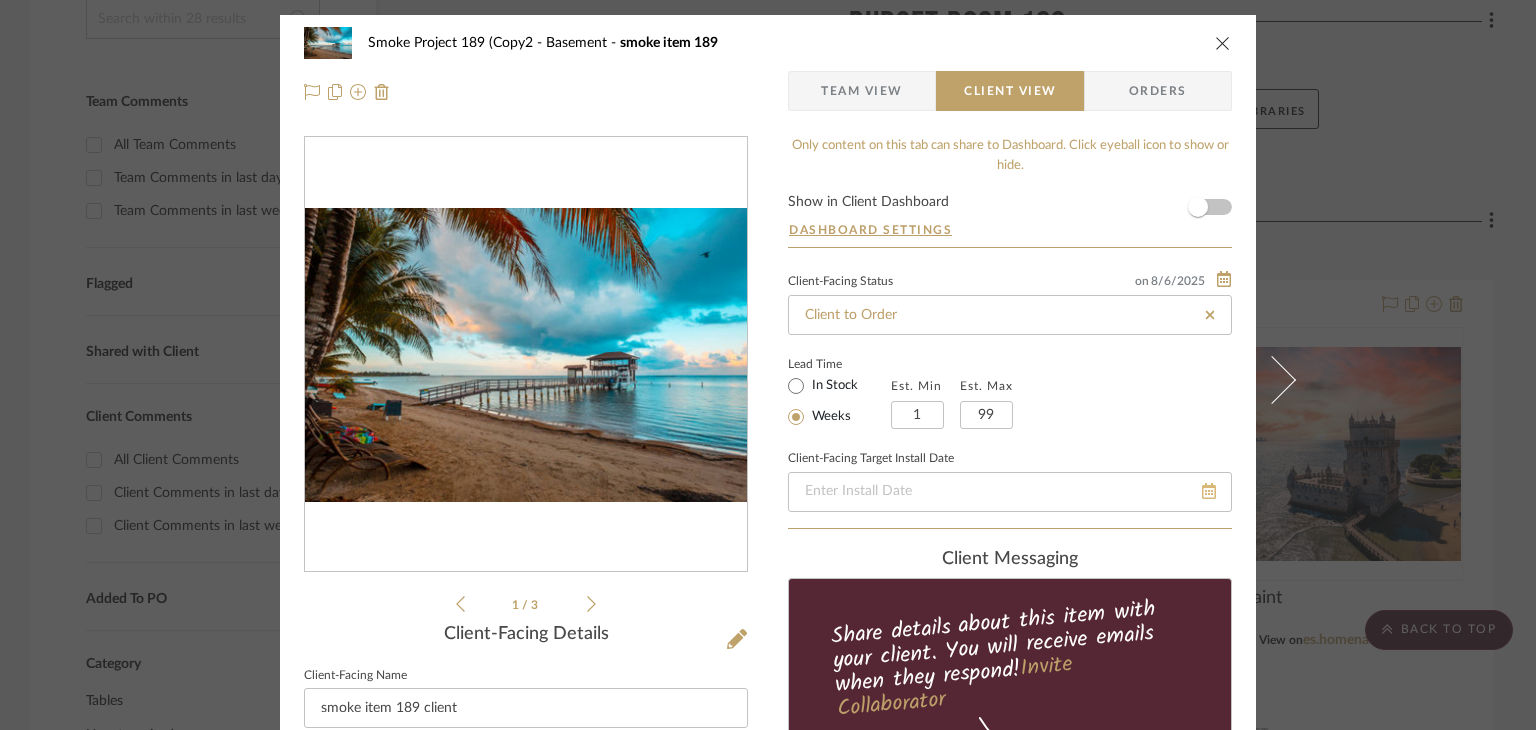 click 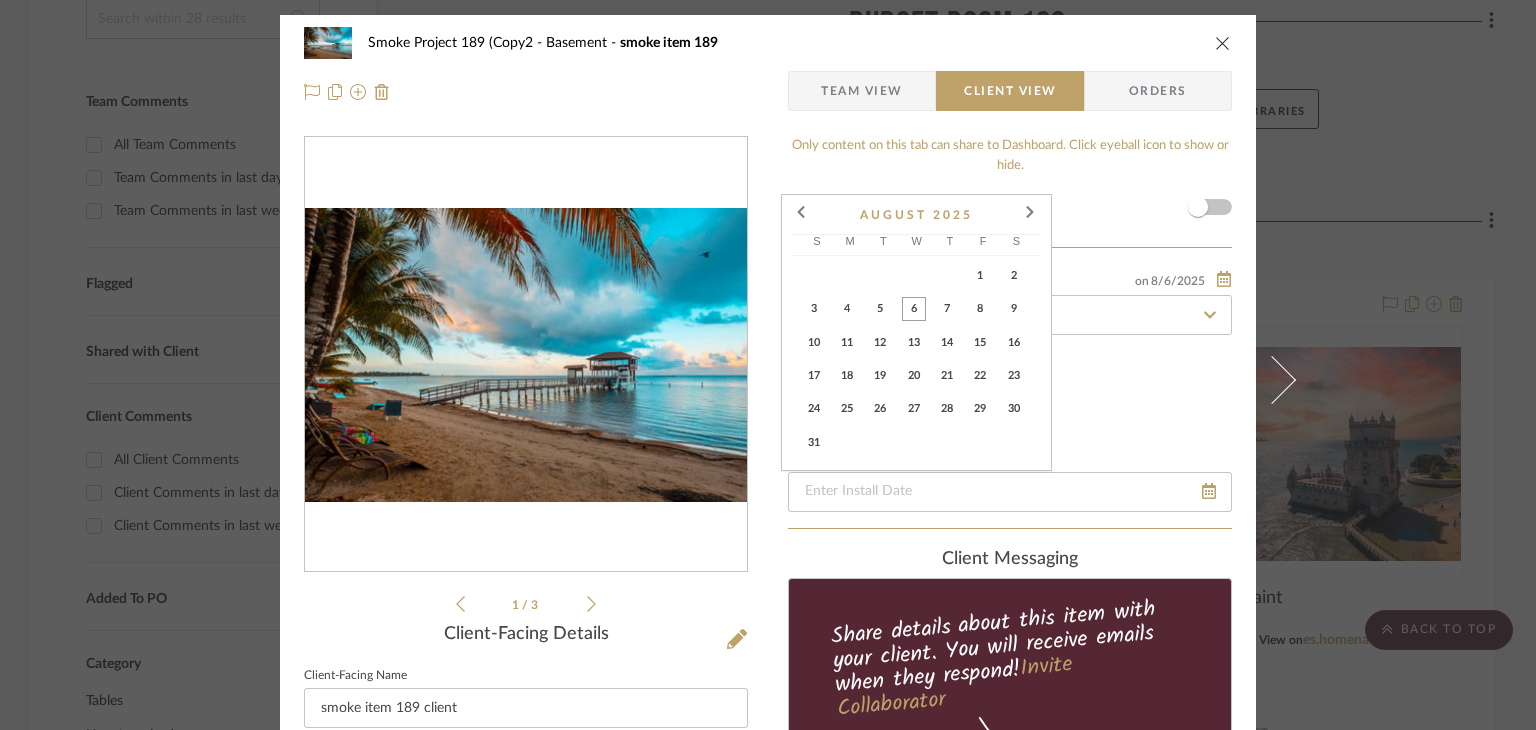 click on "6" at bounding box center [914, 309] 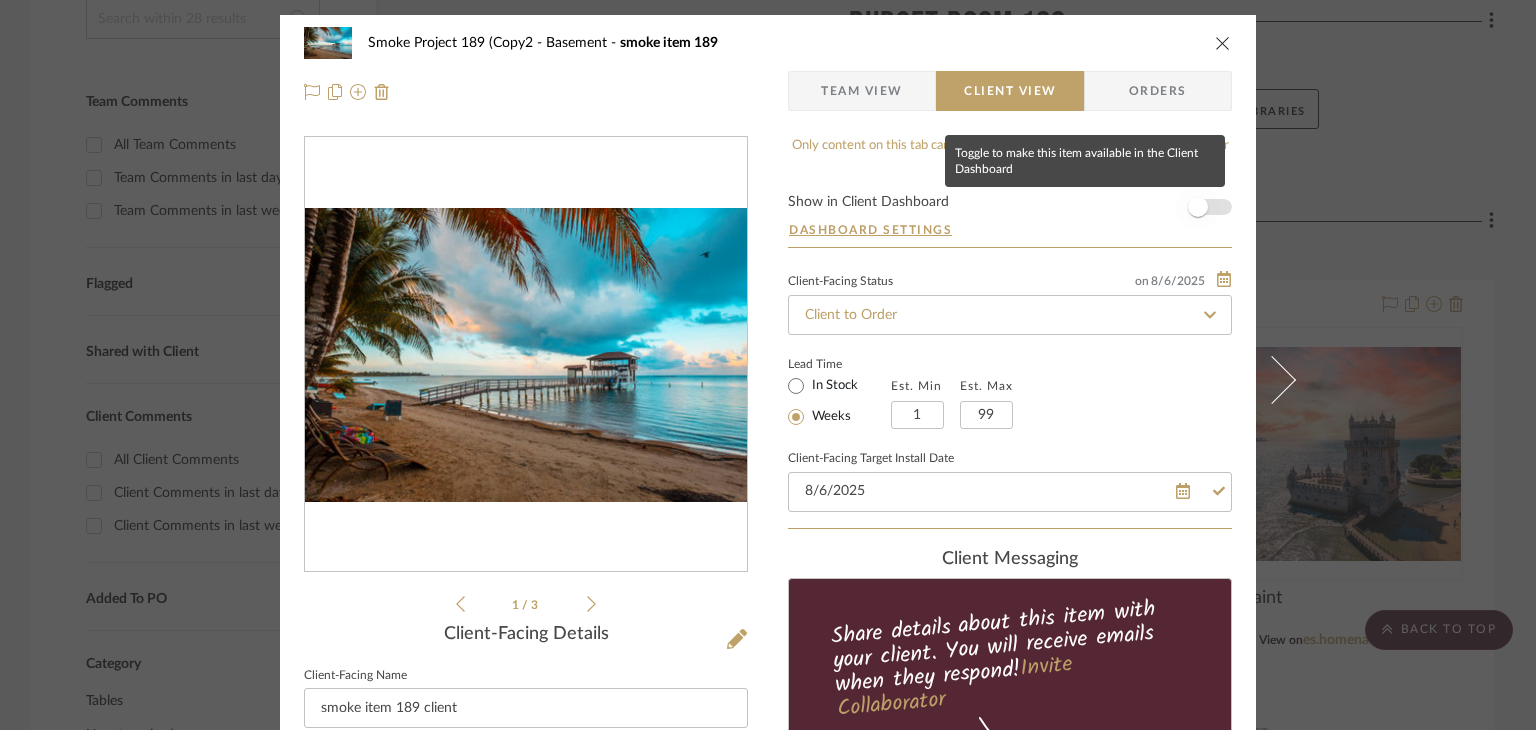 click at bounding box center (1198, 207) 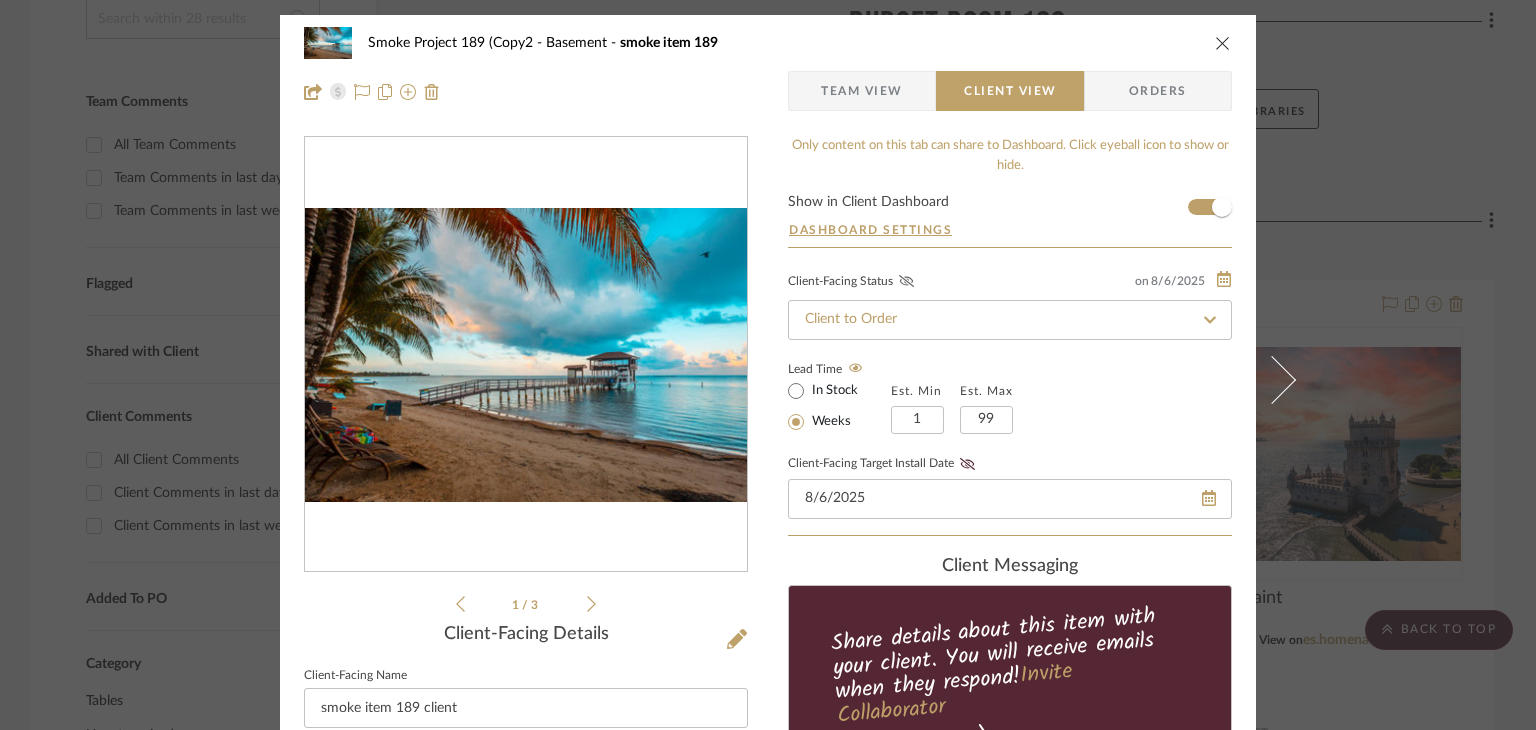 click 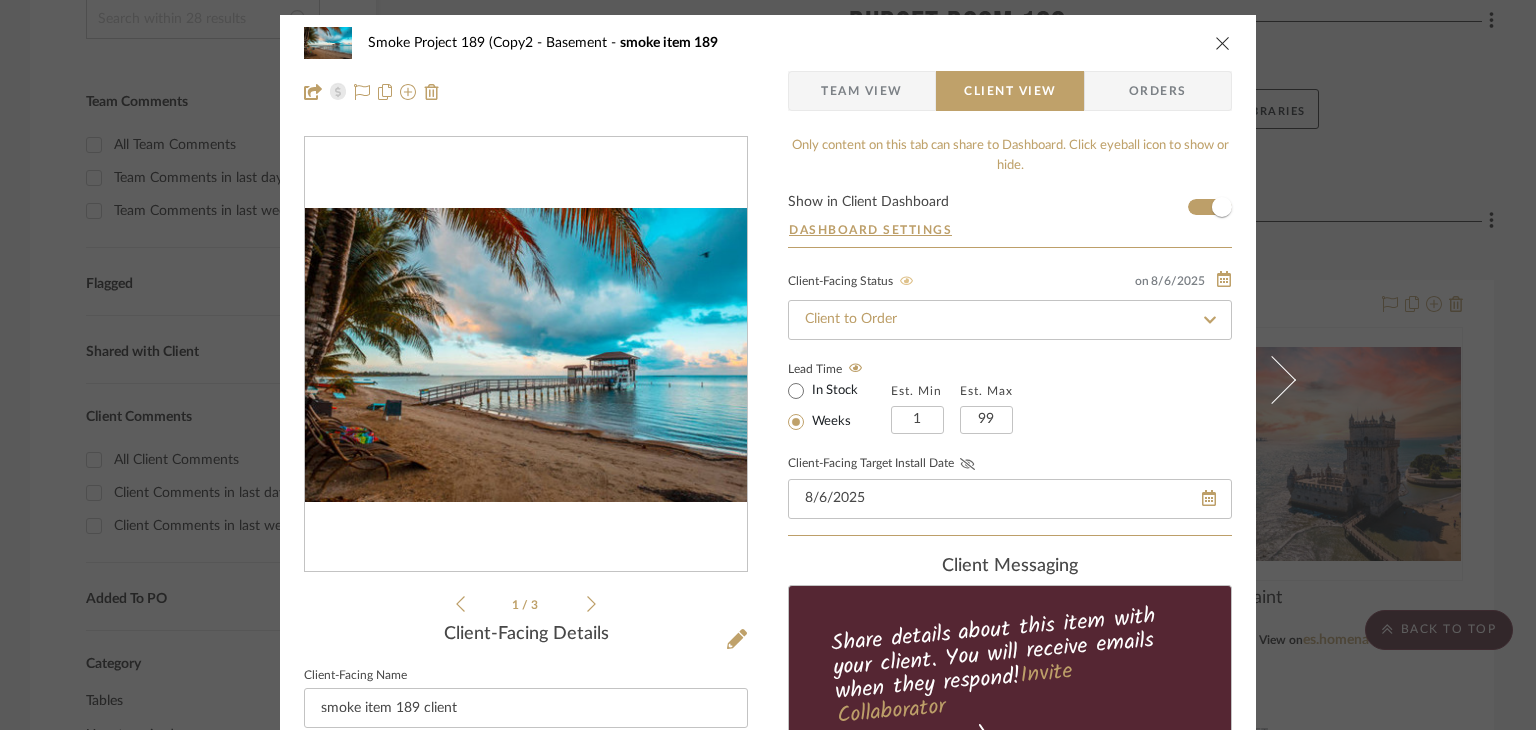 click 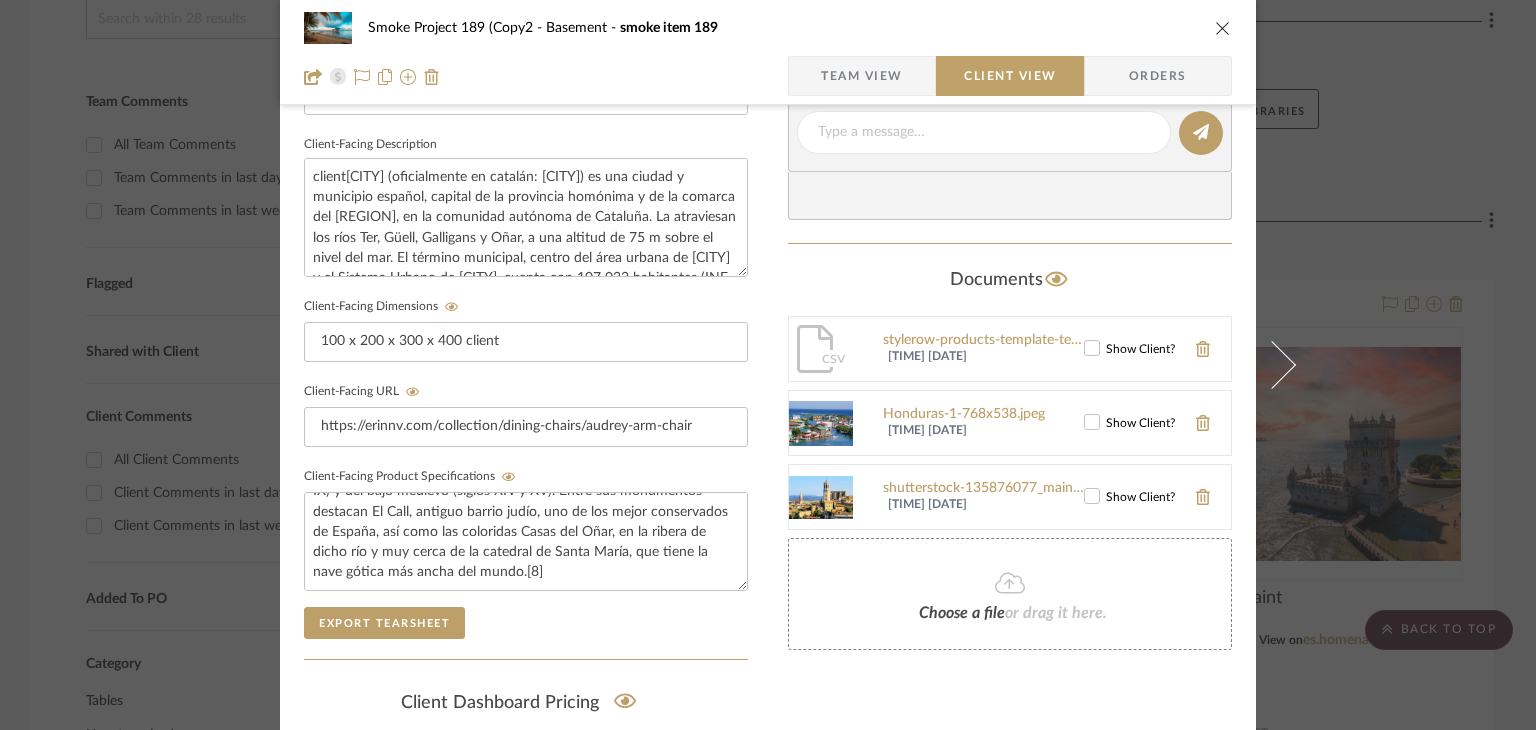 scroll, scrollTop: 646, scrollLeft: 0, axis: vertical 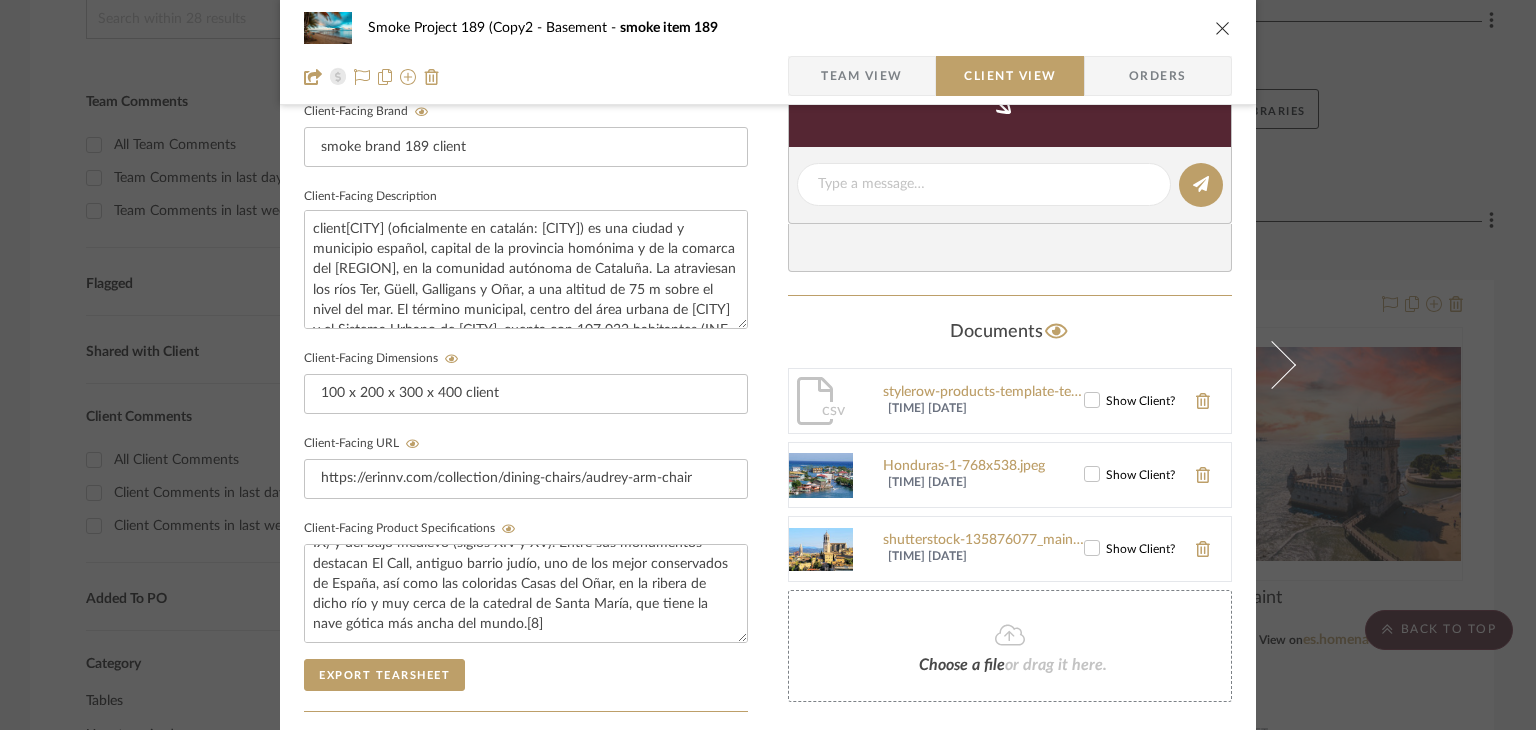 click 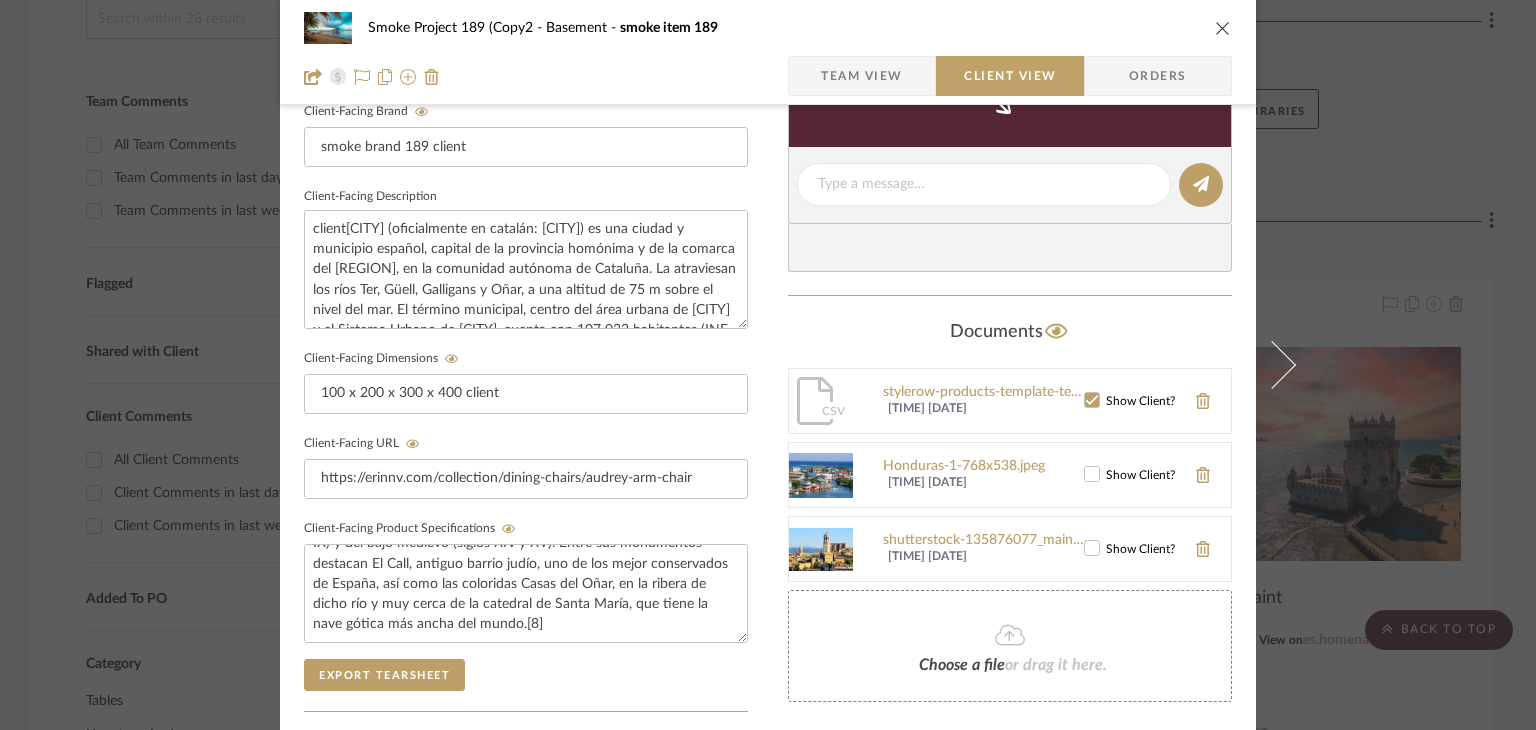 click on "Honduras-1-768x538.jpeg 2:43 PM 08/06/2025 Show Client?" at bounding box center (1010, 475) 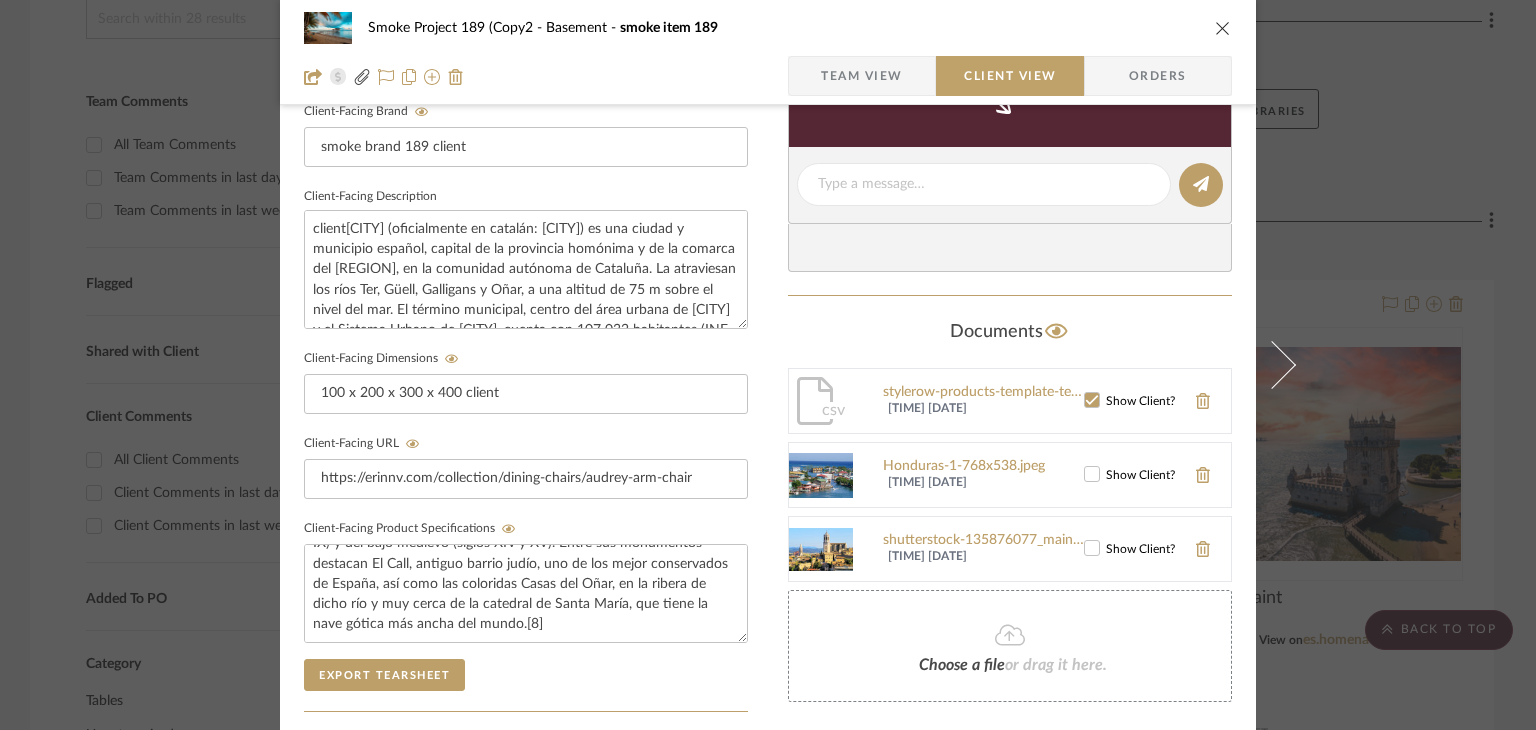 click 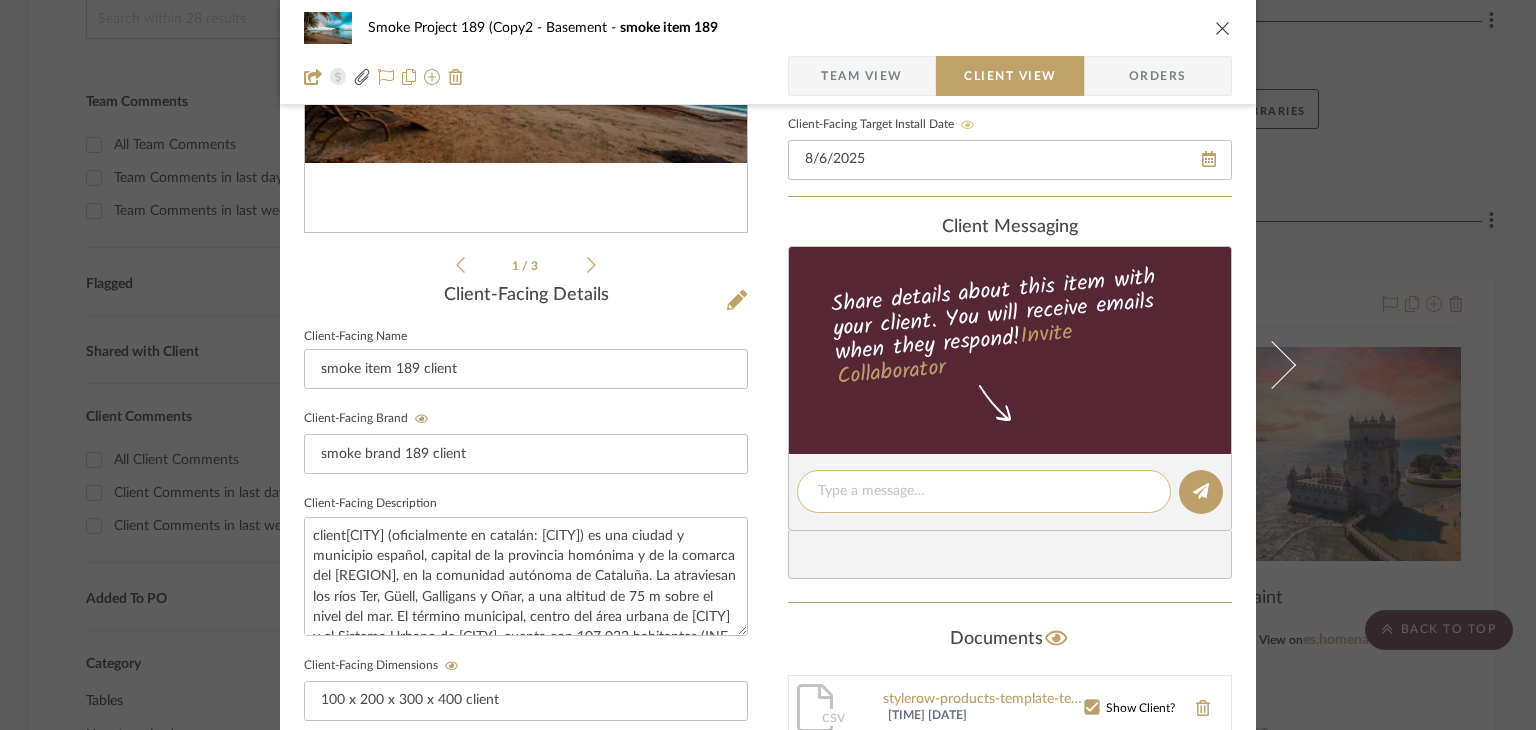 scroll, scrollTop: 346, scrollLeft: 0, axis: vertical 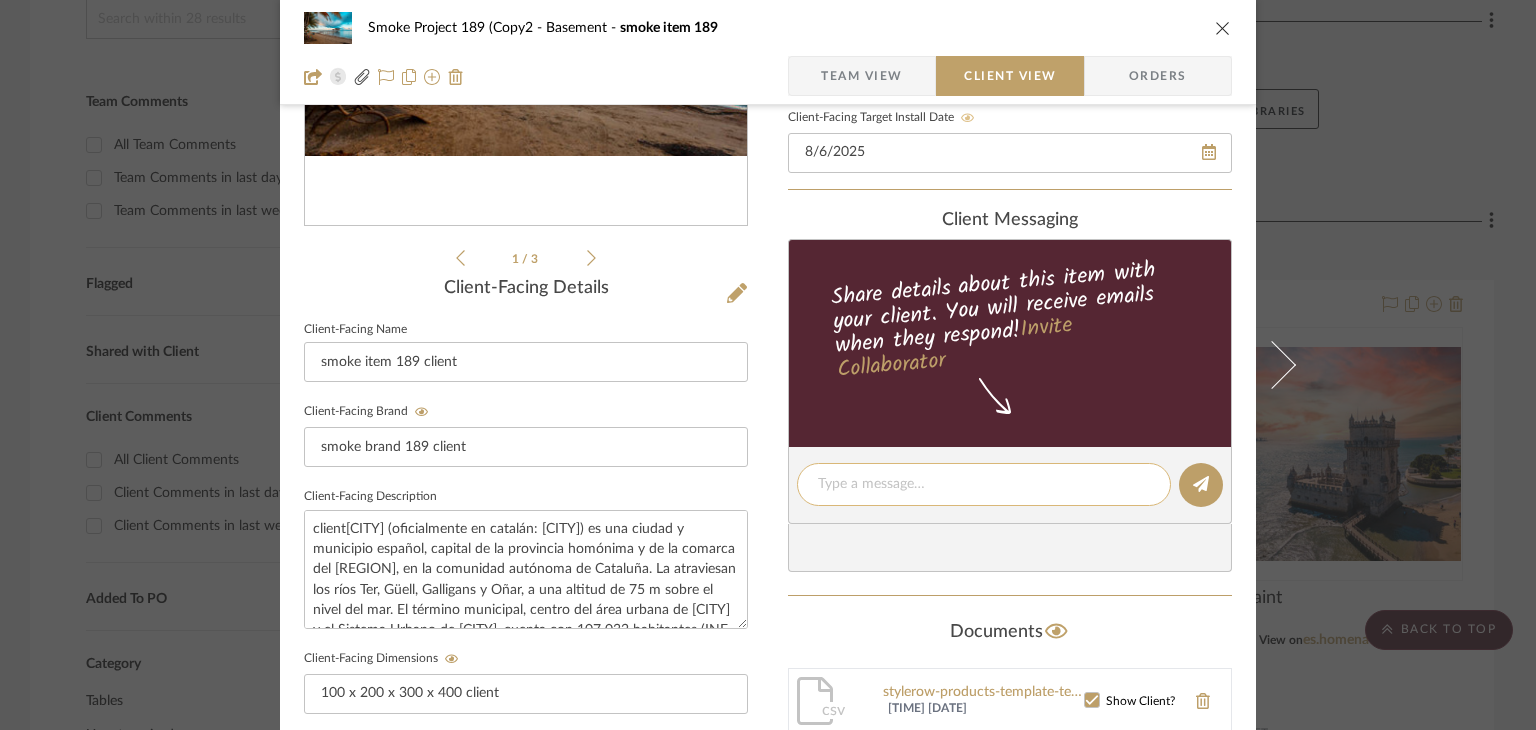 click 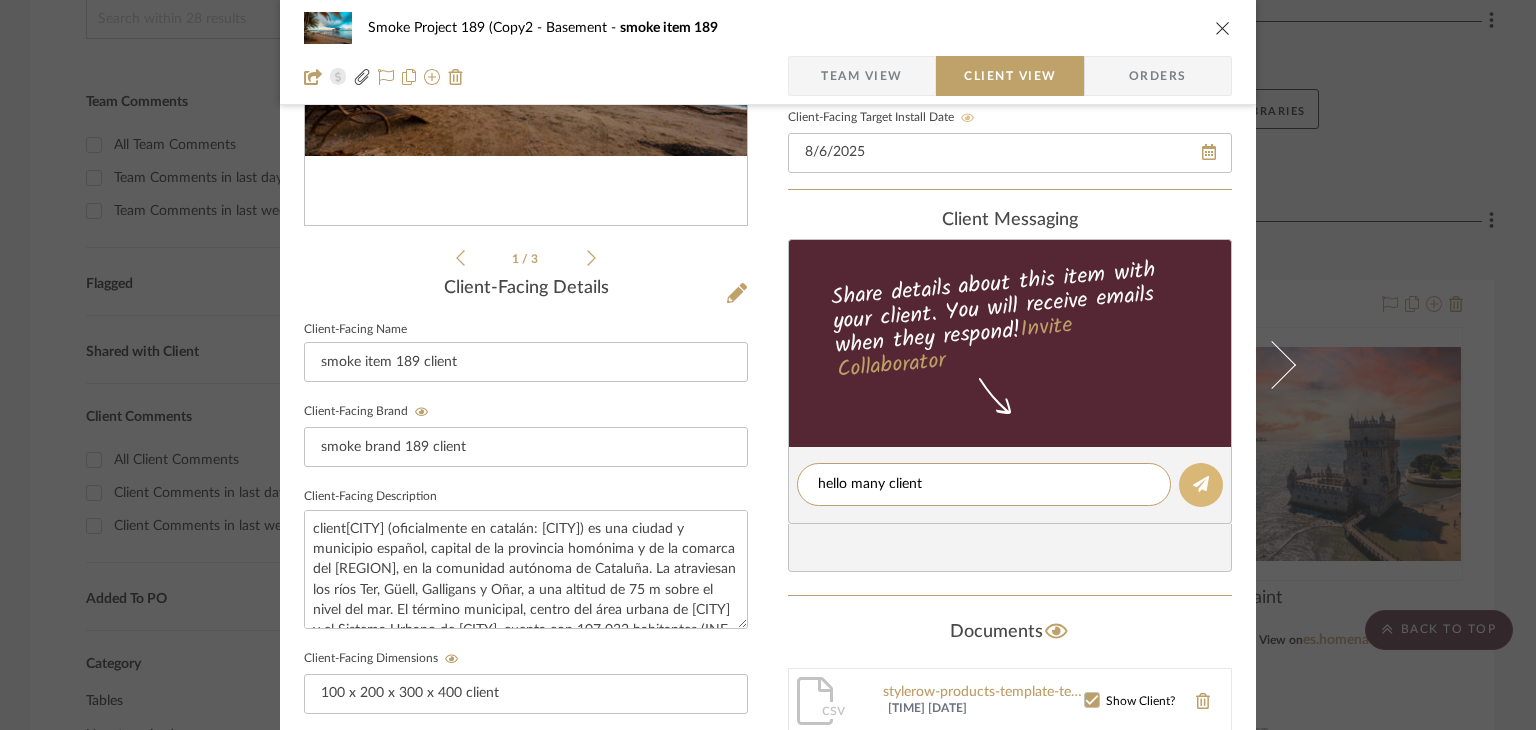 type on "hello many client" 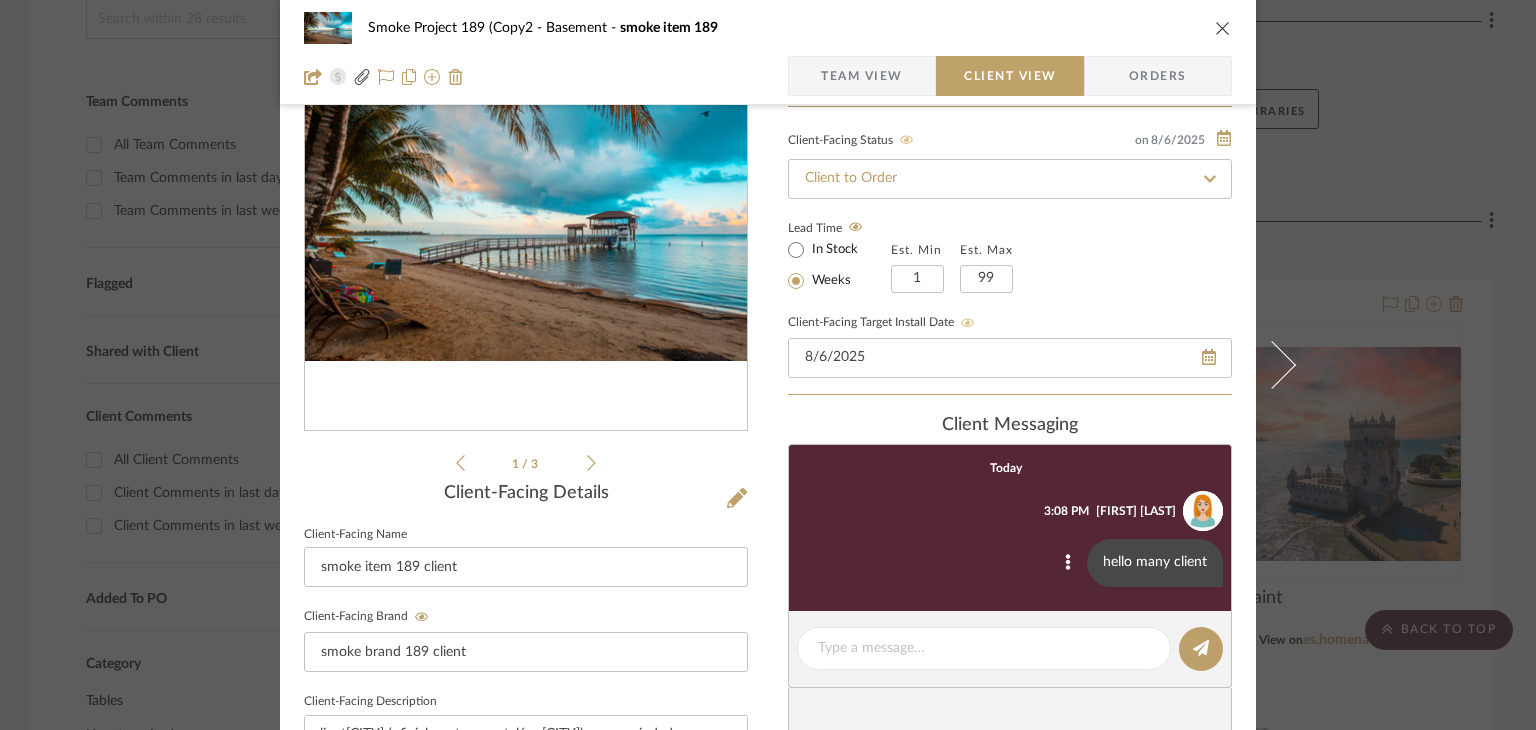 scroll, scrollTop: 0, scrollLeft: 0, axis: both 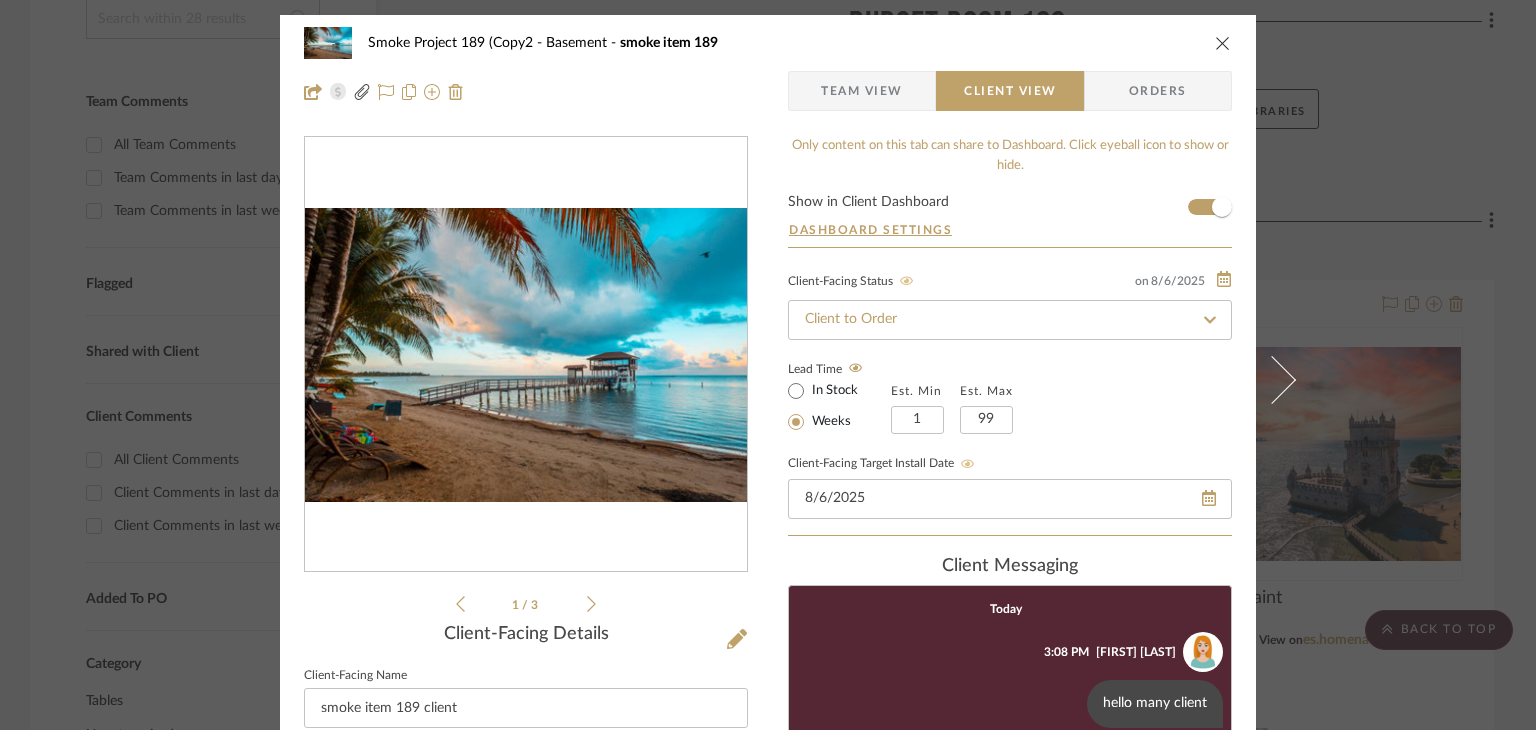 click on "Smoke Project 189 (Copy2 Basement smoke item 189 Team View Client View Orders 1 / 3  Client-Facing Details   Client-Facing Name  smoke item 189 client  Client-Facing Brand  smoke brand 189 client  Client-Facing Description  client Gerona[6]​[7]​ (oficialmente en catalán: Girona) es una ciudad y municipio español, capital de la provincia homónima y de la comarca del Gironés, en la comunidad autónoma de Cataluña. La atraviesan los ríos Ter, Güell, Galligans y Oñar, a una altitud de 75 m sobre el nivel del mar. El término municipal, centro del área urbana de Gerona y el Sistema Urbano de Gerona, cuenta con 107 032 habitantes (INE 2024).  Client-Facing Dimensions  100 x 200 x 300 x 400 client  Client-Facing URL  https://erinnv.com/collection/dining-chairs/audrey-arm-chair  Client-Facing Product Specifications   Export Tearsheet   Client Dashboard Pricing   Client Unit Price   $1,300.00      X  Quantity  10    5 Gals      =  Subtotal   $13,000.00  Include Tax Include Shipping Total Client Price" at bounding box center [768, 365] 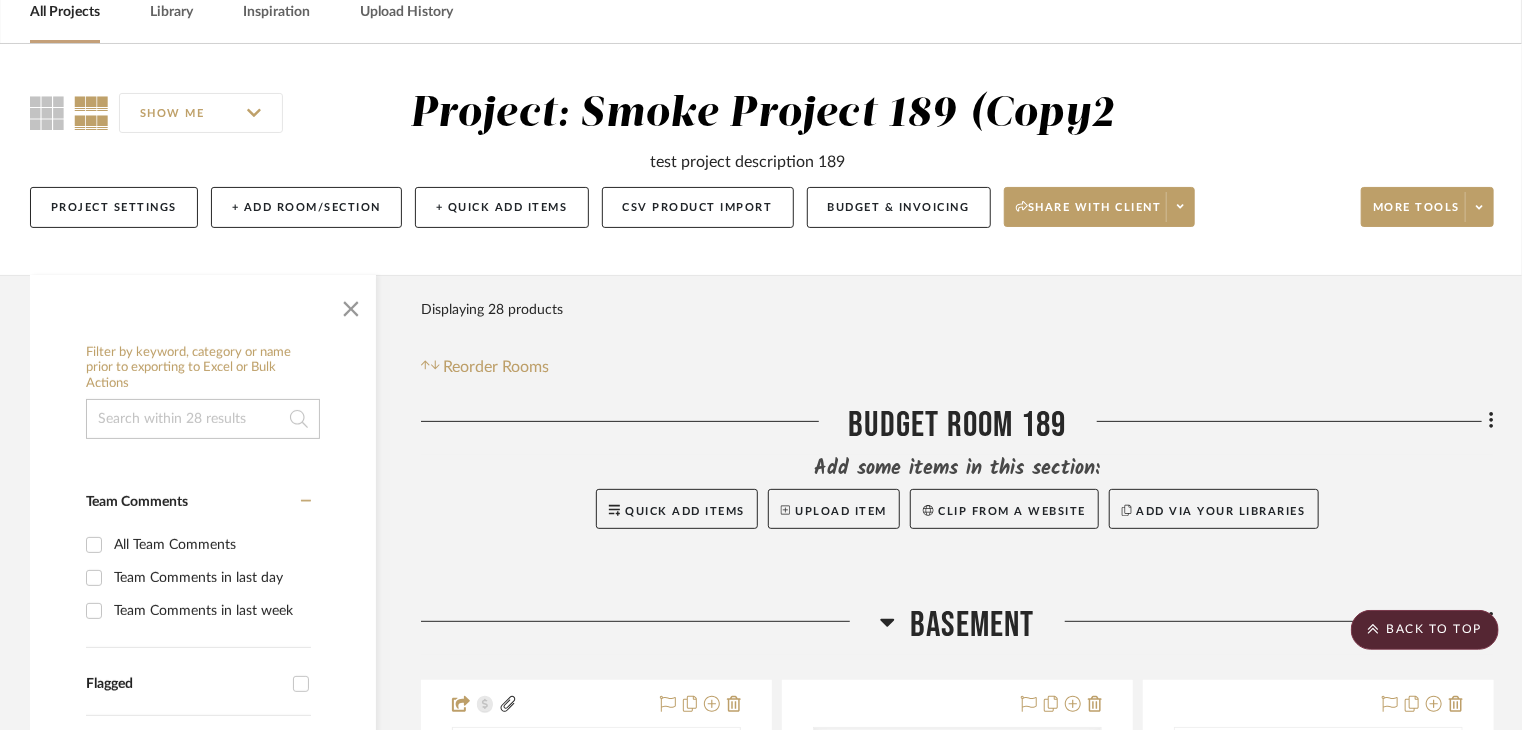 scroll, scrollTop: 100, scrollLeft: 0, axis: vertical 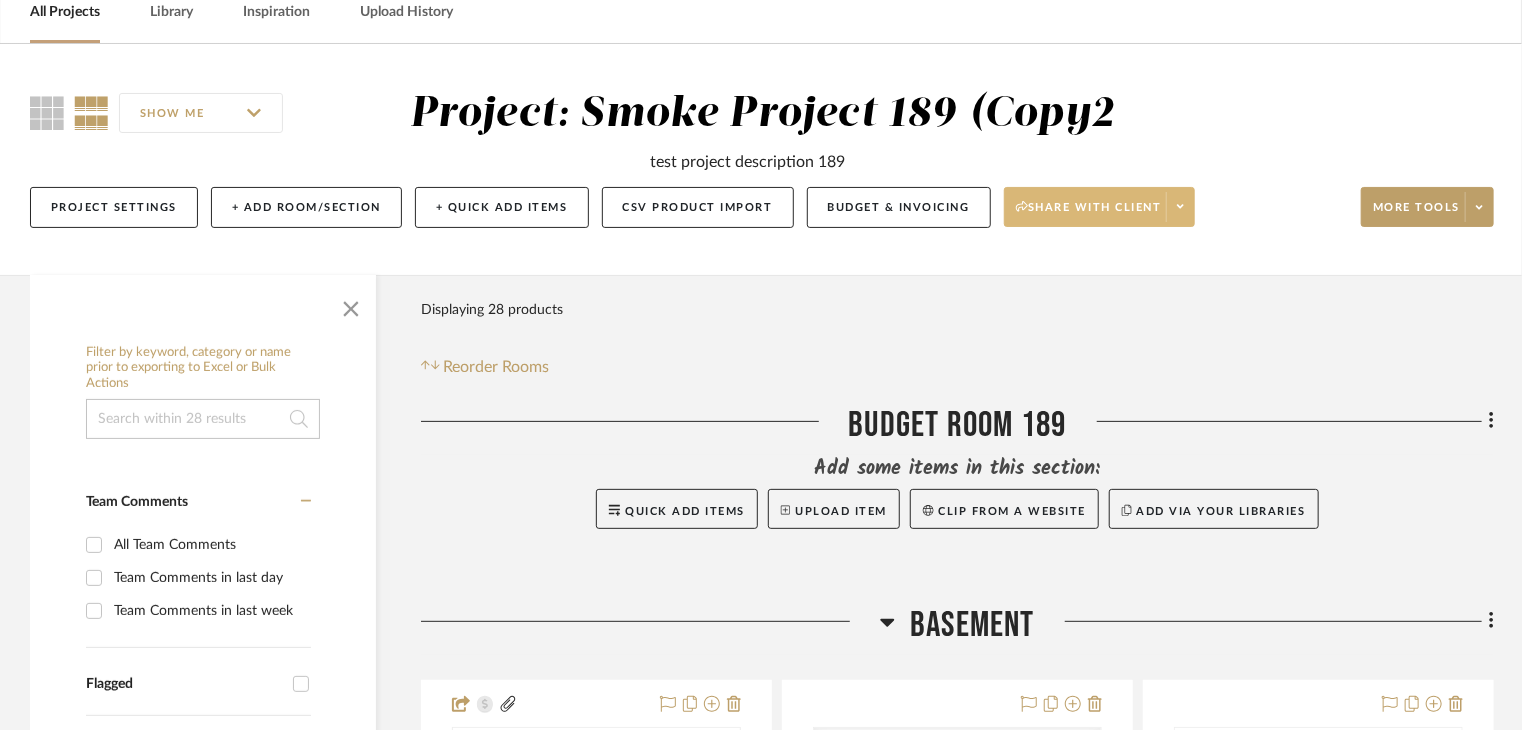 click on "Share with client" 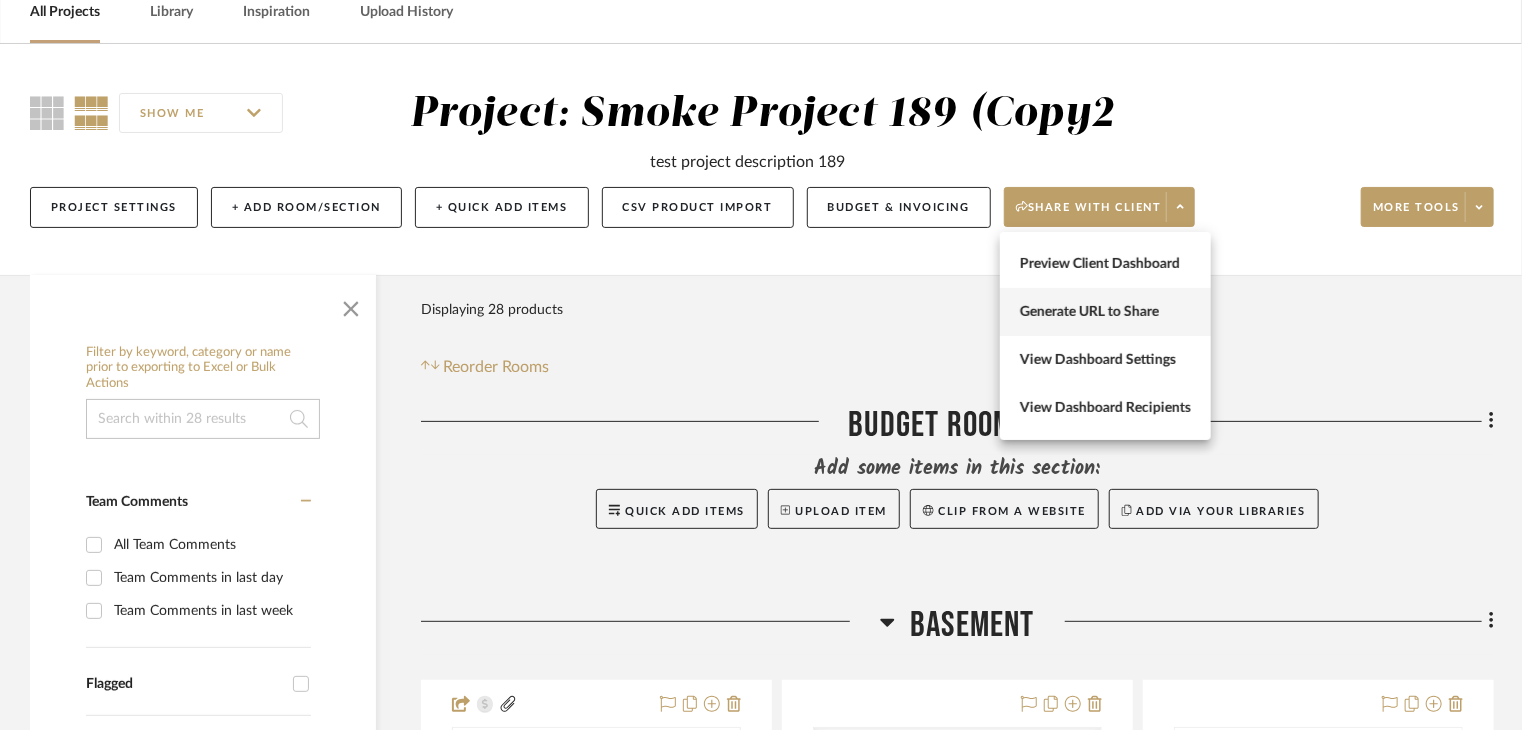 click on "Generate URL to Share" at bounding box center [1105, 312] 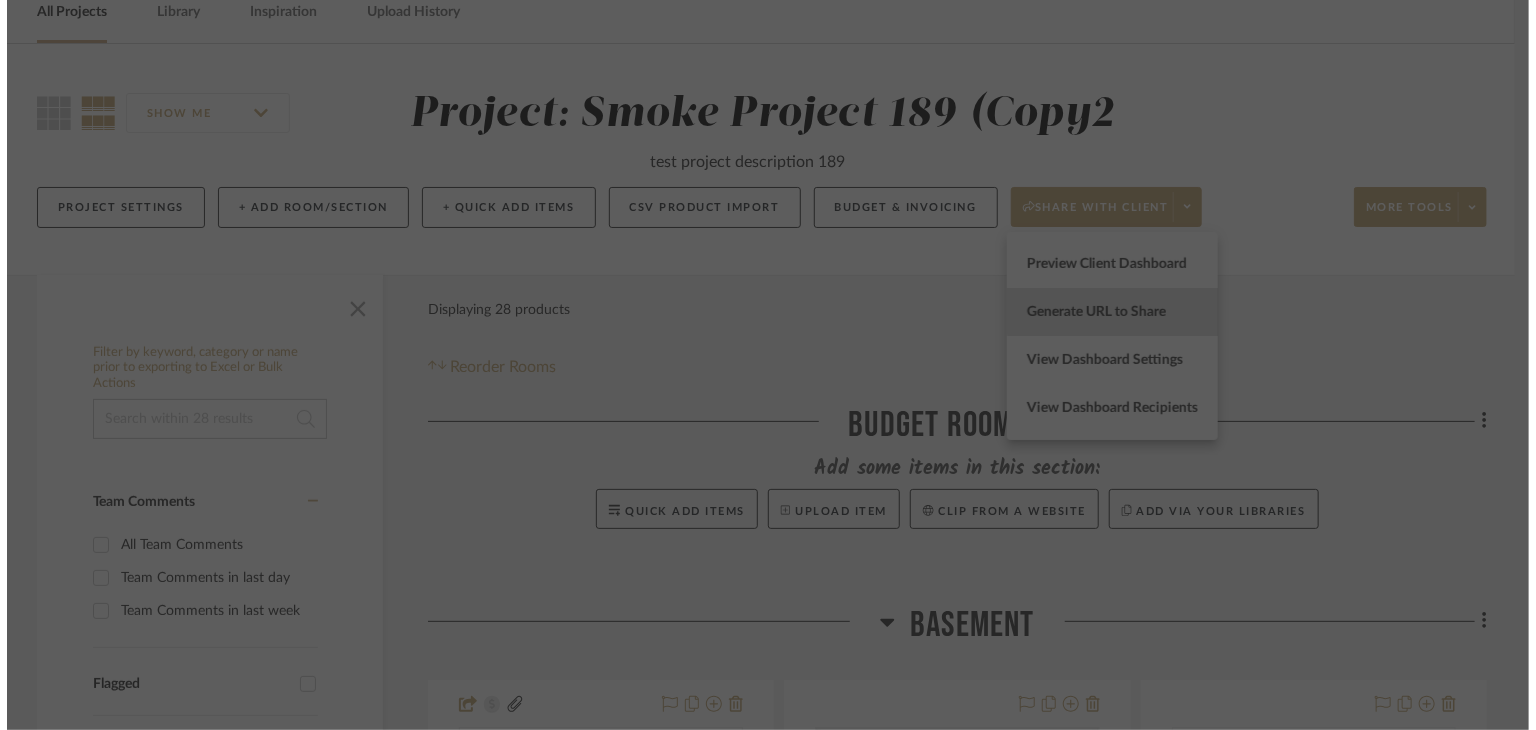 scroll, scrollTop: 0, scrollLeft: 0, axis: both 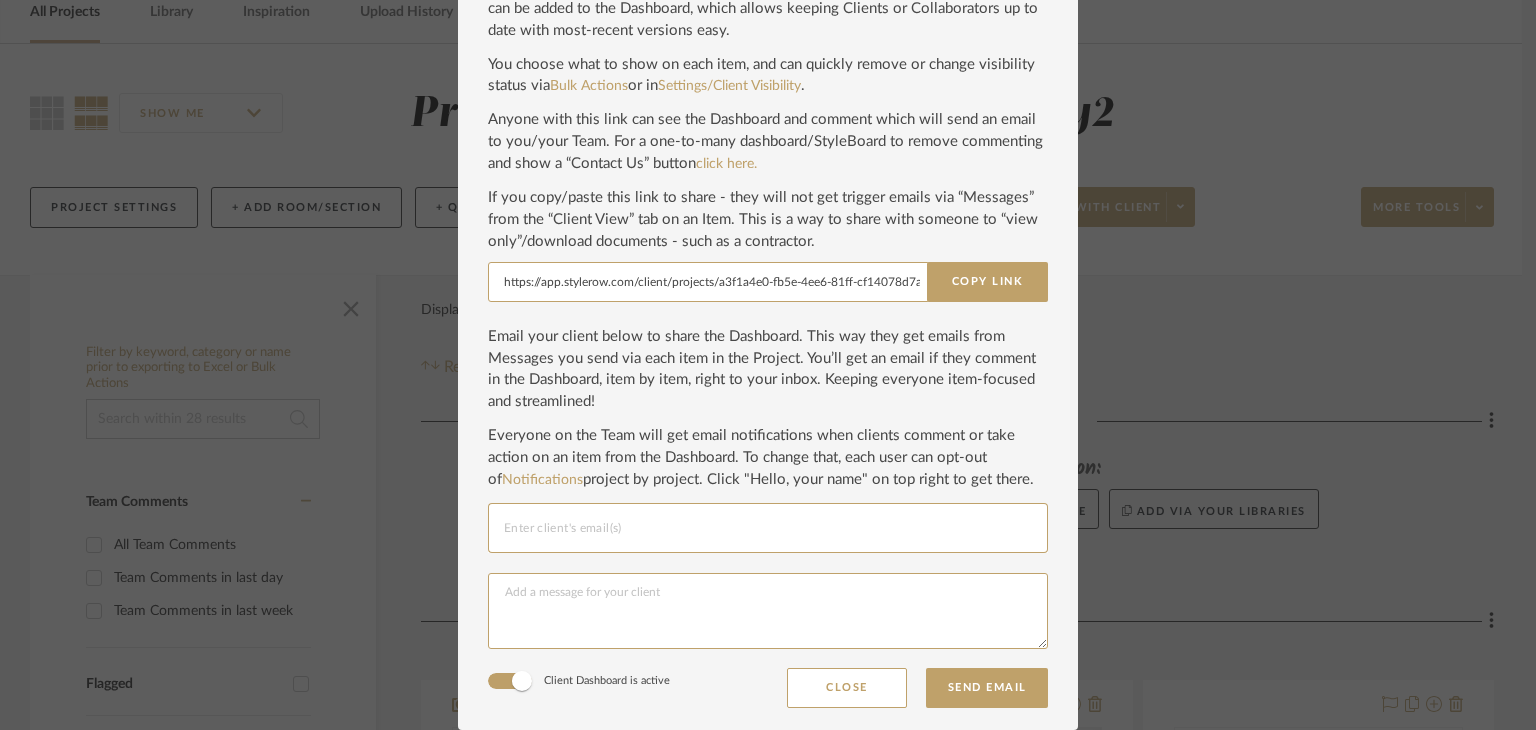 click at bounding box center [768, 528] 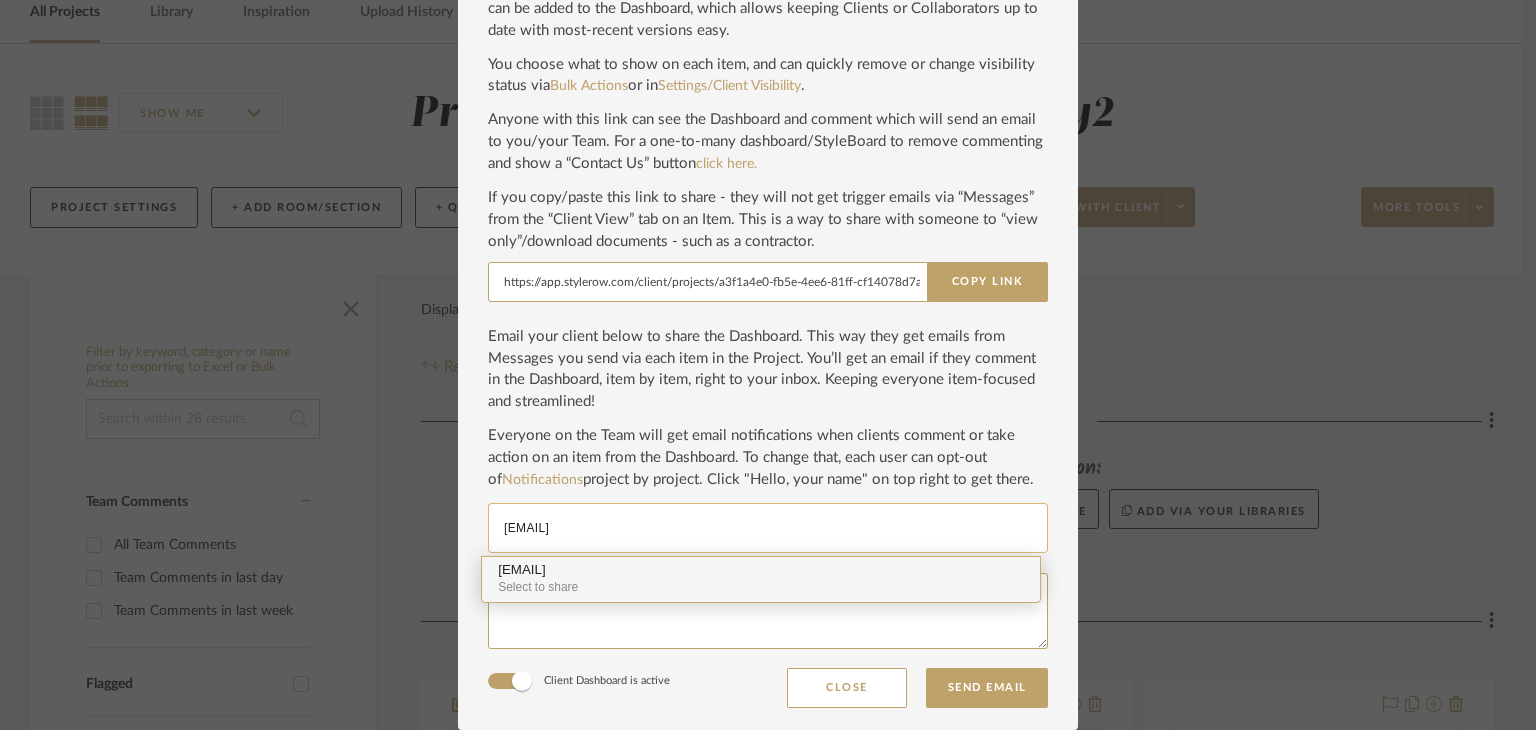 type on "manyclient189@yopmail.com" 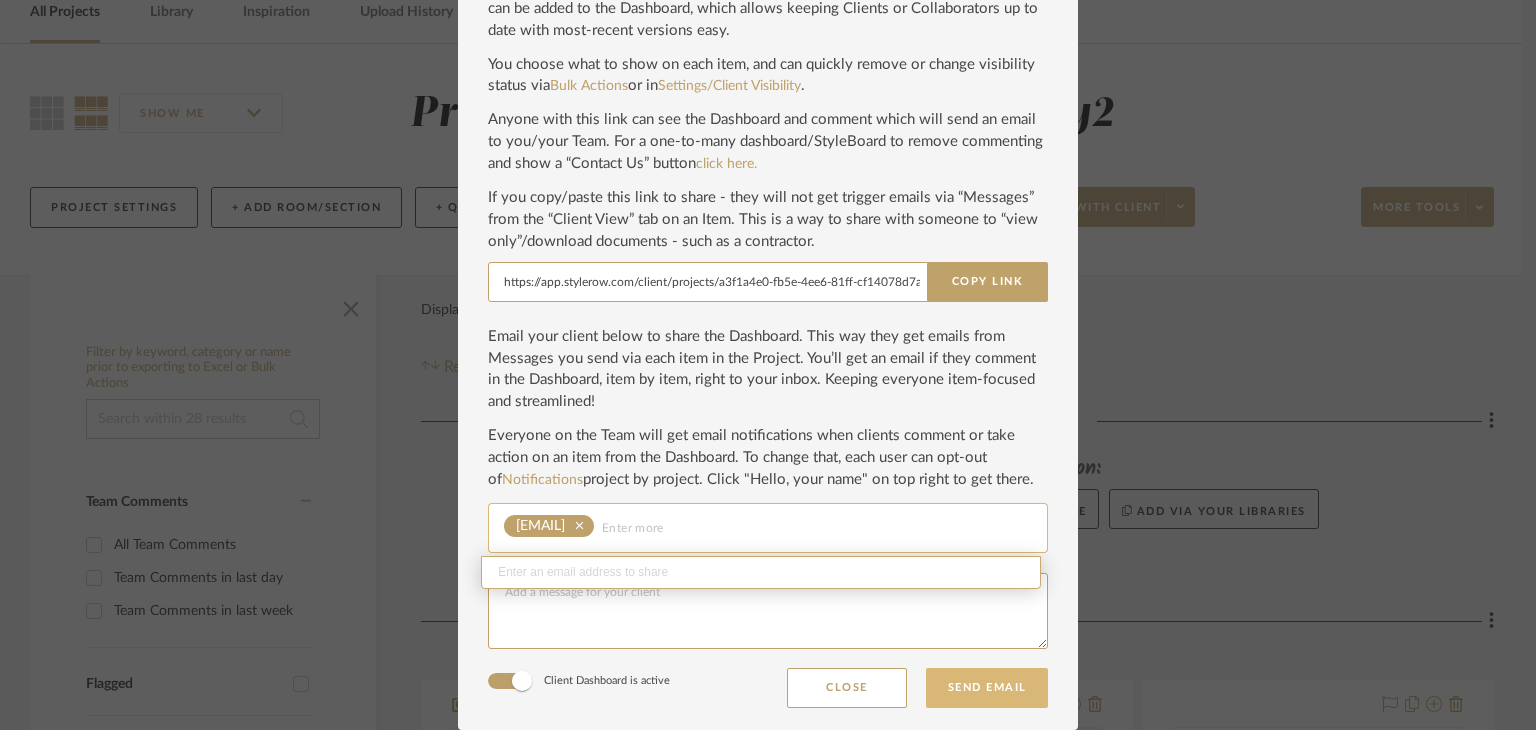 click on "Send Email" at bounding box center [987, 688] 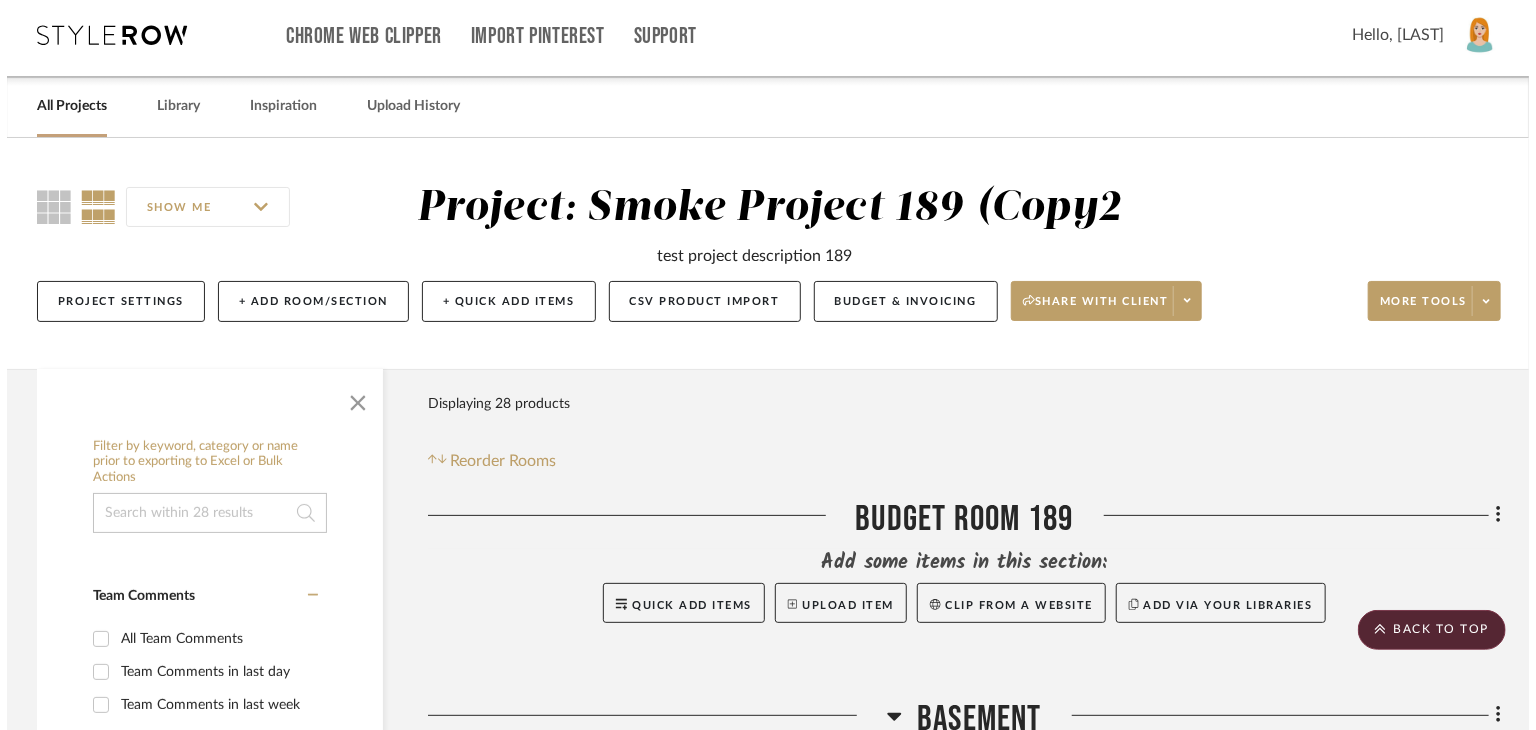 scroll, scrollTop: 0, scrollLeft: 0, axis: both 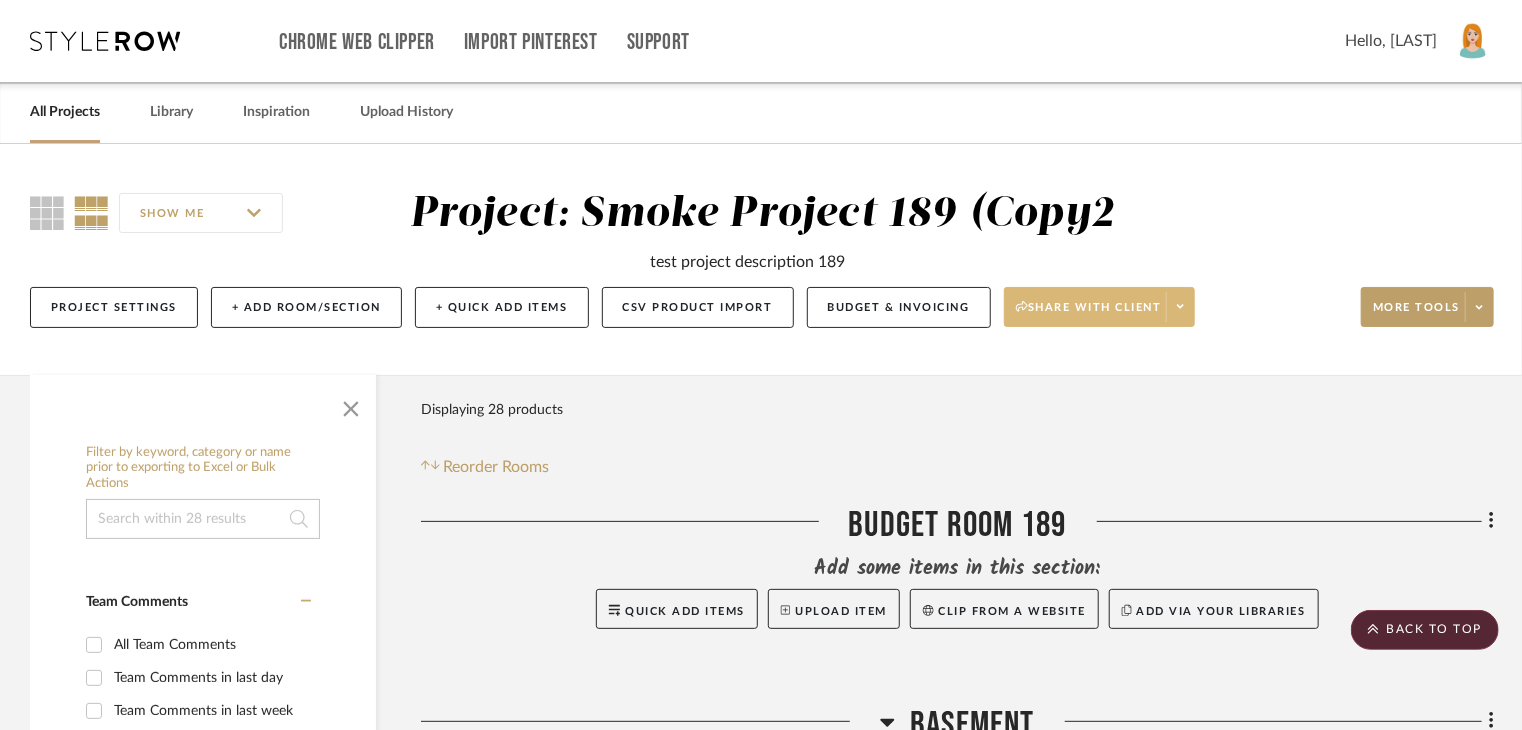 click 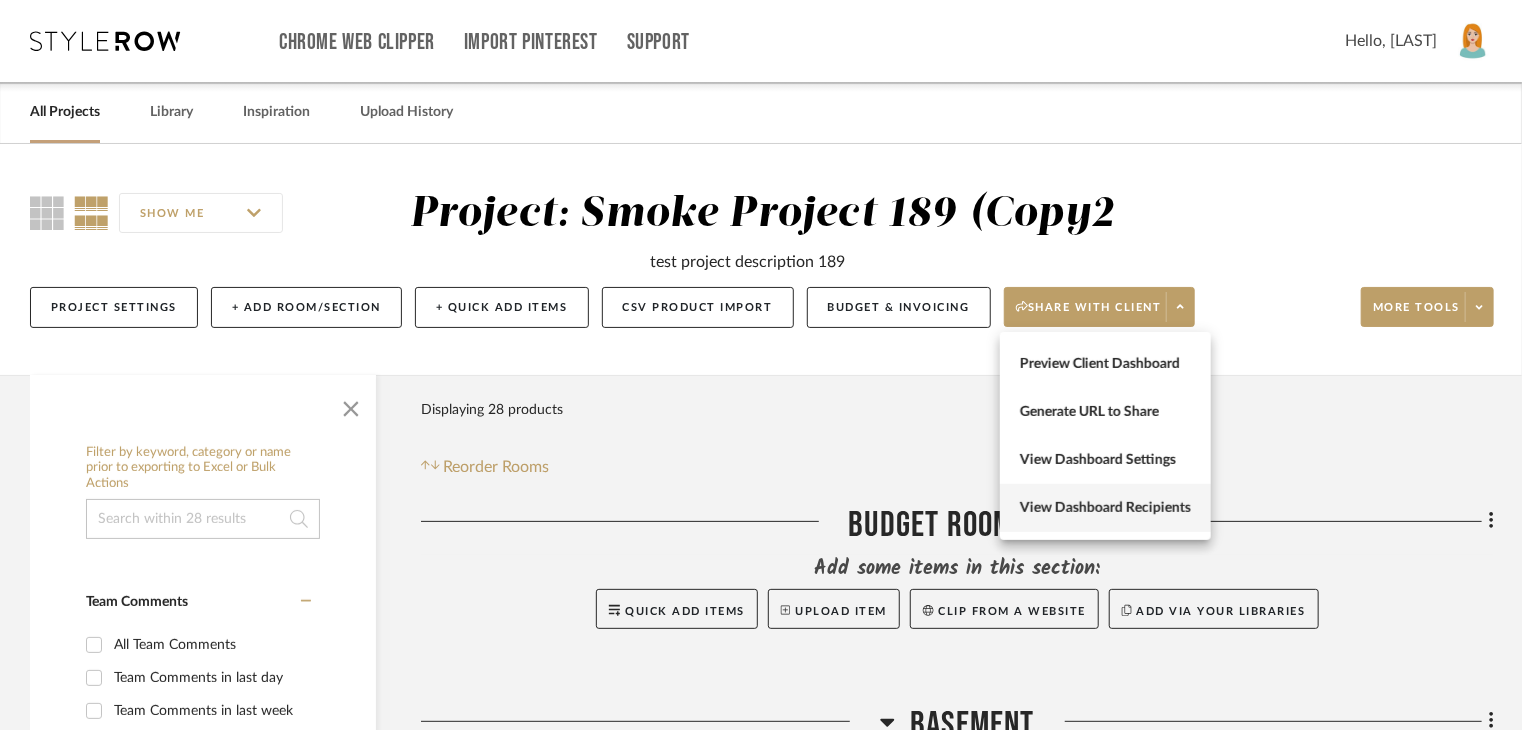 click on "View Dashboard Recipients" at bounding box center [1105, 508] 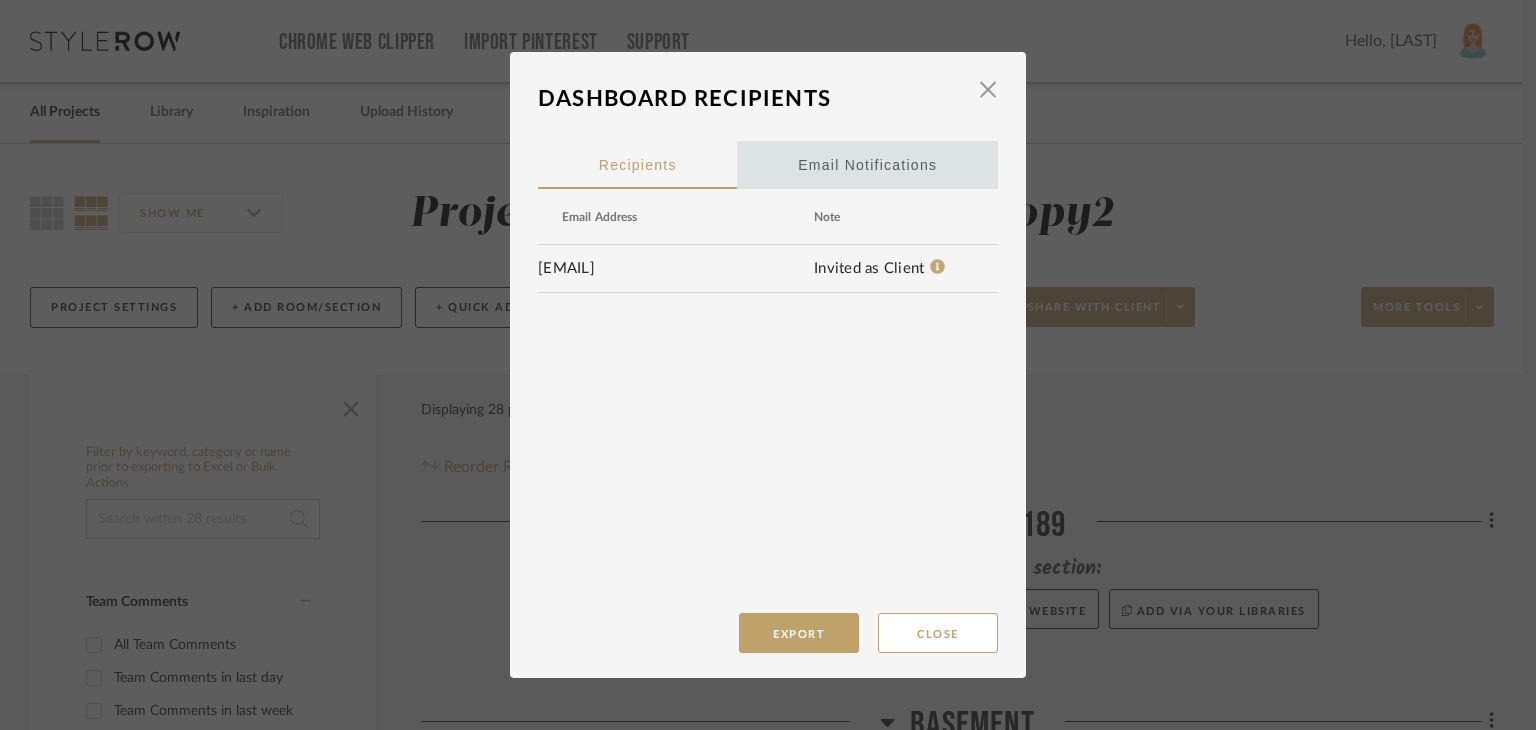 click on "Email Notifications" at bounding box center (867, 165) 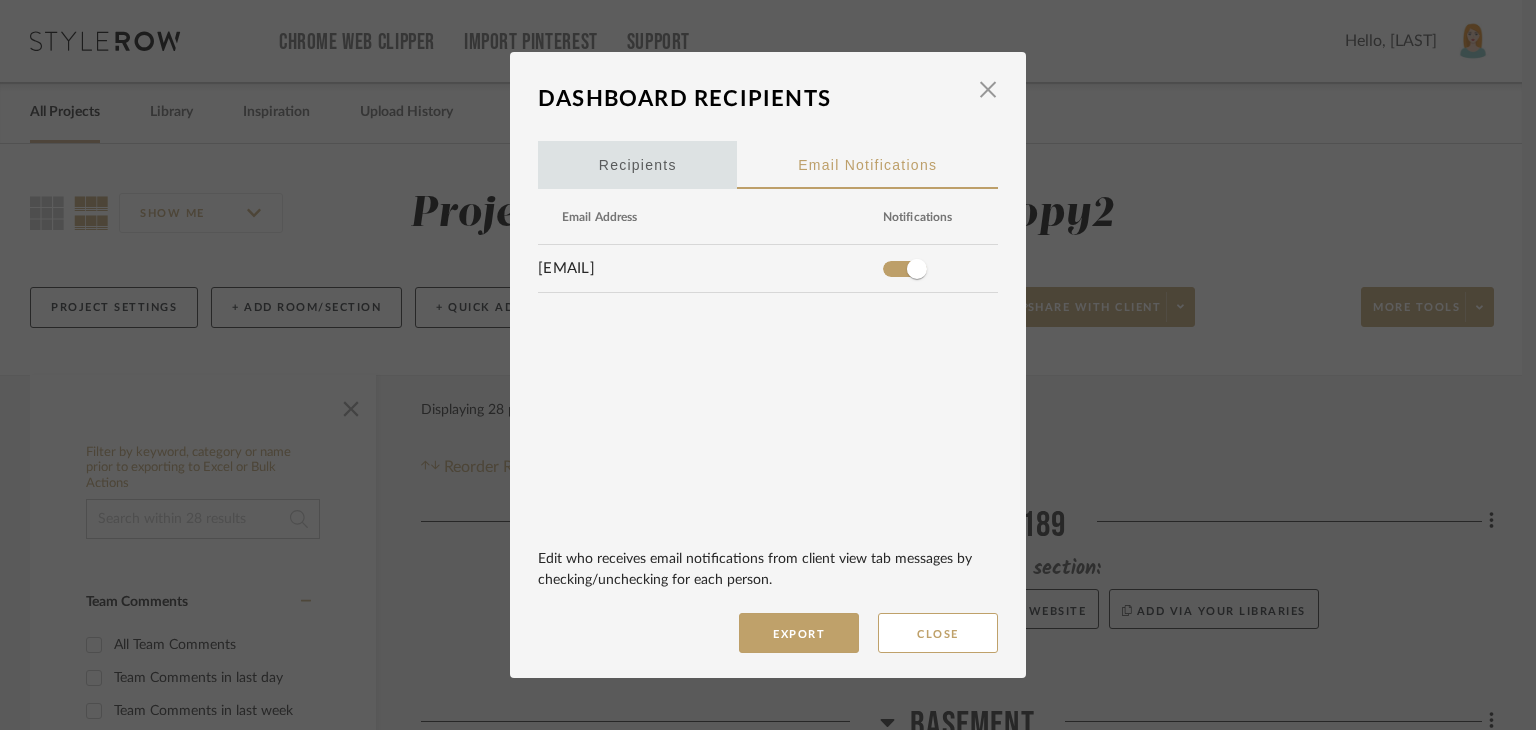 click on "Recipients" at bounding box center (638, 165) 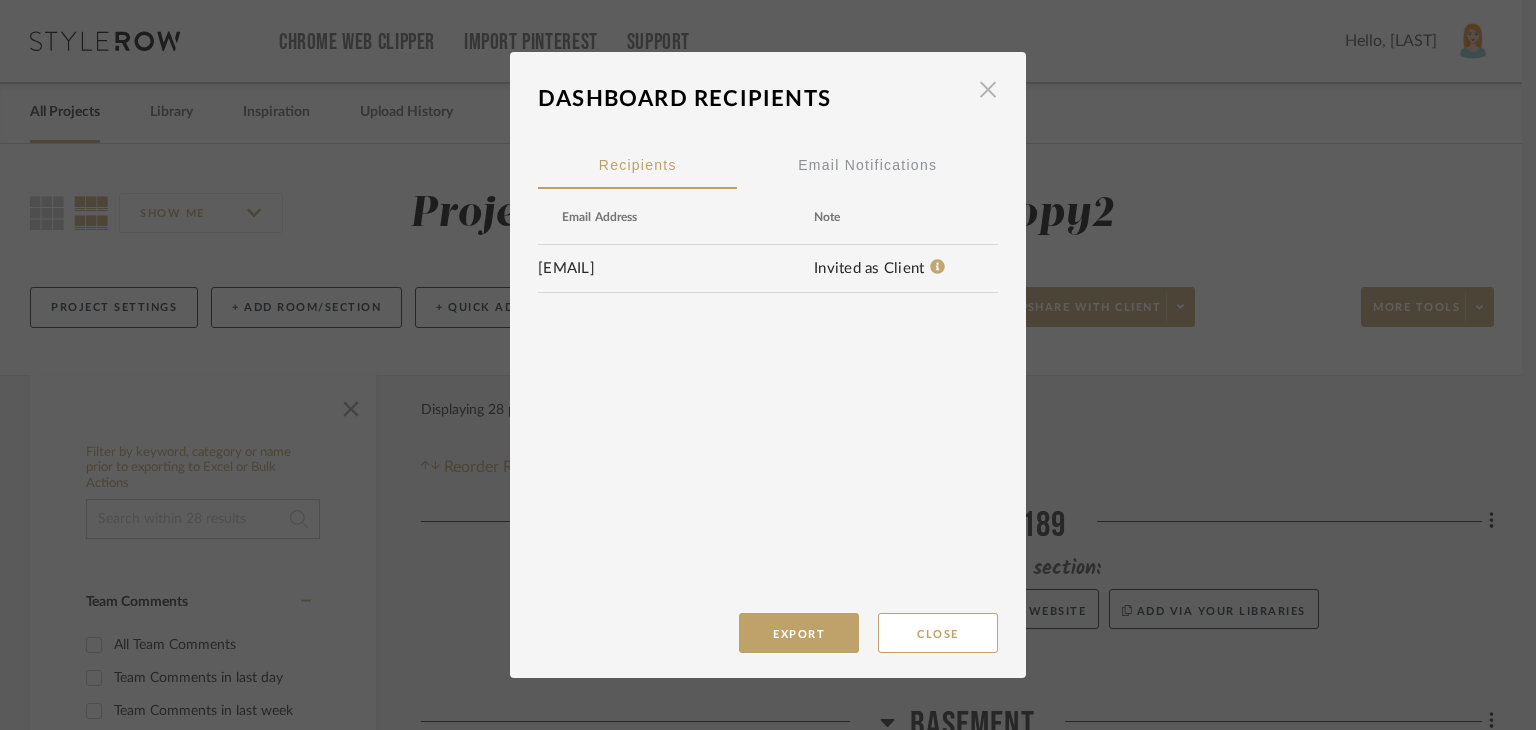 click at bounding box center [988, 89] 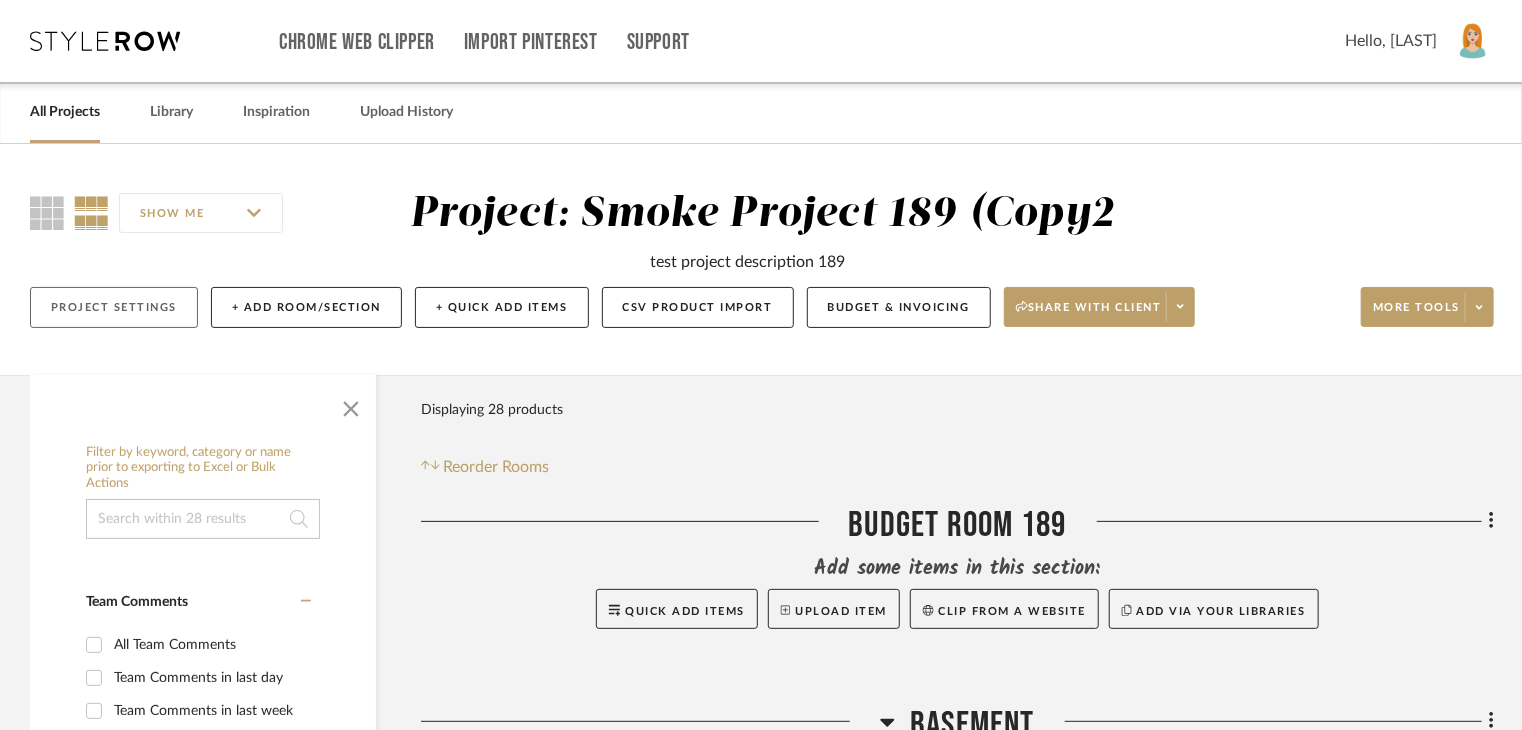 click on "Project Settings" 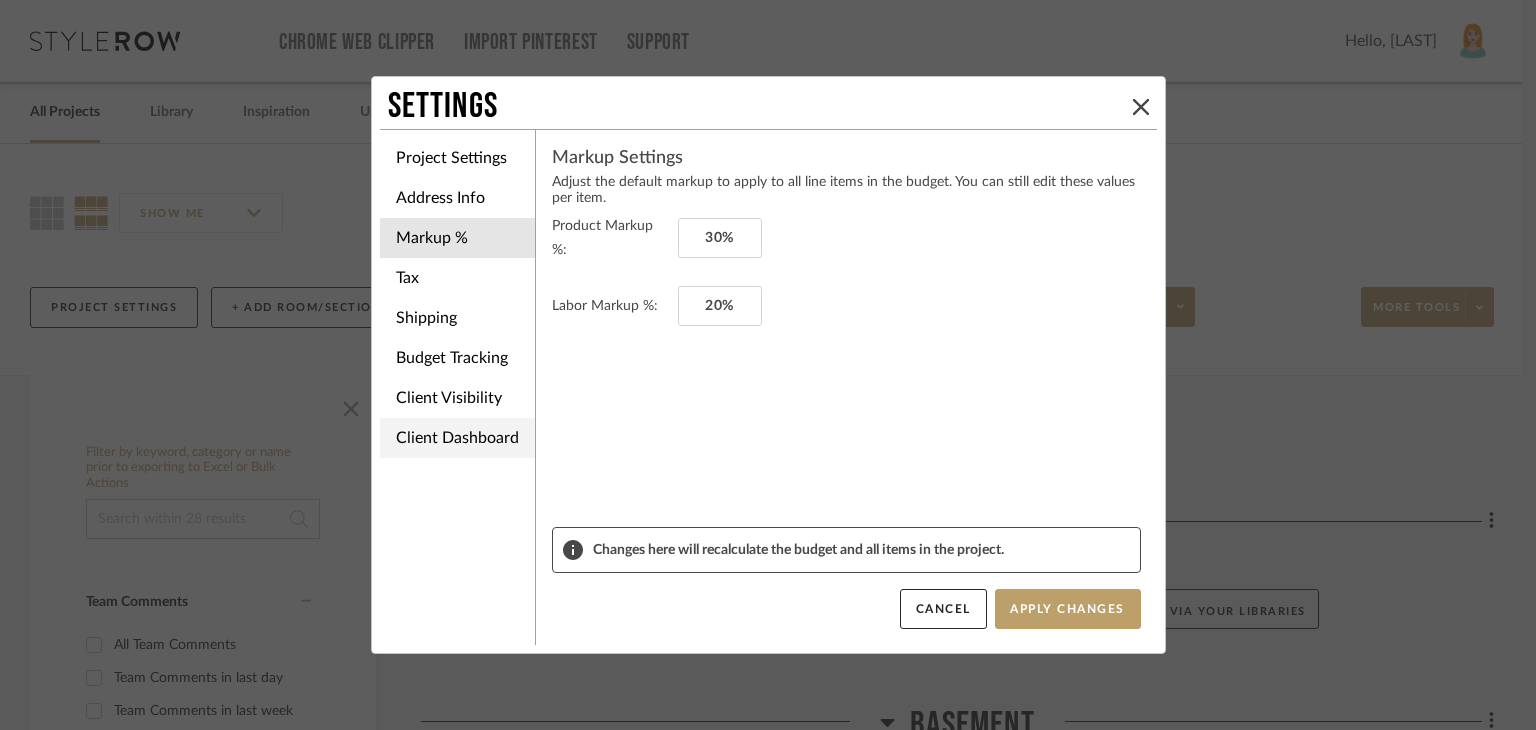 click on "Client Dashboard" at bounding box center [457, 438] 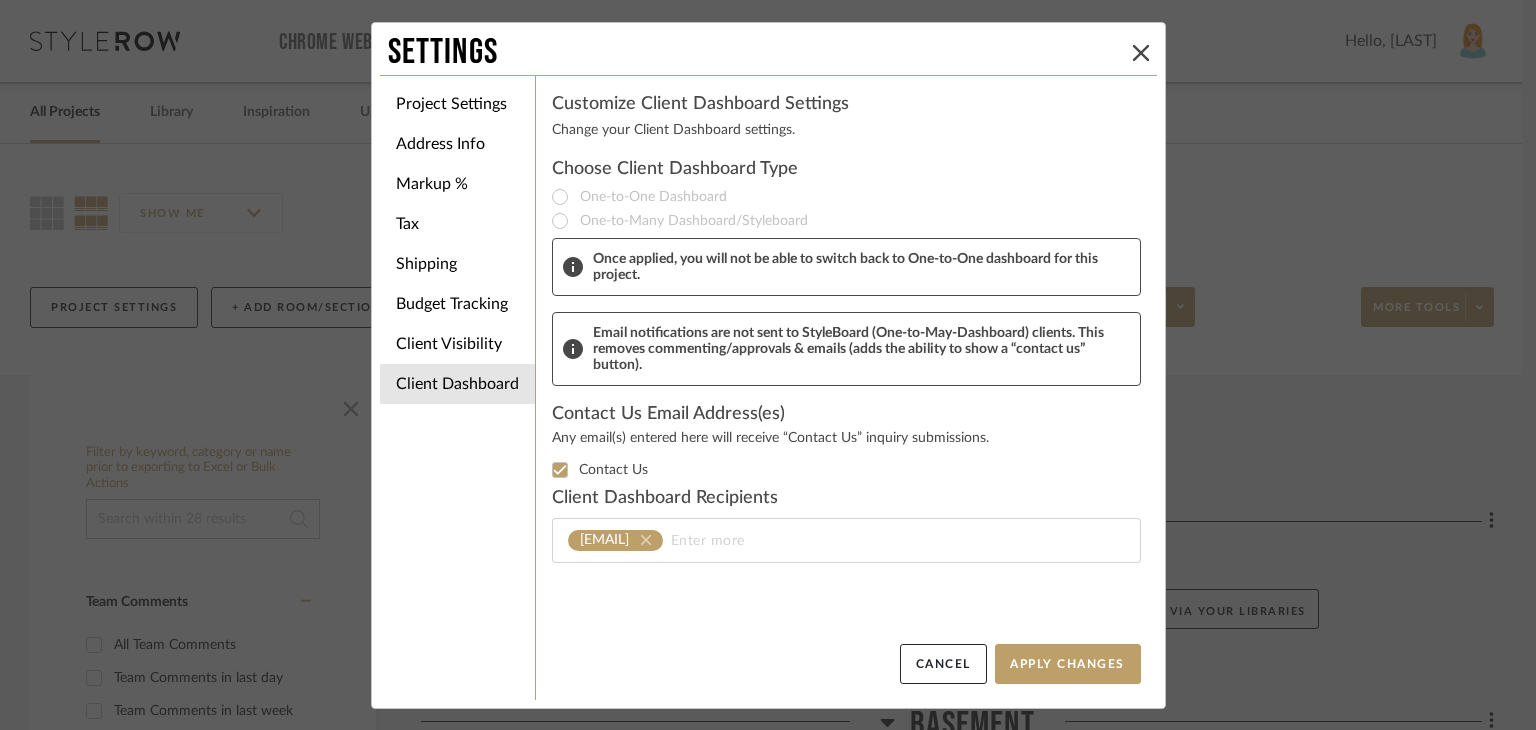 click on "Settings" at bounding box center (768, 53) 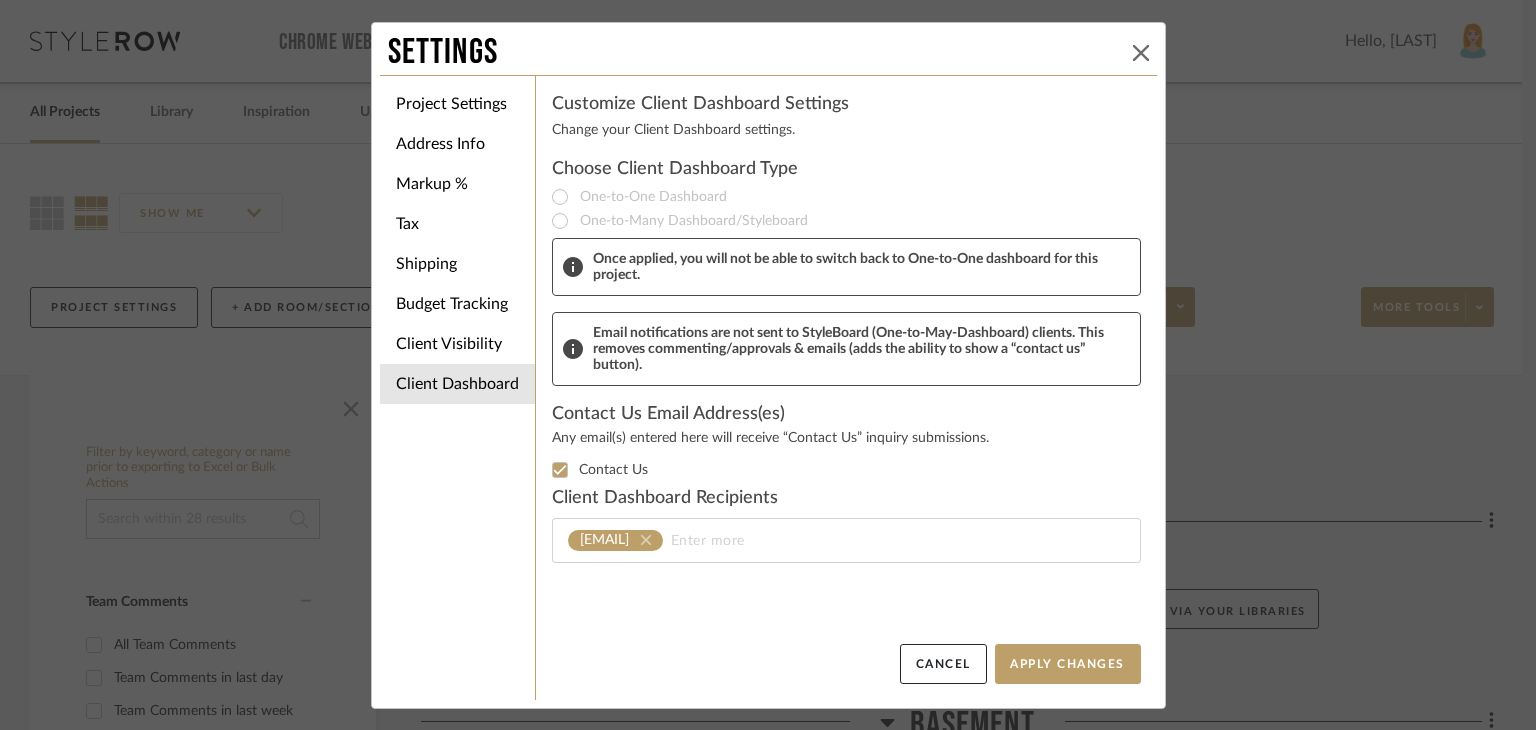 click 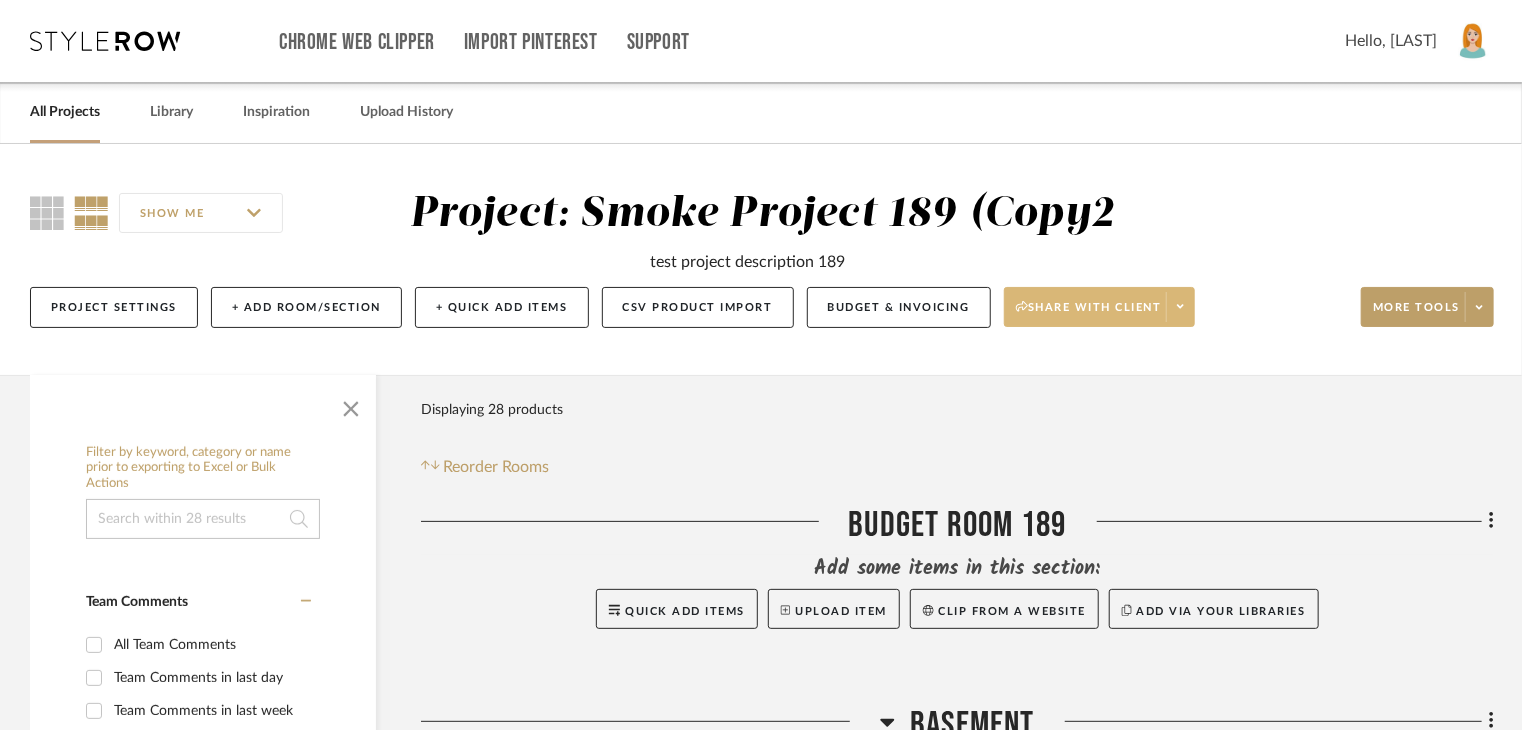 click on "Share with client" 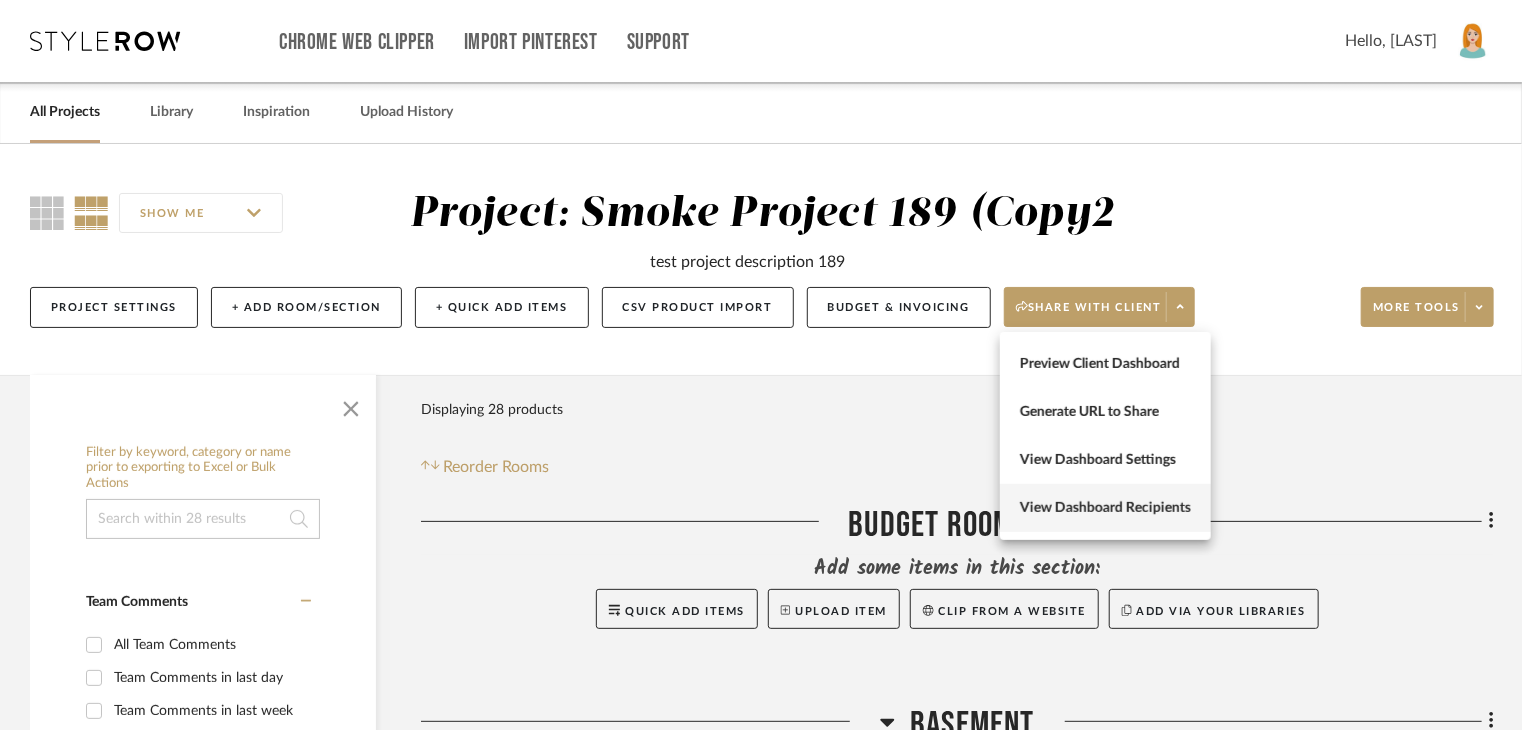 click on "View Dashboard Recipients" at bounding box center (1105, 508) 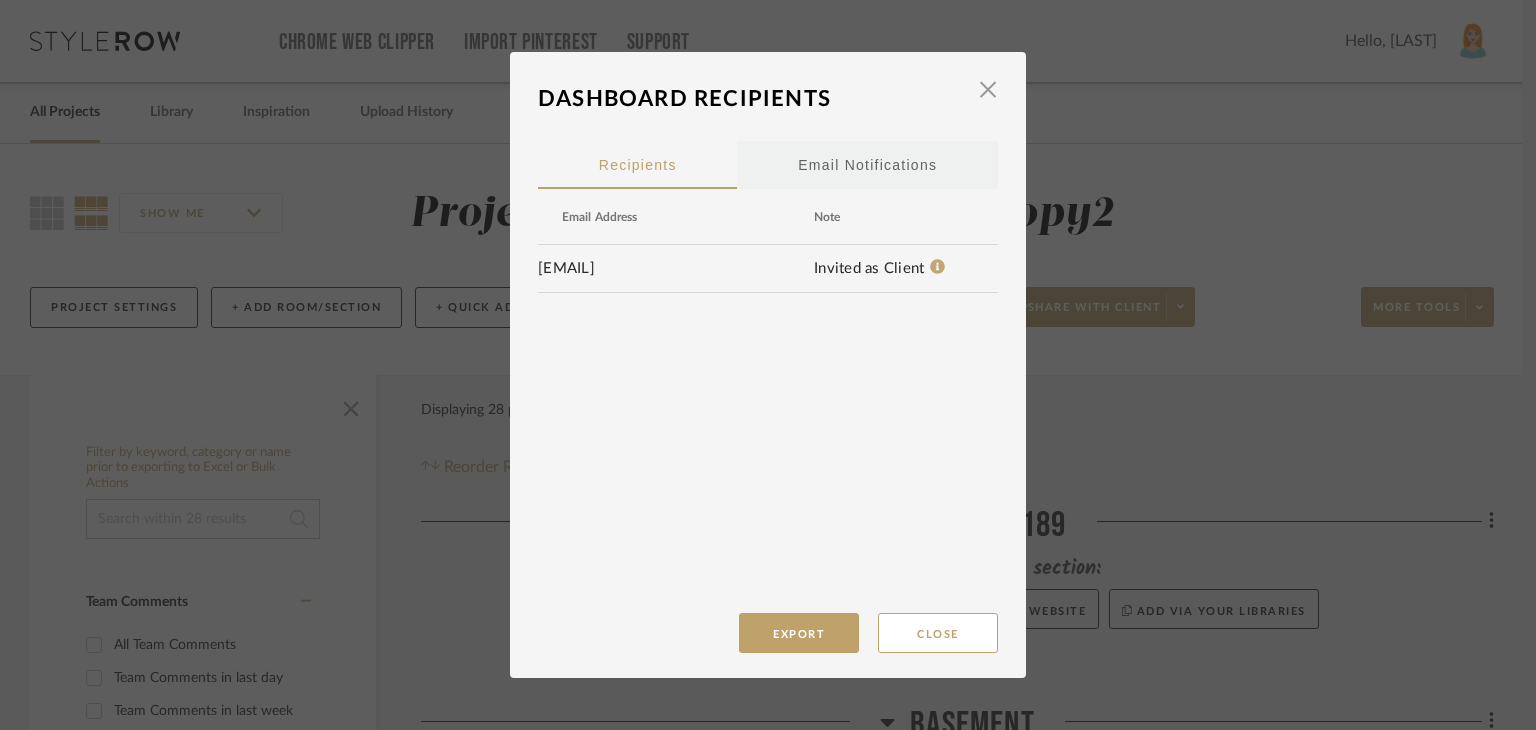 click on "Email Notifications" at bounding box center [867, 165] 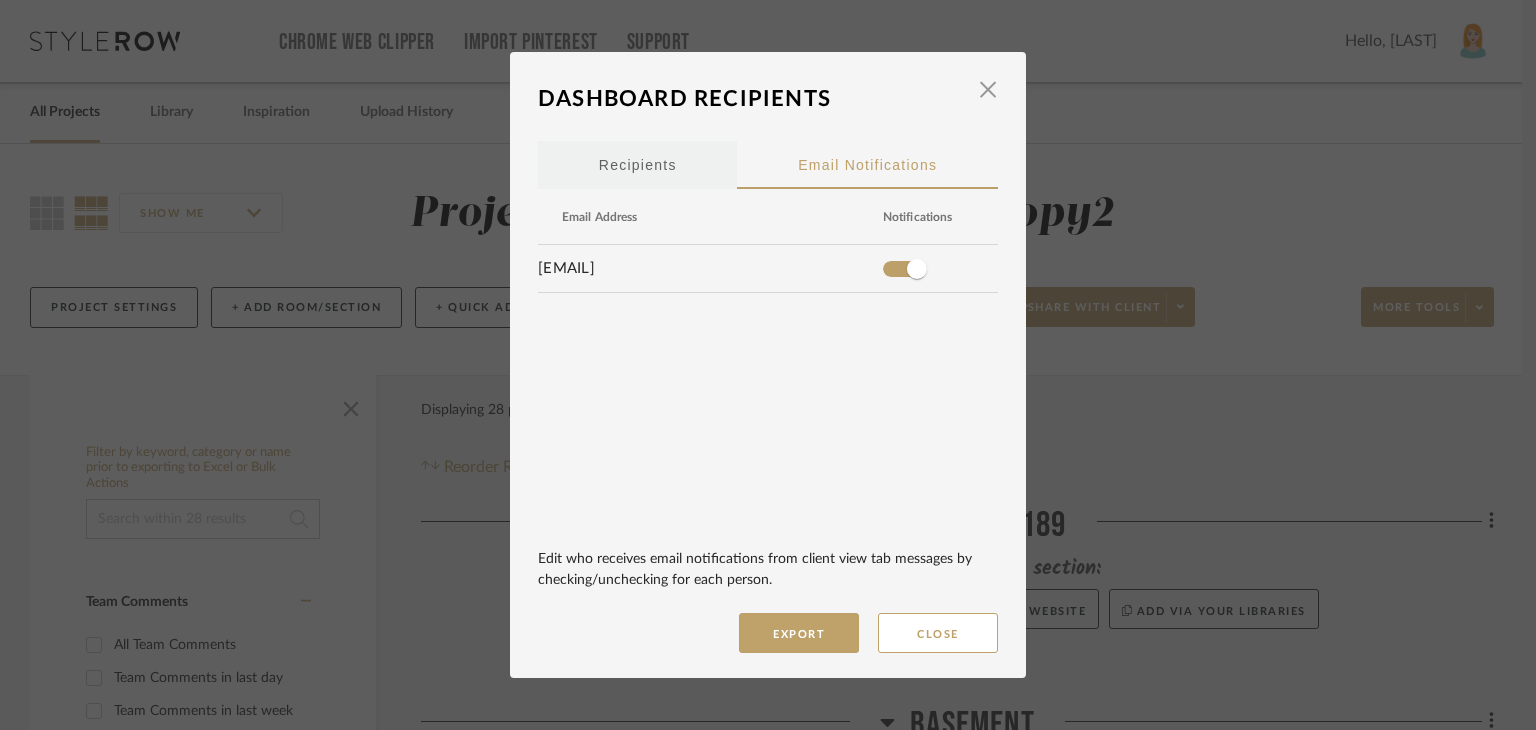 click on "Recipients" at bounding box center (638, 165) 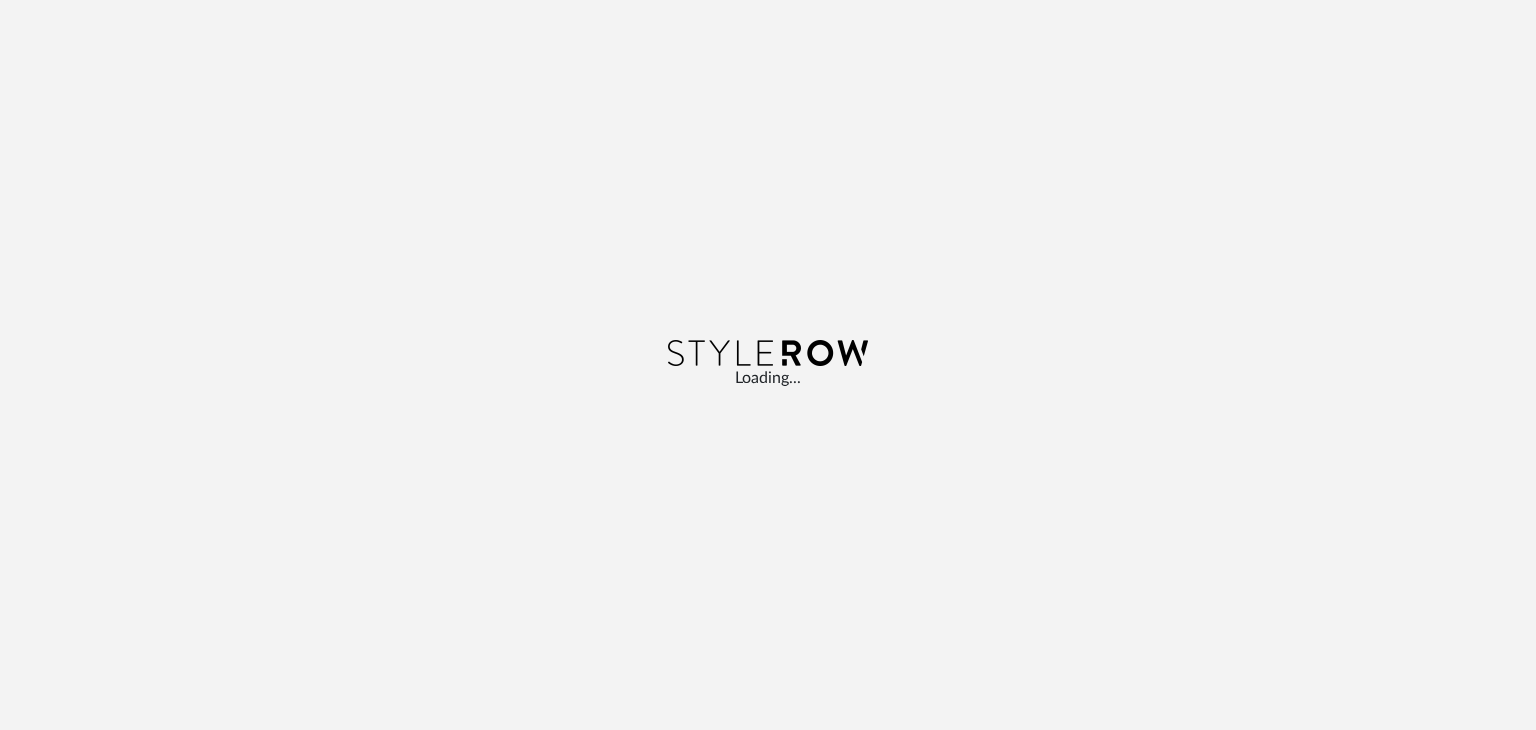 scroll, scrollTop: 0, scrollLeft: 0, axis: both 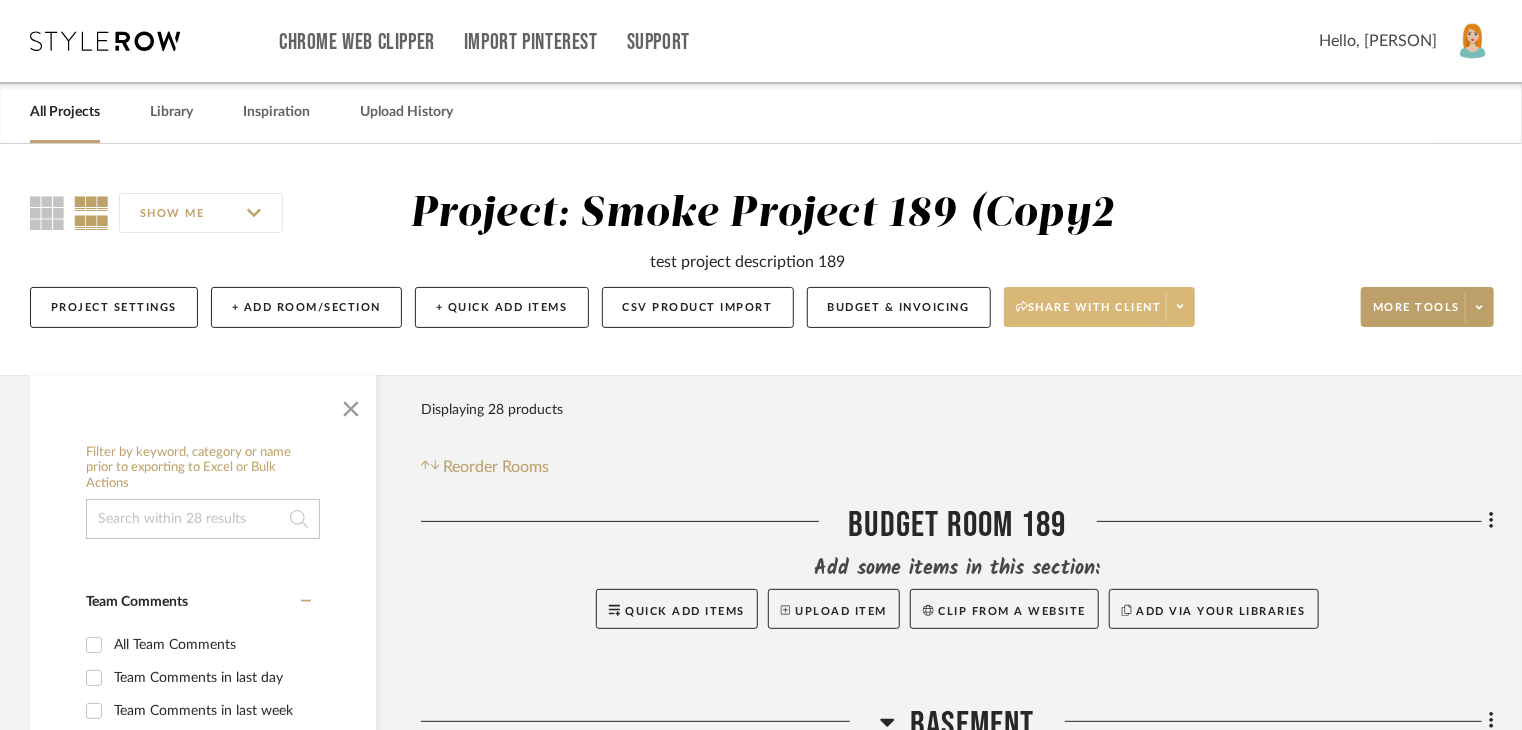 click on "Share with client" 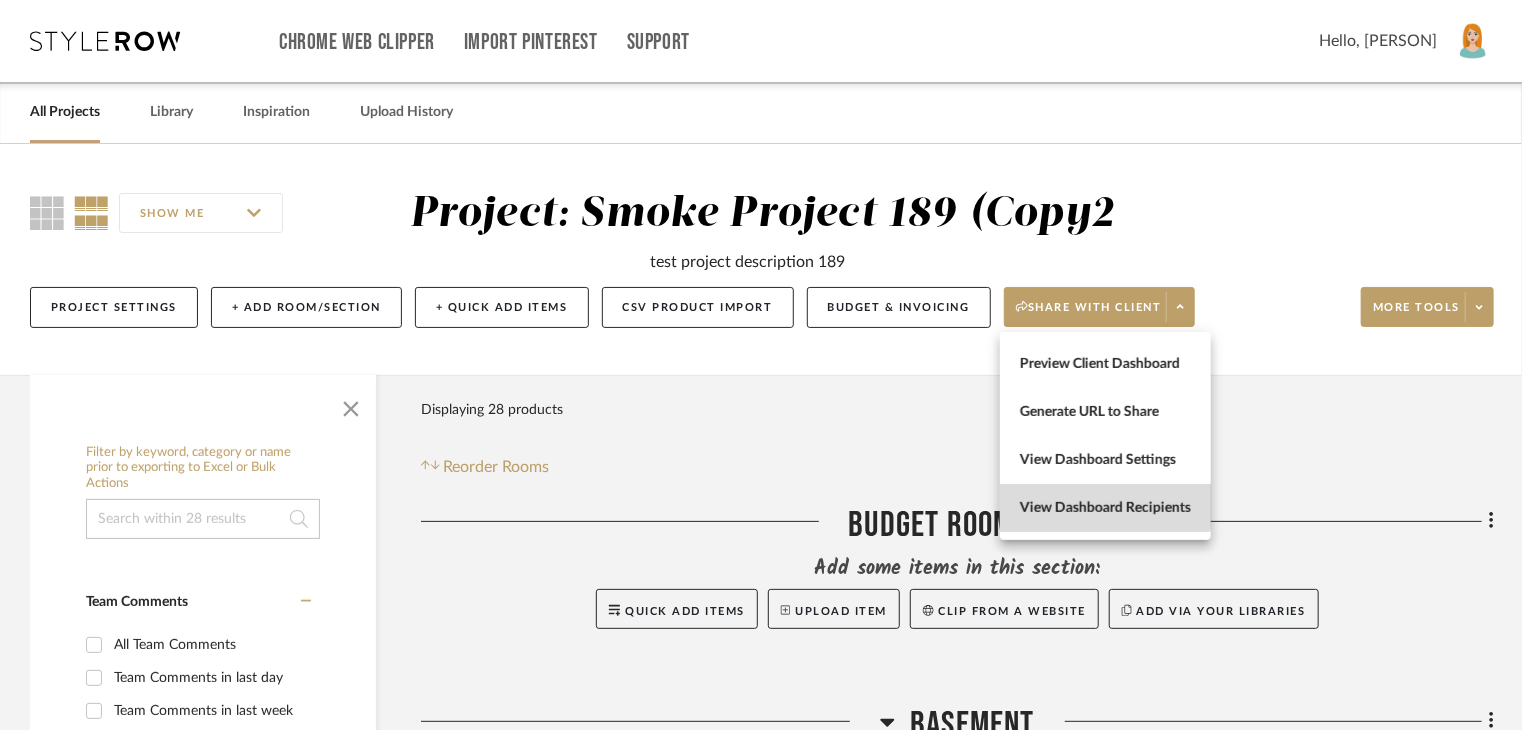 click on "View Dashboard Recipients" at bounding box center [1105, 508] 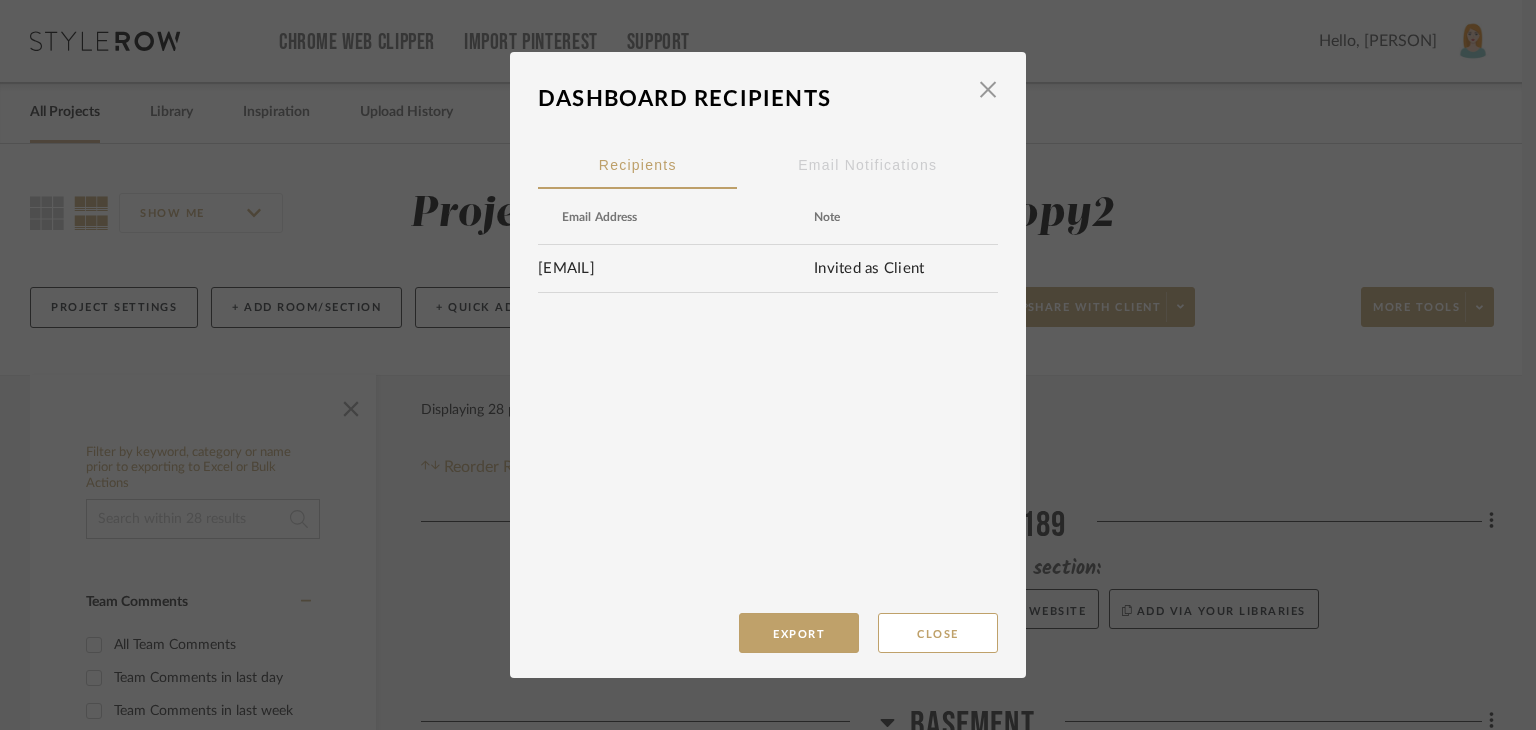 drag, startPoint x: 630, startPoint y: 270, endPoint x: 528, endPoint y: 266, distance: 102.0784 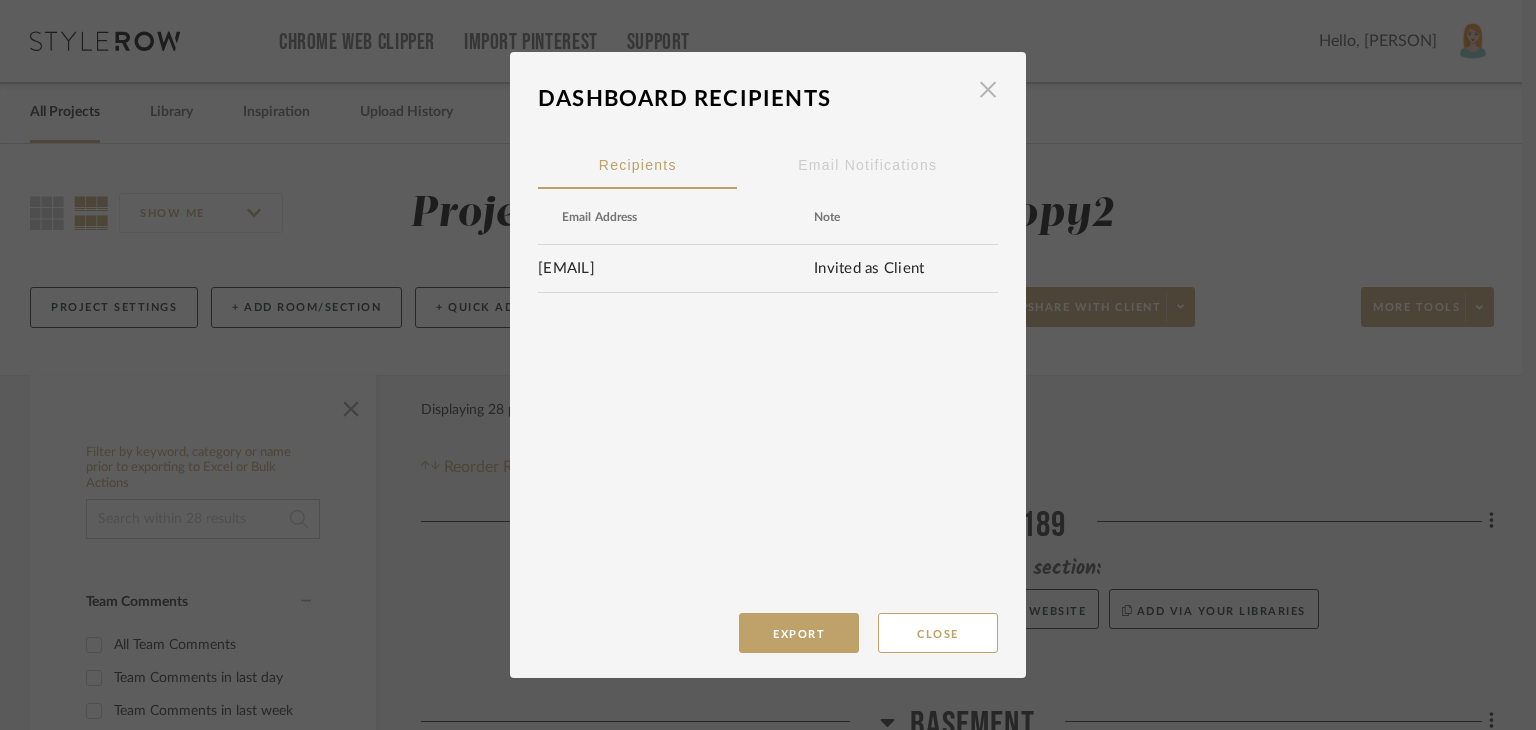 click at bounding box center (988, 89) 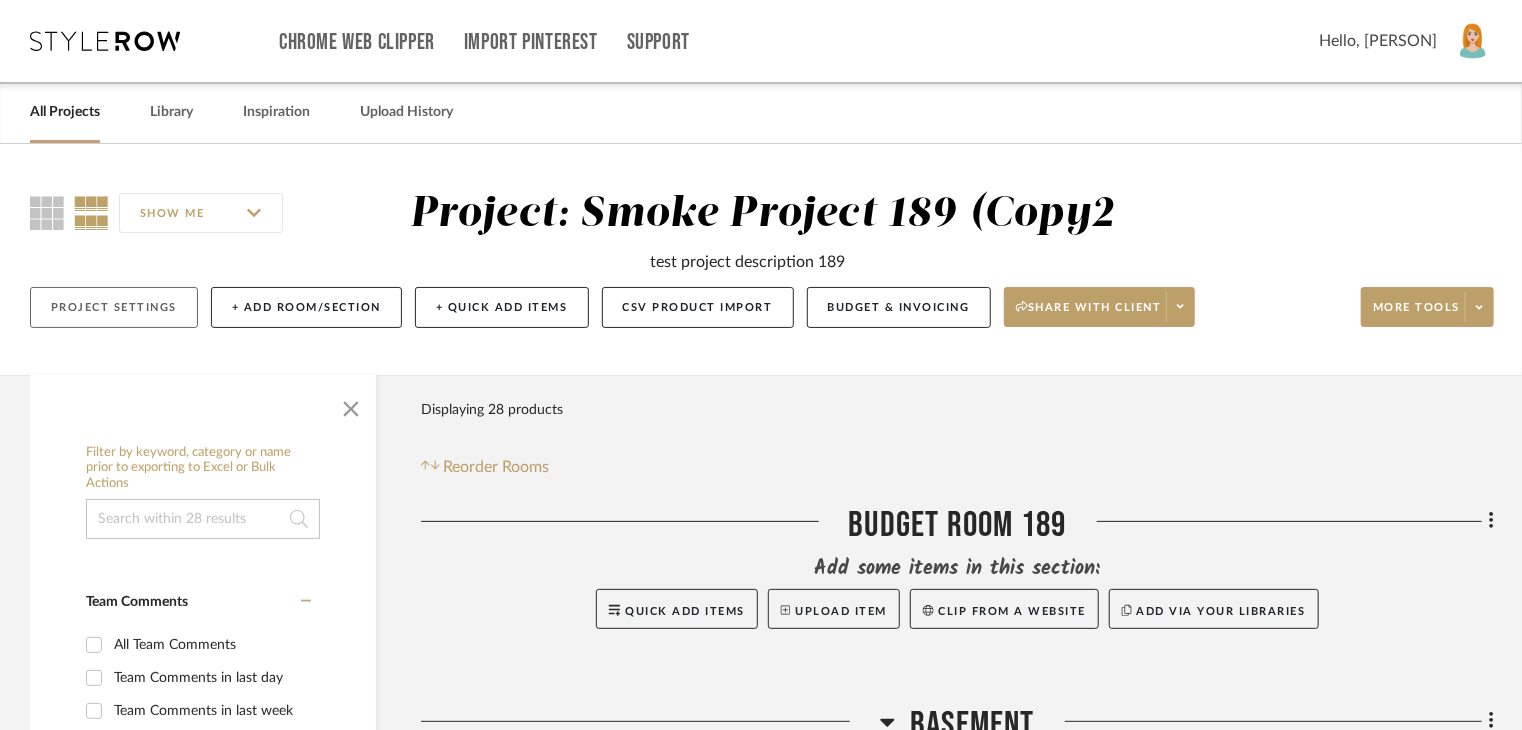 click on "Project Settings" 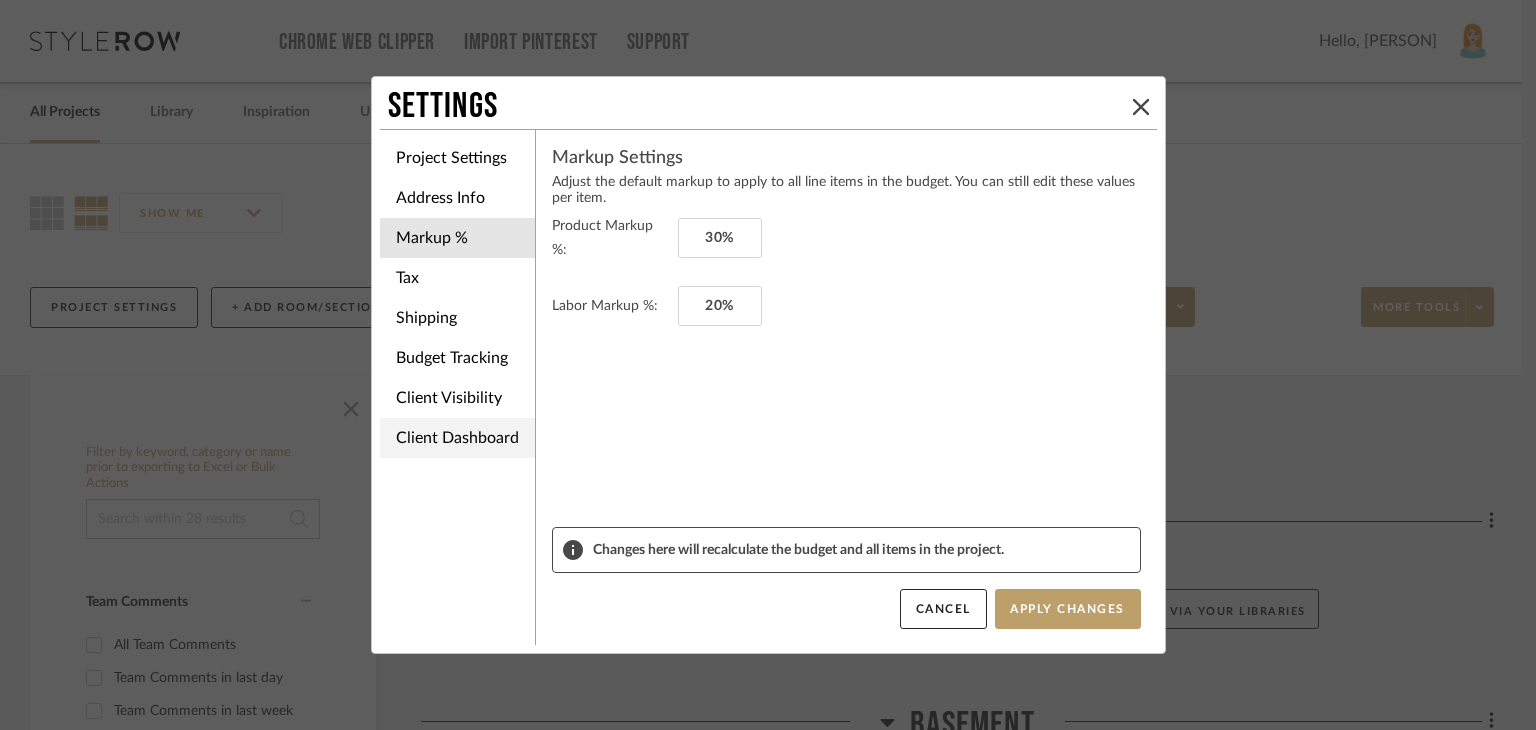 click on "Client Dashboard" at bounding box center [457, 438] 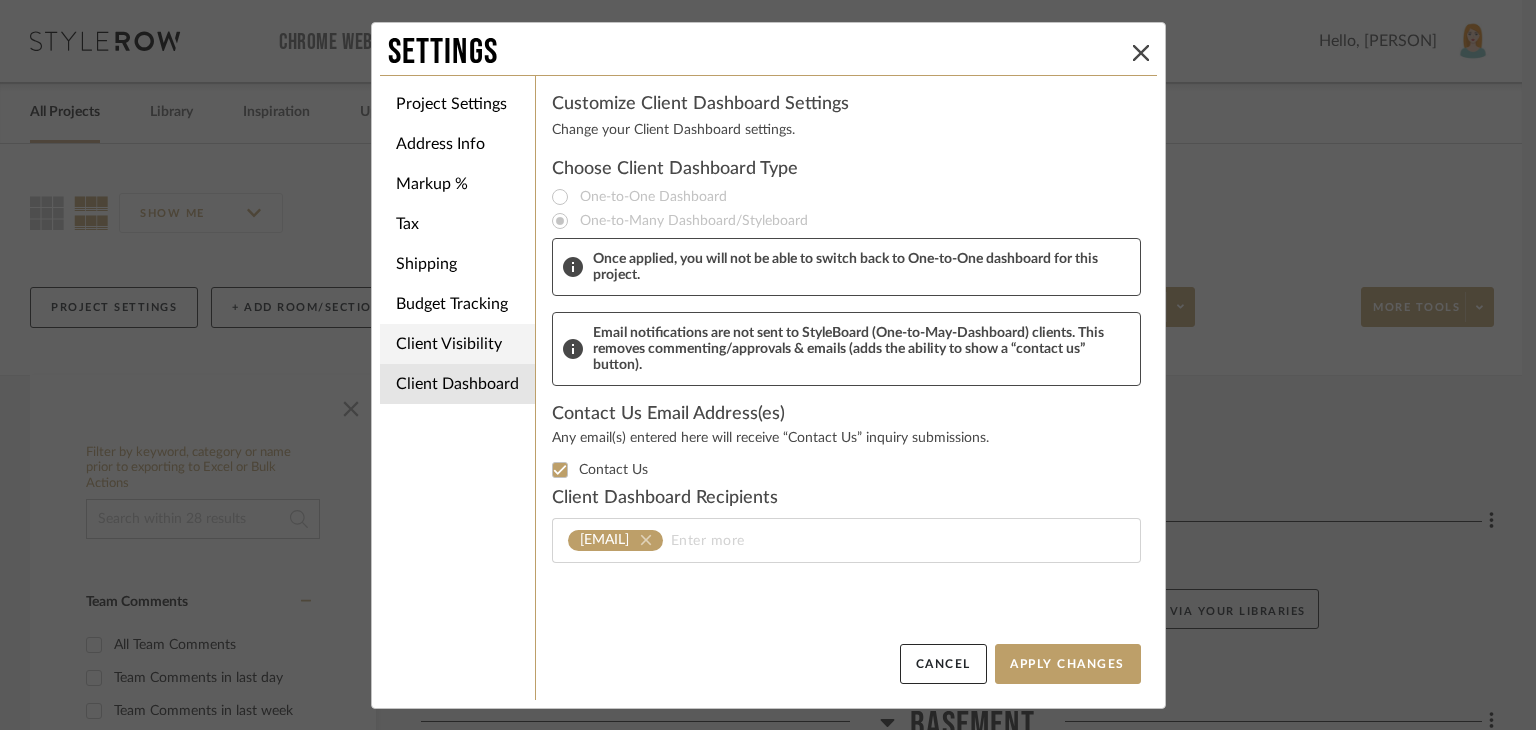 click on "Client Visibility" at bounding box center (457, 344) 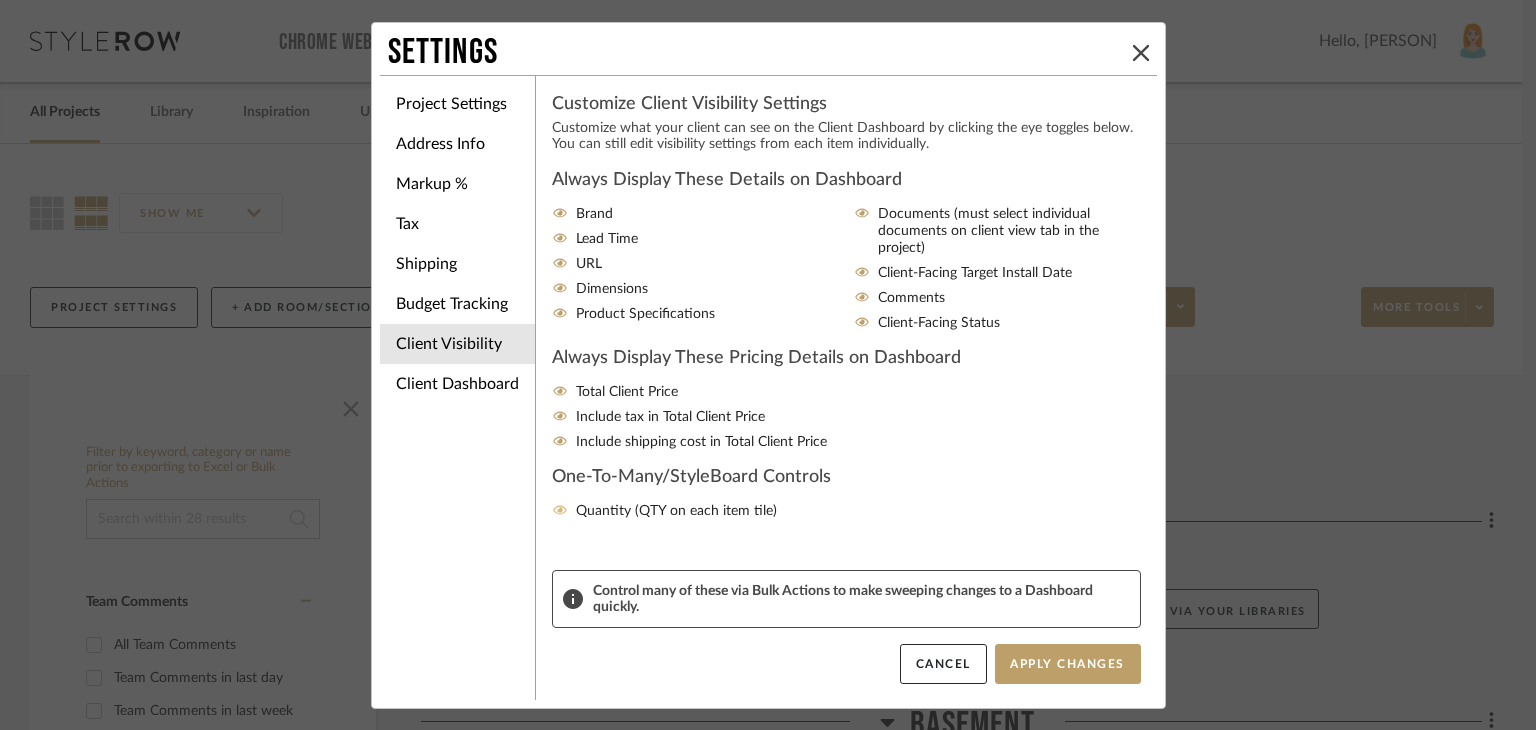 click on "Quantity (QTY on each item tile)" at bounding box center (676, 511) 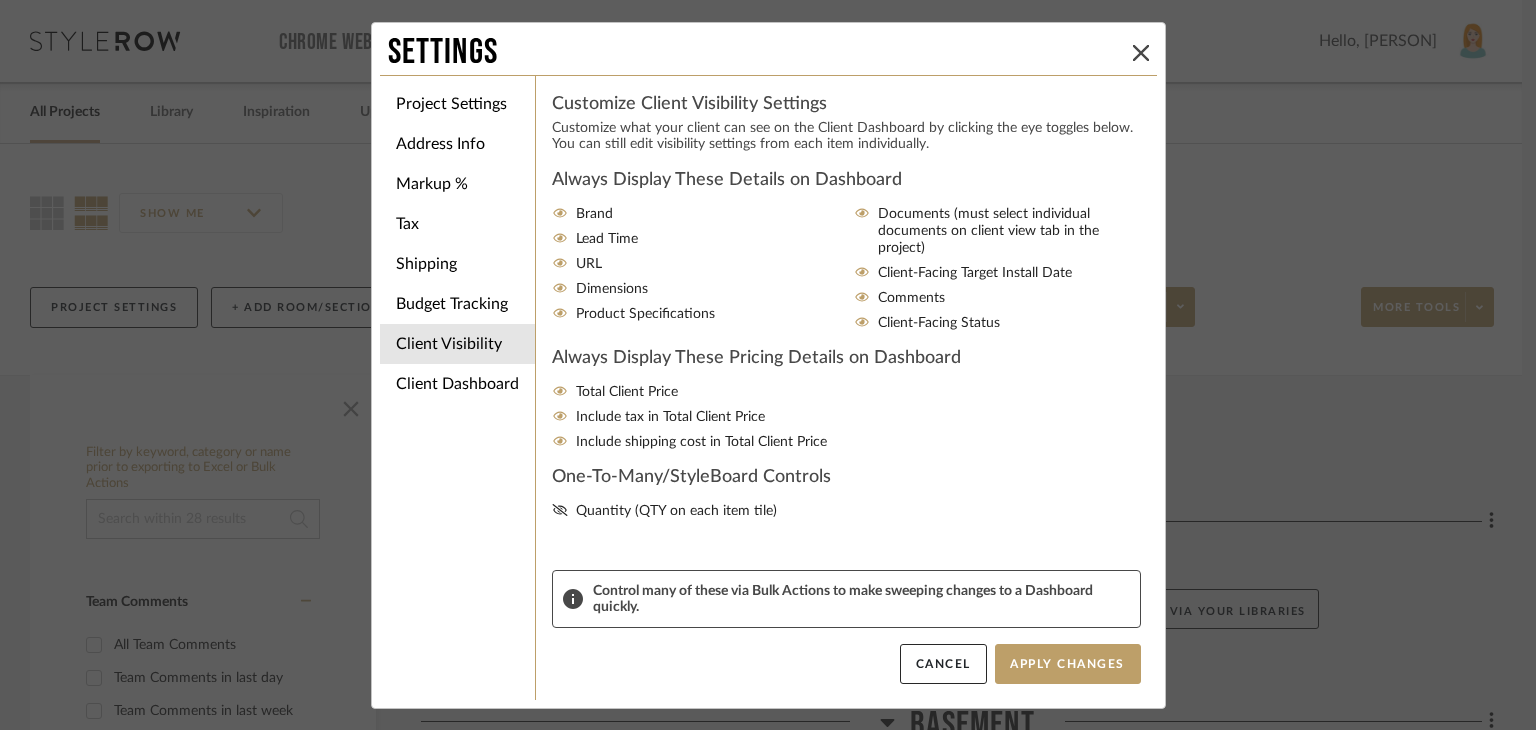 click on "Always Display These Details on Dashboard Brand Lead Time URL Dimensions Product Specifications Documents (must select individual documents on client view tab in the project) Client-Facing Target Install Date Comments Client-Facing Status Always Display These Pricing Details on Dashboard Total Client Price Include tax in Total Client Price Include shipping cost in Total Client Price One-To-Many/StyleBoard Controls  Quantity (QTY on each item tile)" at bounding box center (846, 369) 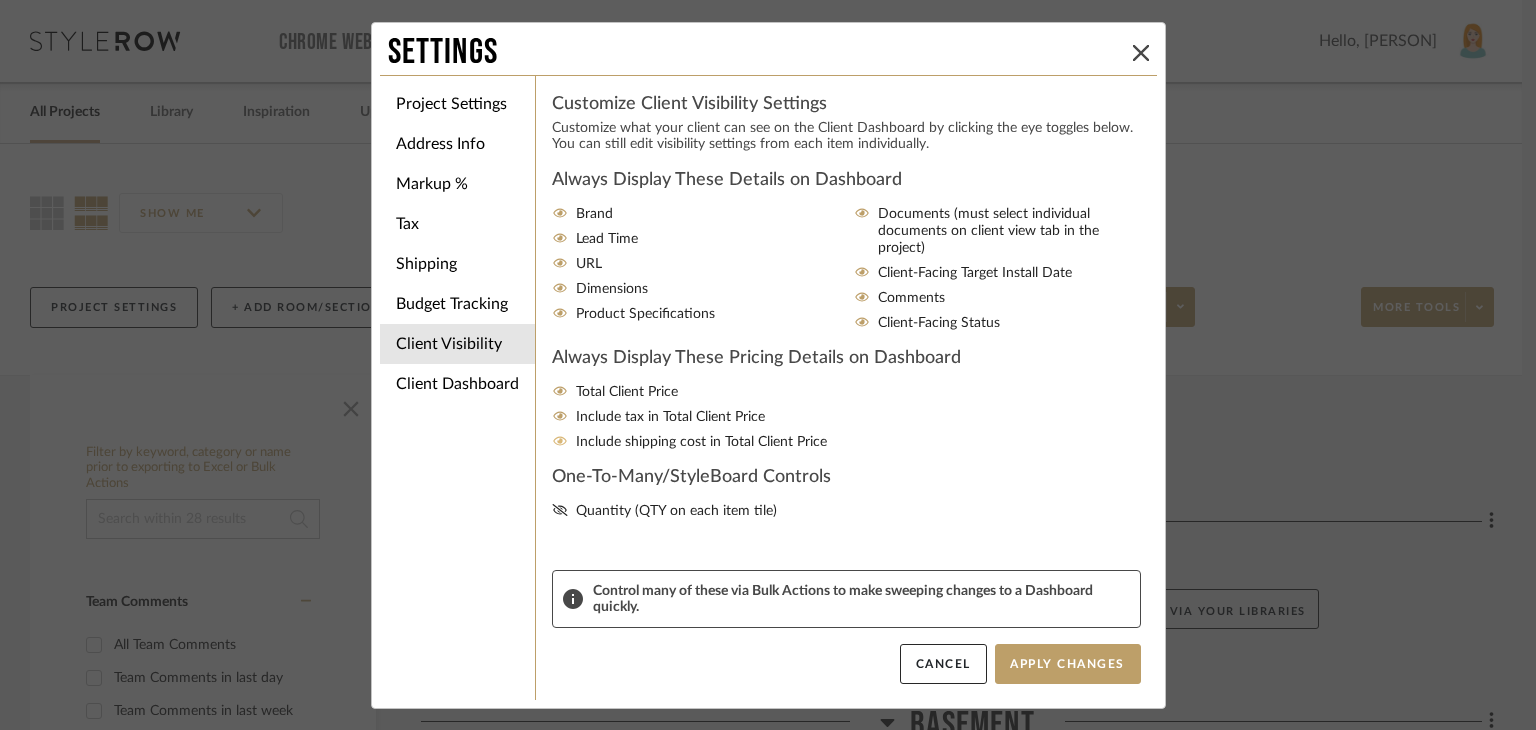 click on "Include shipping cost in Total Client Price" at bounding box center (701, 442) 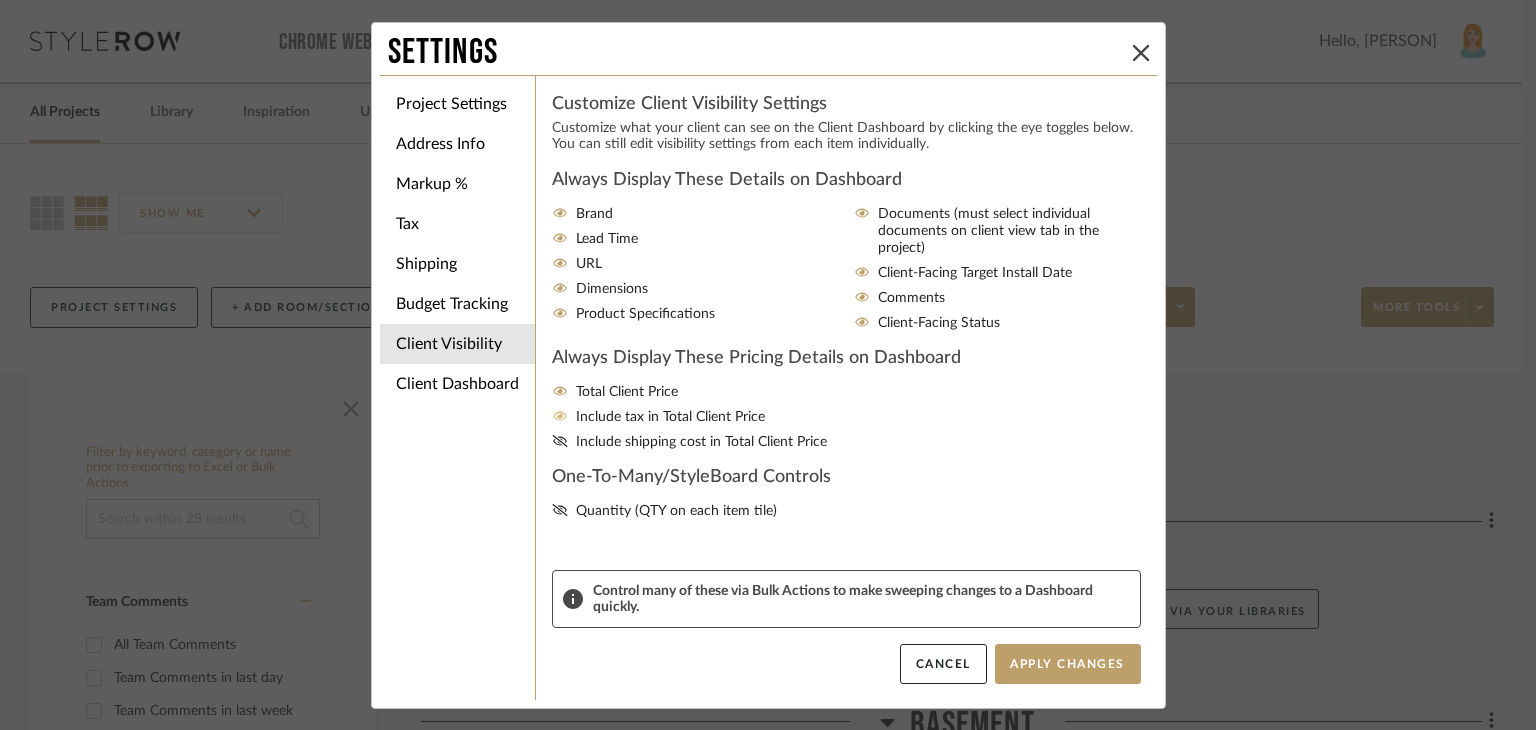 click on "Include tax in Total Client Price" at bounding box center (670, 417) 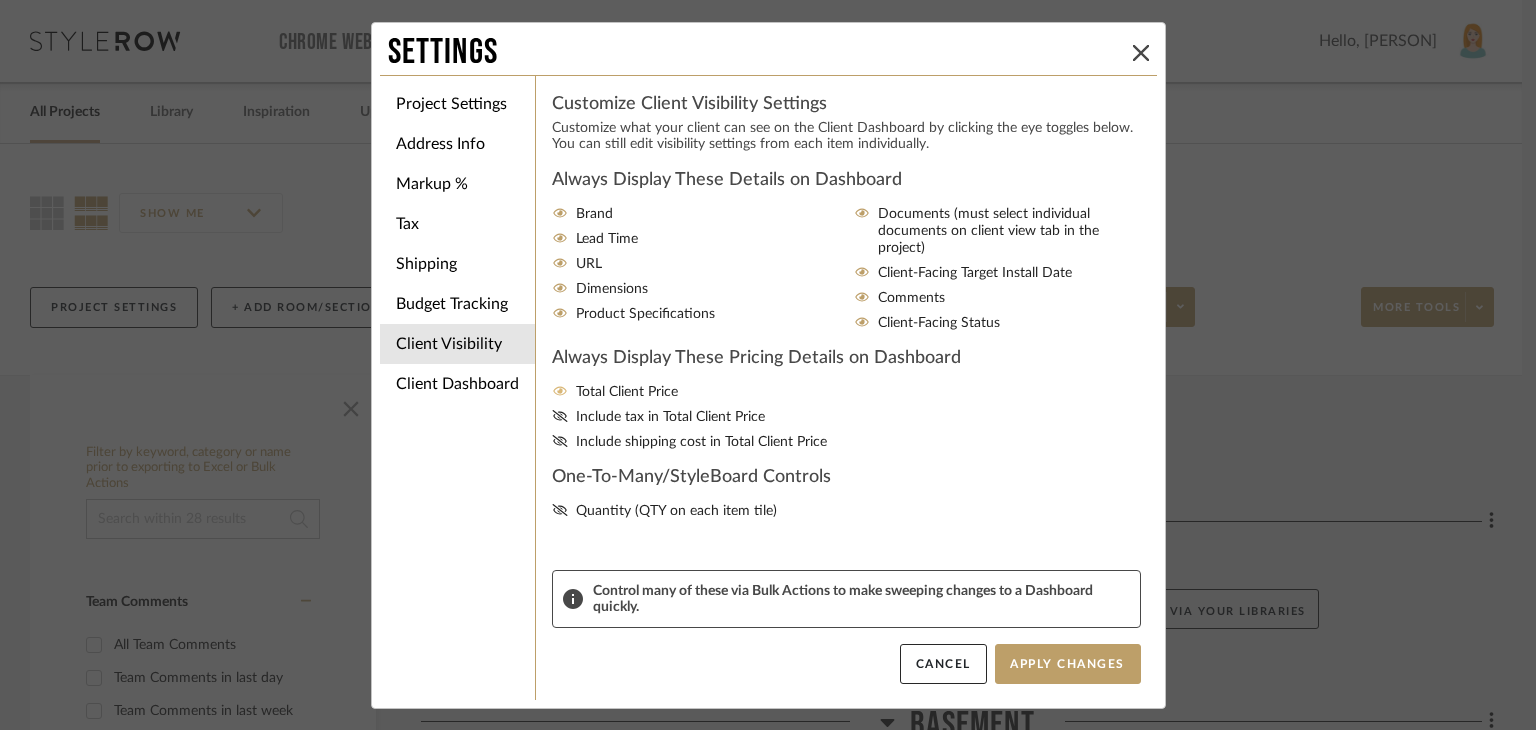 click on "Total Client Price" at bounding box center (627, 392) 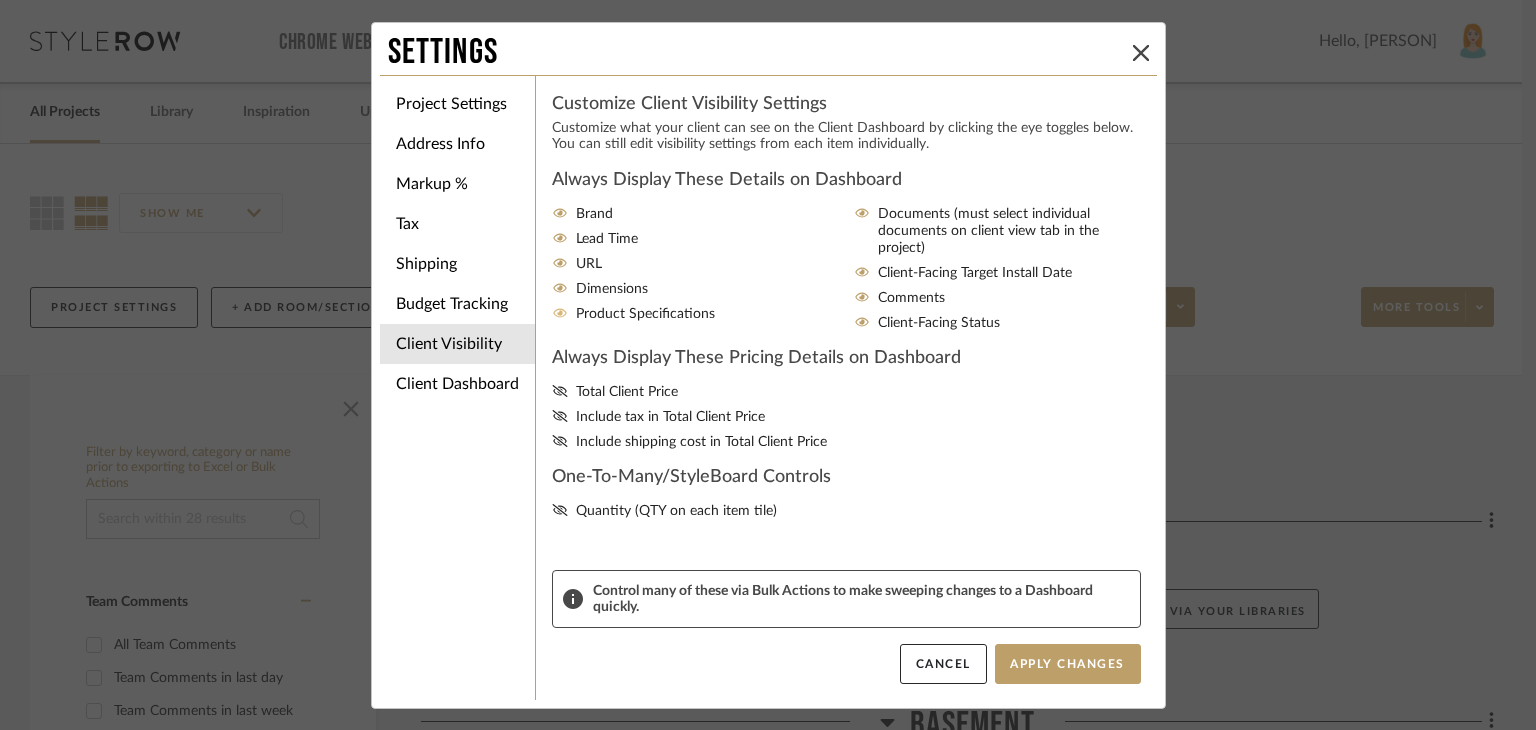 click on "Product Specifications" at bounding box center [645, 314] 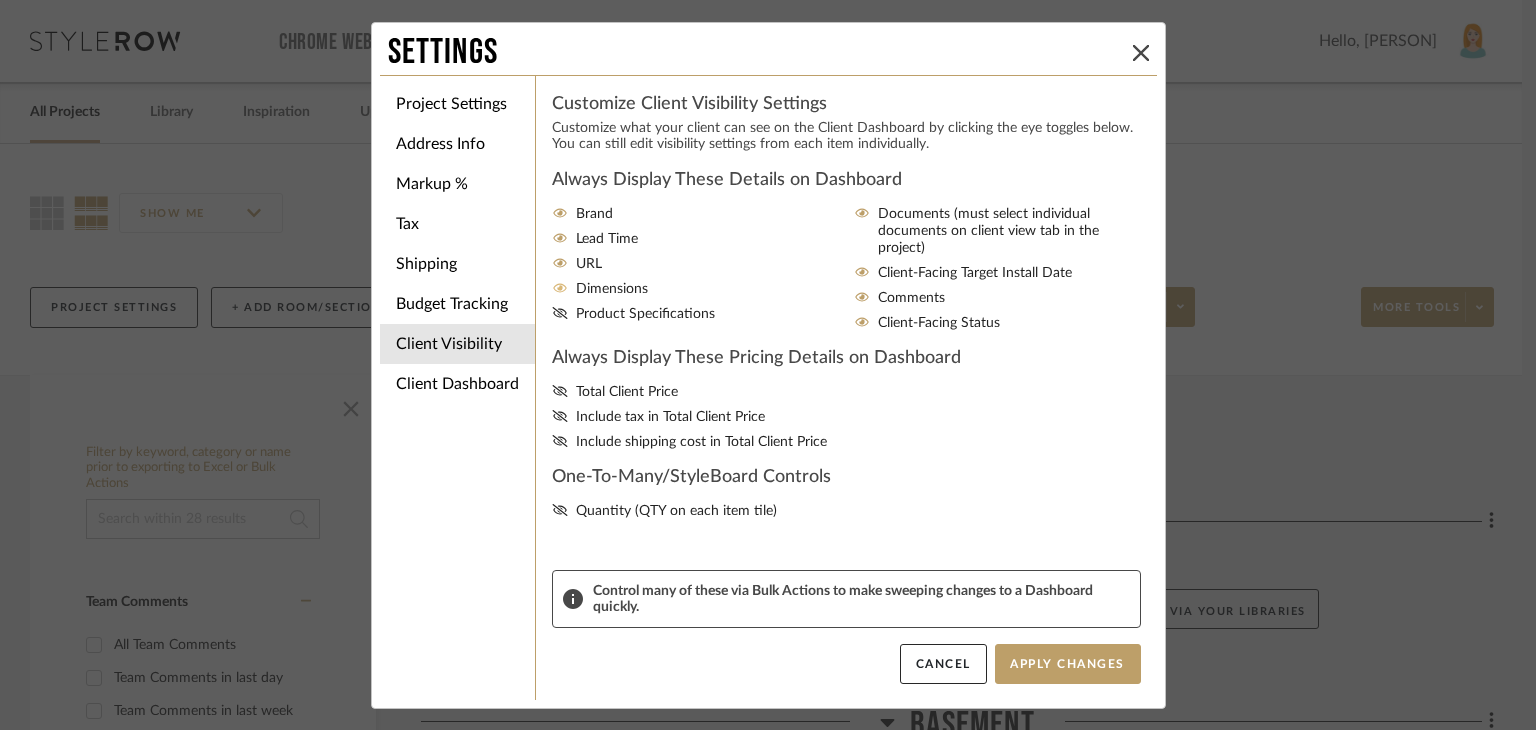 click on "Dimensions" at bounding box center (612, 289) 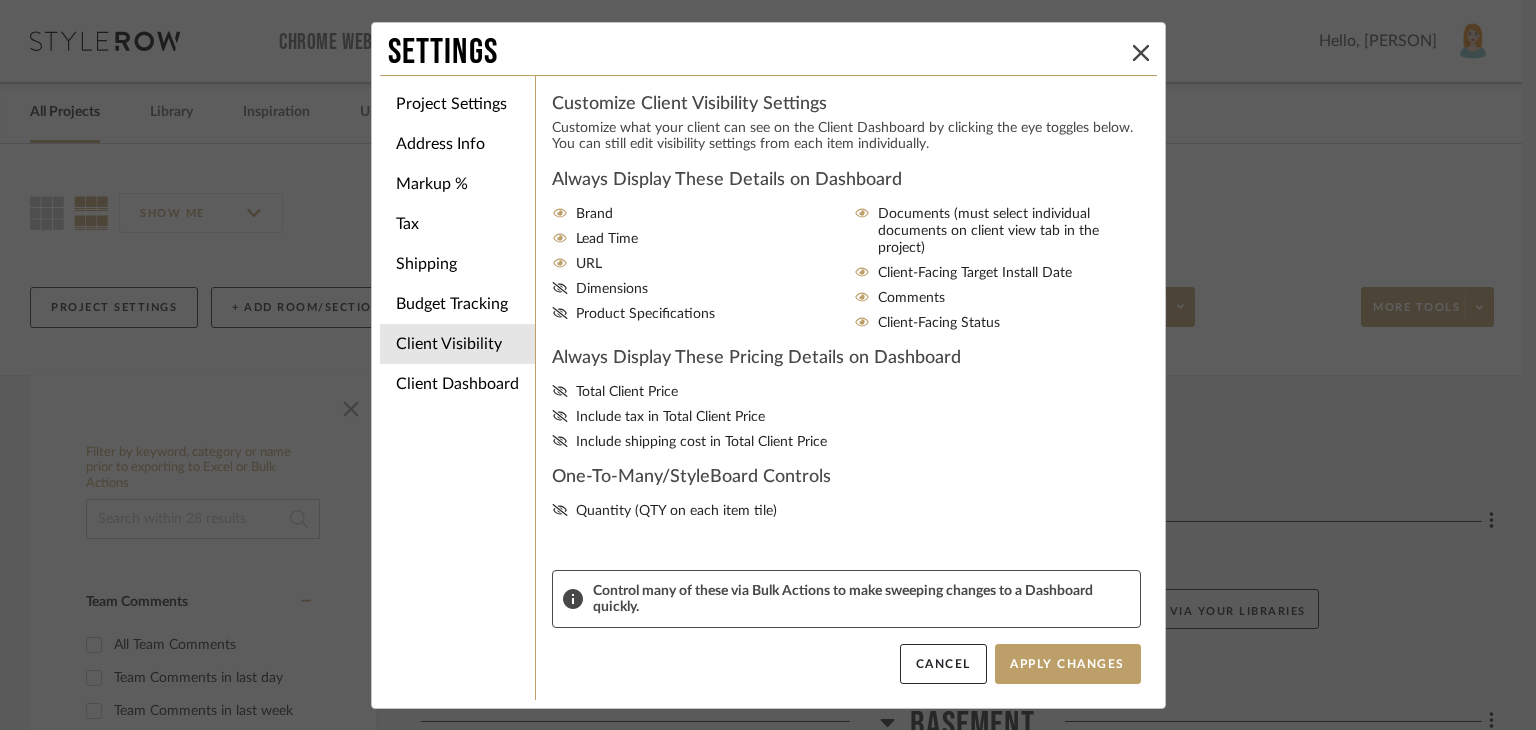 click on "Brand Lead Time URL Dimensions Product Specifications Documents (must select individual documents on client view tab in the project) Client-Facing Target Install Date Comments Client-Facing Status" at bounding box center [846, 269] 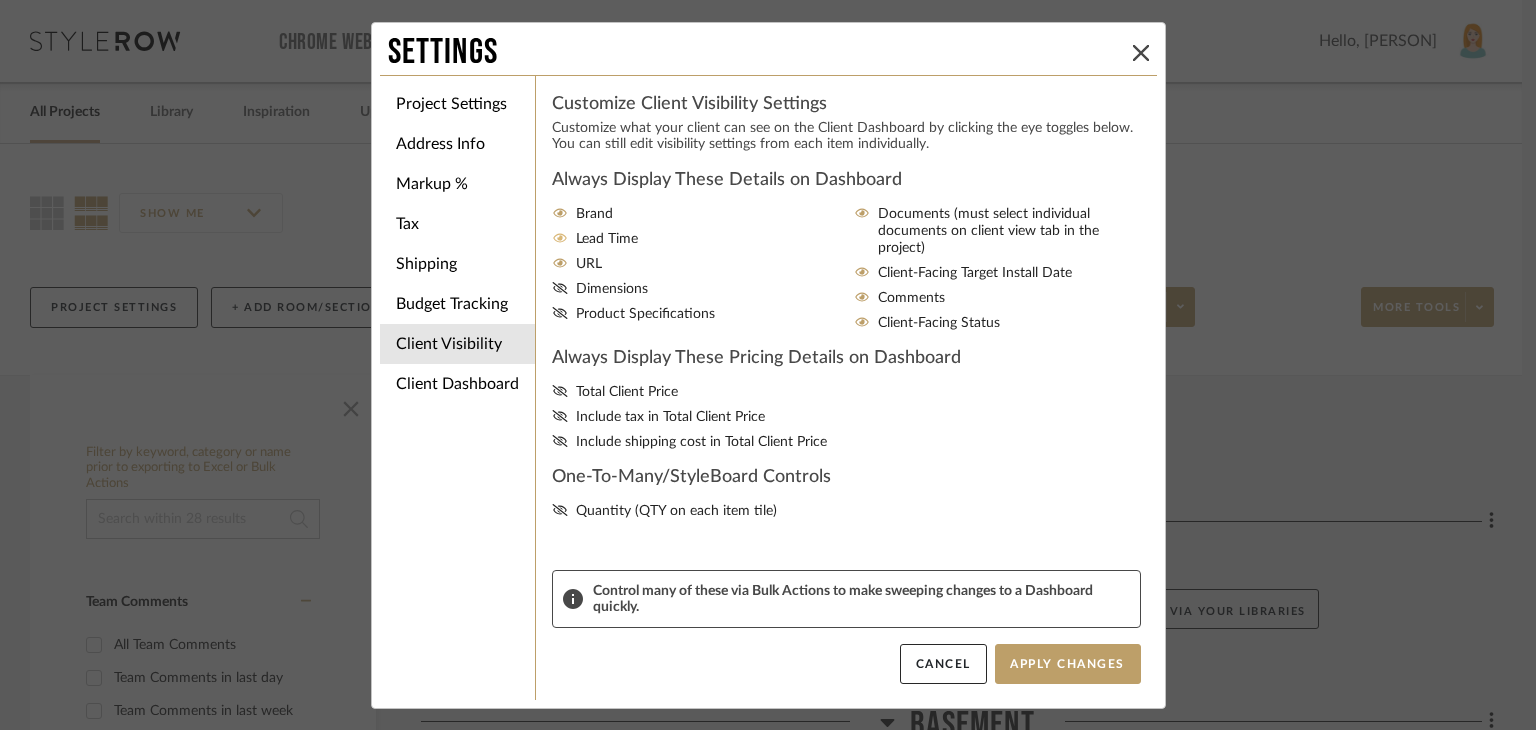 click on "Lead Time" at bounding box center [607, 239] 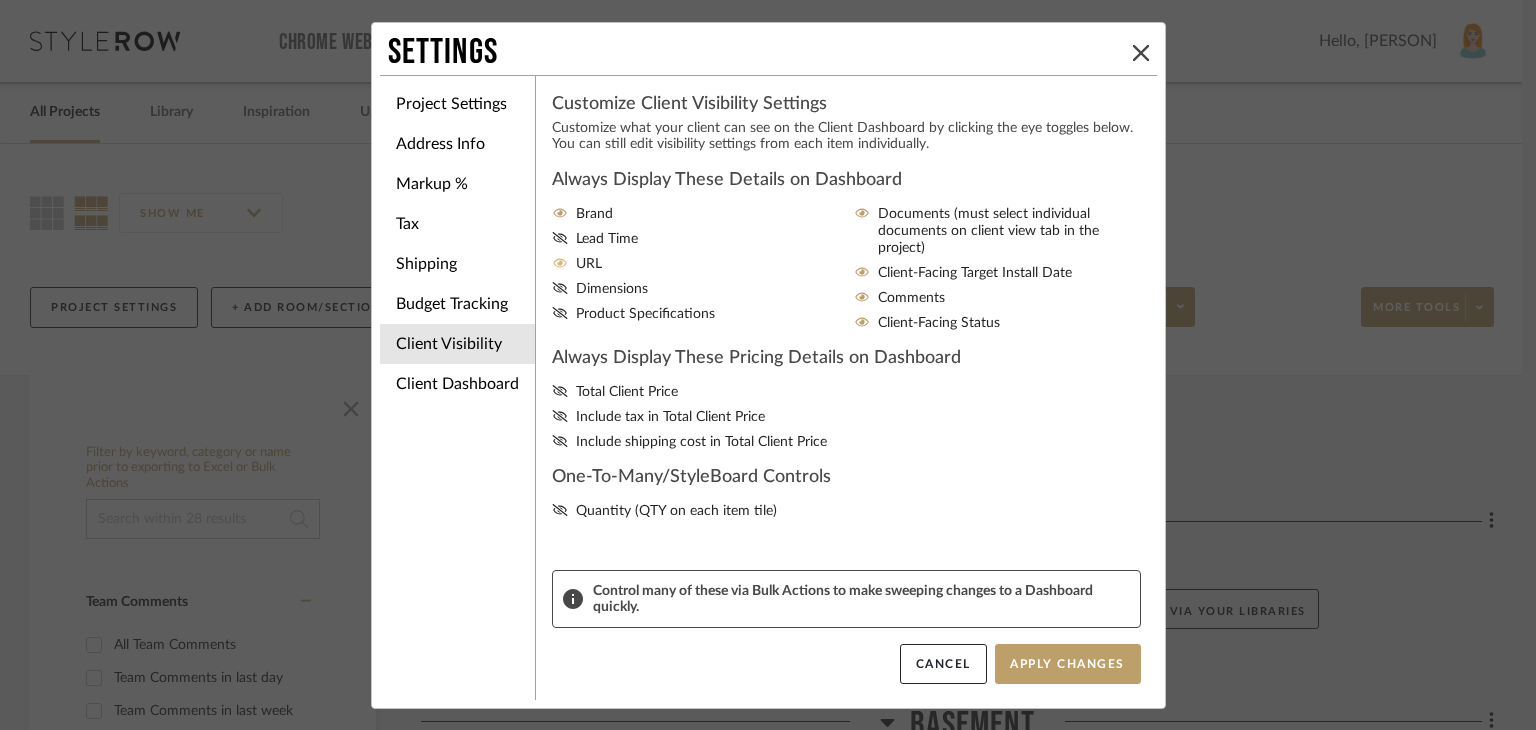 click on "URL" at bounding box center [589, 264] 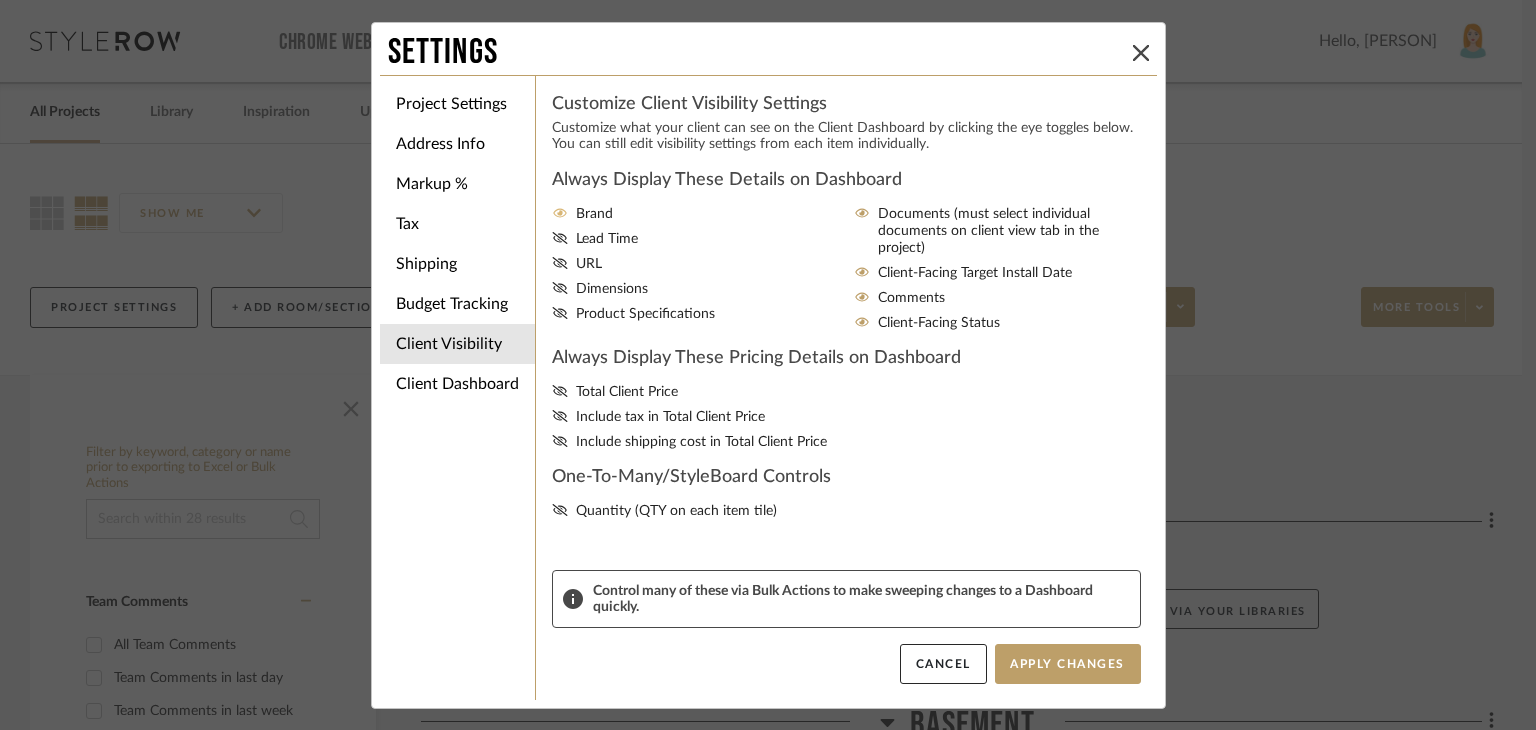 click on "Brand" at bounding box center [594, 214] 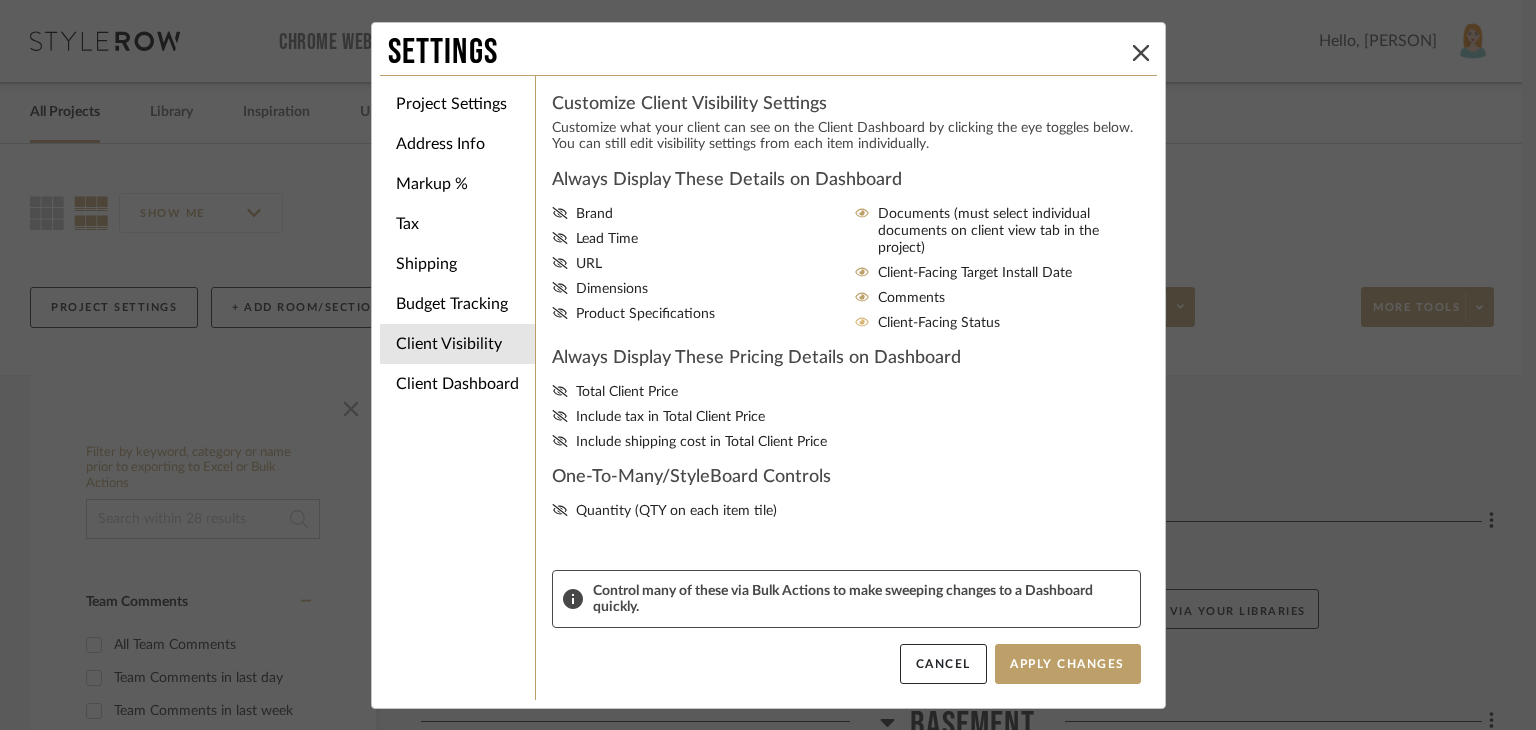 click on "Client-Facing Status" at bounding box center (1001, 323) 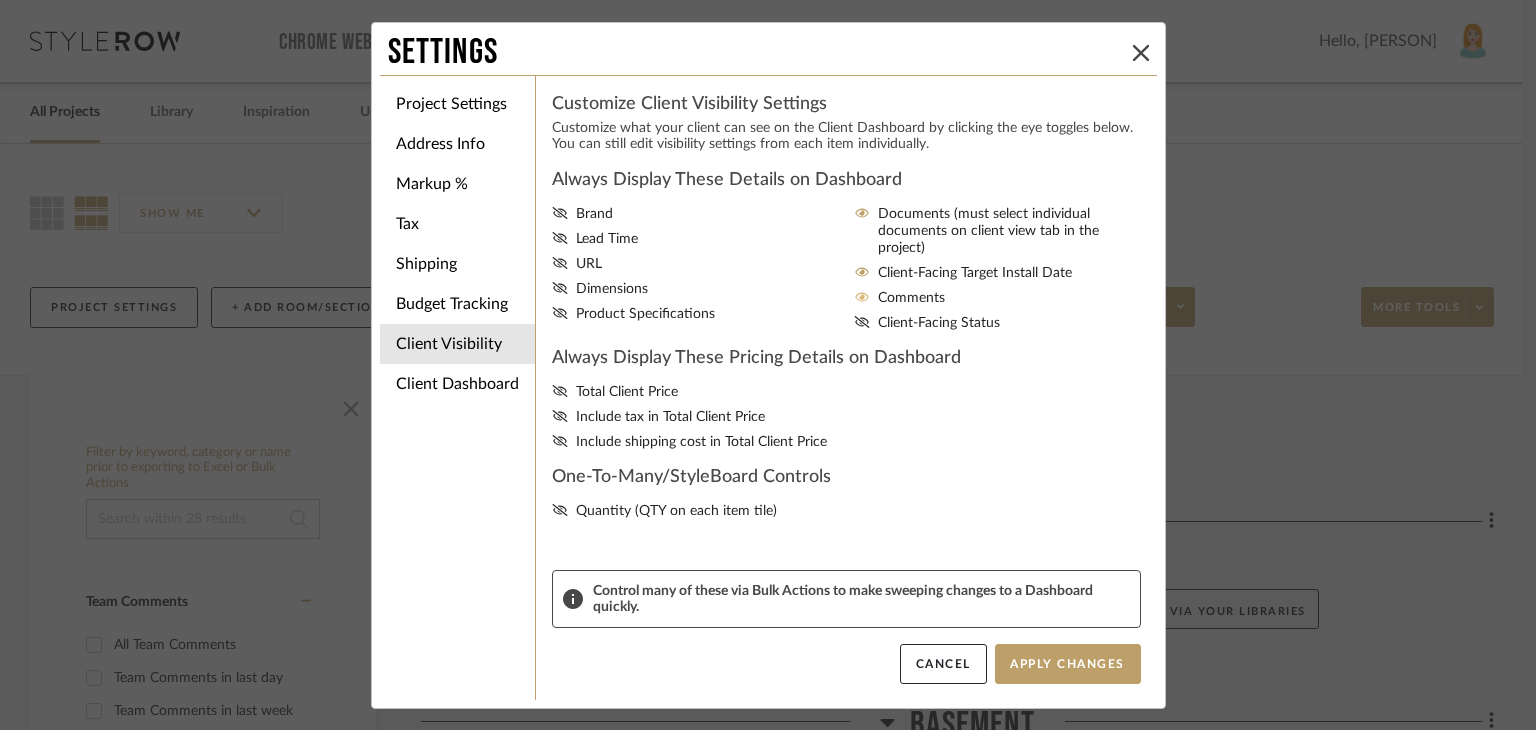 click on "Comments" at bounding box center (911, 298) 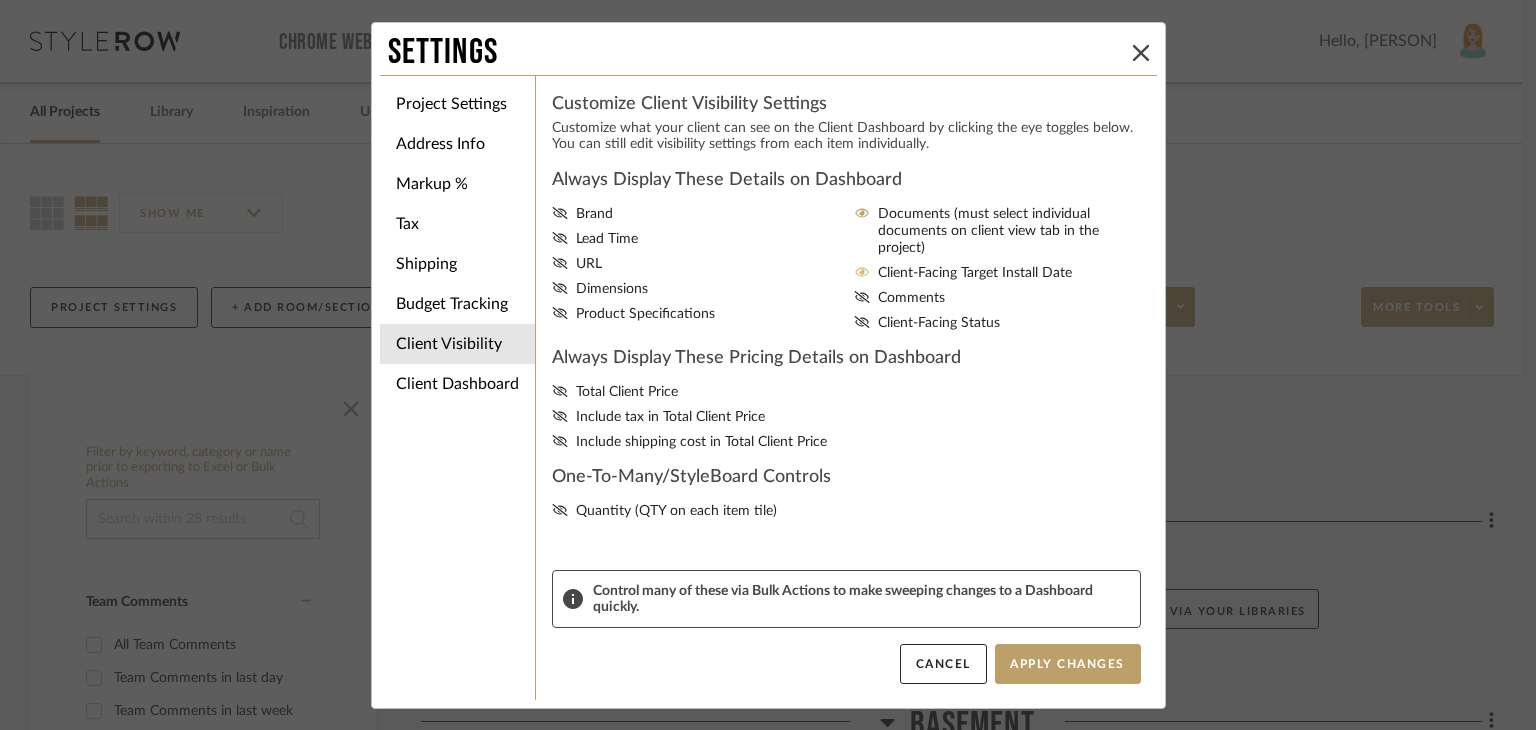 click on "Client-Facing Target Install Date" at bounding box center [975, 273] 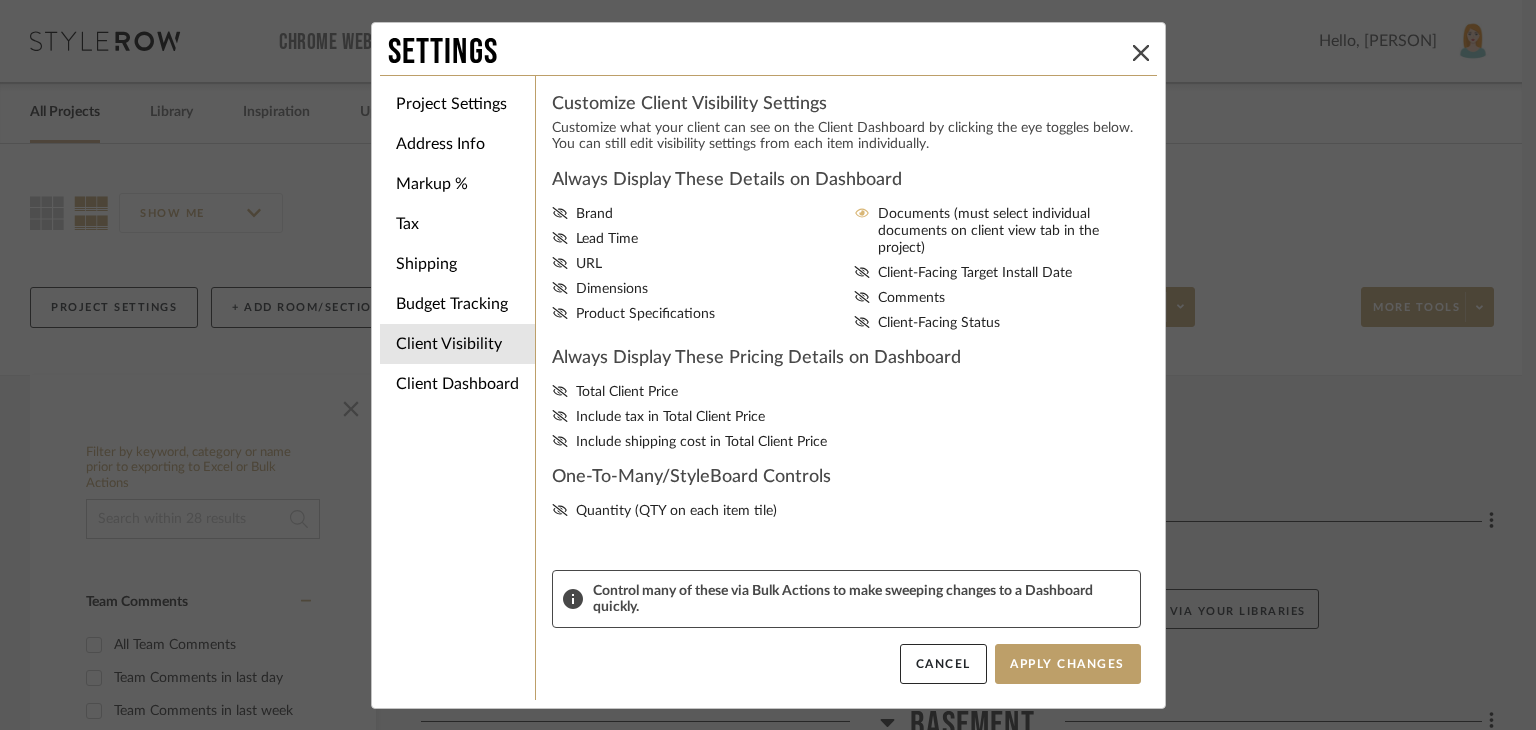 click on "Documents (must select individual documents on client view tab in the project)" at bounding box center (1013, 231) 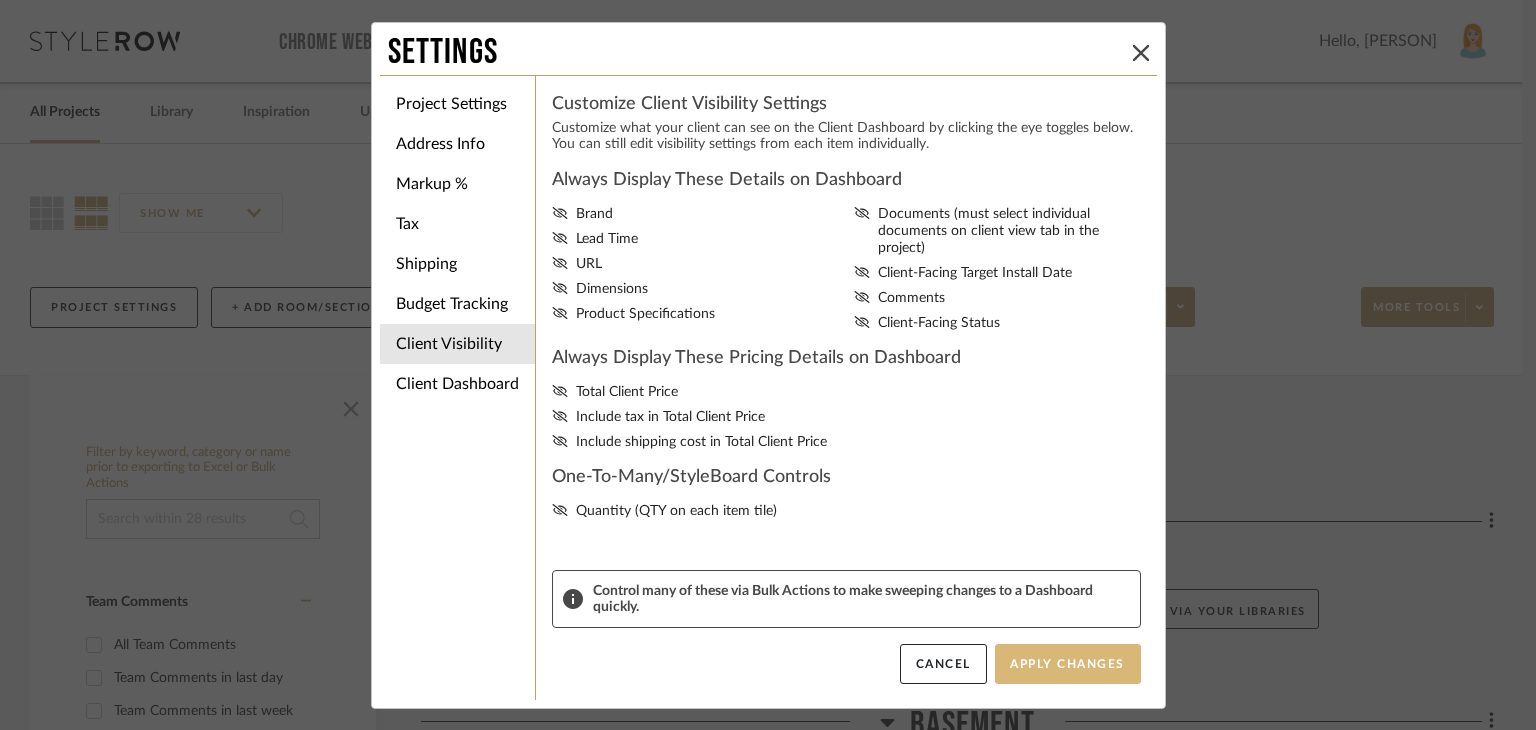 click on "Apply Changes" at bounding box center [1068, 664] 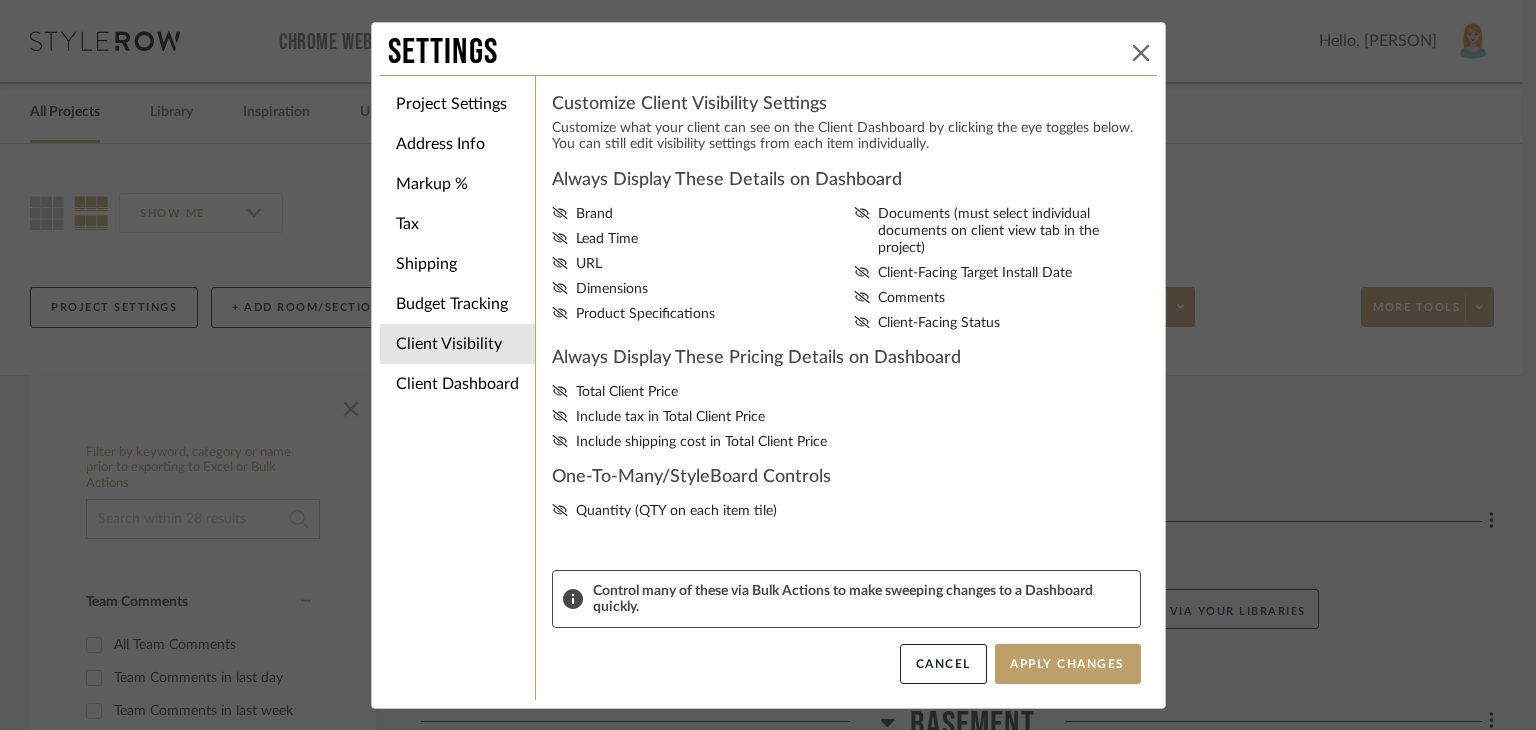 click 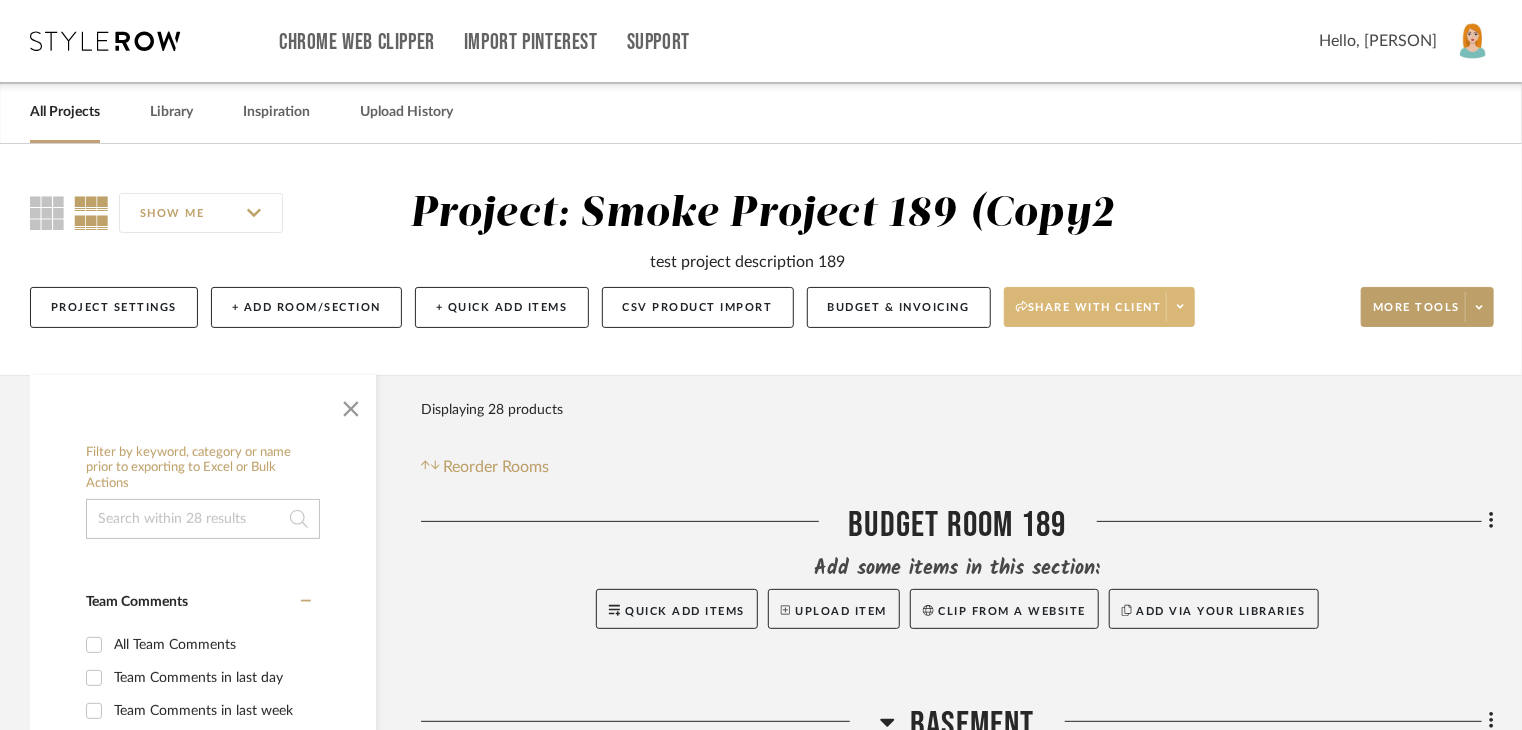 click on "Share with client" 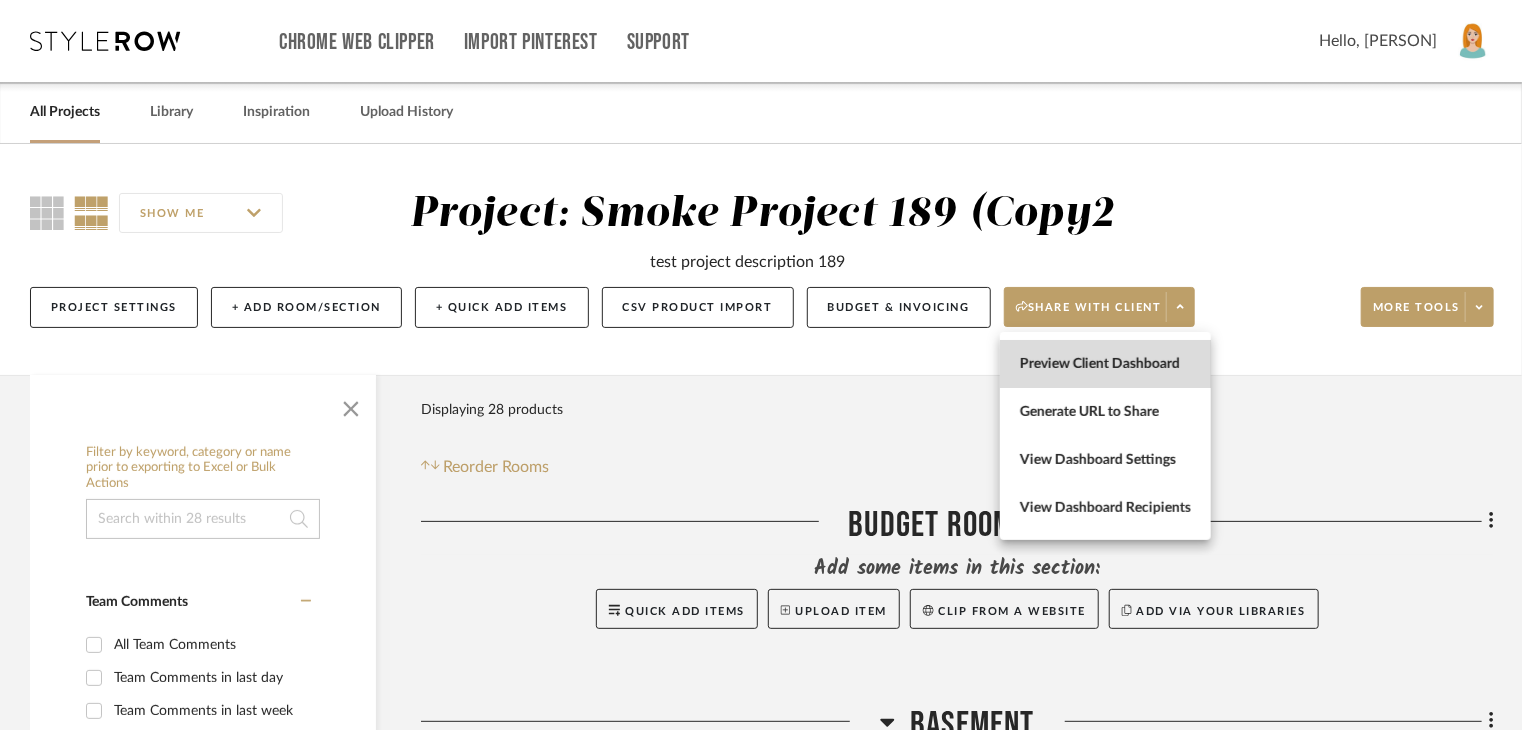 click on "Preview Client Dashboard" at bounding box center (1105, 364) 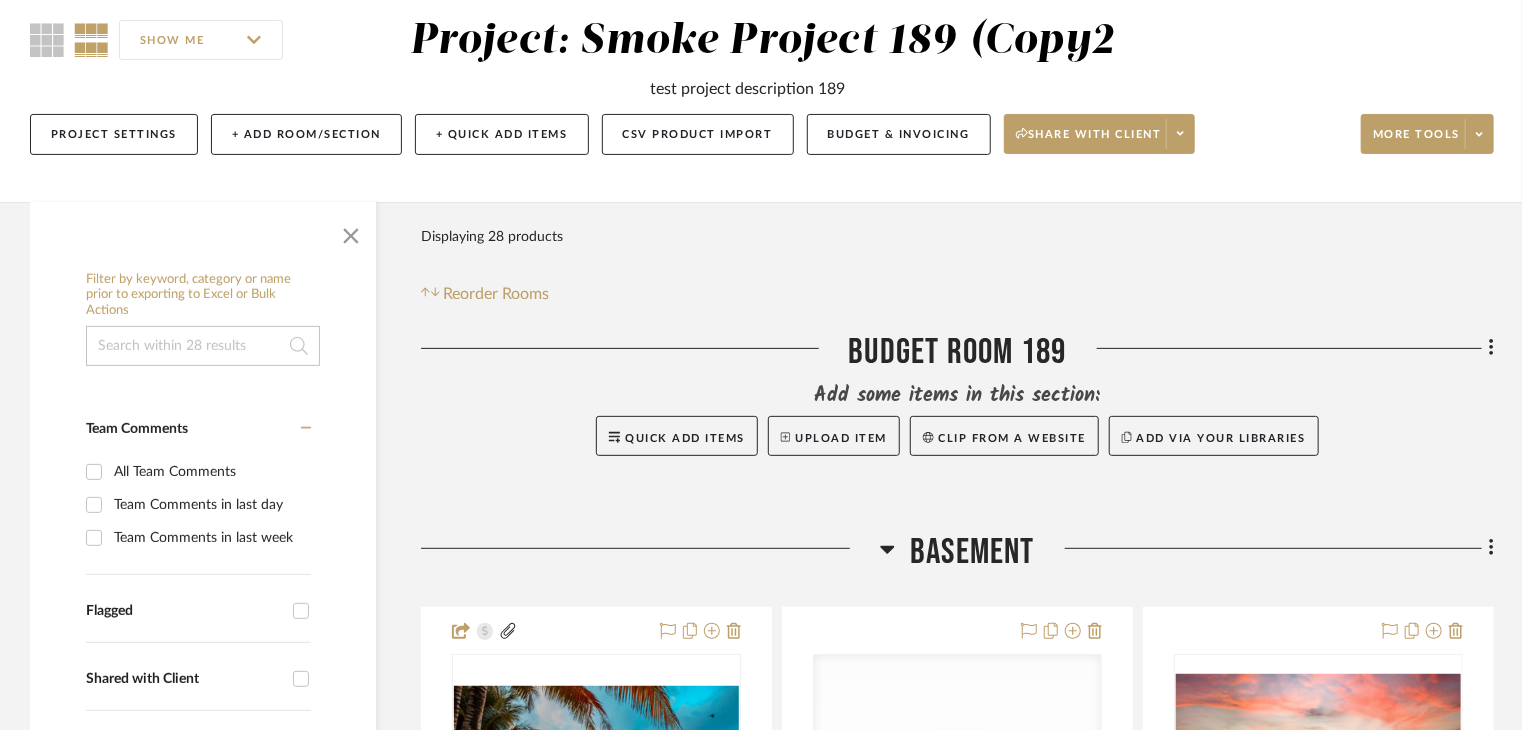 scroll, scrollTop: 400, scrollLeft: 0, axis: vertical 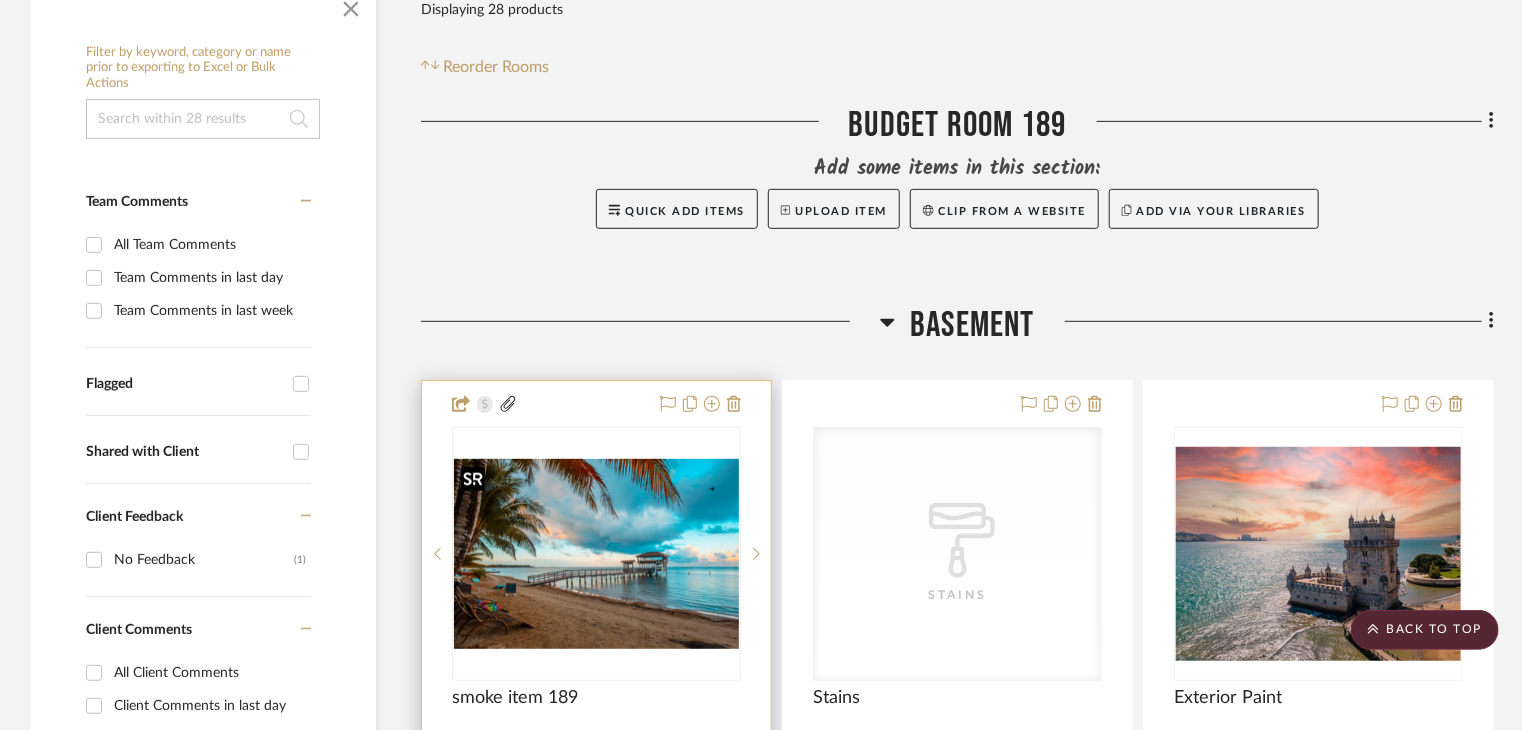 click at bounding box center [0, 0] 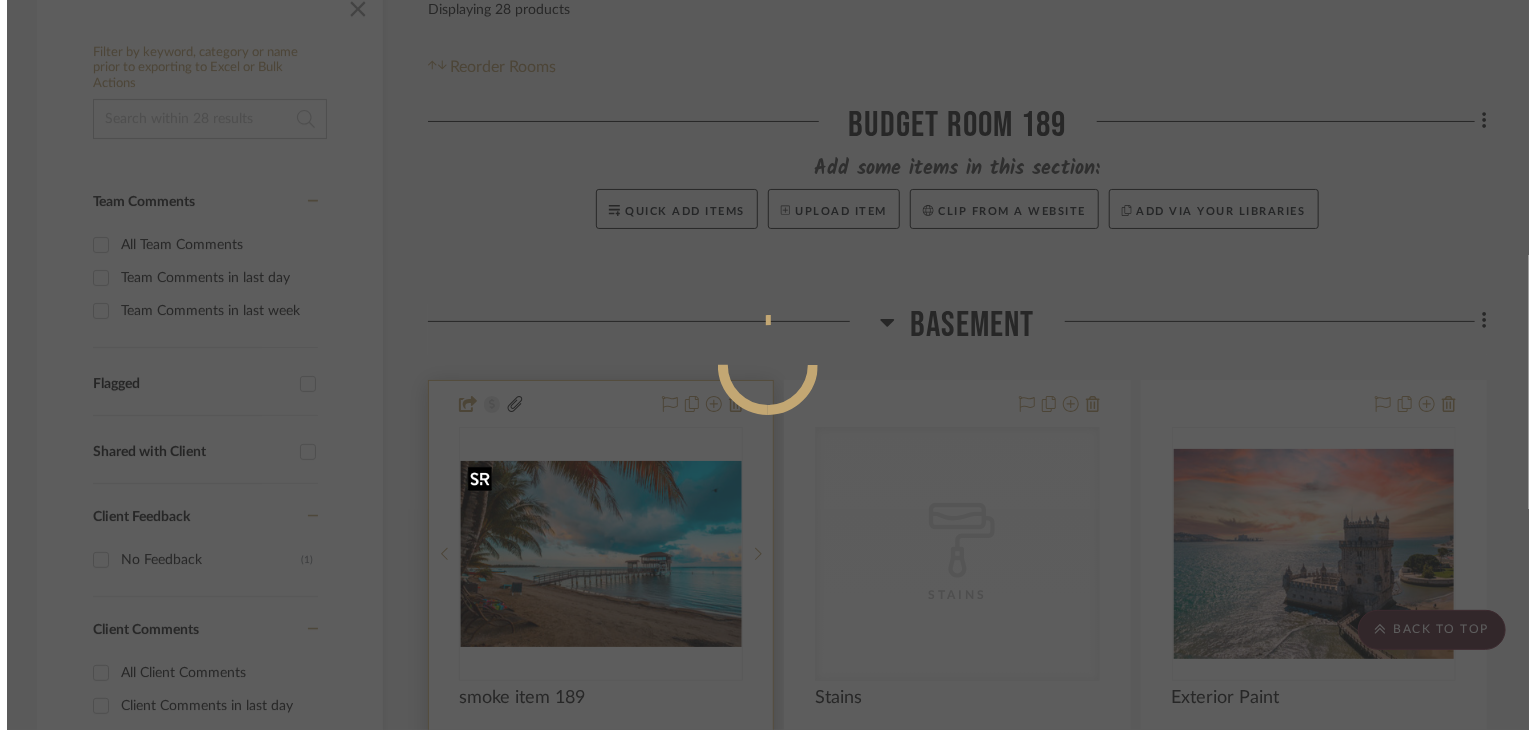 scroll, scrollTop: 0, scrollLeft: 0, axis: both 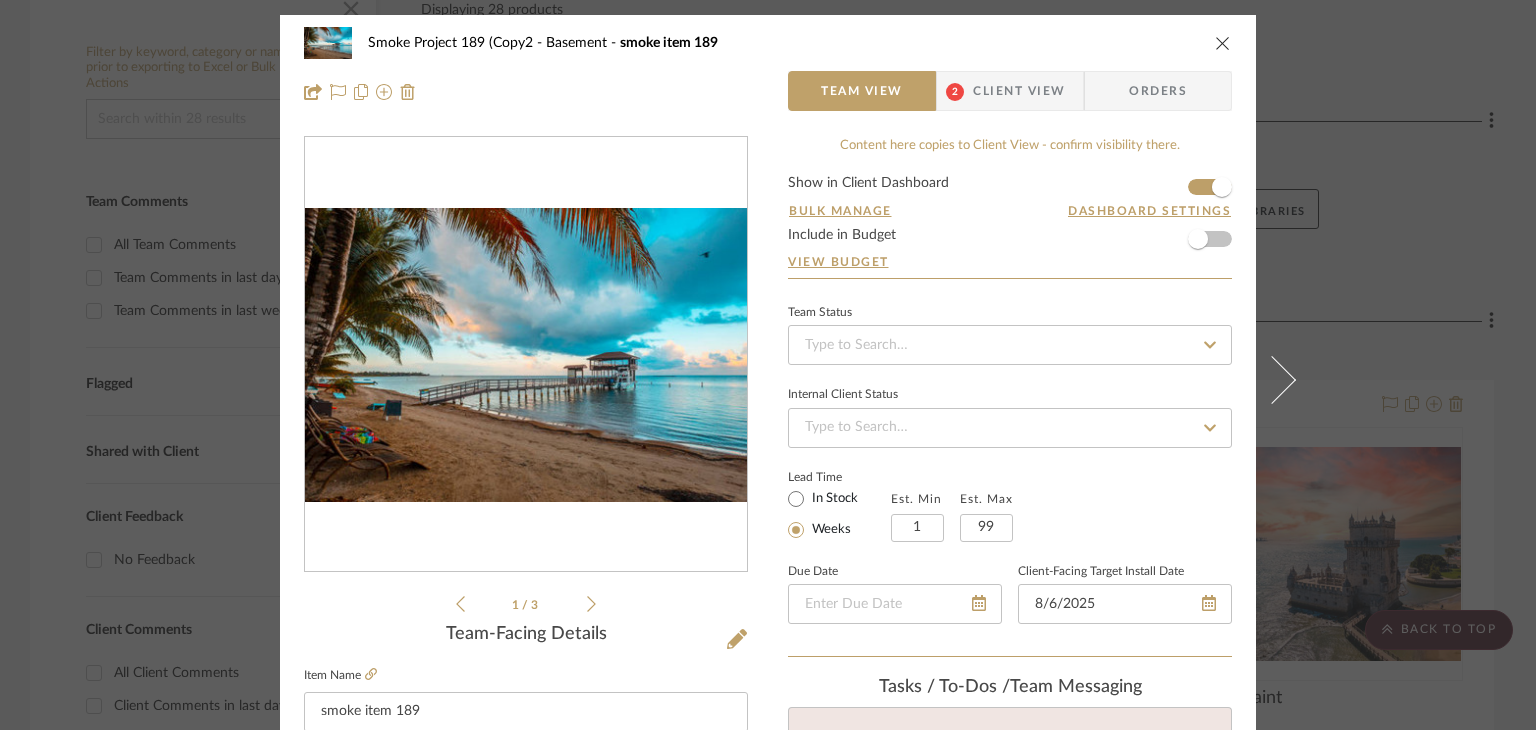 click on "Show in Client Dashboard  Bulk Manage Dashboard Settings  Include in Budget   View Budget" at bounding box center [1010, 227] 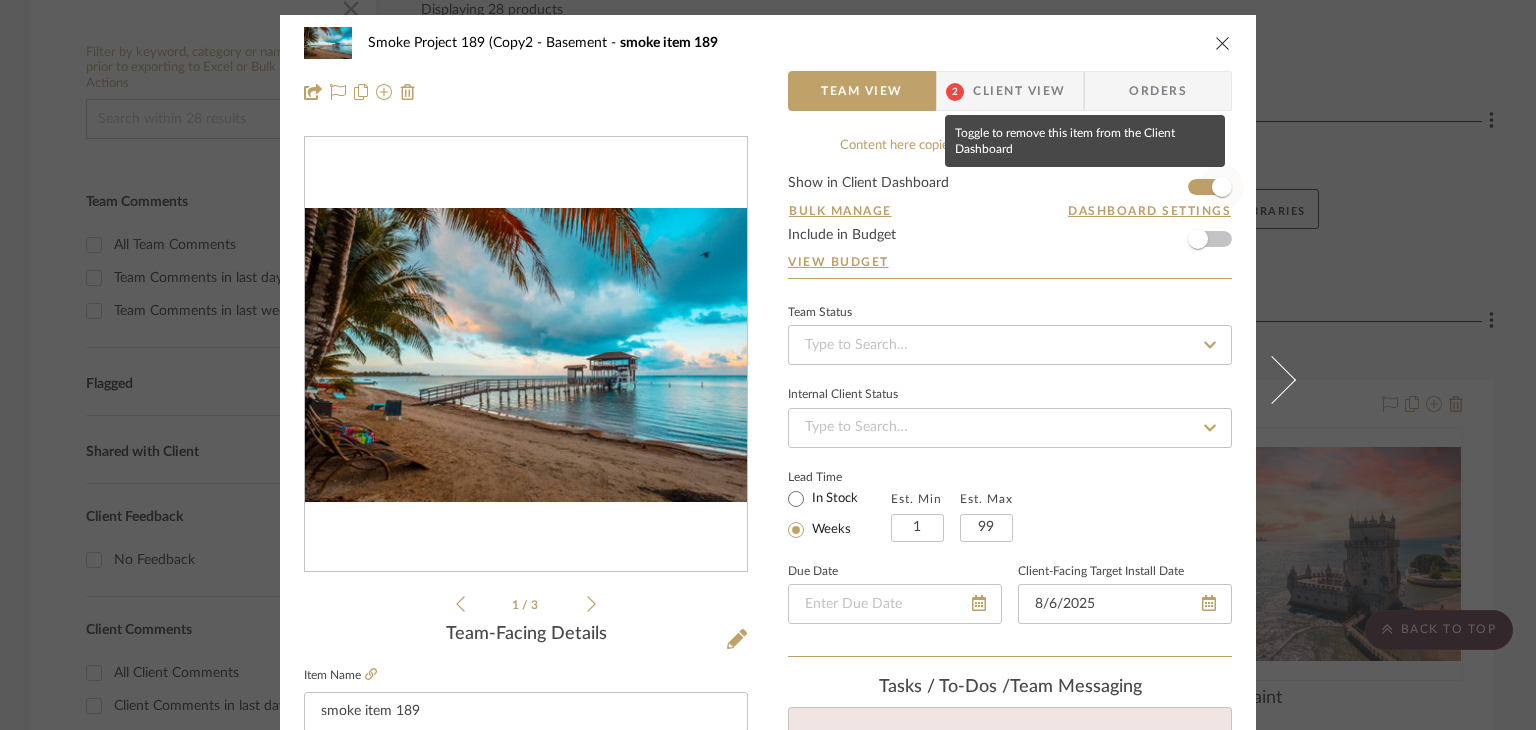 click at bounding box center (1222, 187) 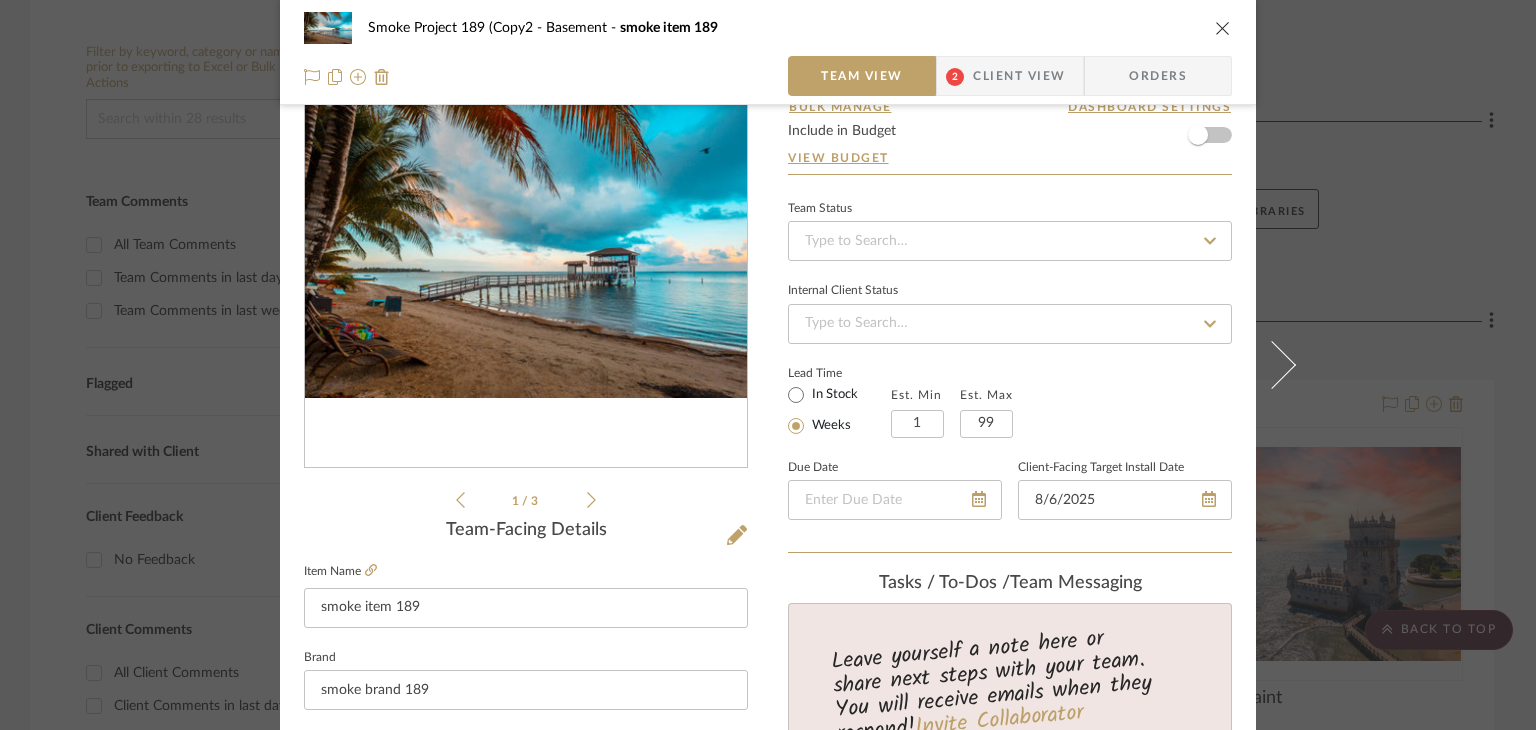 scroll, scrollTop: 300, scrollLeft: 0, axis: vertical 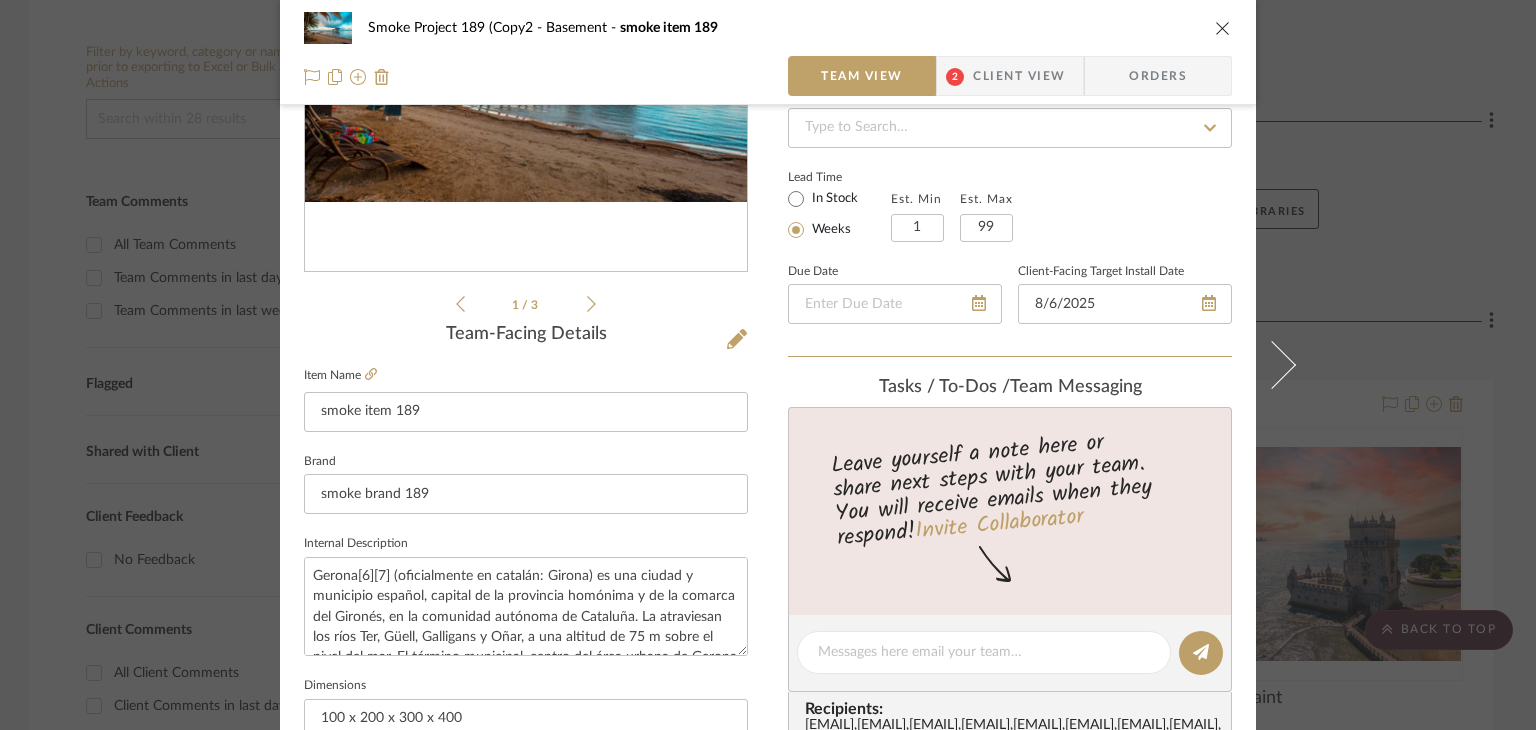 click on "Client View" at bounding box center (1019, 76) 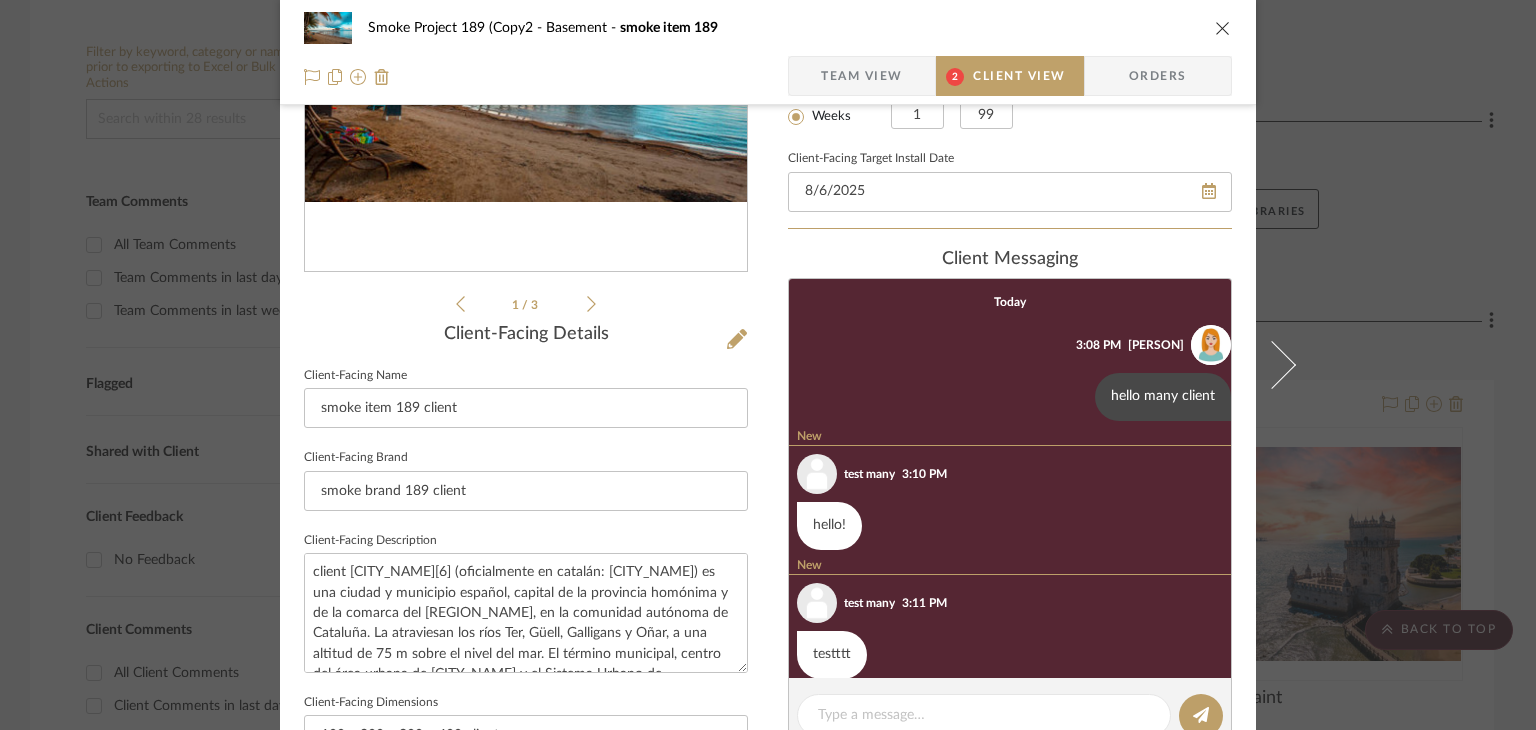 scroll, scrollTop: 24, scrollLeft: 0, axis: vertical 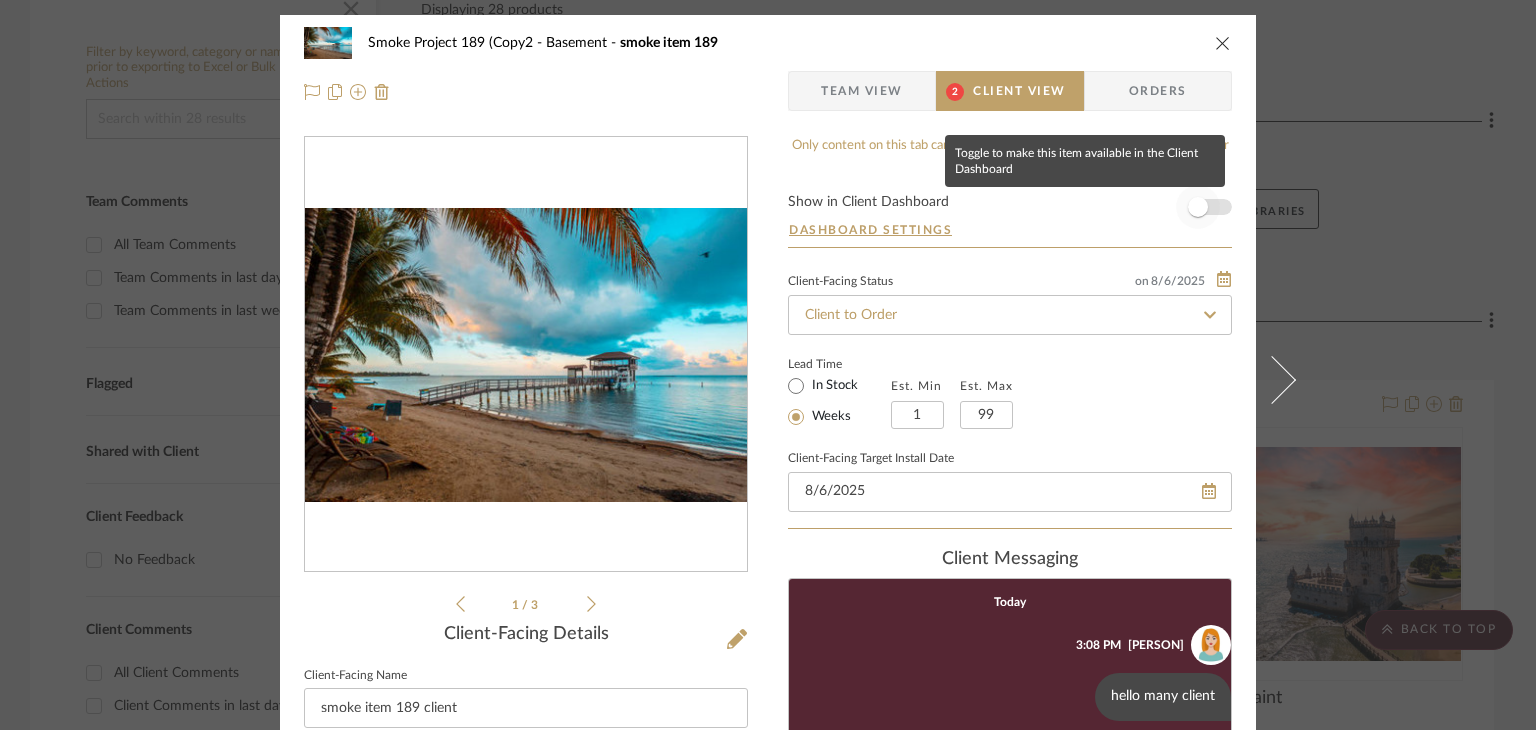 click at bounding box center (1198, 207) 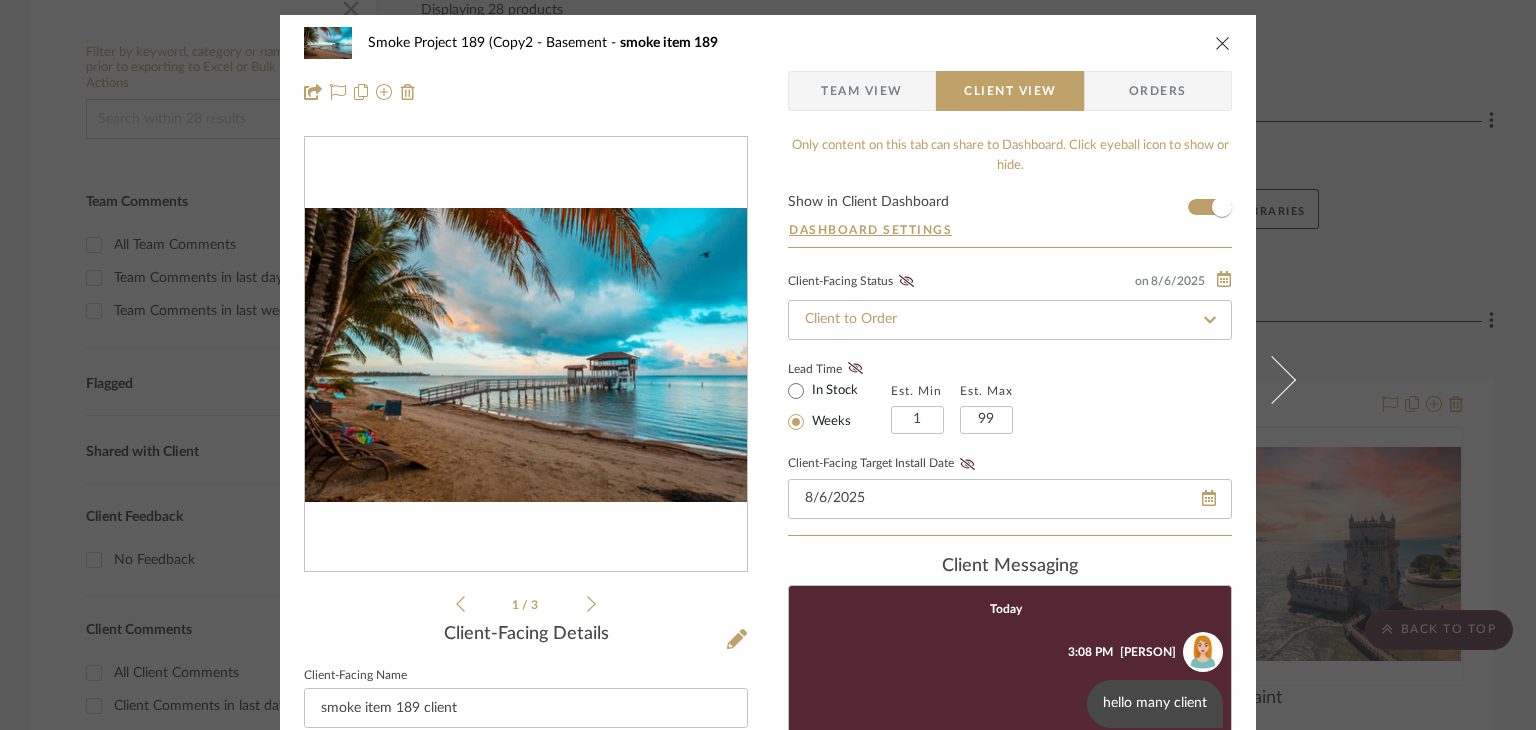 click on "Smoke Project 189 (Copy2 Basement smoke item 189 Team View Client View Orders 1 / 3  Client-Facing Details   Client-Facing Name  smoke item 189 client  Client-Facing Brand  smoke brand 189 client  Client-Facing Description  client [CITY_NAME][6]​ (oficialmente en catalán: [CITY_NAME]) es una ciudad y municipio español, capital de la provincia homónima y de la comarca del [REGION_NAME], en la comunidad autónoma de Cataluña. La atraviesan los ríos Ter, Güell, Galligans y Oñar, a una altitud de 75 m sobre el nivel del mar. El término municipal, centro del área urbana de [CITY_NAME] y el Sistema Urbano de [CITY_NAME], cuenta con 107 032 habitantes (INE 2024).  Client-Facing Dimensions  100 x 200 x 300 x 400 client  Client-Facing URL  https://erinnv.com/collection/dining-chairs/audrey-arm-chair  Client-Facing Product Specifications   Export Tearsheet   Client Dashboard Pricing   Client Unit Price   $1,300.00      X  Quantity  10    5 Gals      =  Subtotal   $13,000.00  Include Tax Include Shipping Total Client Price" at bounding box center [768, 365] 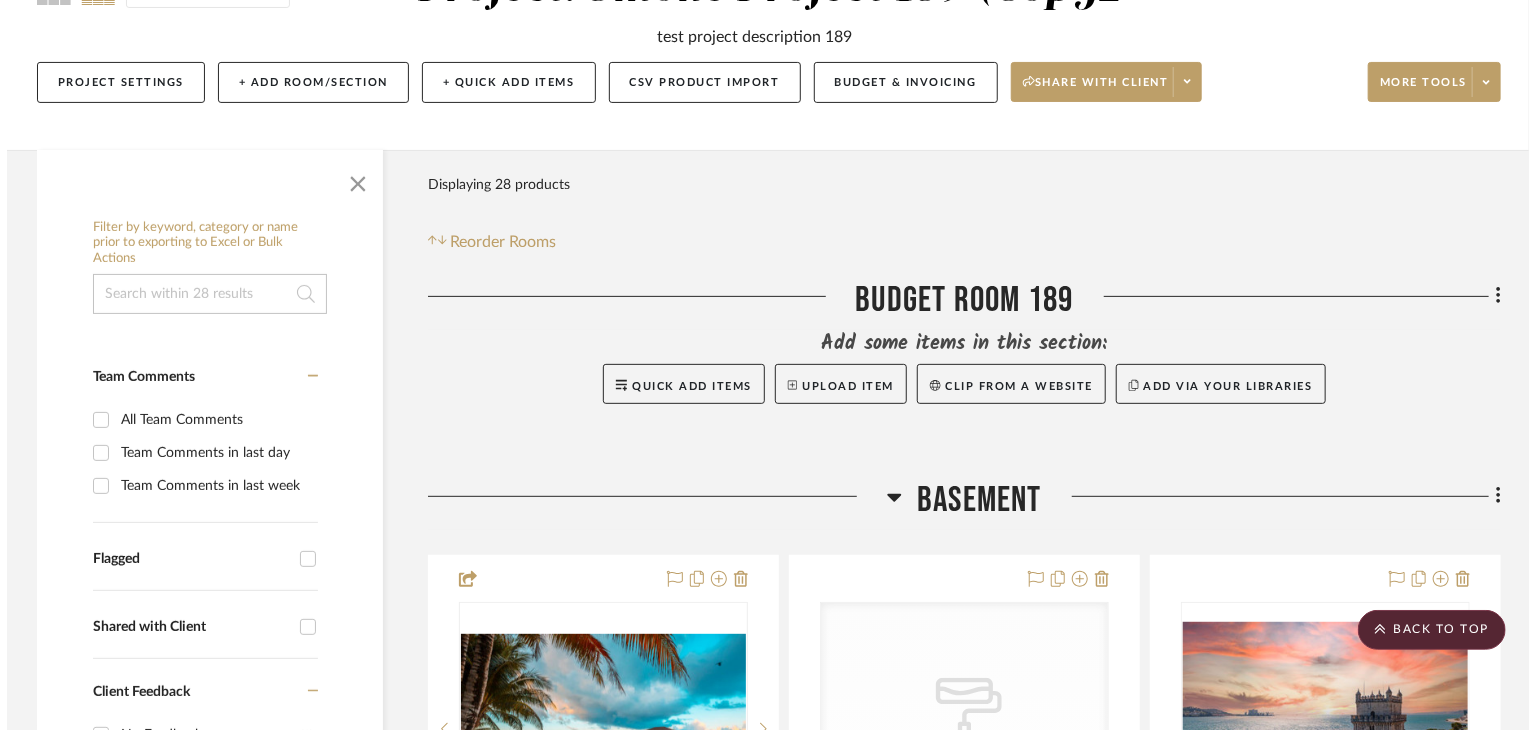 scroll, scrollTop: 0, scrollLeft: 0, axis: both 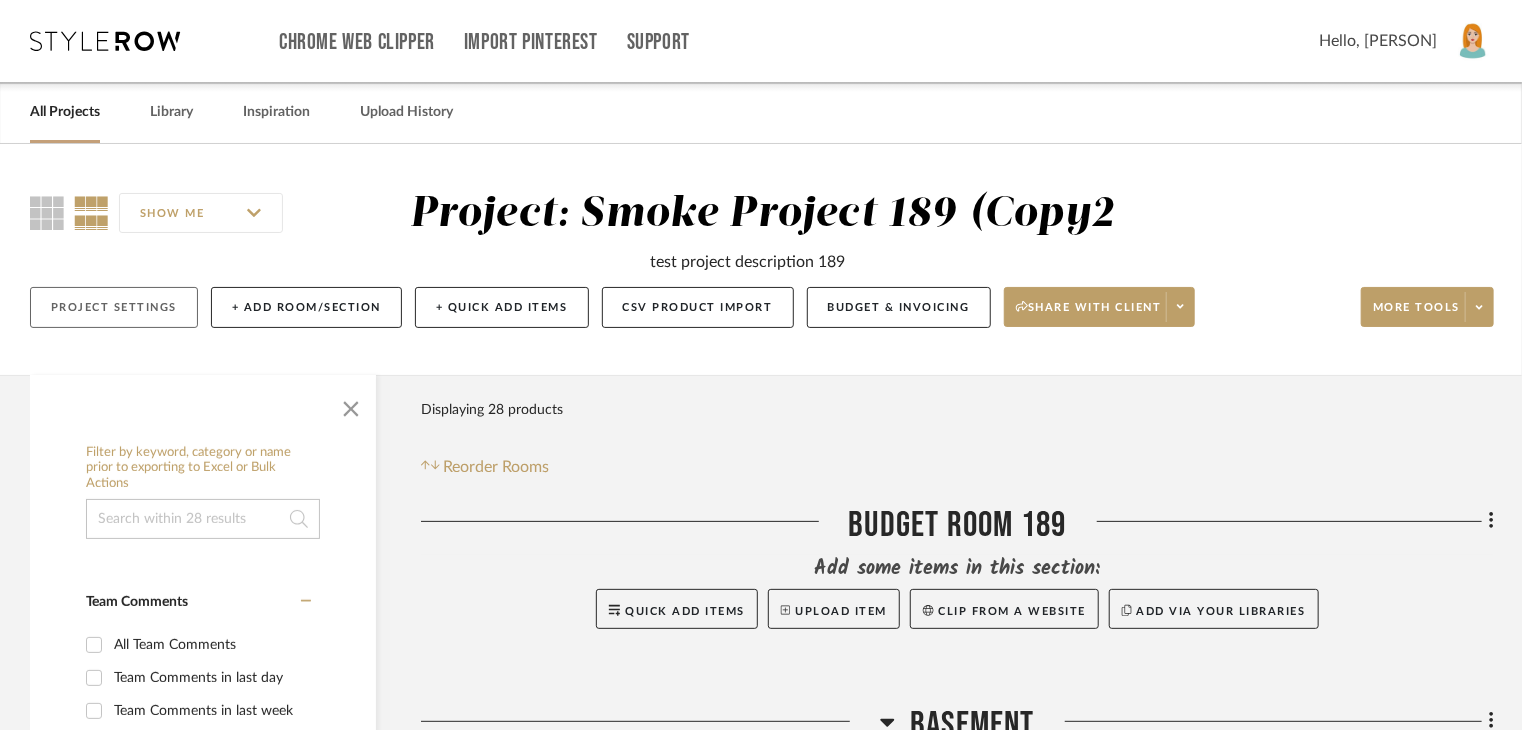 click on "Project Settings" 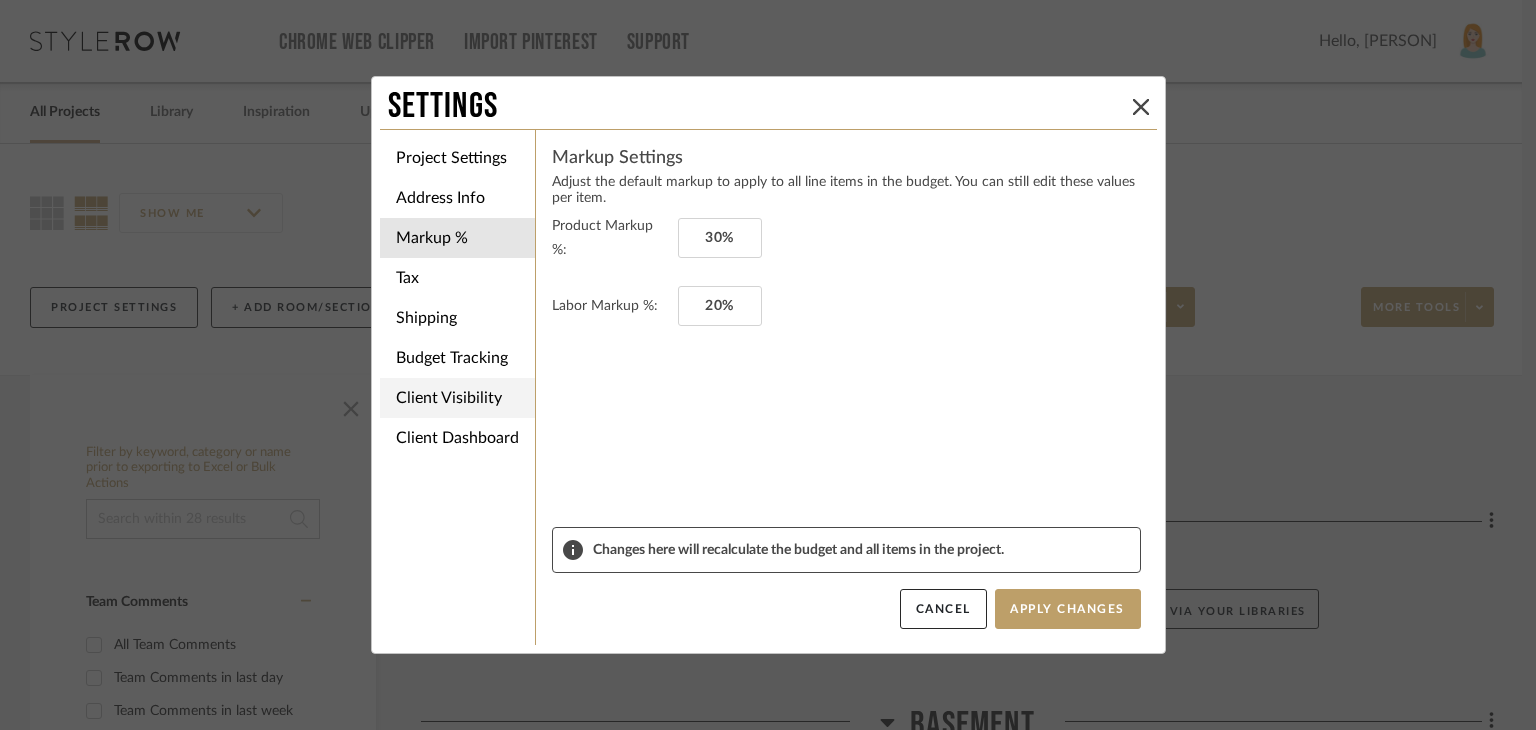 click on "Client Visibility" at bounding box center [457, 398] 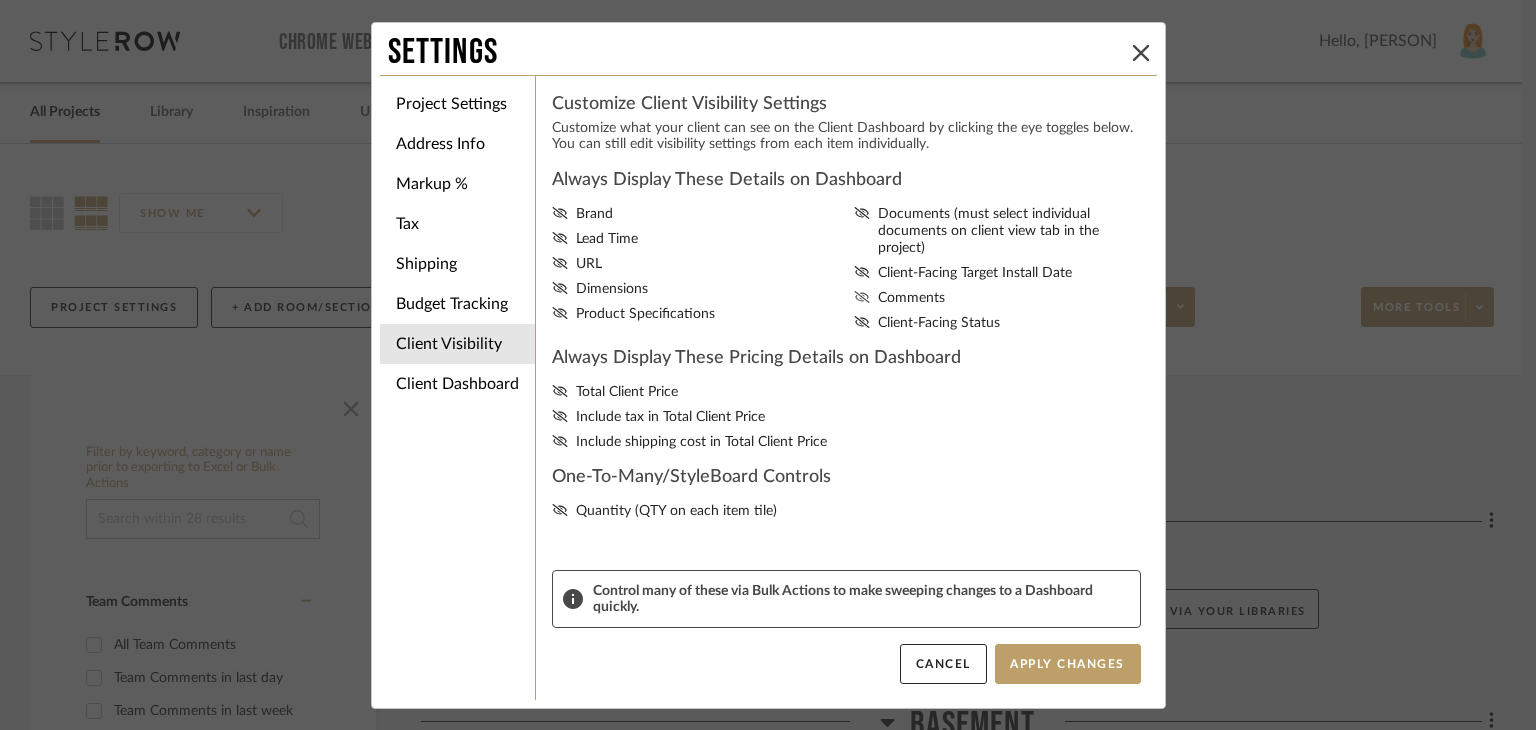 click on "Comments" at bounding box center (911, 298) 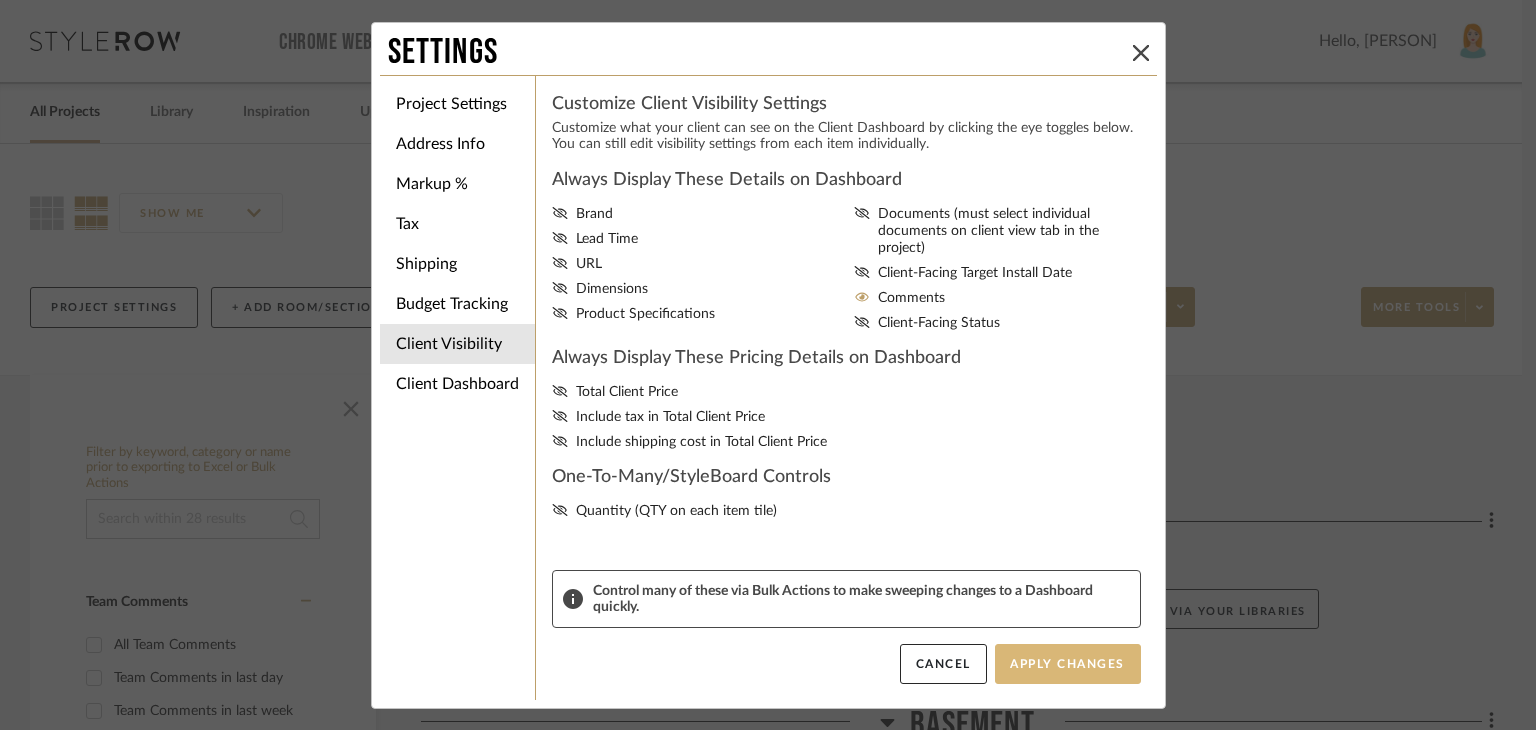 click on "Apply Changes" at bounding box center [1068, 664] 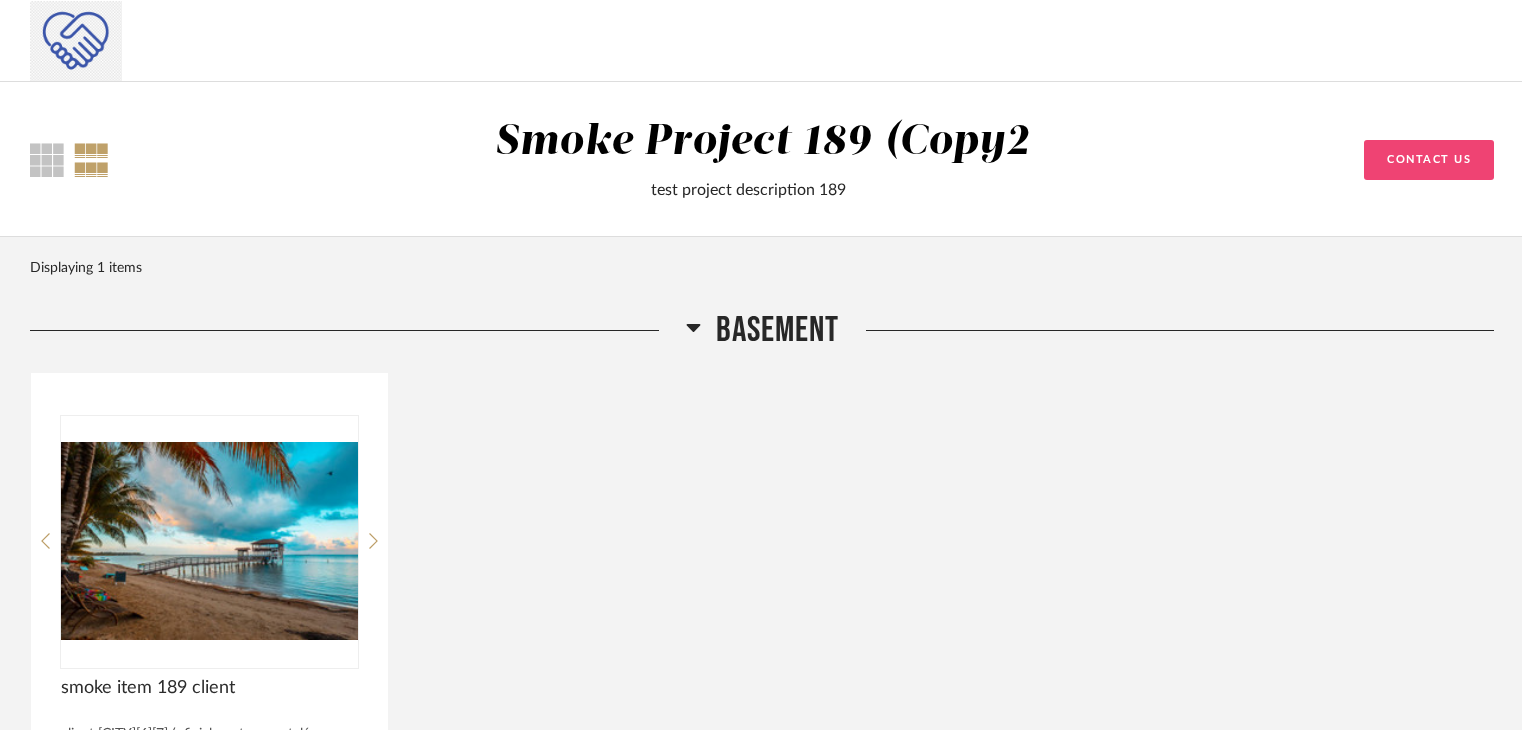 scroll, scrollTop: 0, scrollLeft: 0, axis: both 